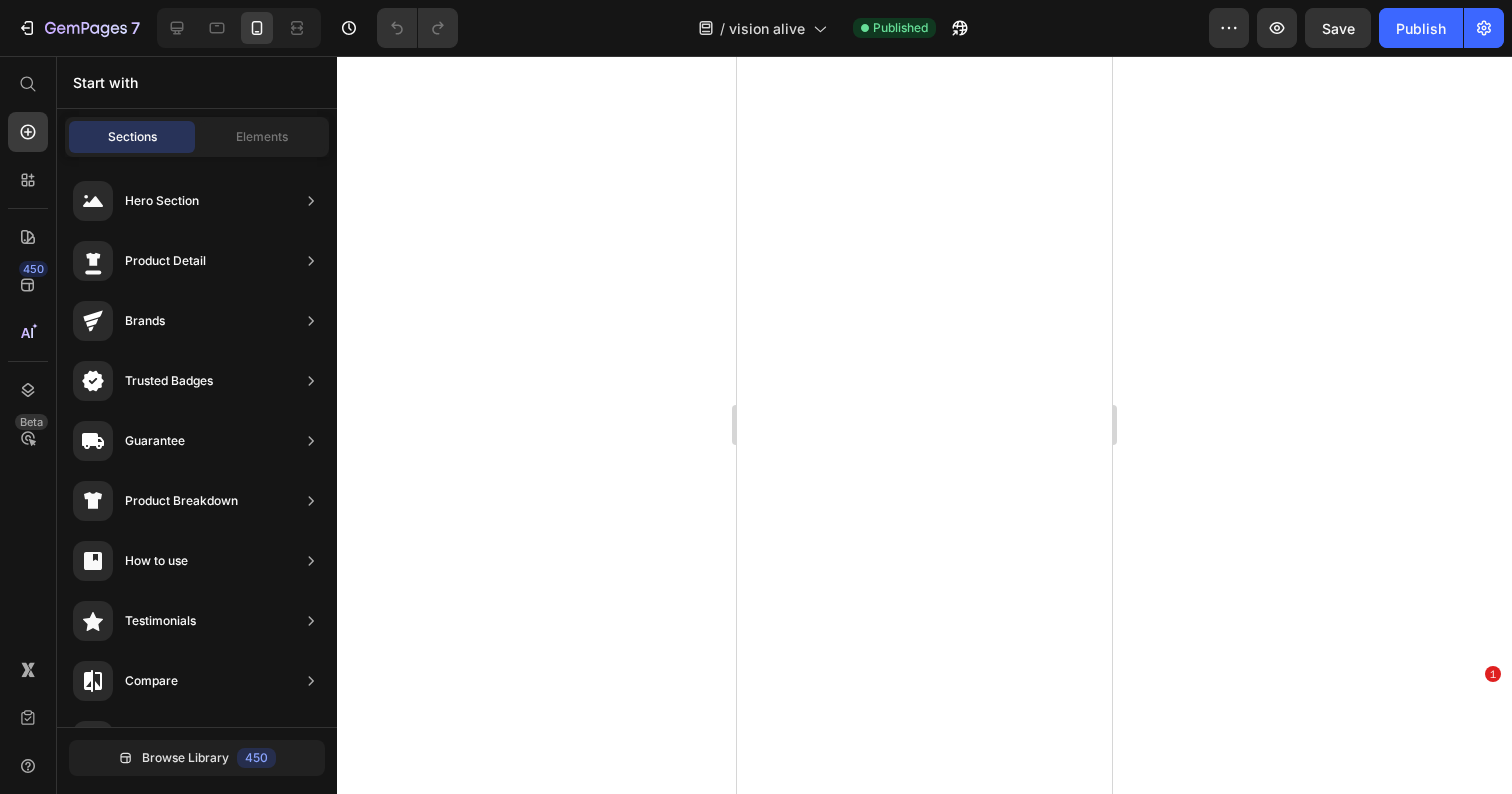 scroll, scrollTop: 0, scrollLeft: 0, axis: both 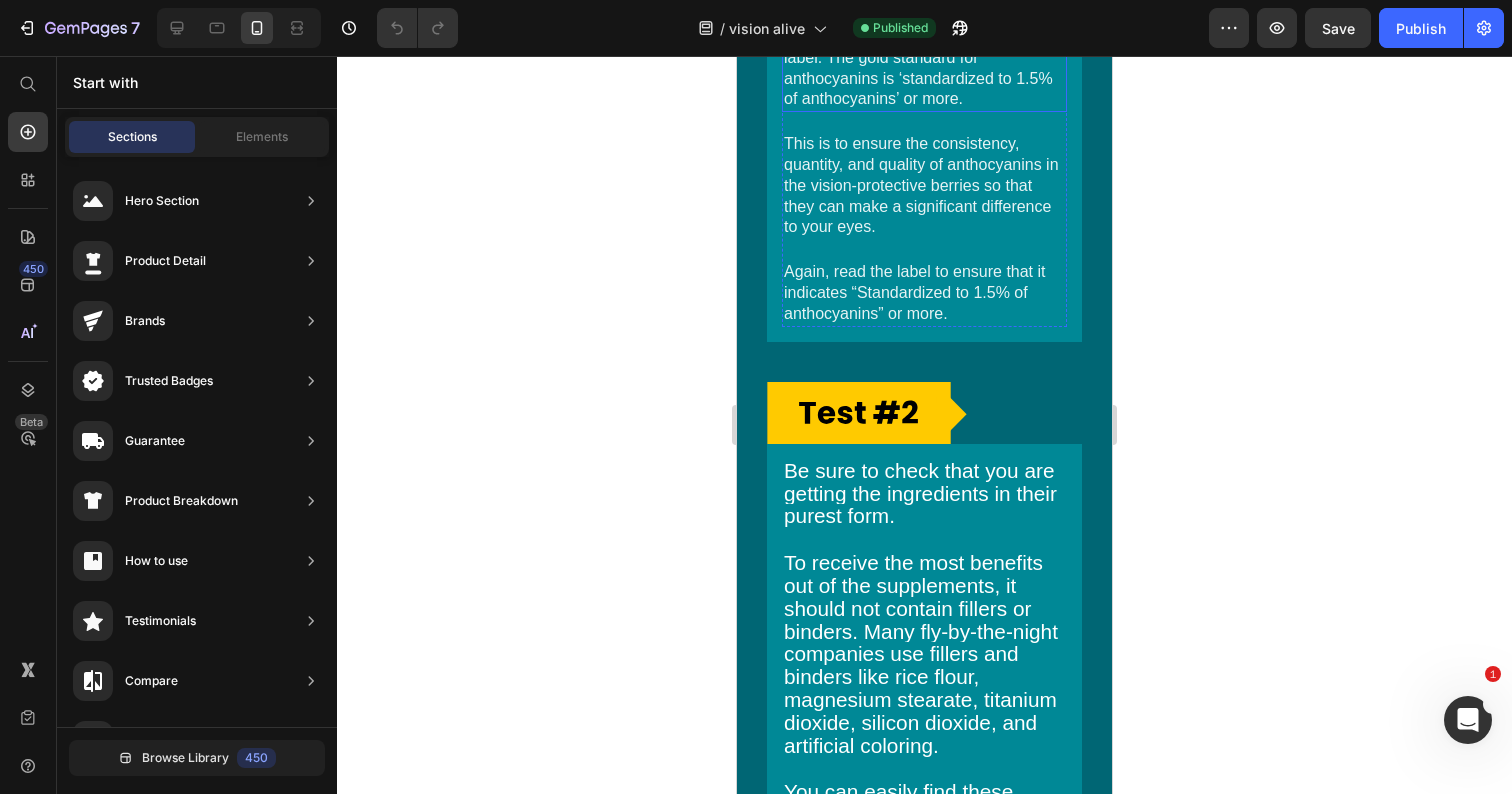 click on "Most companies use cheap and low quality berries in their supplements. You need to look out for anthocyanins that are standardized by reading the label. The gold standard for anthocyanins is ‘standardized to 1.5% of anthocyanins’ or more." at bounding box center [924, 38] 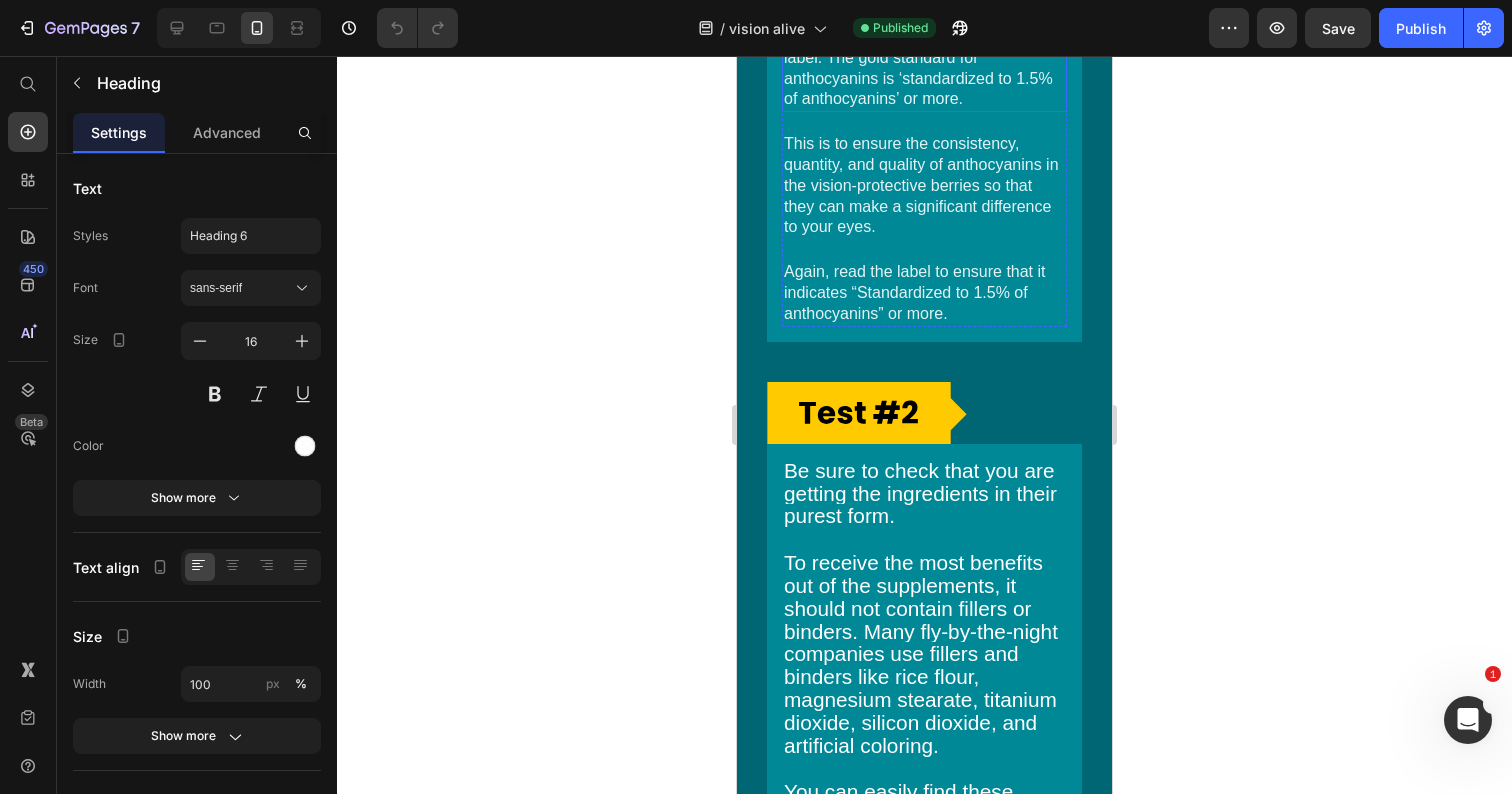 click on "Most companies use cheap and low quality berries in their supplements. You need to look out for anthocyanins that are standardized by reading the label. The gold standard for anthocyanins is ‘standardized to 1.5% of anthocyanins’ or more." at bounding box center (924, 38) 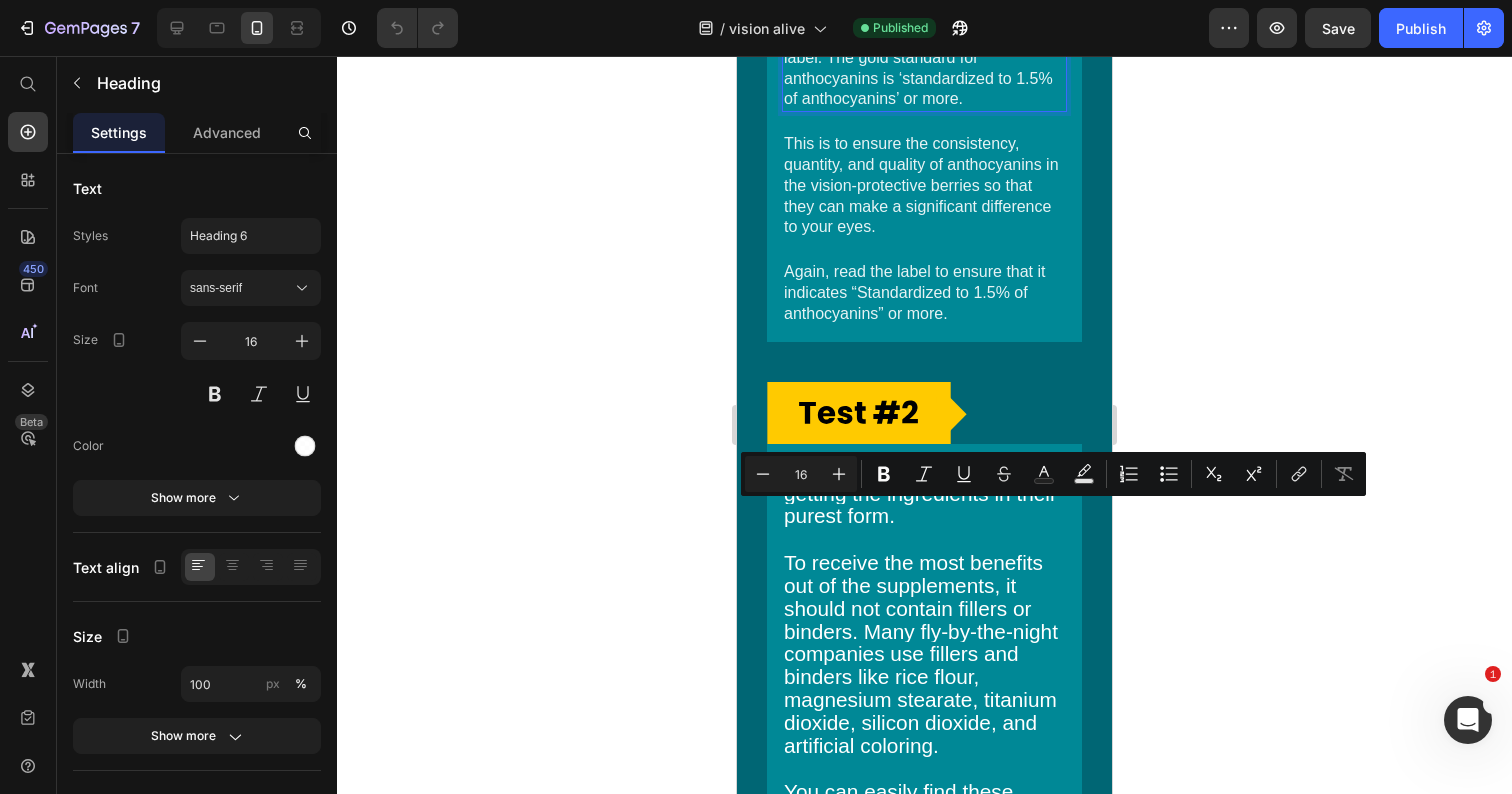 click 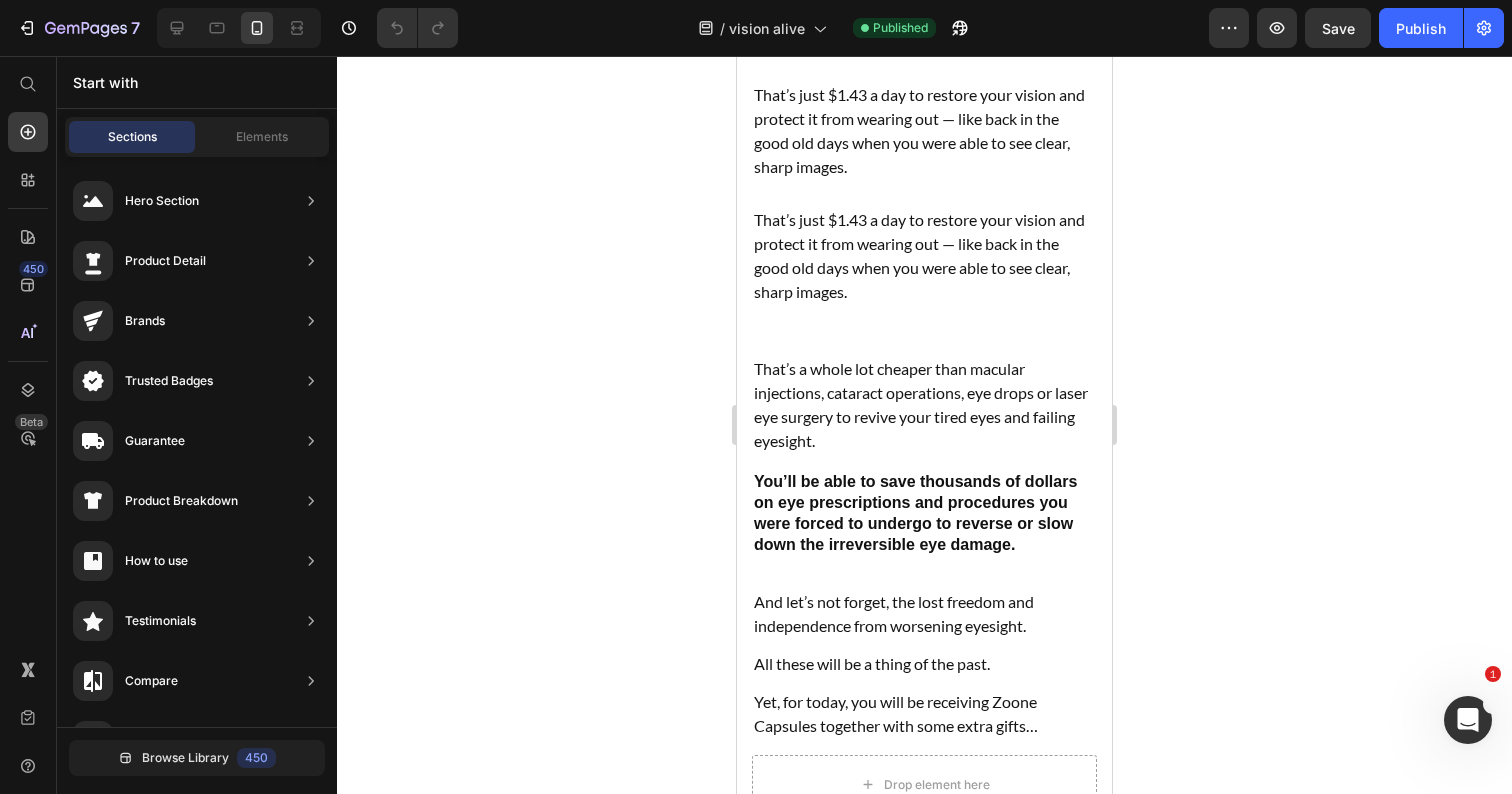 scroll, scrollTop: 56448, scrollLeft: 0, axis: vertical 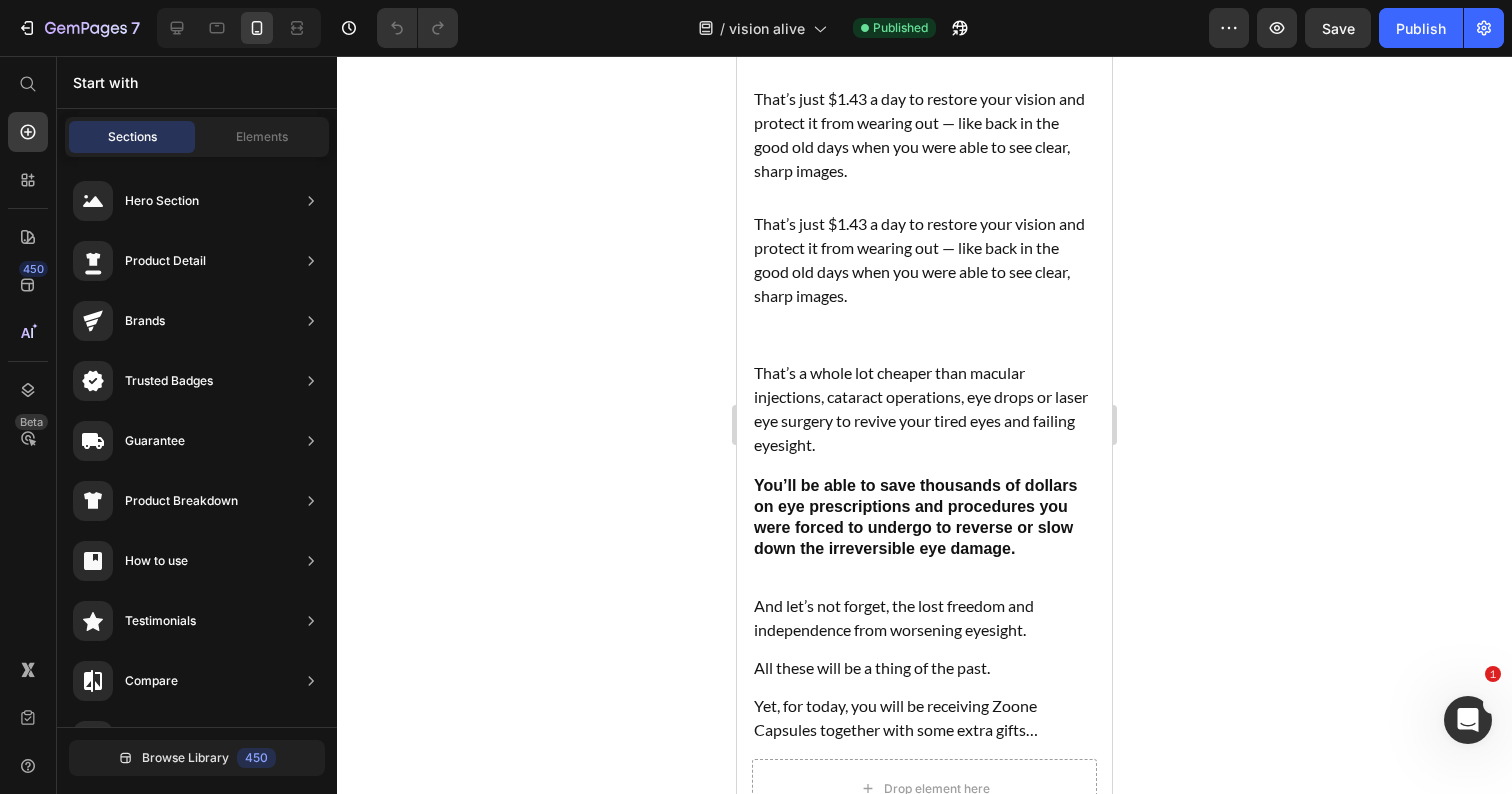 click at bounding box center (924, -589) 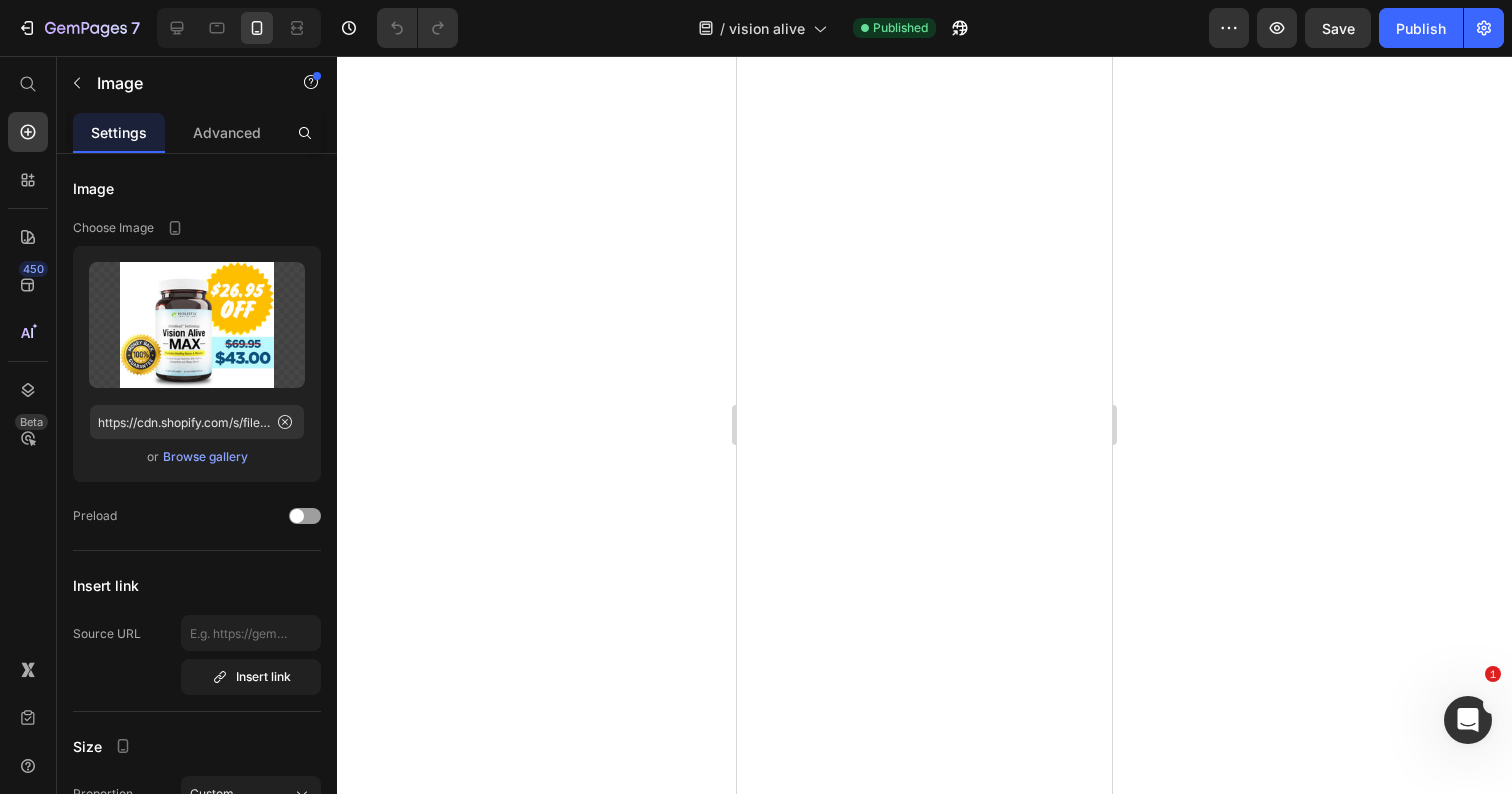 scroll, scrollTop: 57699, scrollLeft: 0, axis: vertical 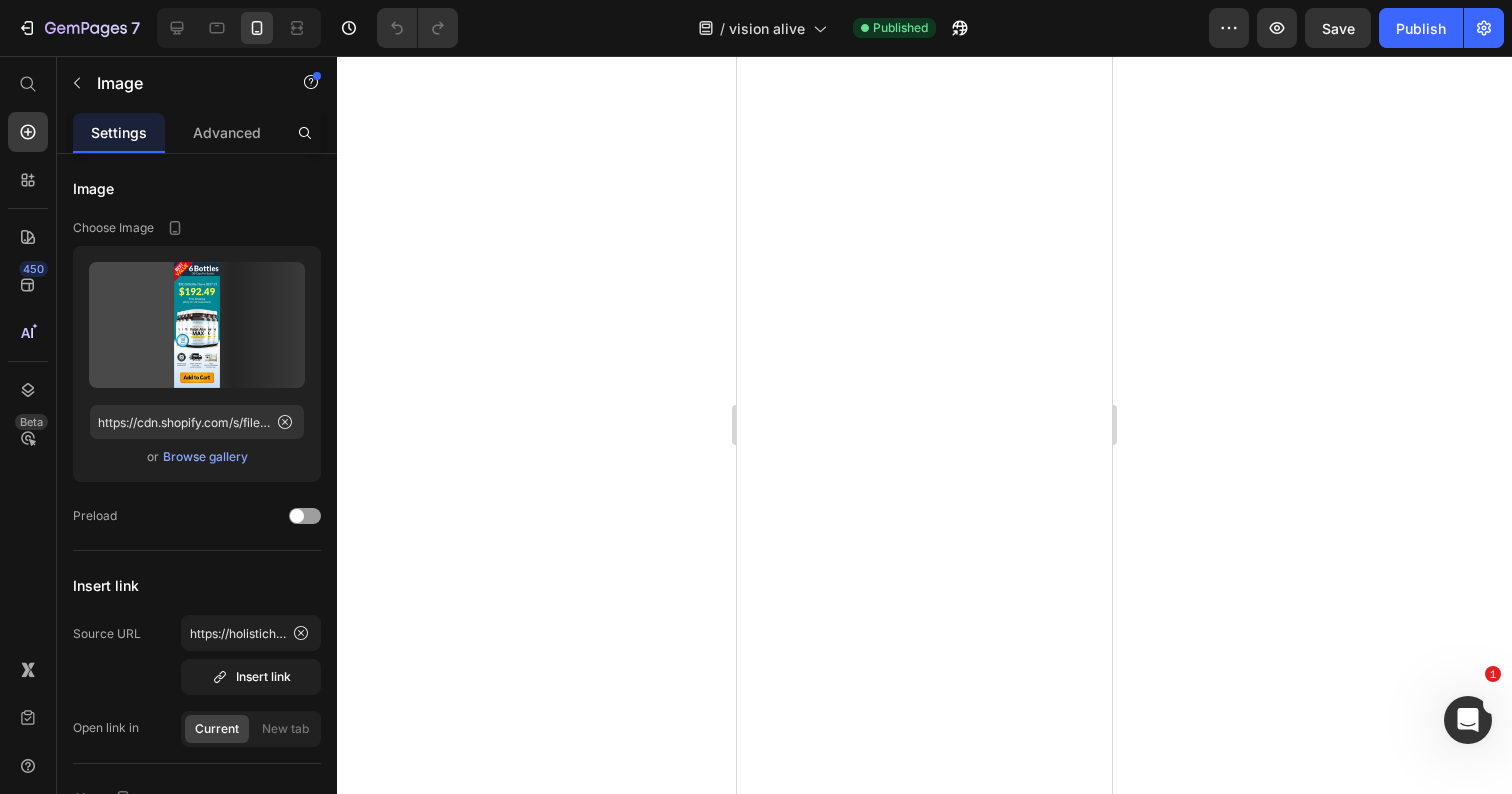 click at bounding box center [924, -1667] 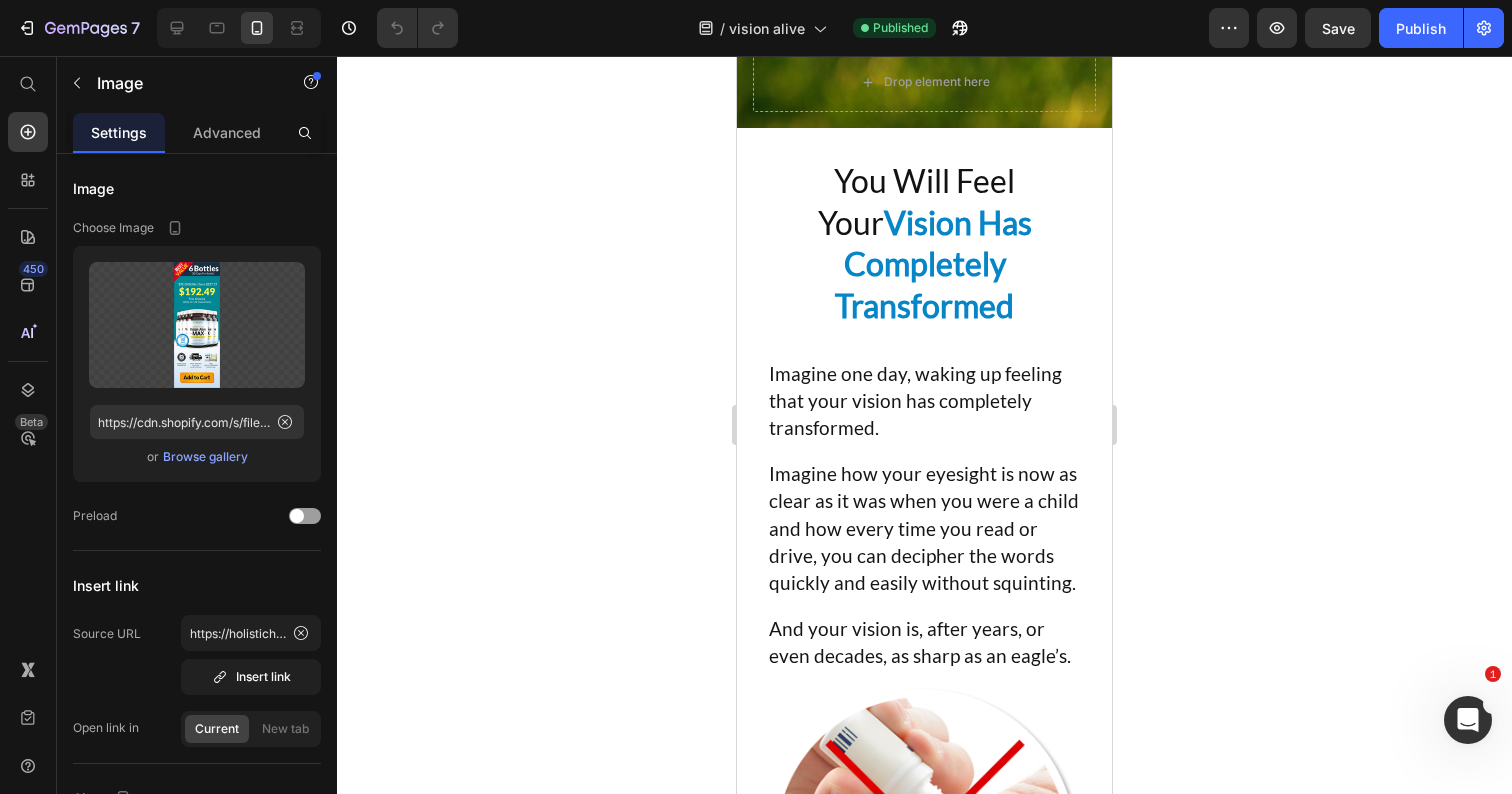 scroll, scrollTop: 54207, scrollLeft: 0, axis: vertical 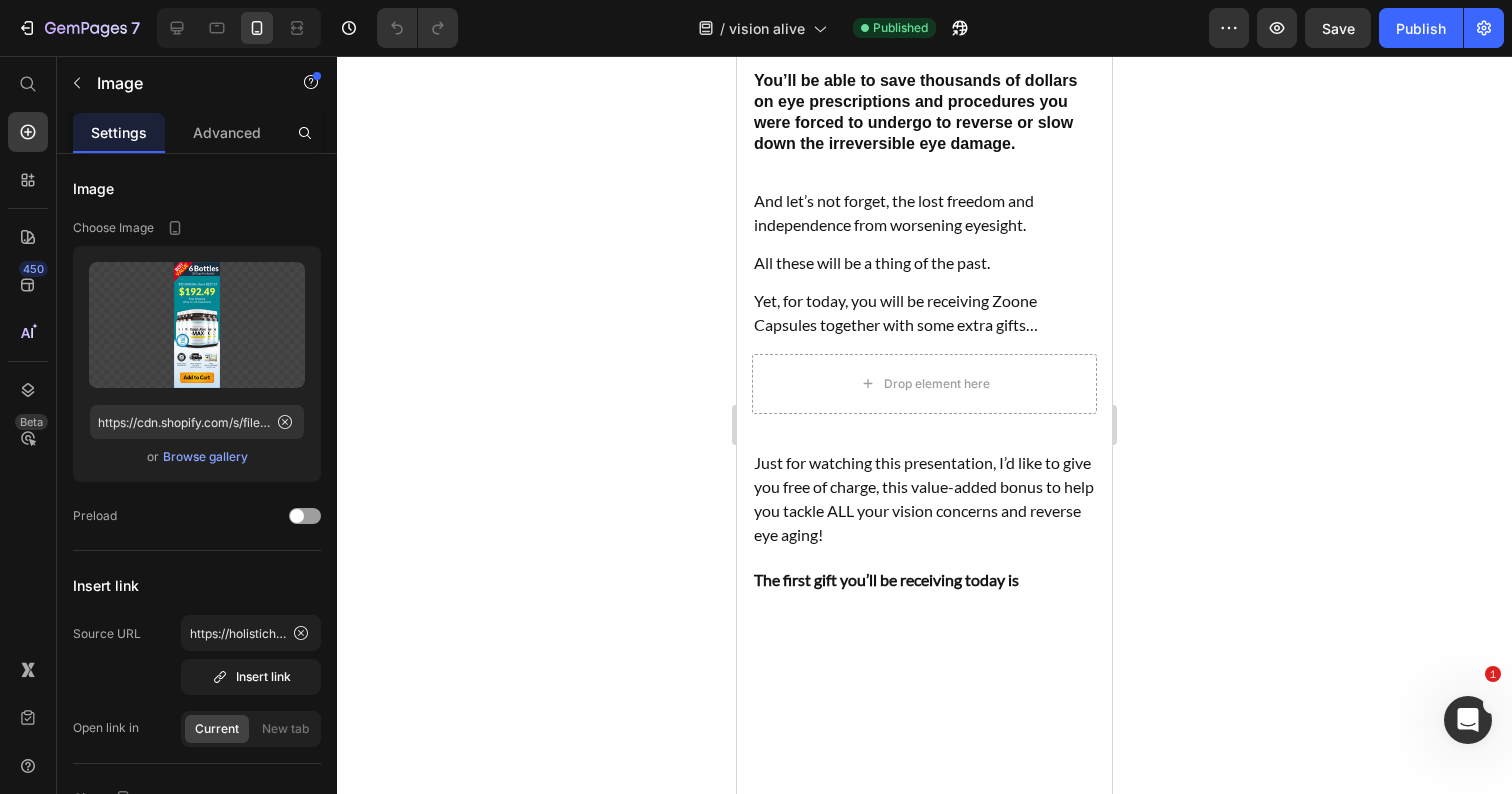 click at bounding box center [924, -846] 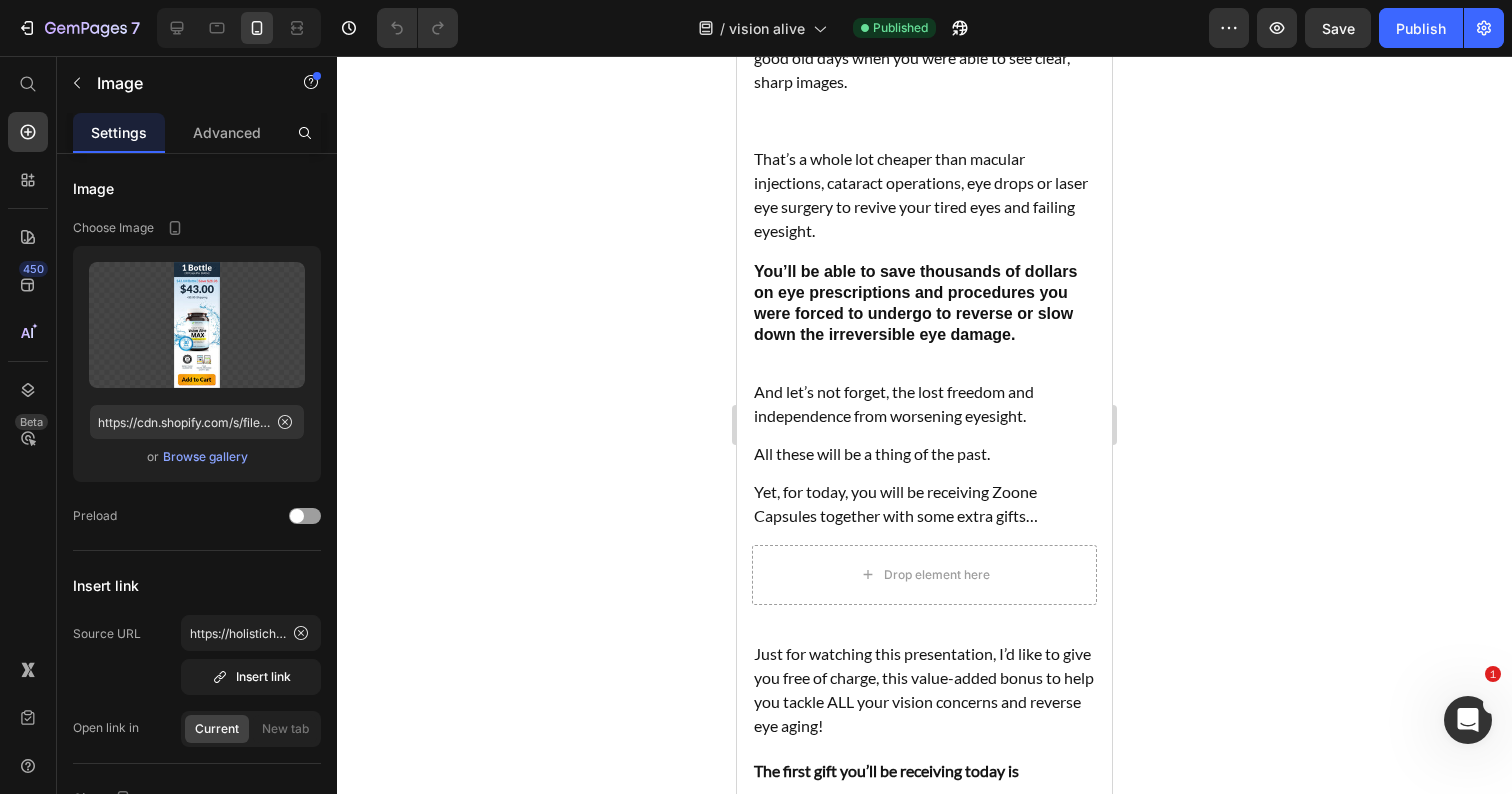scroll, scrollTop: 56897, scrollLeft: 0, axis: vertical 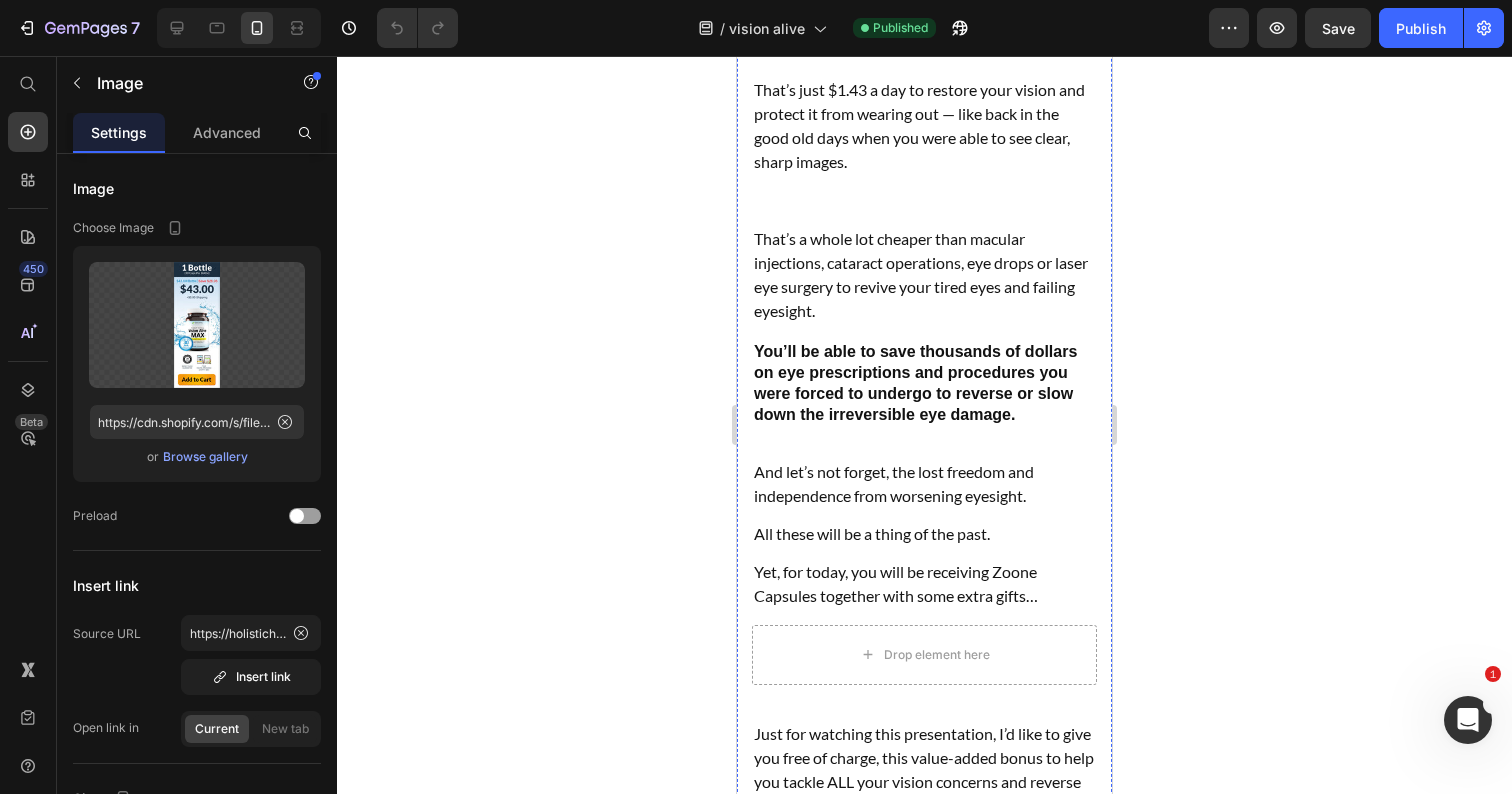 click 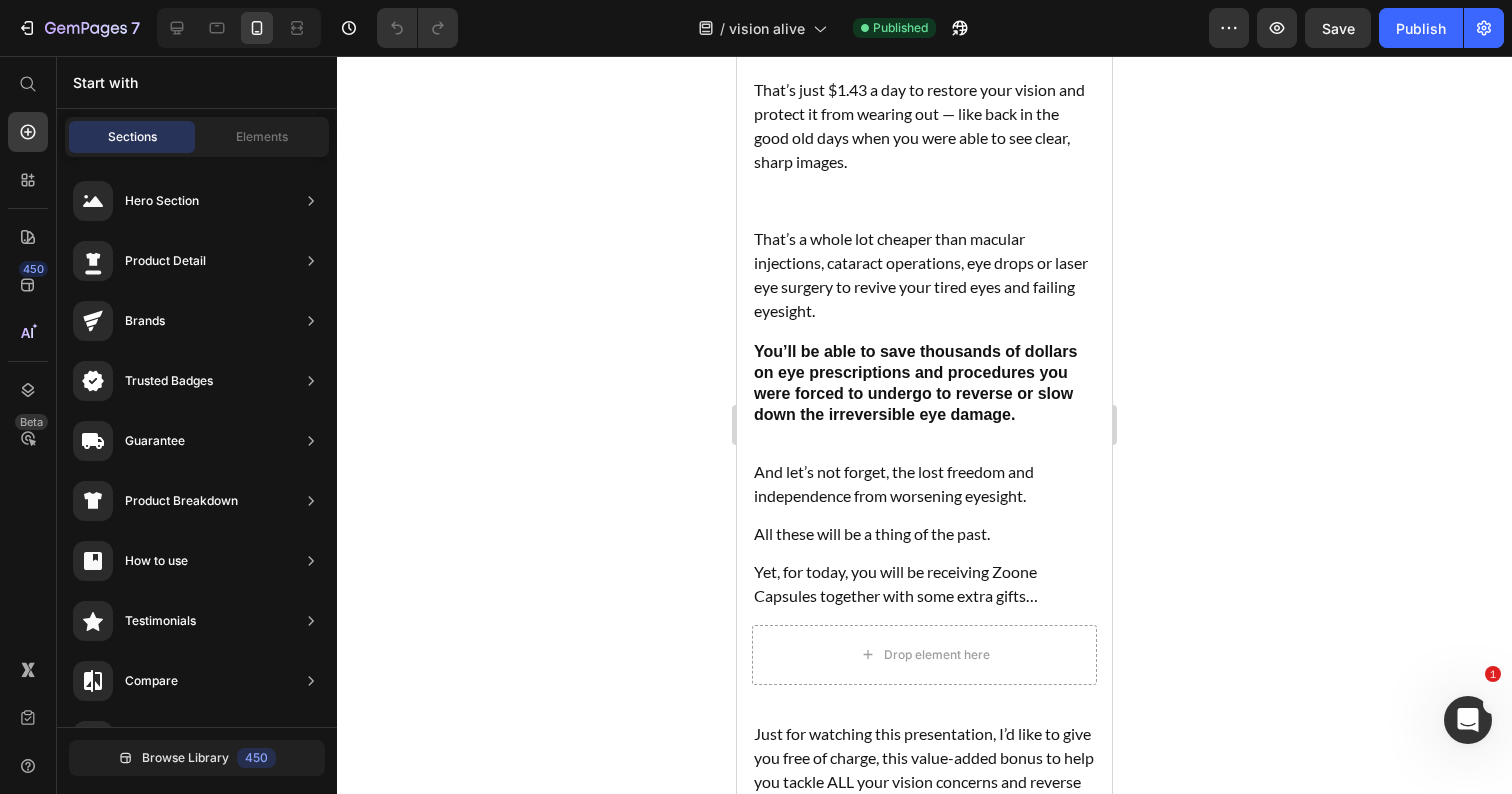 click at bounding box center (924, -575) 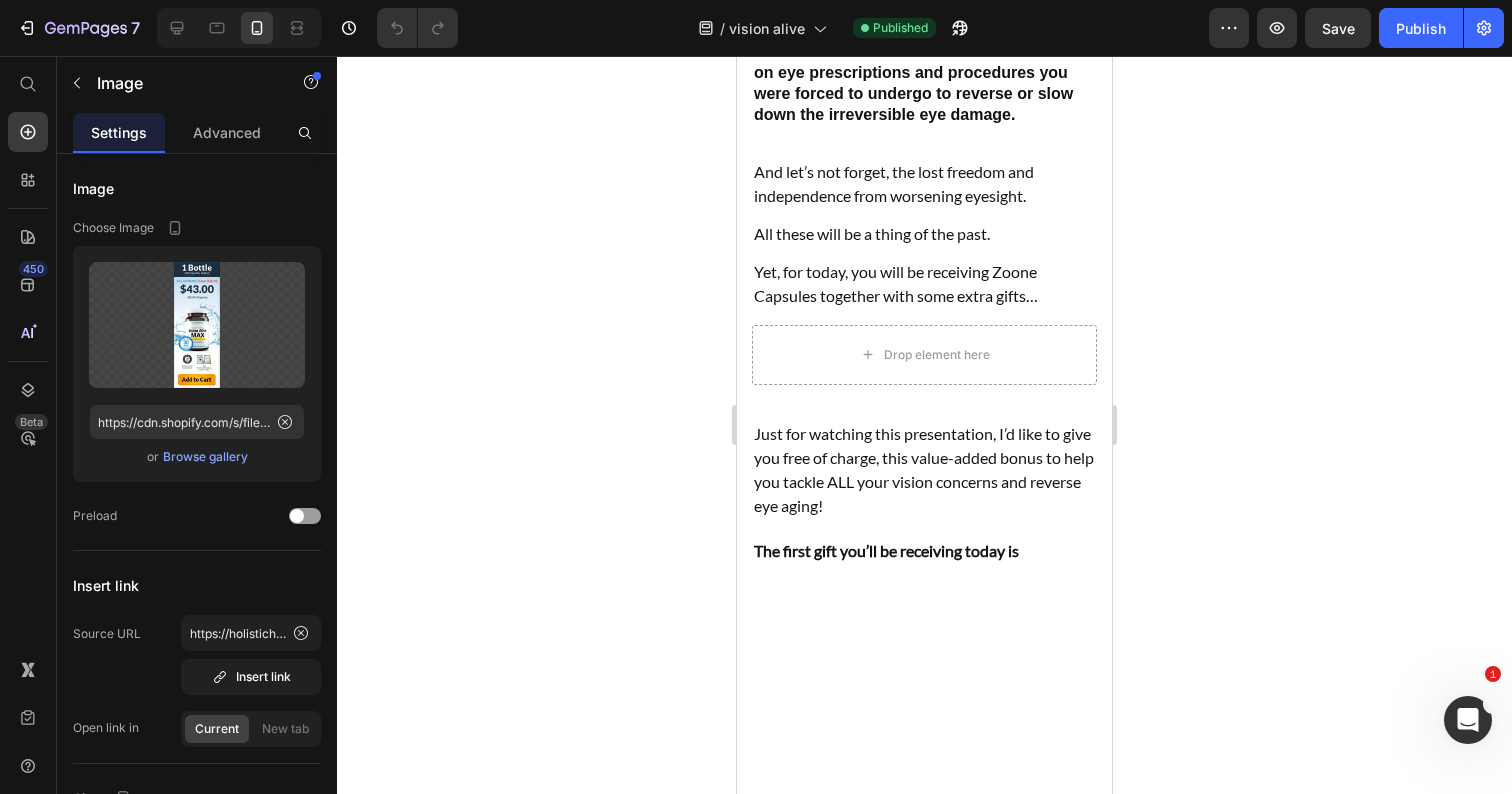 scroll, scrollTop: 57212, scrollLeft: 0, axis: vertical 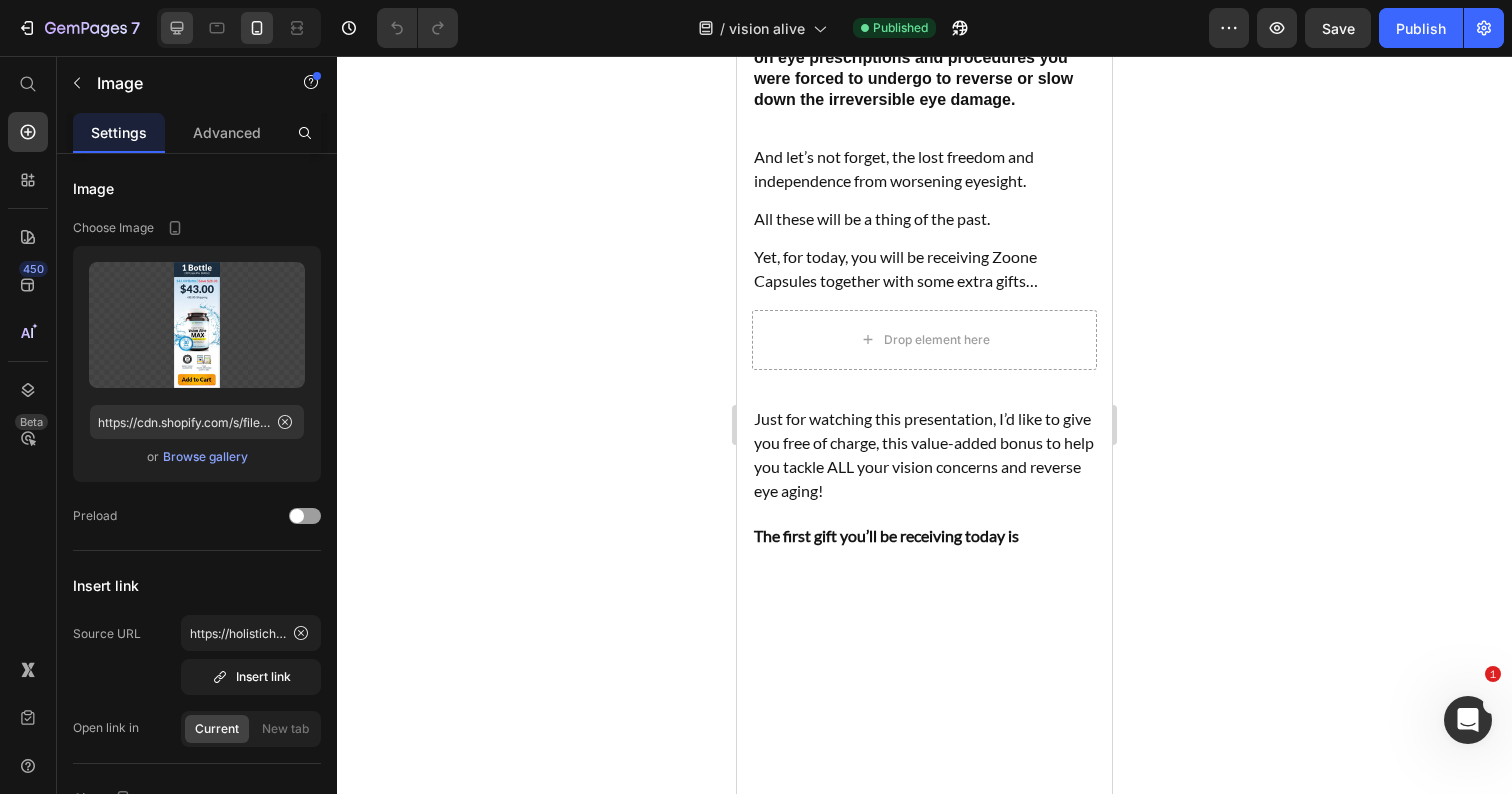 click 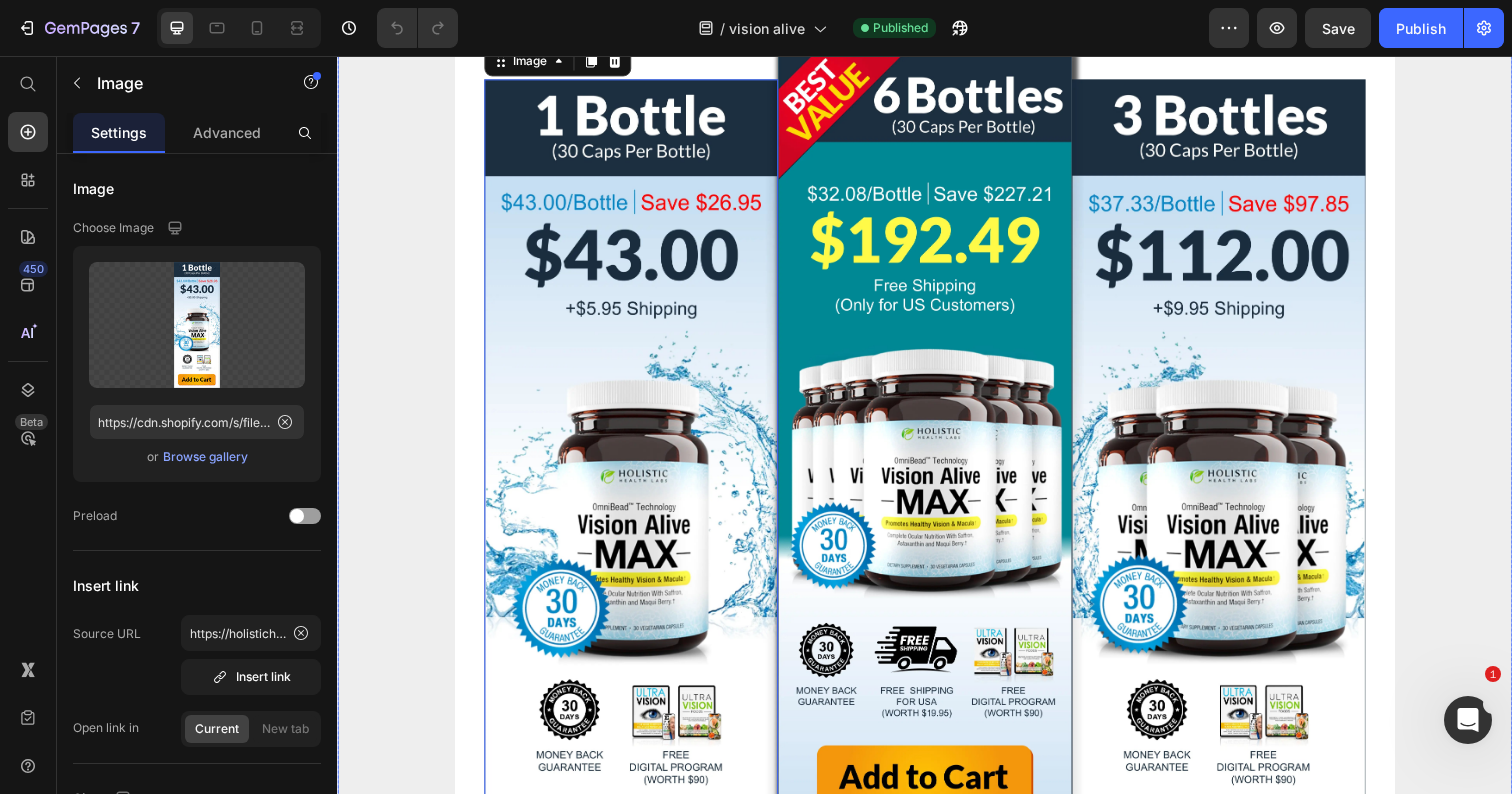 scroll, scrollTop: 53526, scrollLeft: 0, axis: vertical 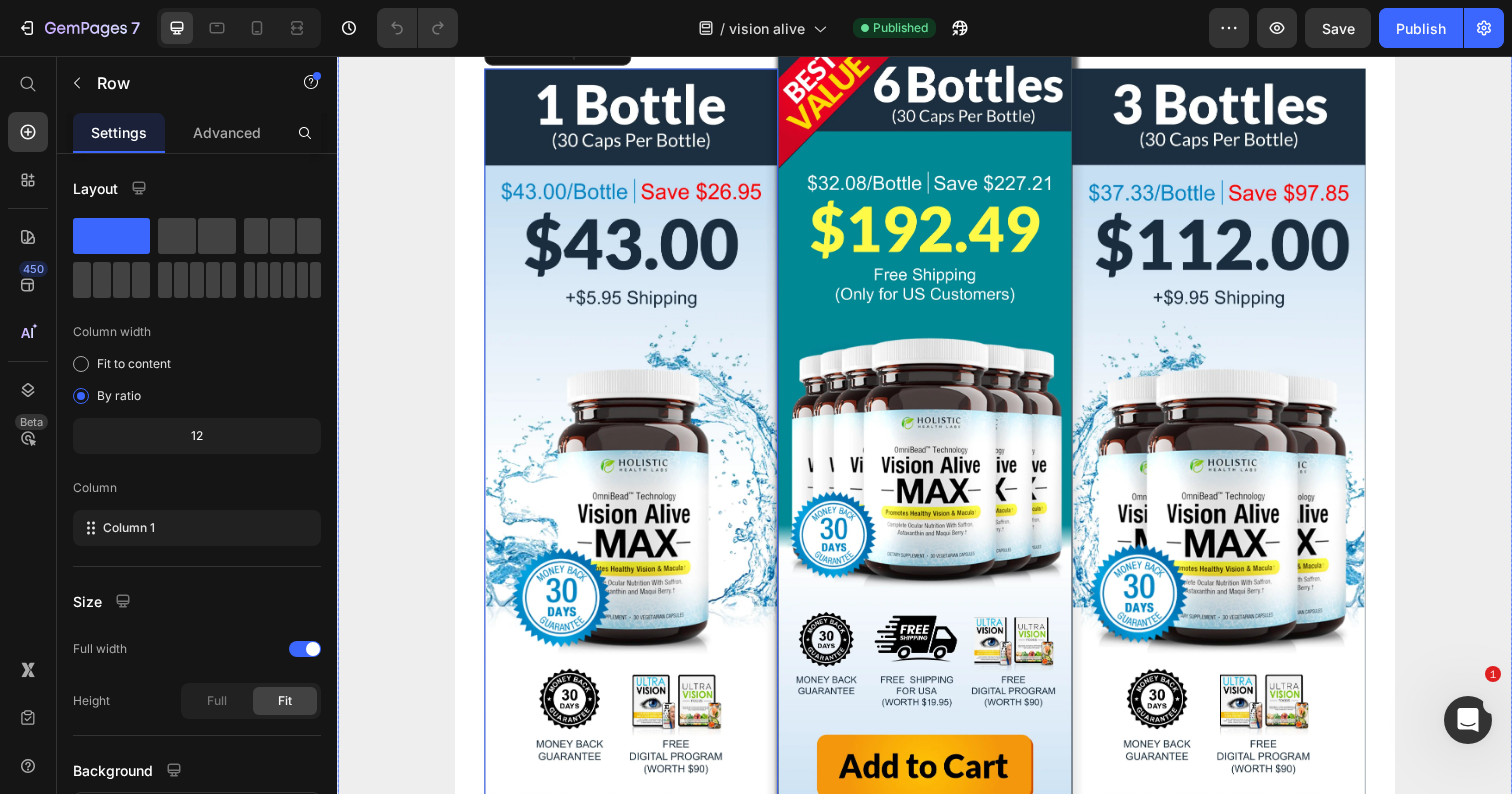 click on "Image Zoone, I’m browsing website and I’m looking some products for my vitamins and situation I find your product. Yes! Working very well. Thank you very much. Text Block Image Row
Drop element here [PERSON] [CITY], [STATE] Heading Row Row I had real watery eyes and nothing seem to help until I got Zoone and I never had any more problems. And it’s also good to prevent macular degeneration. I really recommend Zoone. Text Block Image Row Image Row
Drop element here [PERSON] [CITY], [STATE] Heading Row Row Hello, I started having symptoms of dry eye, irritated eyes, blurry vision back in October. And so I was googling everything that I could do to make my eyes feel better. And I also had some eye strain, and so I stumbled upon Zoone video. Text Block Text Block Text Block So I highly recommend Zoone to everyone who has risk factors for macular degeneration, or dry eyes, irritated eyes or blurry vision, even. Text Block Text Block Text Block Row" at bounding box center [937, -2679] 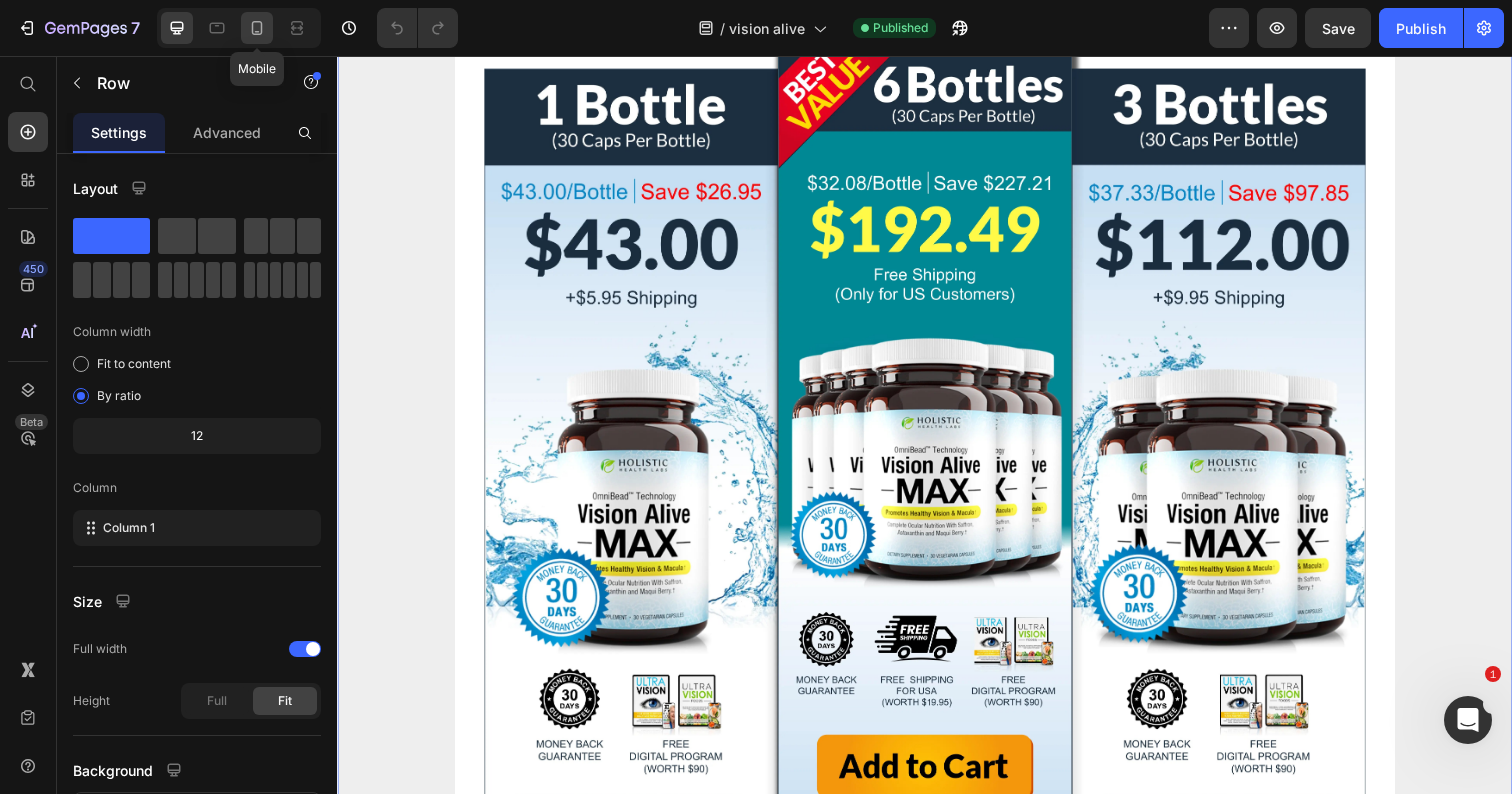 click 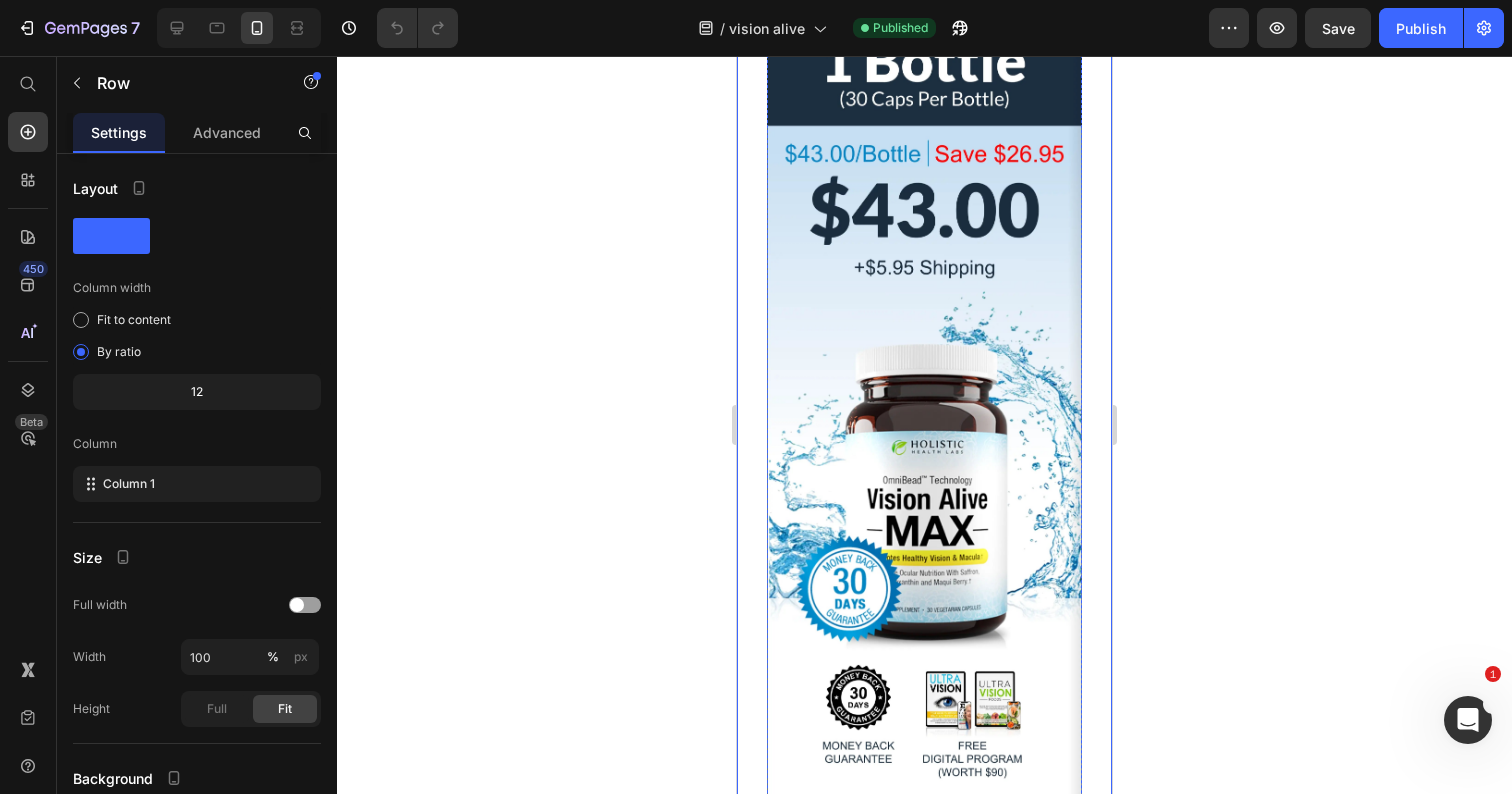 scroll, scrollTop: 54973, scrollLeft: 0, axis: vertical 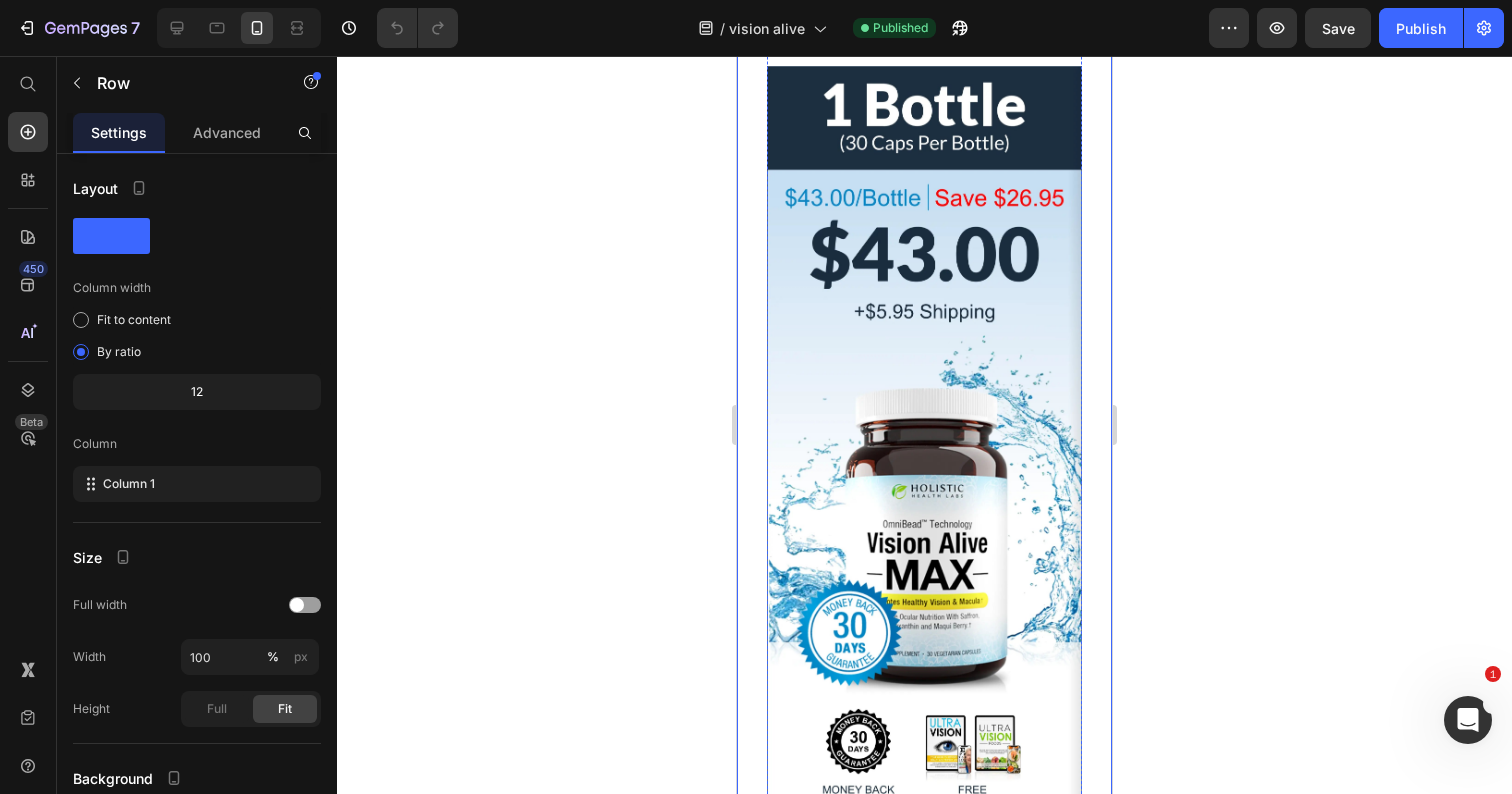 click at bounding box center [924, -210] 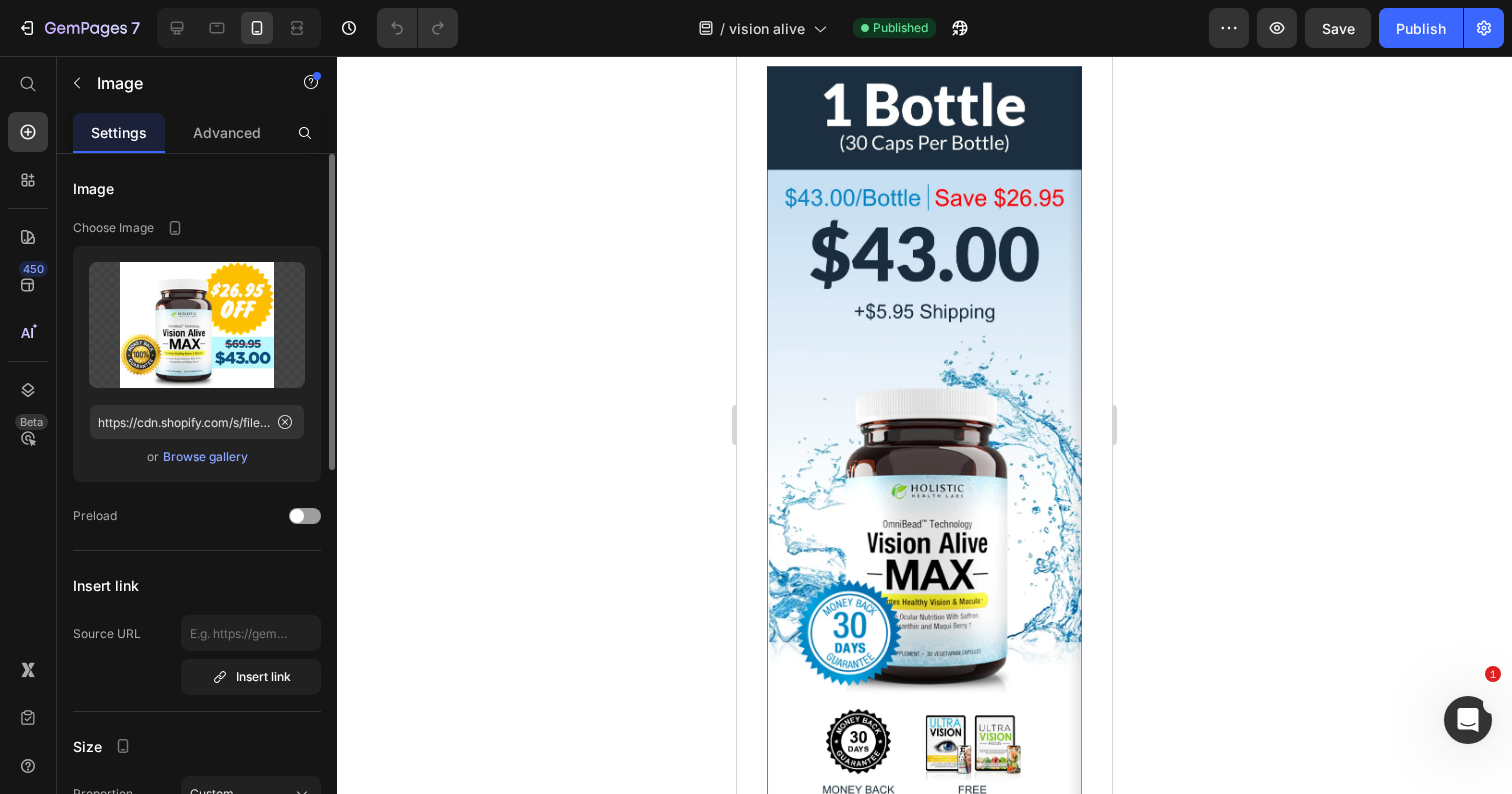click on "Browse gallery" at bounding box center [205, 457] 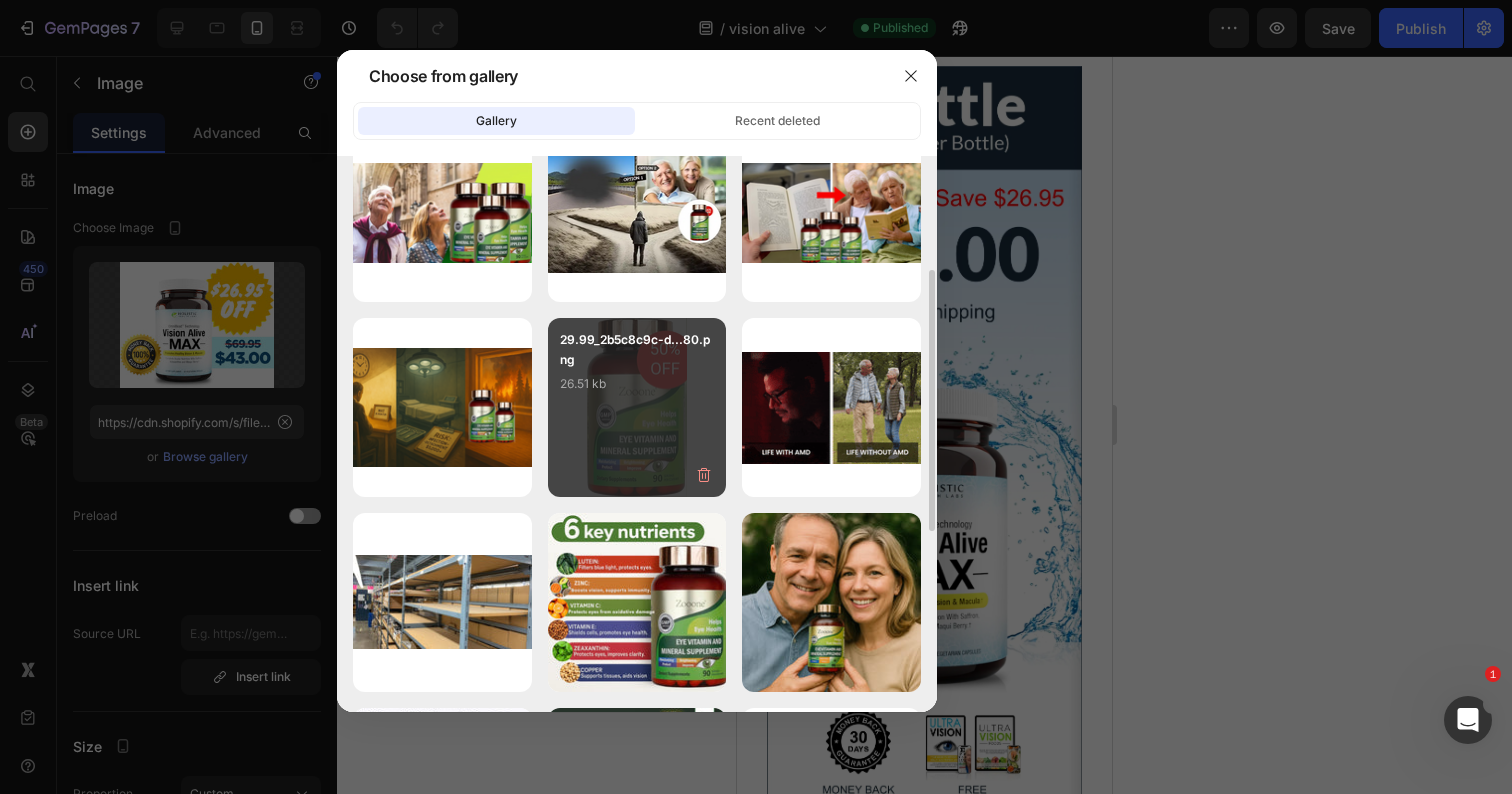 scroll, scrollTop: 250, scrollLeft: 0, axis: vertical 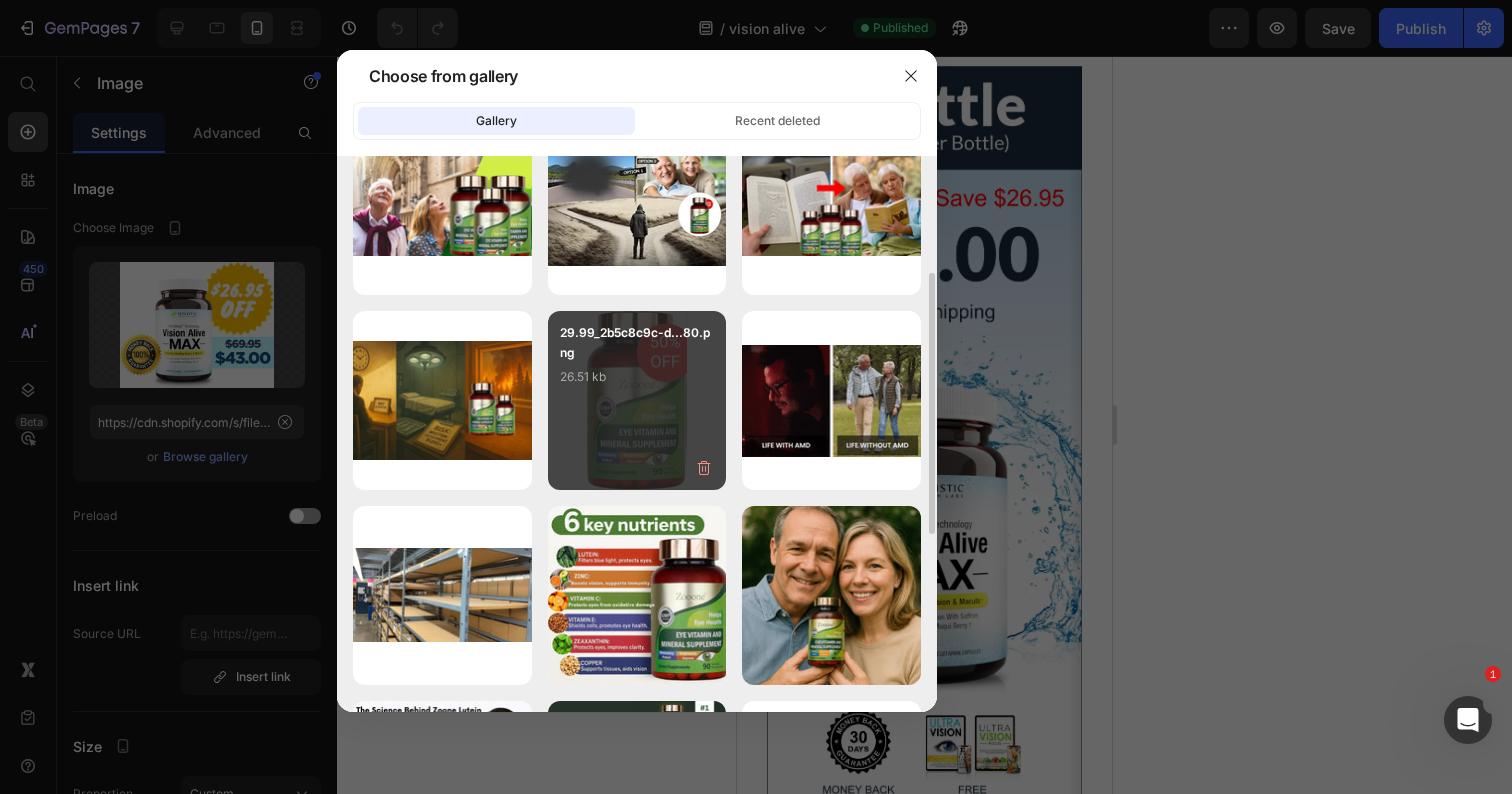click on "29.99_2b5c8c9c-d...80.png 26.51 kb" at bounding box center (637, 400) 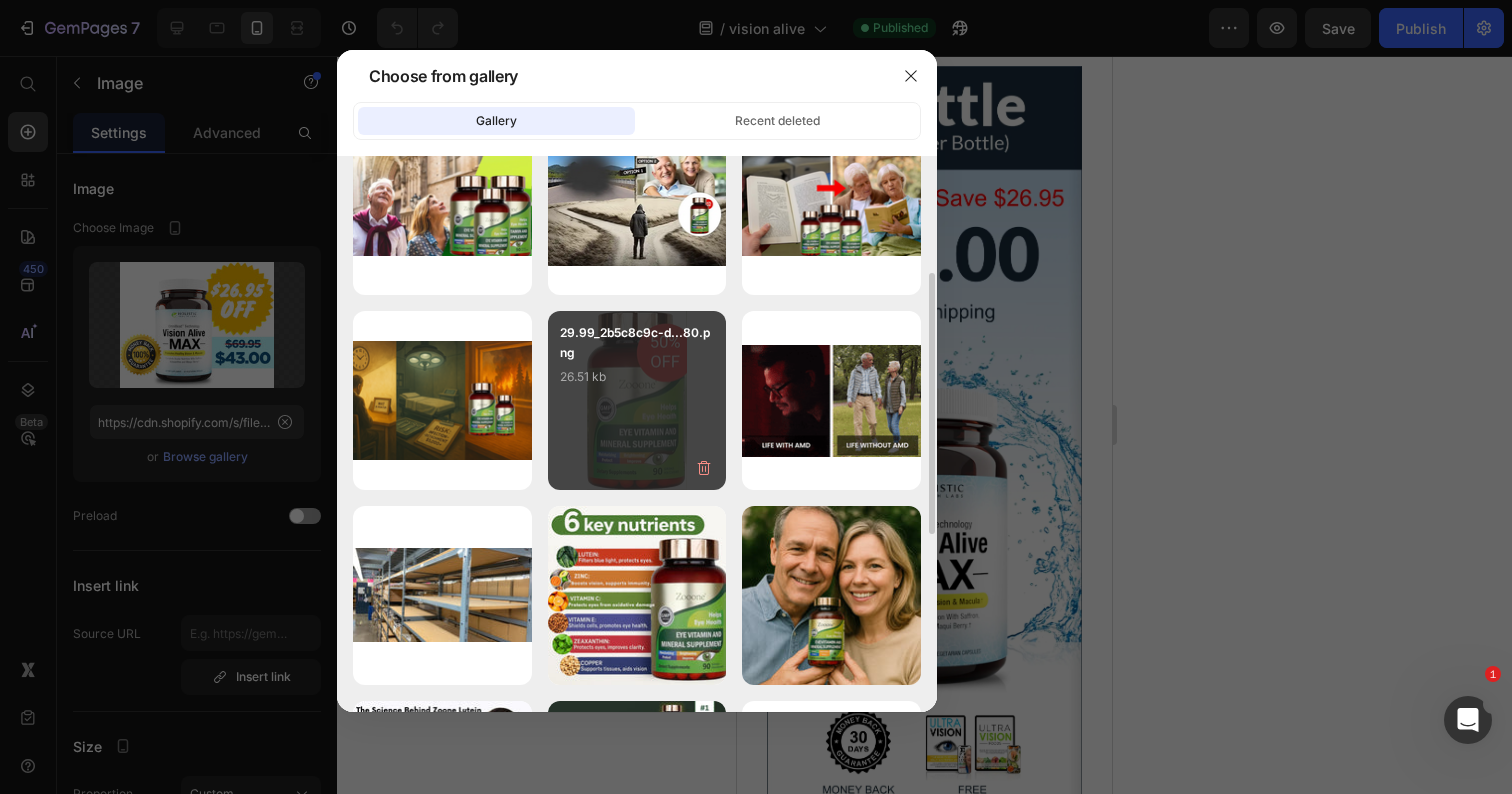 type on "https://cdn.shopify.com/s/files/1/0741/6325/7561/files/gempages_559101826016740245-83040f69-b1a3-41cf-a479-1d79bc4f4d6a.webp" 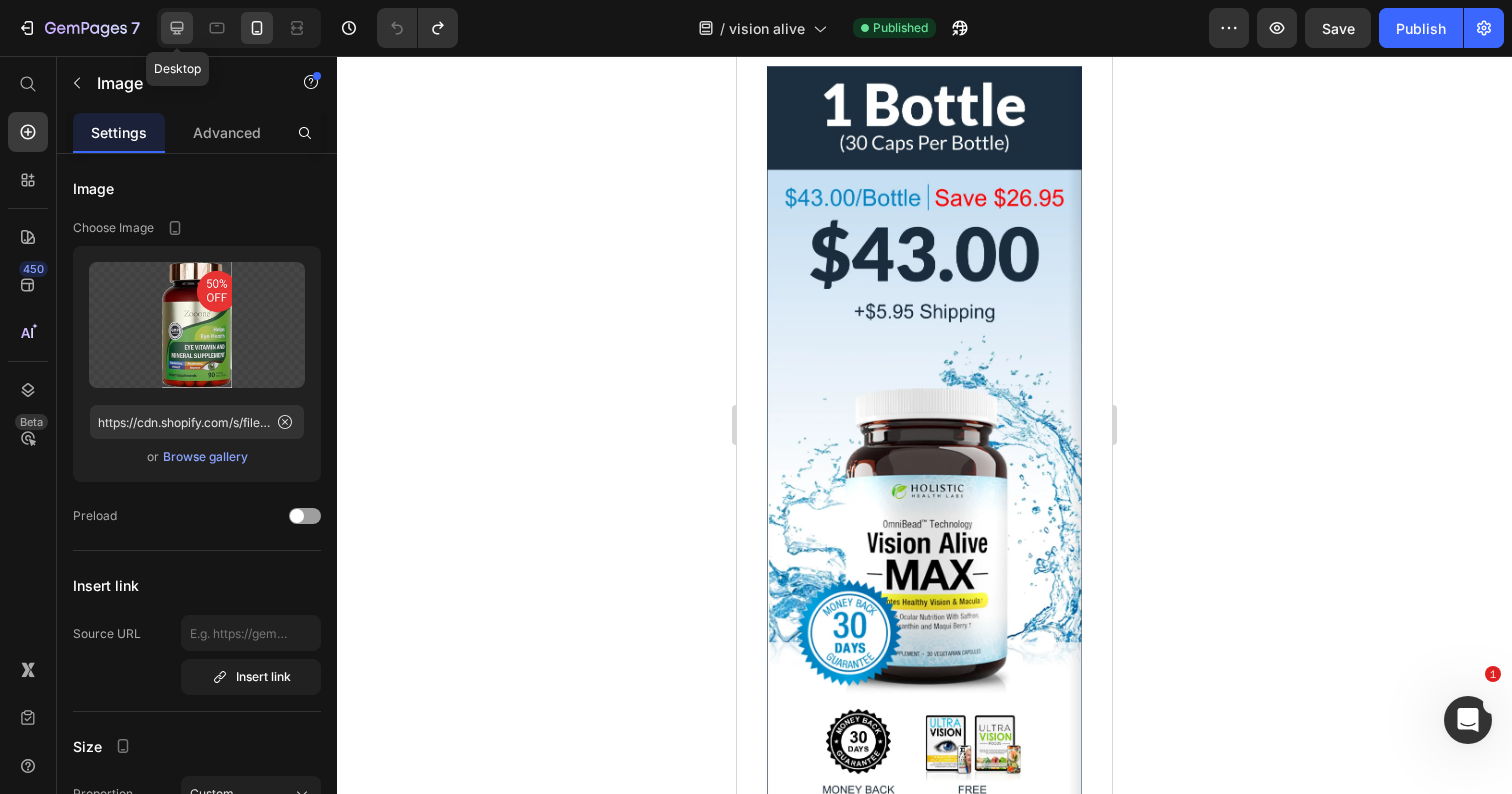 click 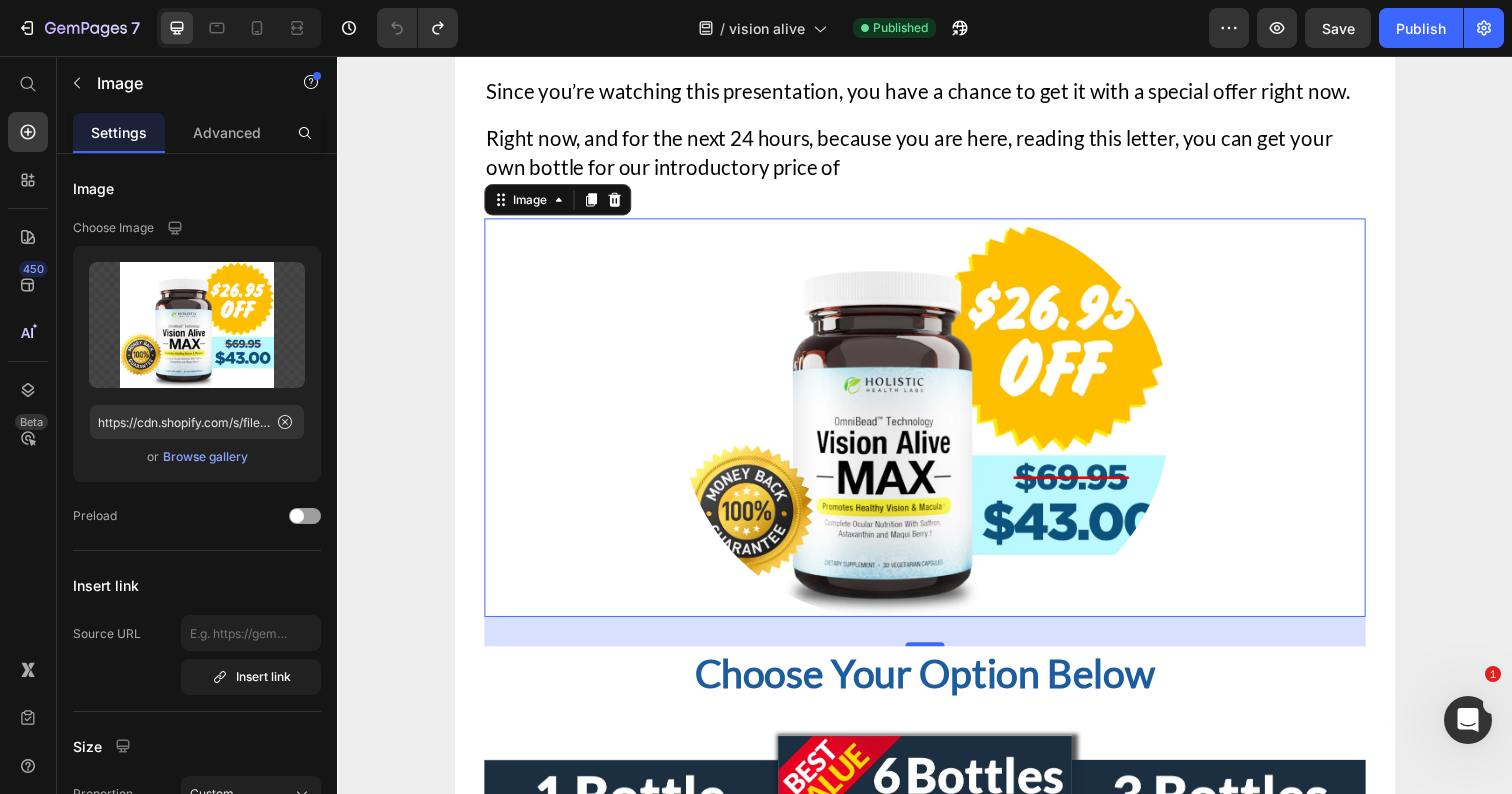 scroll, scrollTop: 51279, scrollLeft: 0, axis: vertical 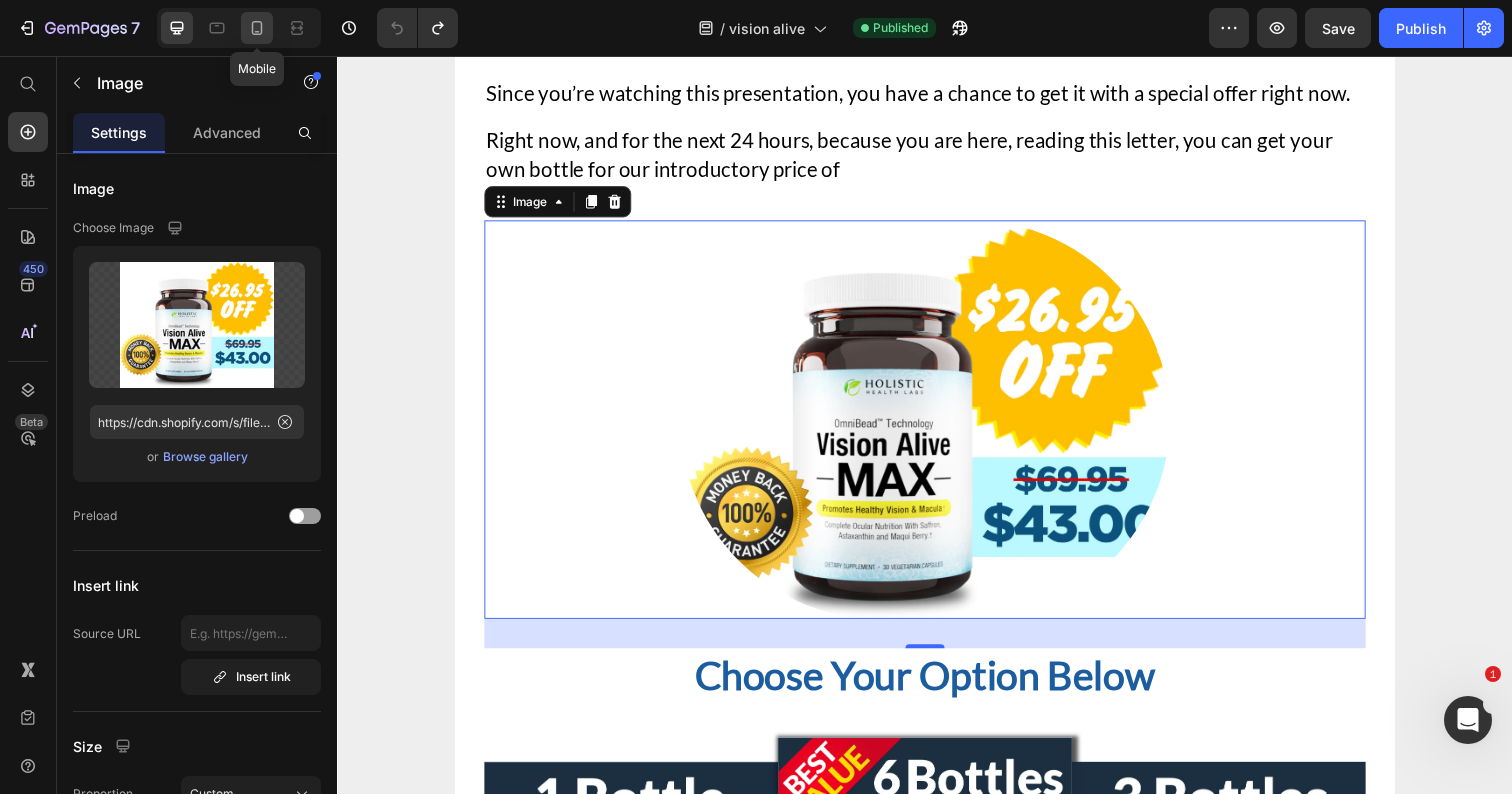 click 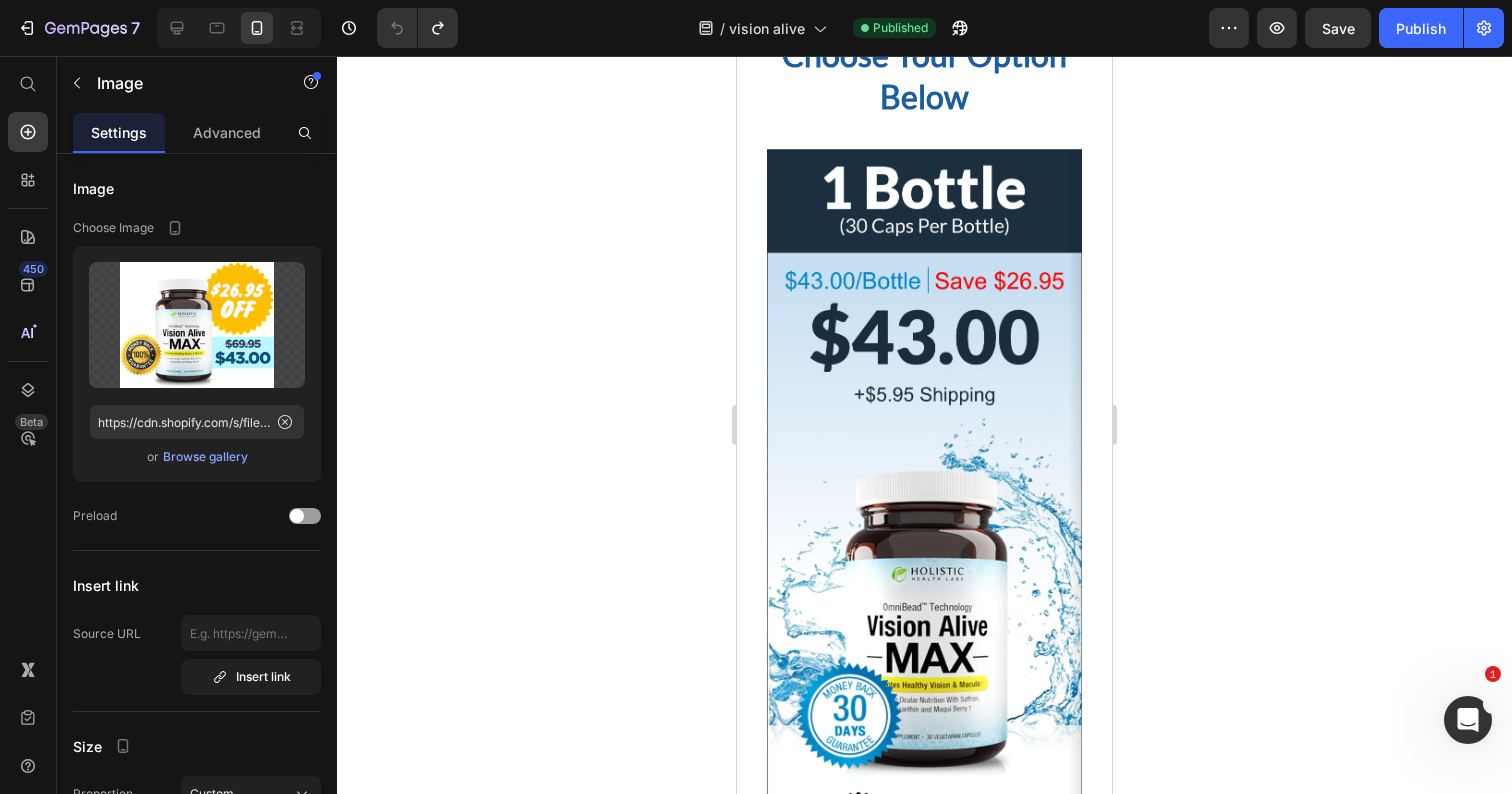 scroll, scrollTop: 54892, scrollLeft: 0, axis: vertical 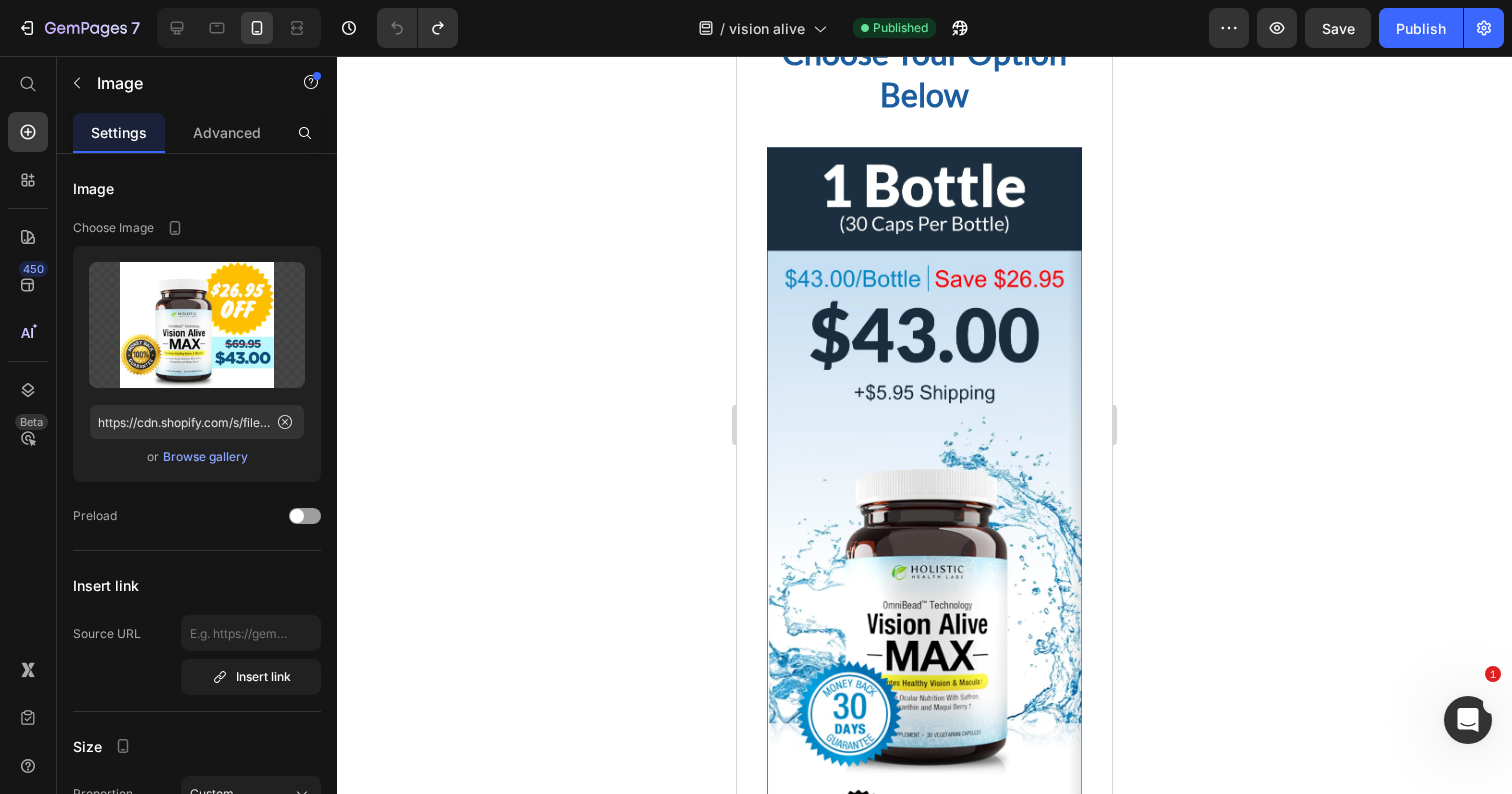 click 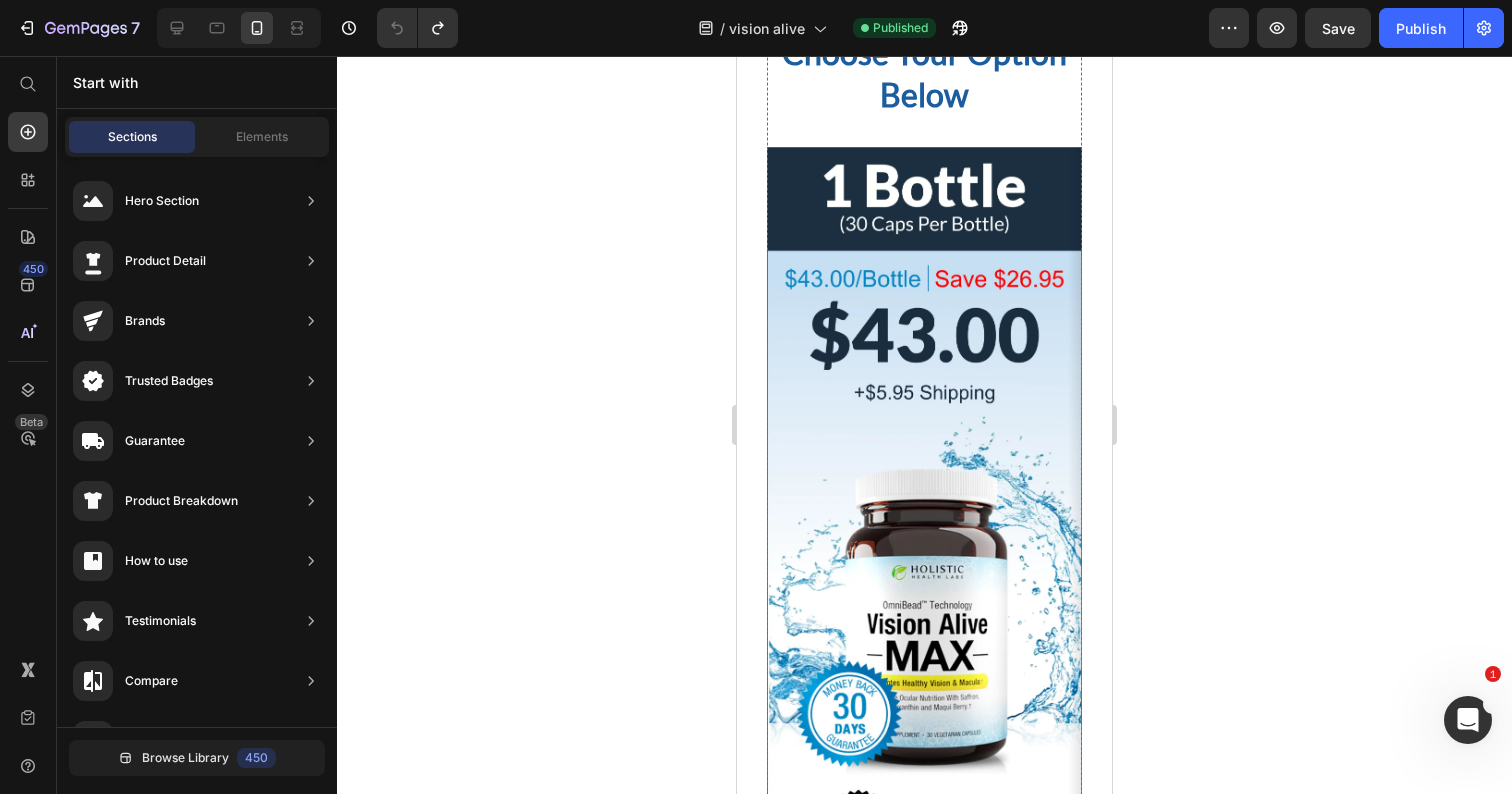 click at bounding box center [924, -129] 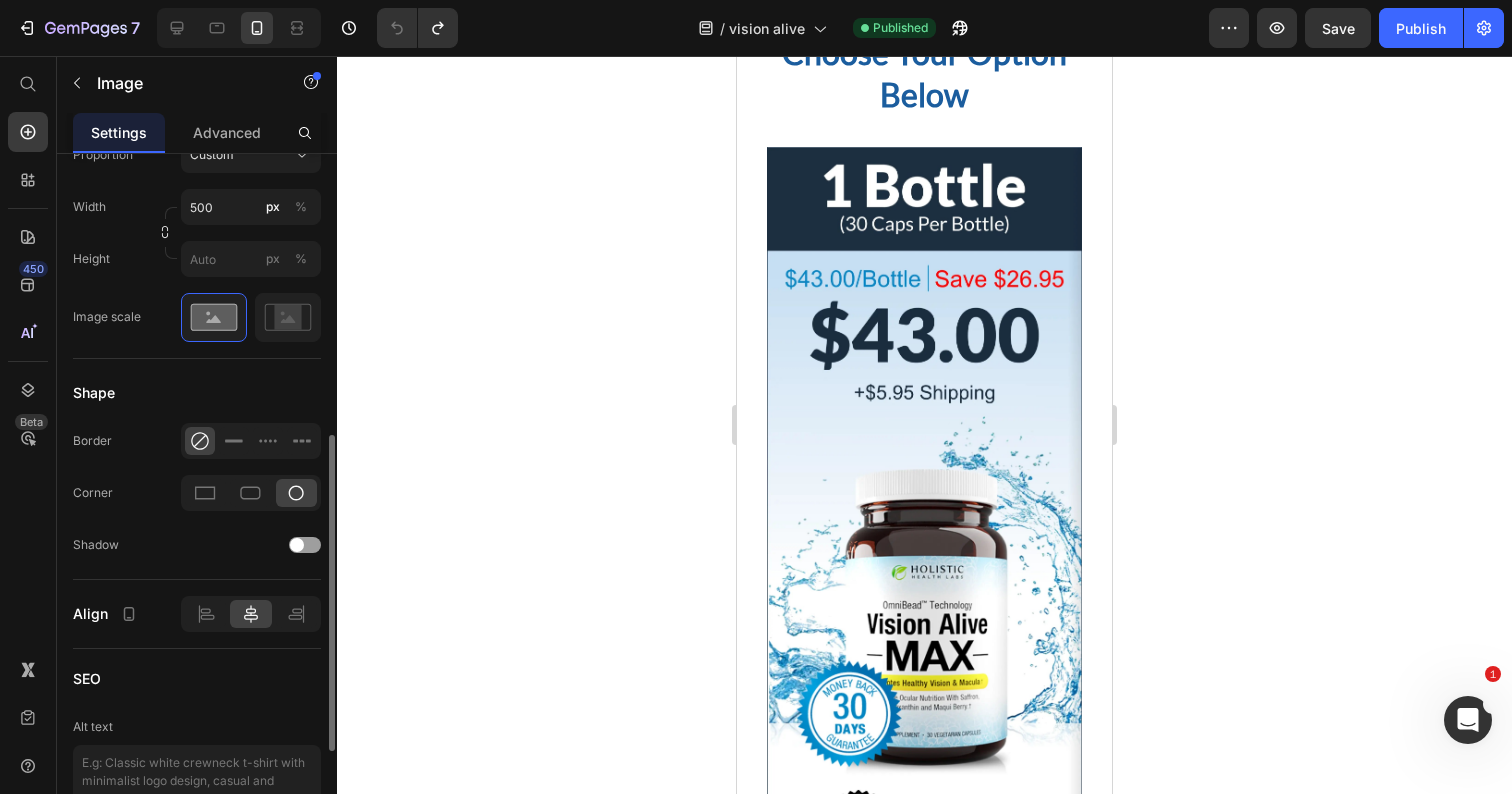 scroll, scrollTop: 661, scrollLeft: 0, axis: vertical 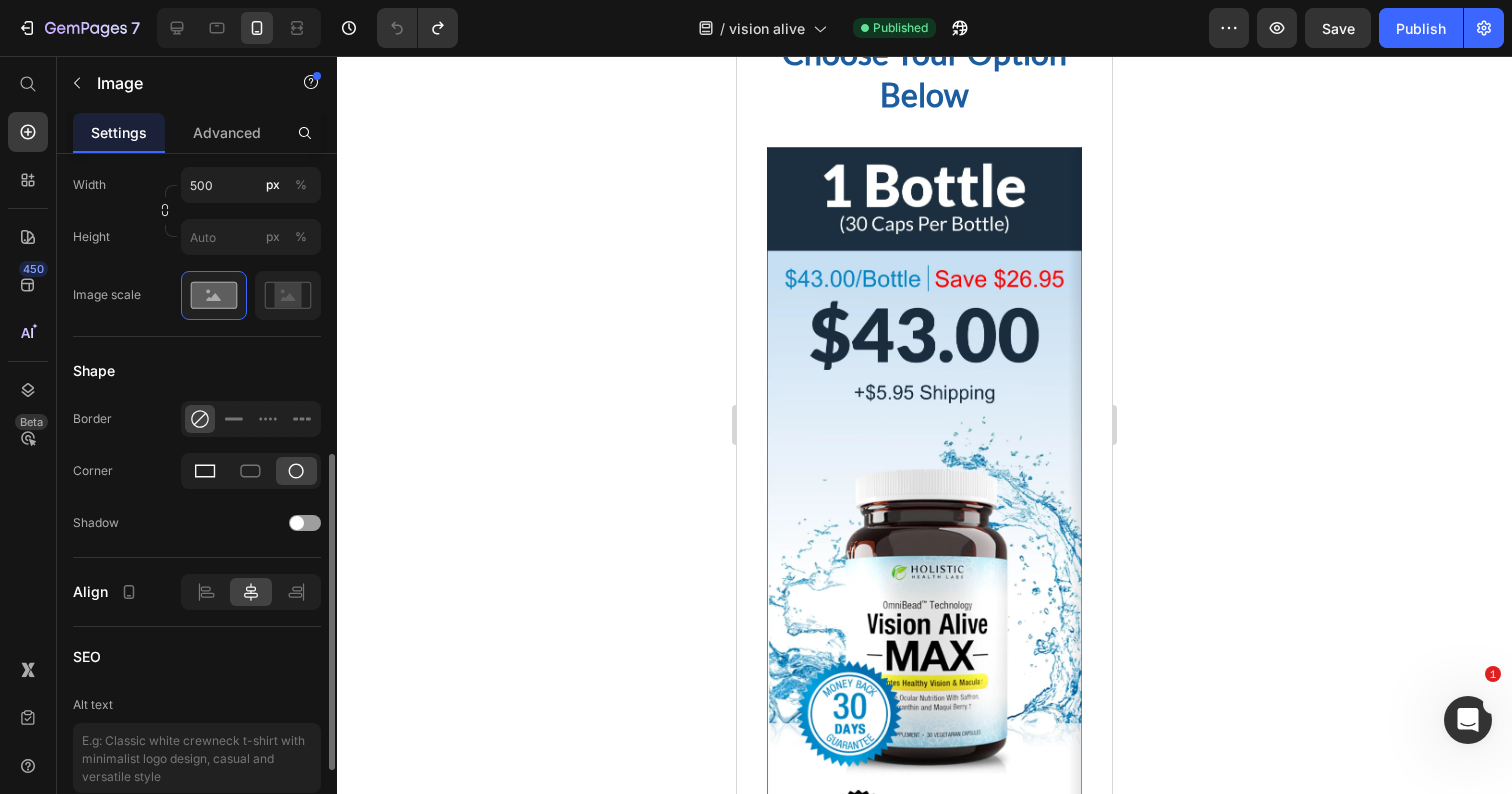 click 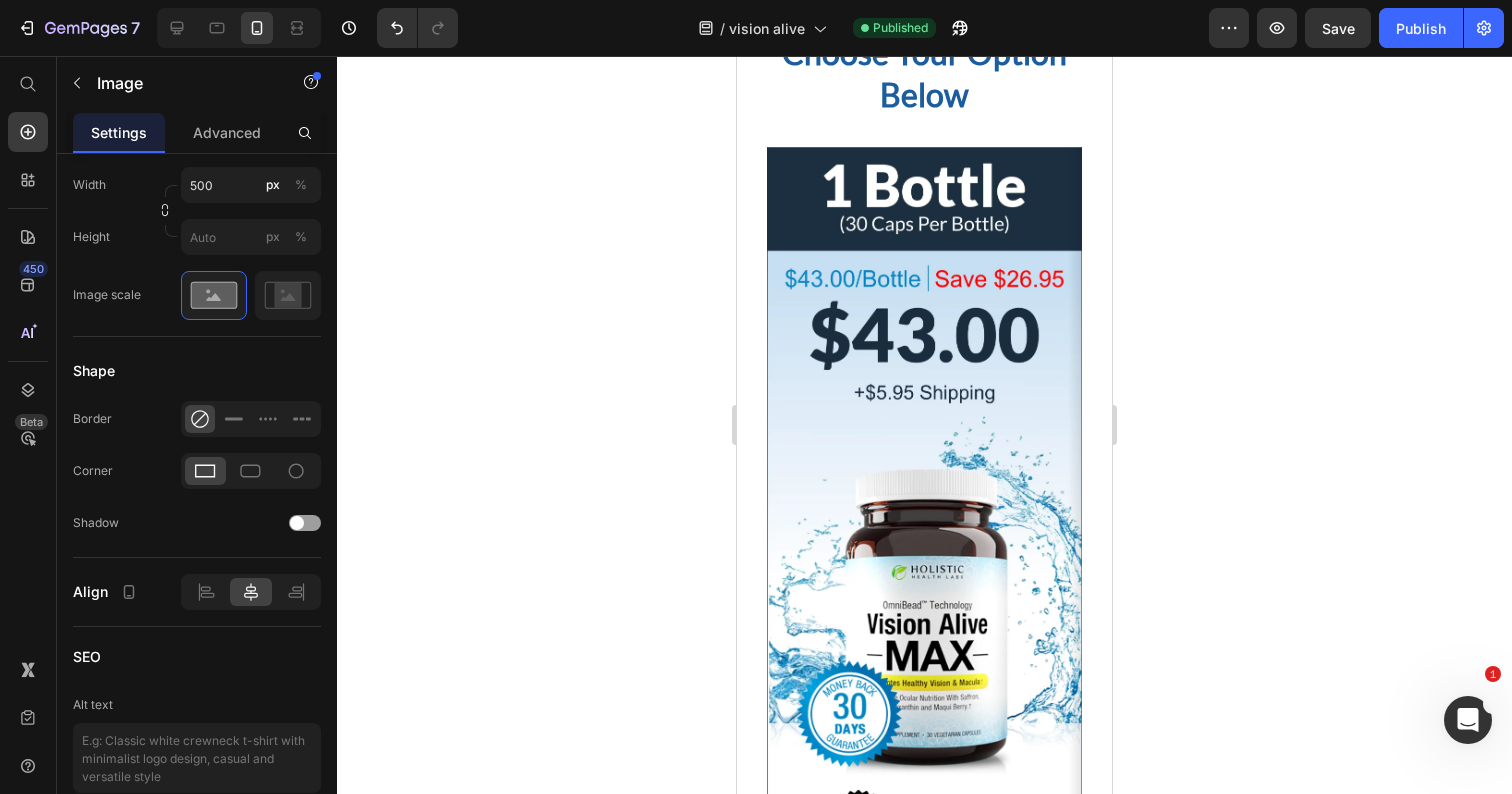 click 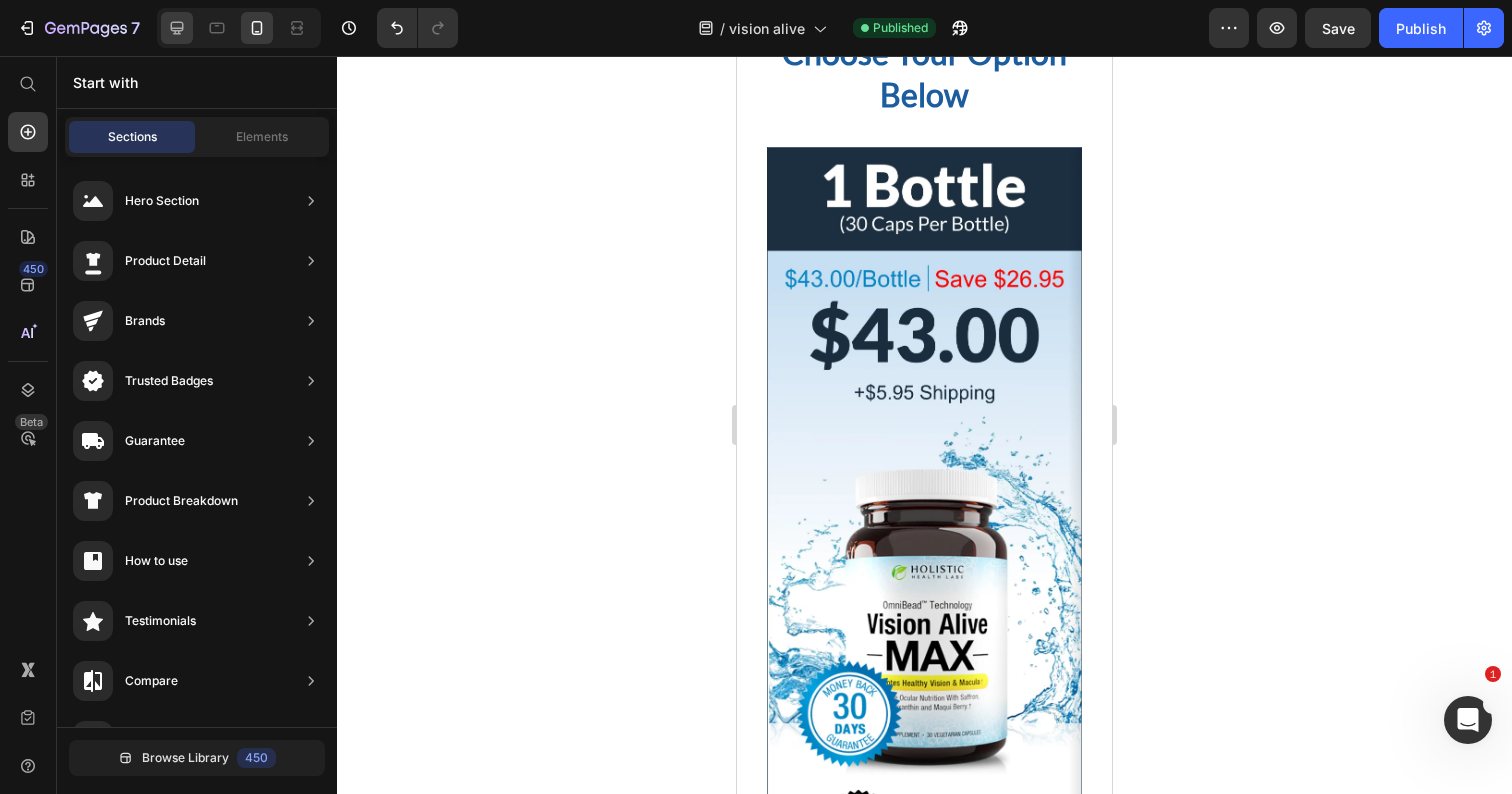 click 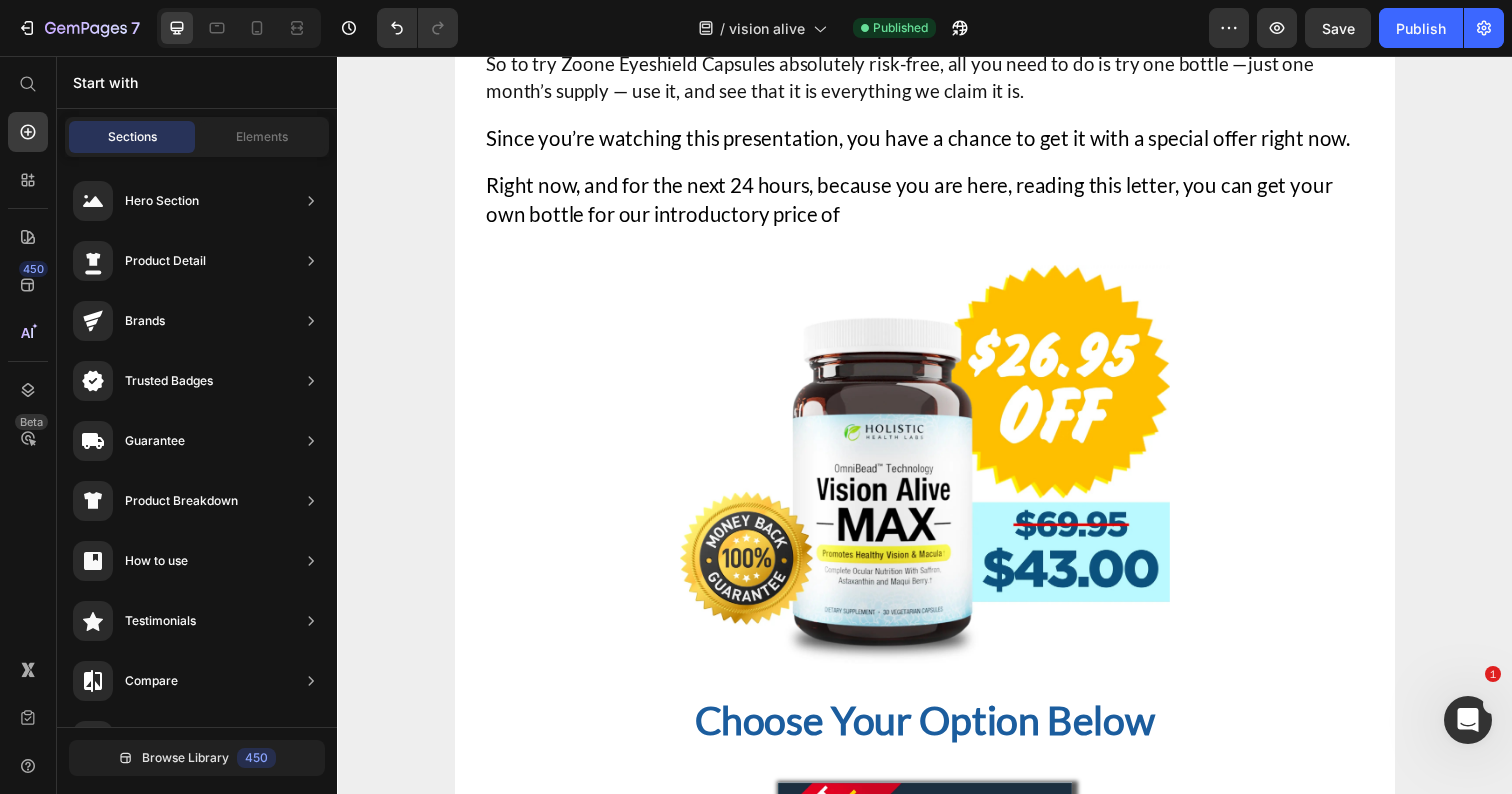 scroll, scrollTop: 51226, scrollLeft: 0, axis: vertical 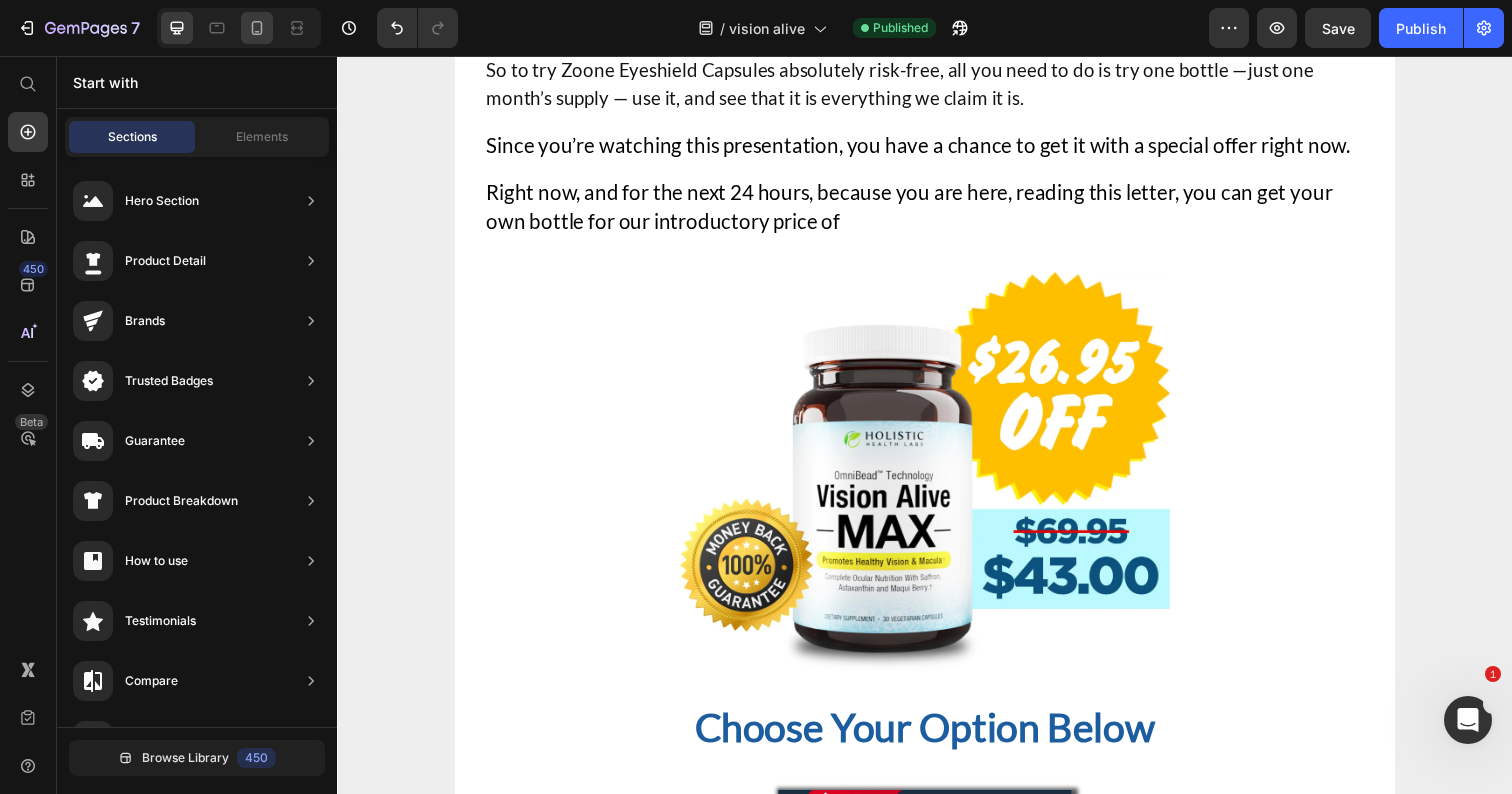 click 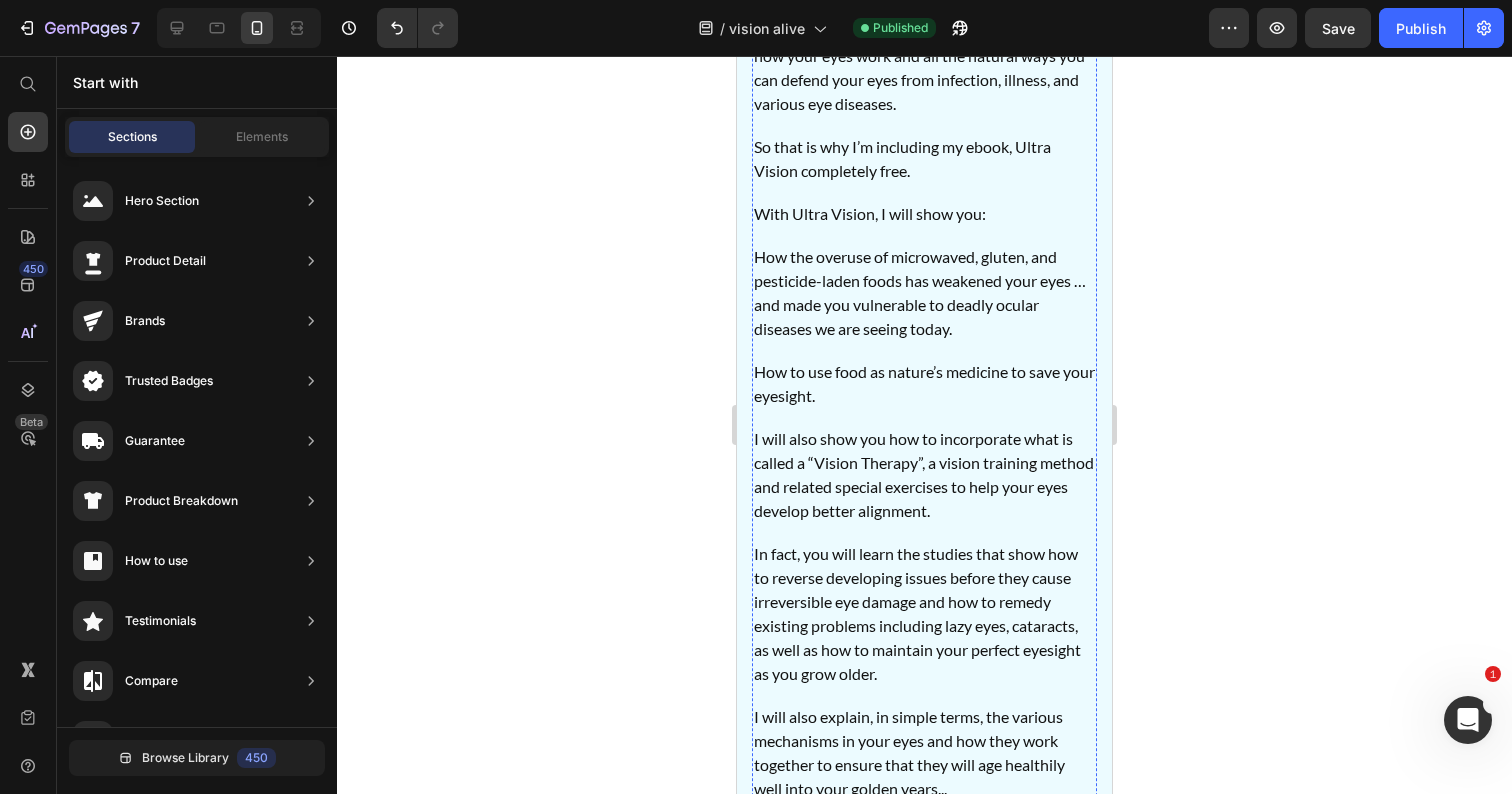 scroll, scrollTop: 60079, scrollLeft: 0, axis: vertical 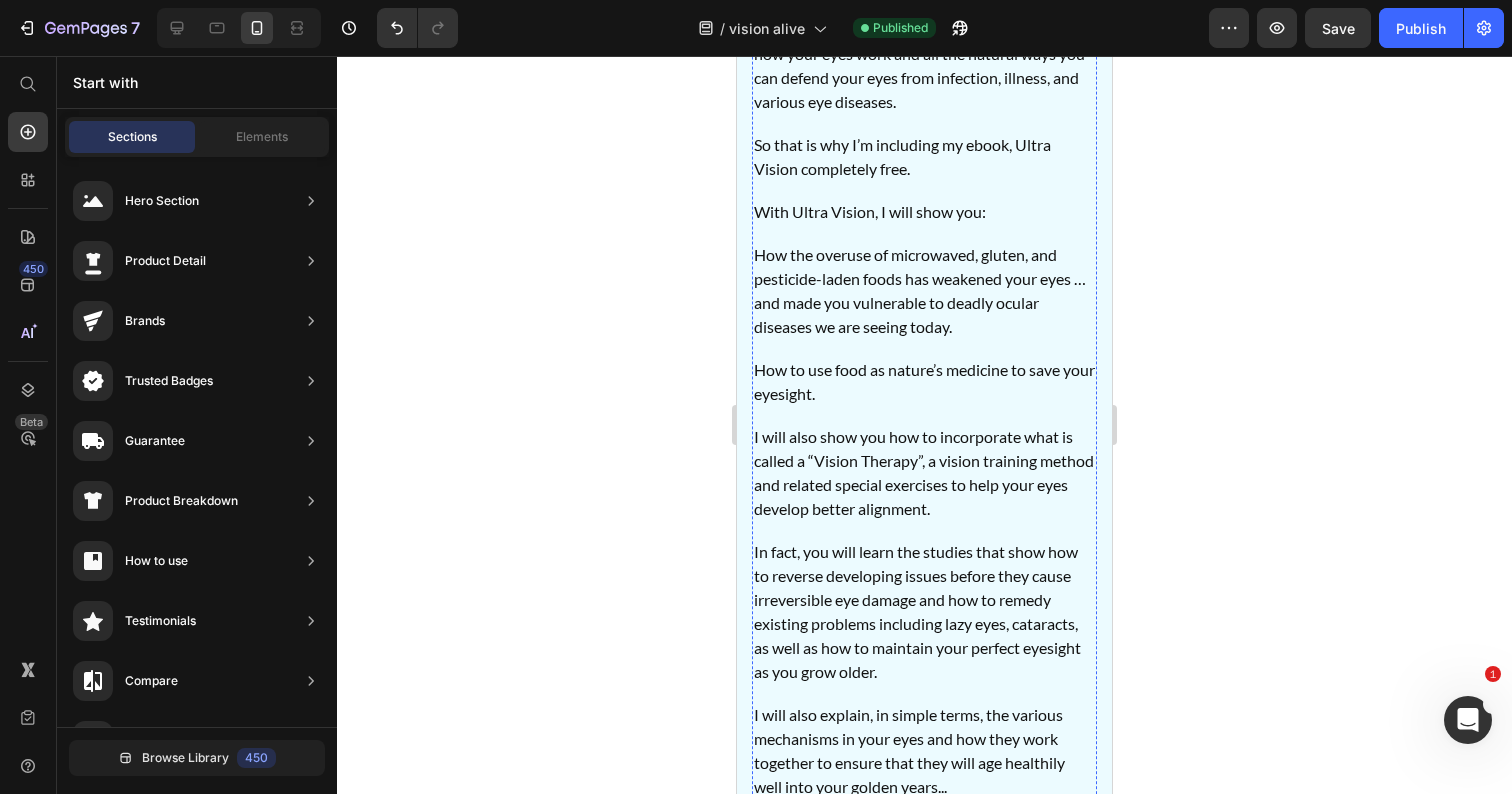 click on "$37.00" at bounding box center (924, -290) 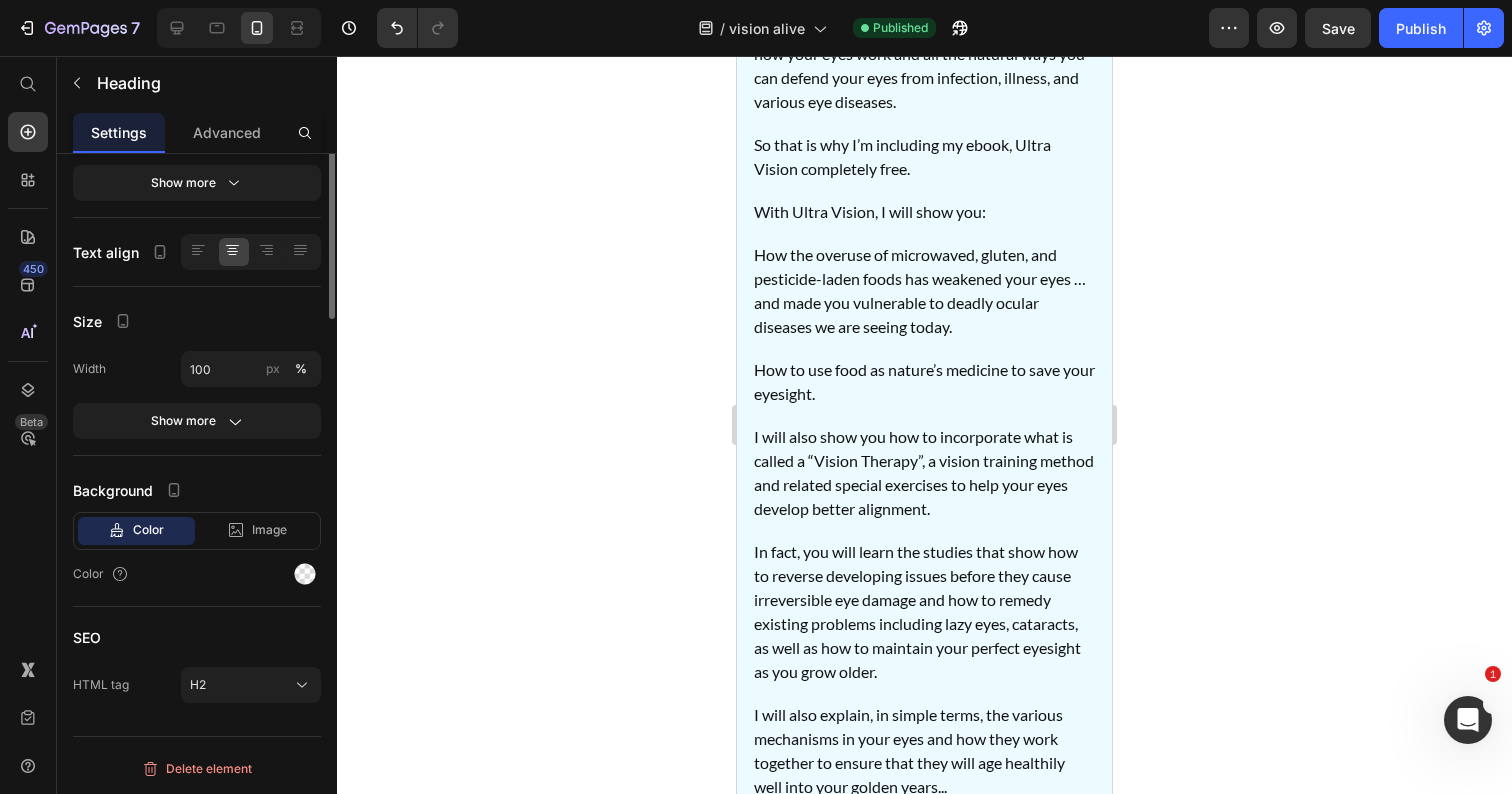 scroll, scrollTop: 0, scrollLeft: 0, axis: both 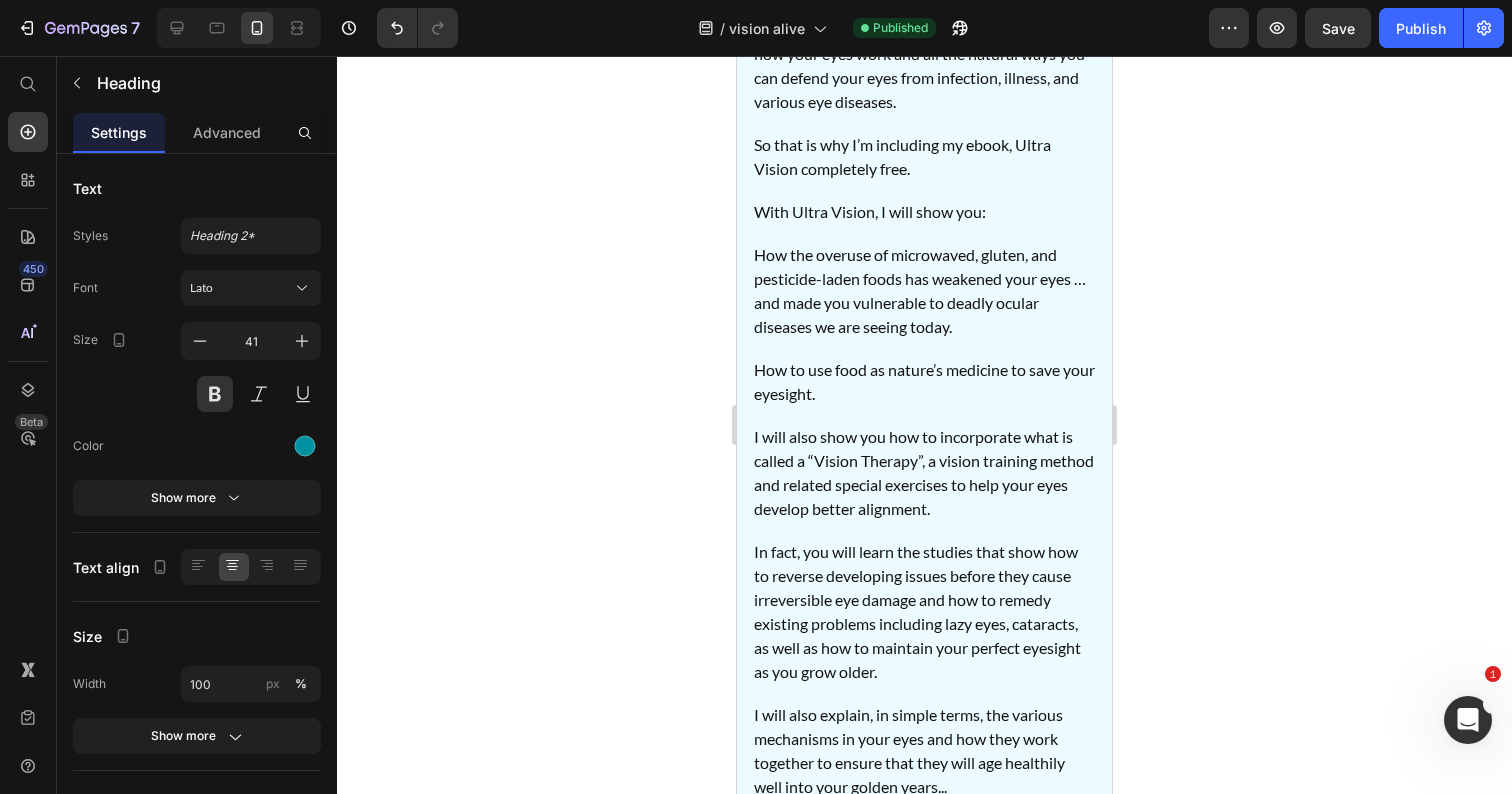 drag, startPoint x: 931, startPoint y: 327, endPoint x: 894, endPoint y: 332, distance: 37.336308 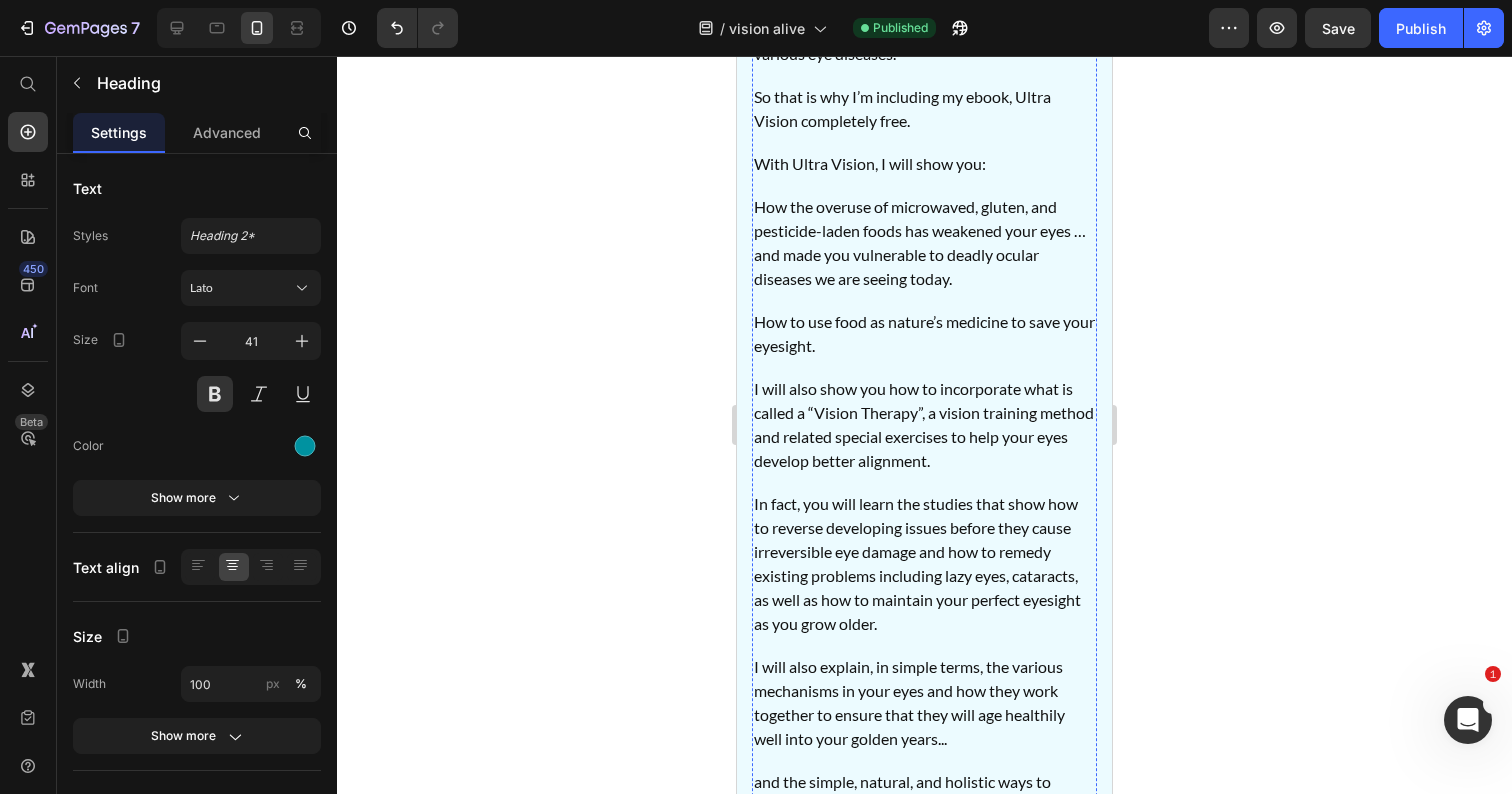 scroll, scrollTop: 60159, scrollLeft: 0, axis: vertical 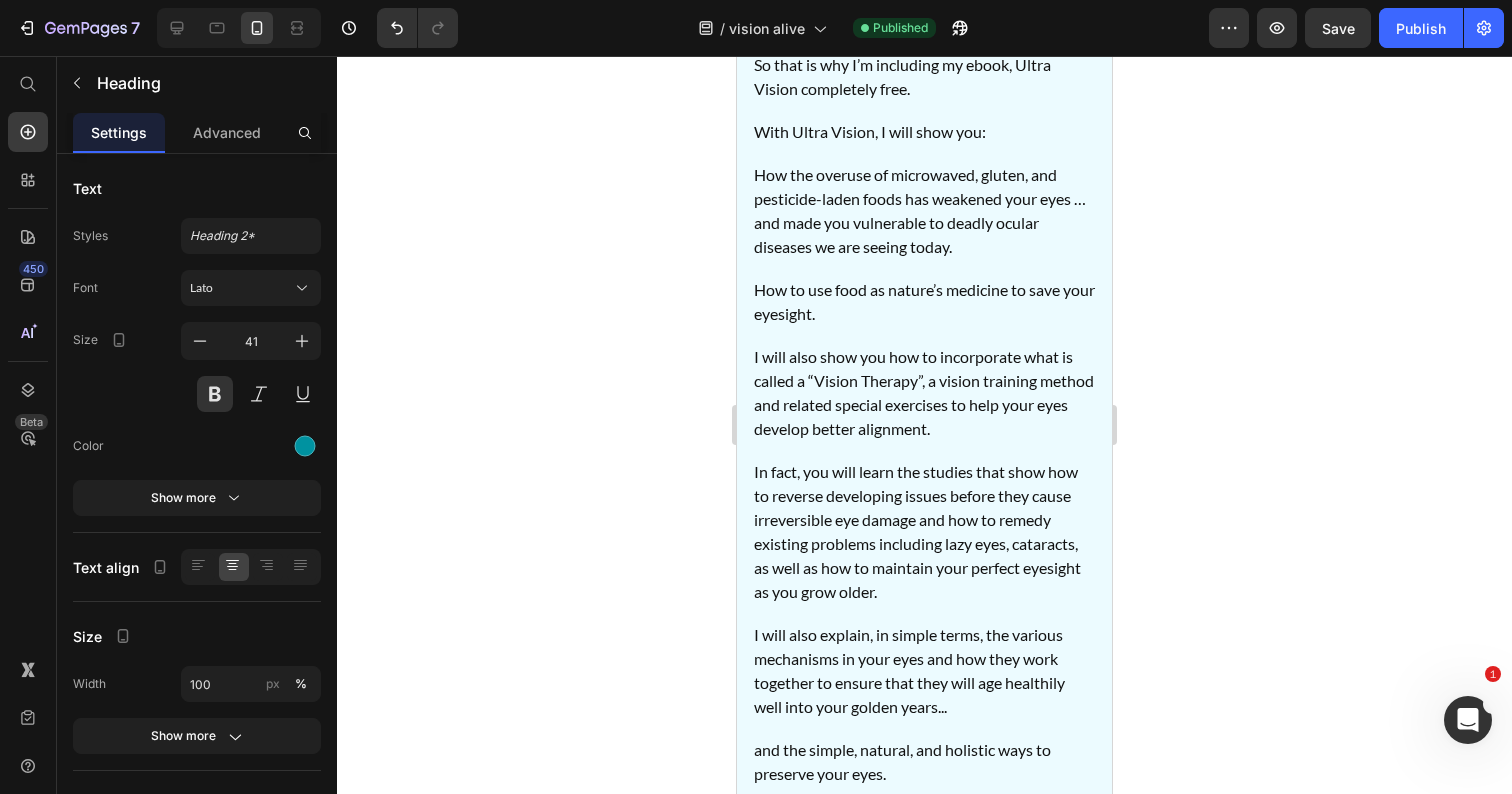 click on "Ultra Vision: Your Guide to Naturally Improve Your Eyesight and Restore Your Vision" at bounding box center (924, -122) 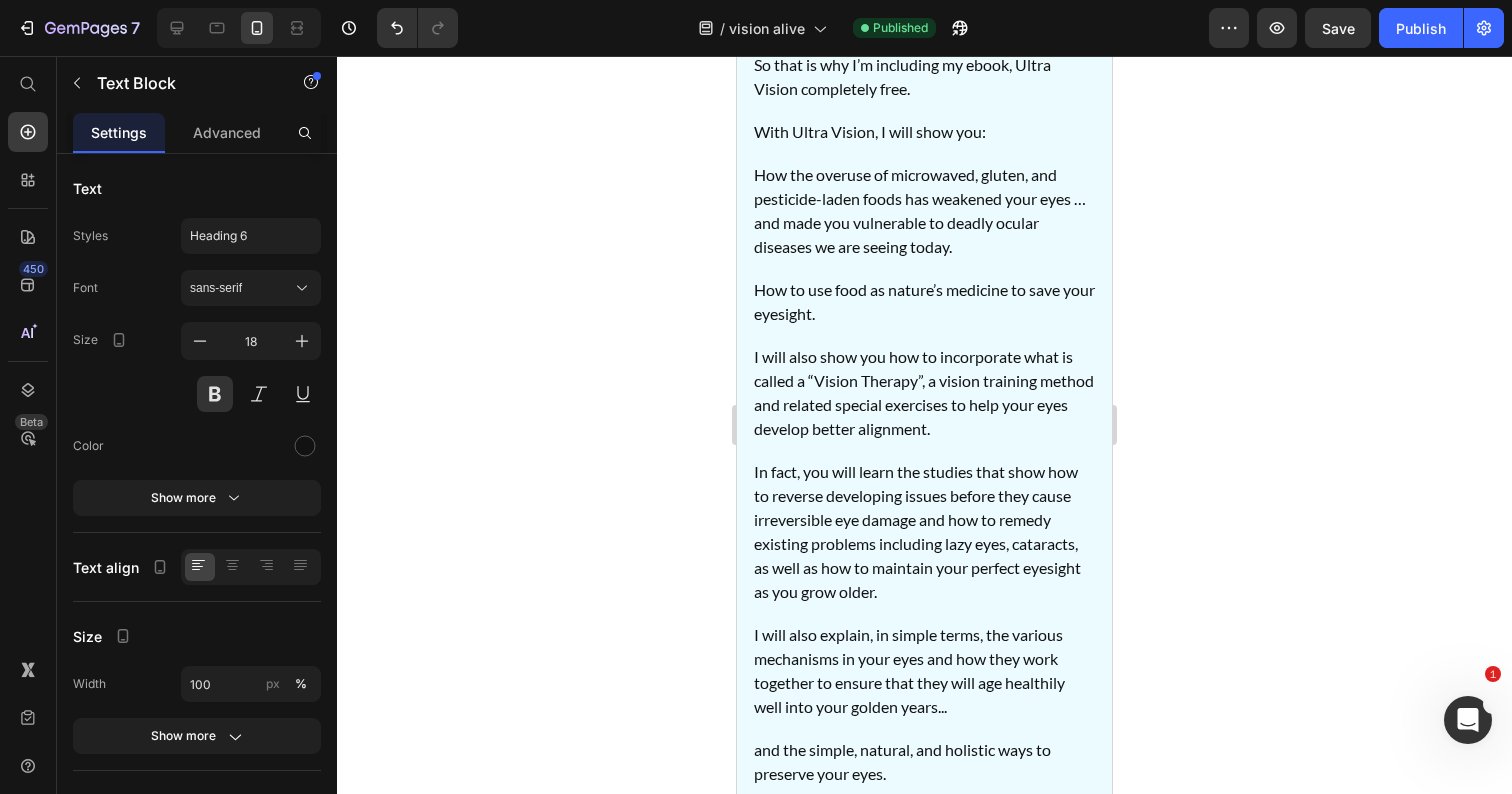 click on "Ultra Vision: Your Guide to Naturally Improve Your Eyesight and Restore Your Vision" at bounding box center (924, -122) 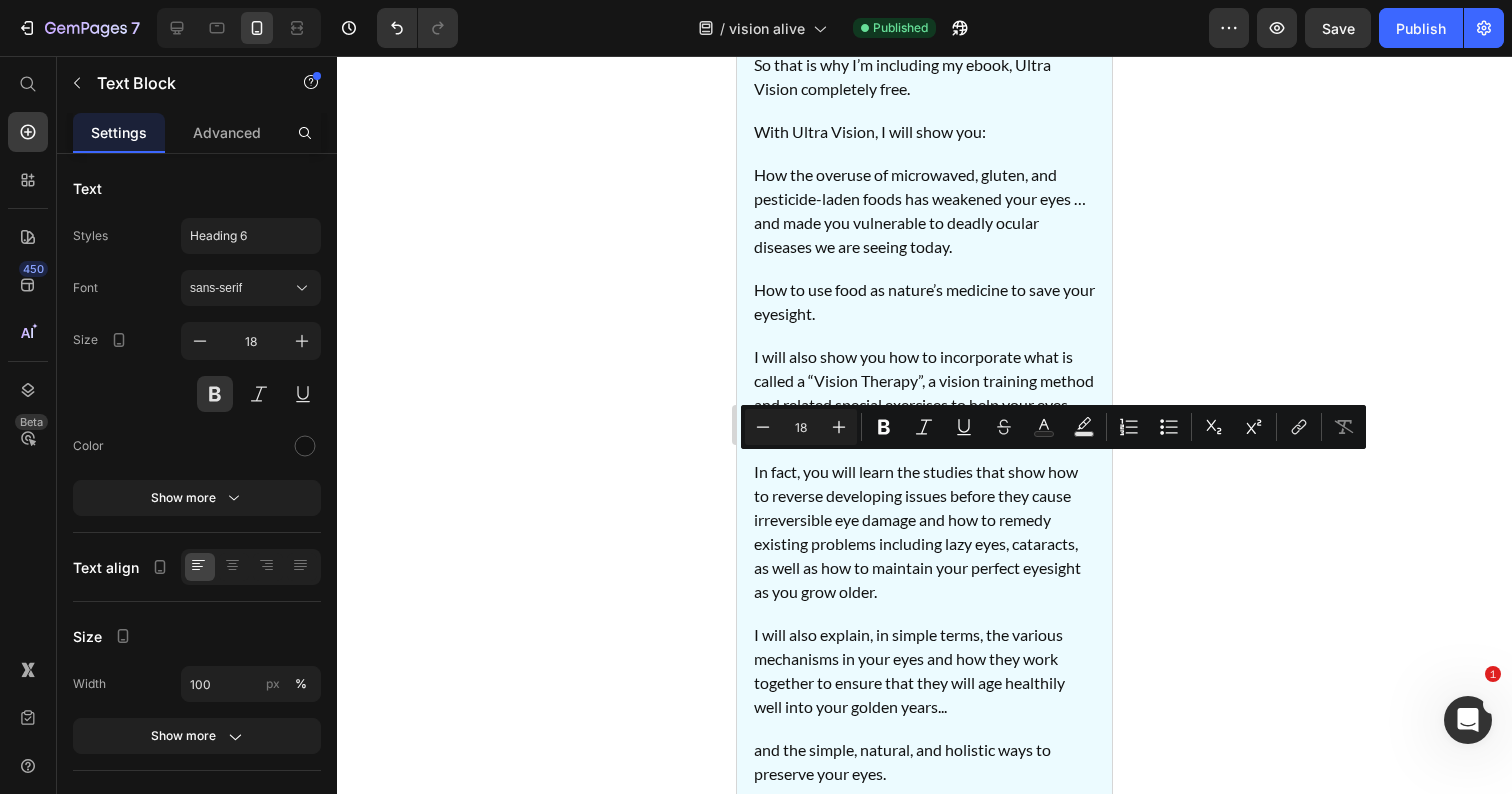 click on "Ultra Vision: Your Guide to Naturally Improve Your Eyesight and Restore Your Vision" at bounding box center (924, -122) 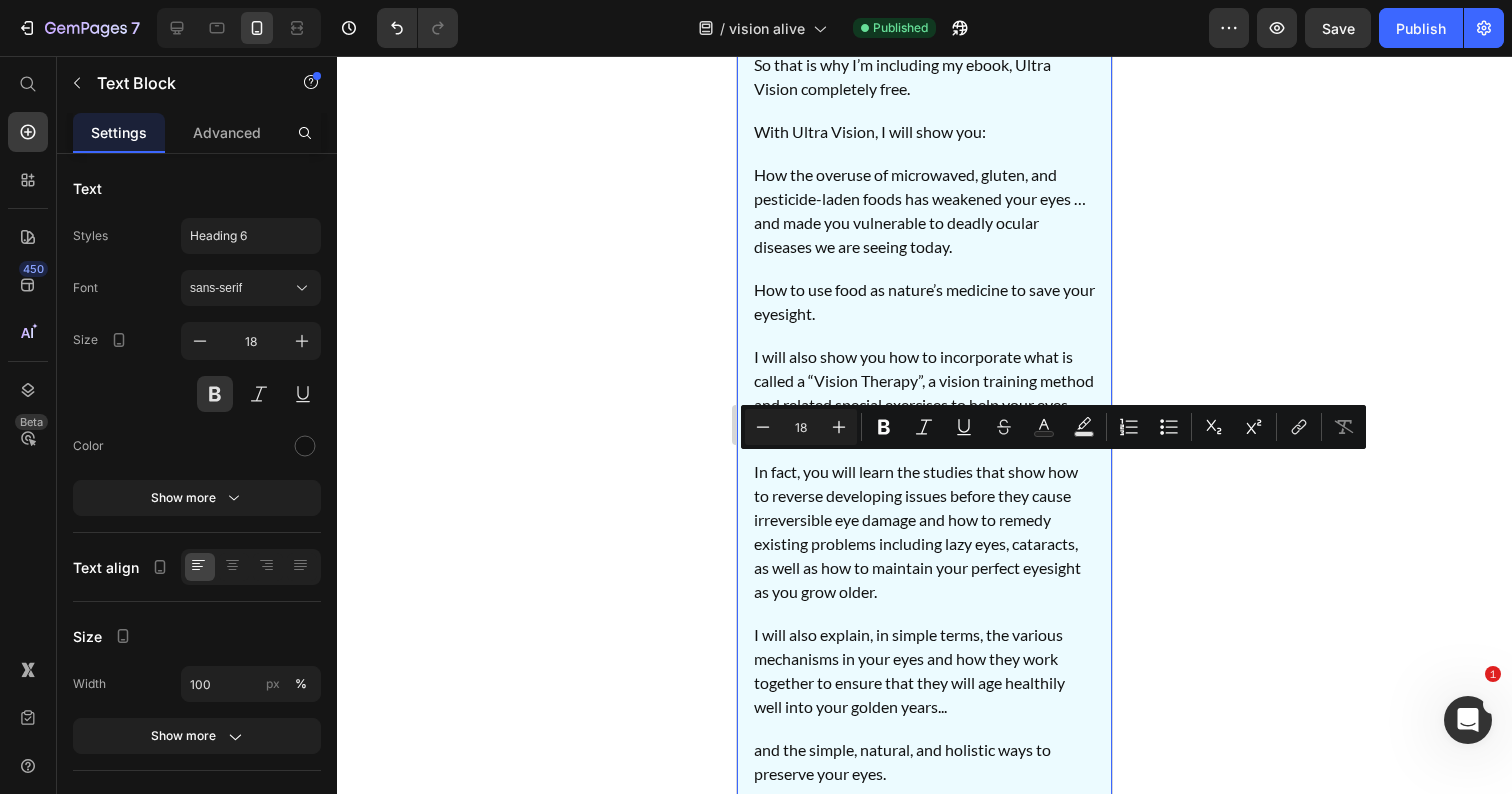 drag, startPoint x: 852, startPoint y: 472, endPoint x: 743, endPoint y: 471, distance: 109.004585 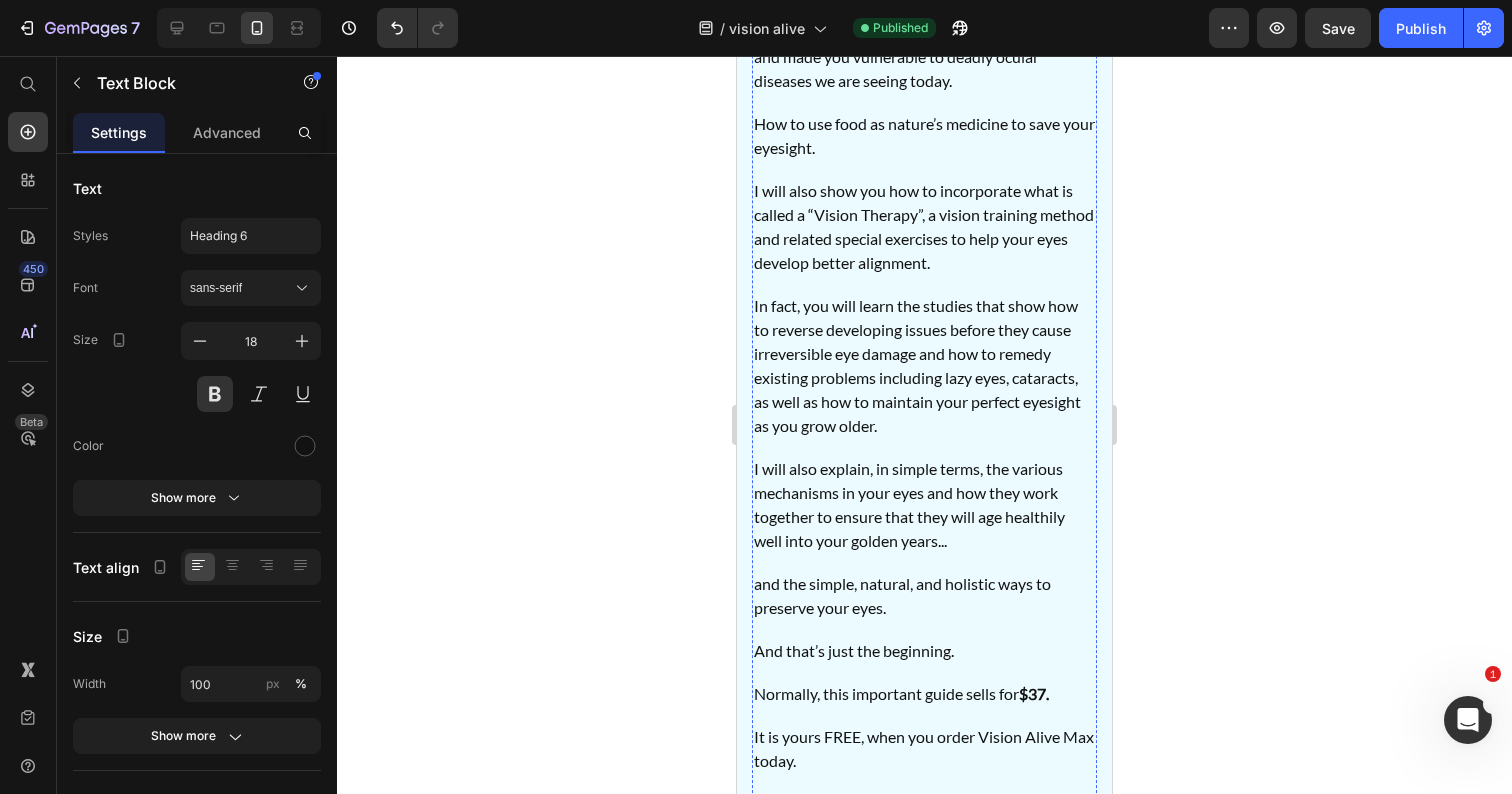 scroll, scrollTop: 60329, scrollLeft: 0, axis: vertical 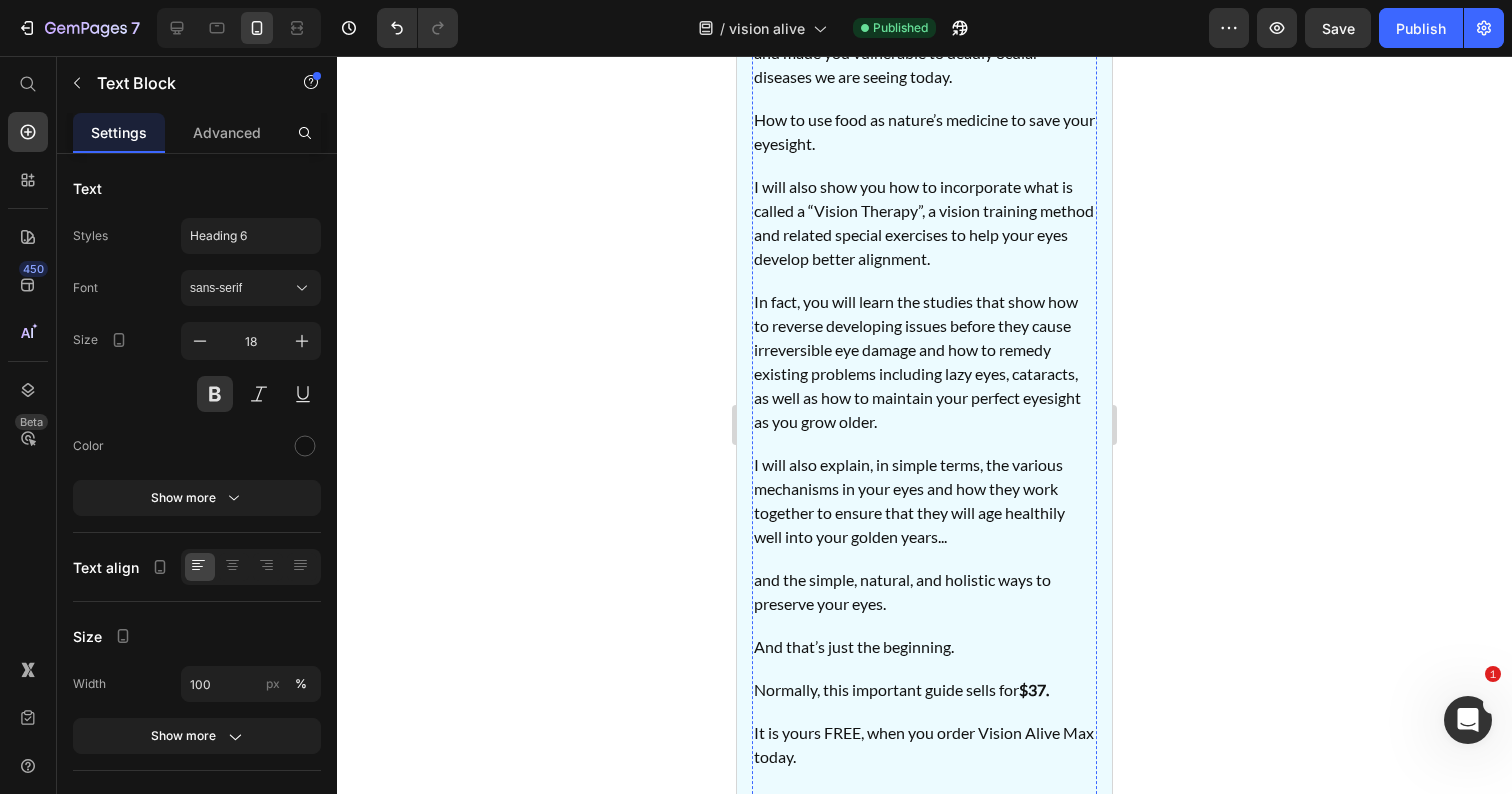 click on "So that is why I’m including my ebook, Ultra Vision completely free." at bounding box center (924, -93) 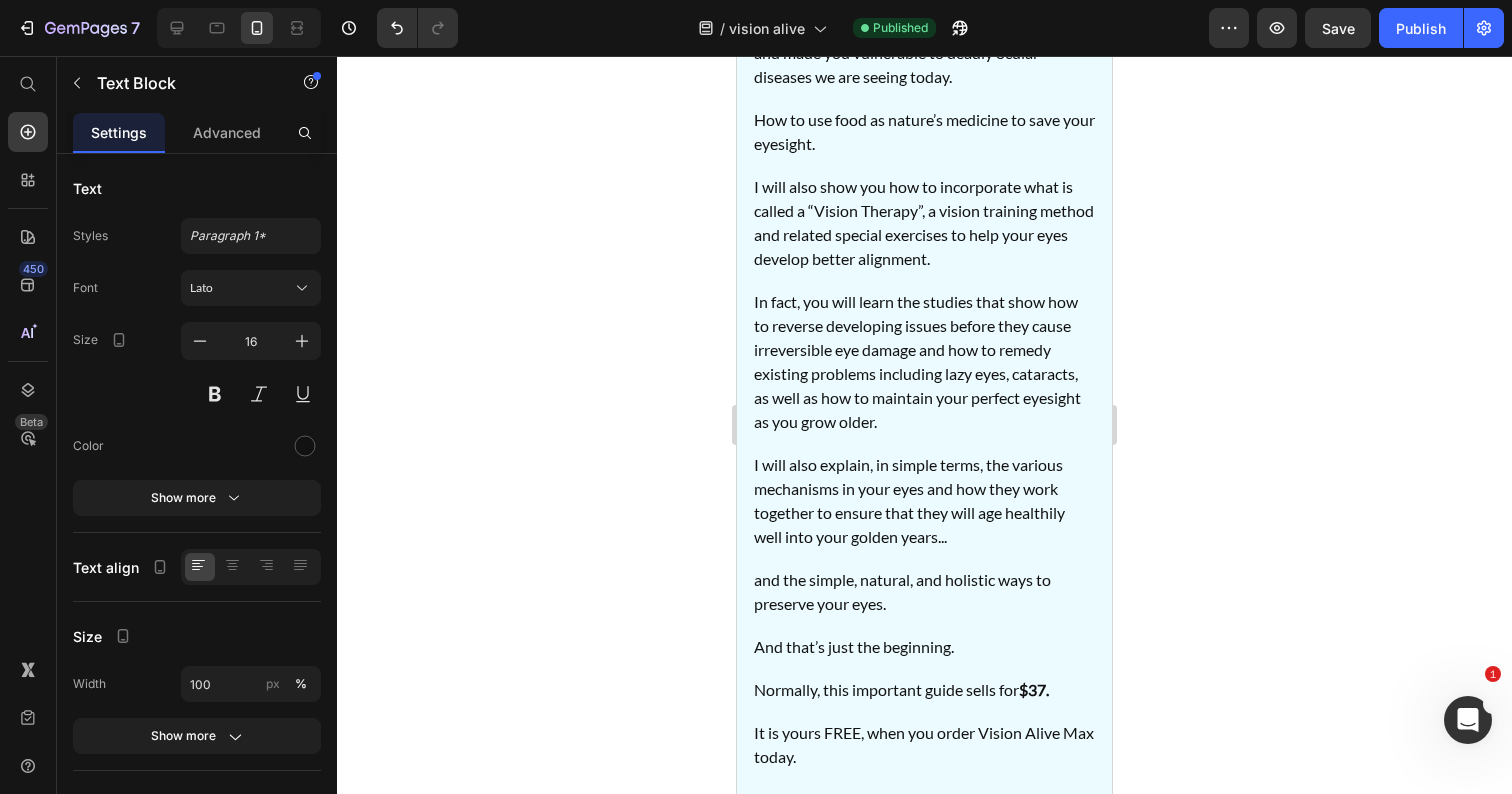 click on "So that is why I’m including my ebook, Ultra Vision completely free." at bounding box center (924, -93) 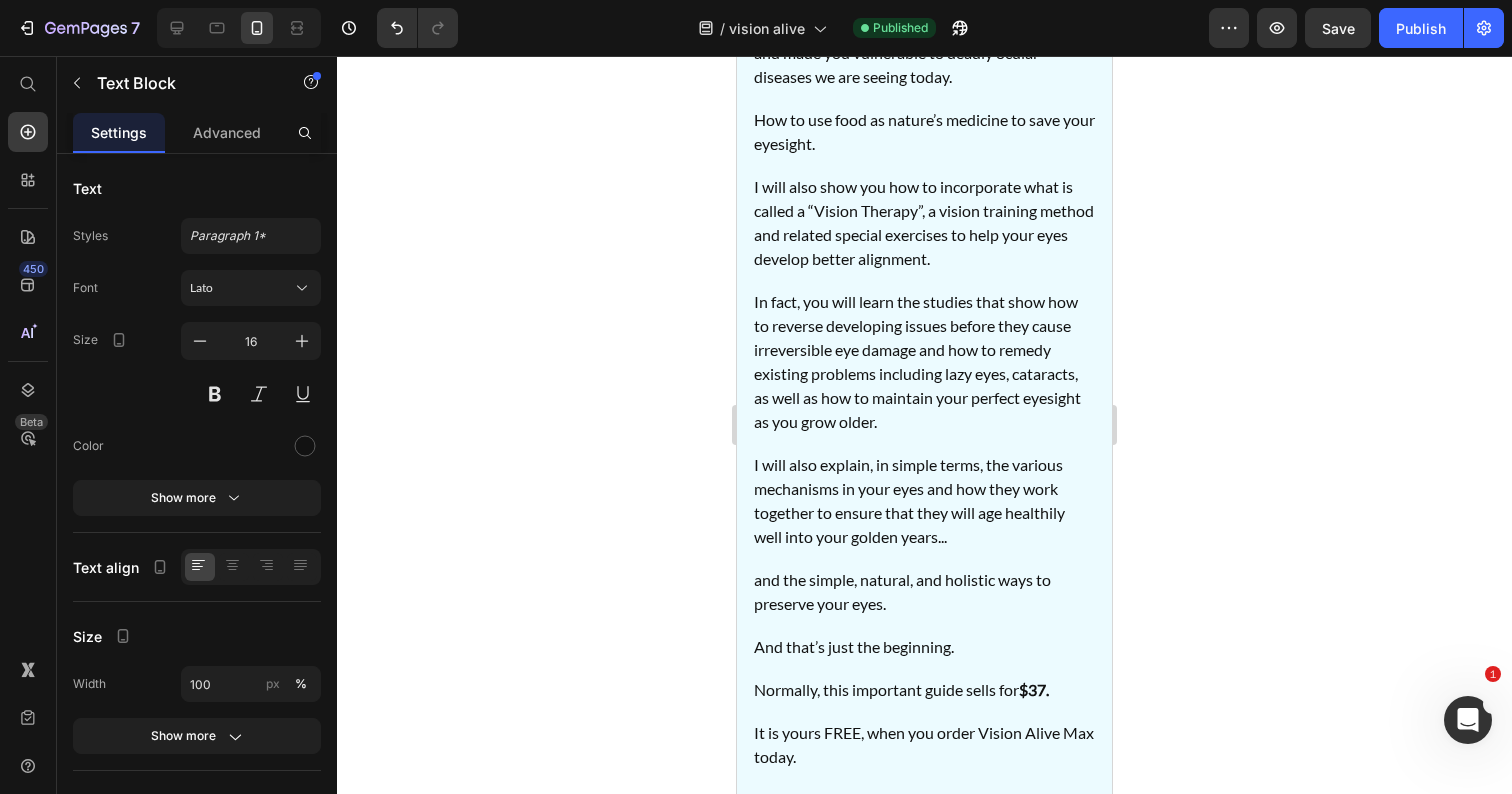 click on "Eye Nutrition Essentials Ebook: Your Guide to Naturally Improve Your Eyesight and Restore Your Vision" at bounding box center (924, -292) 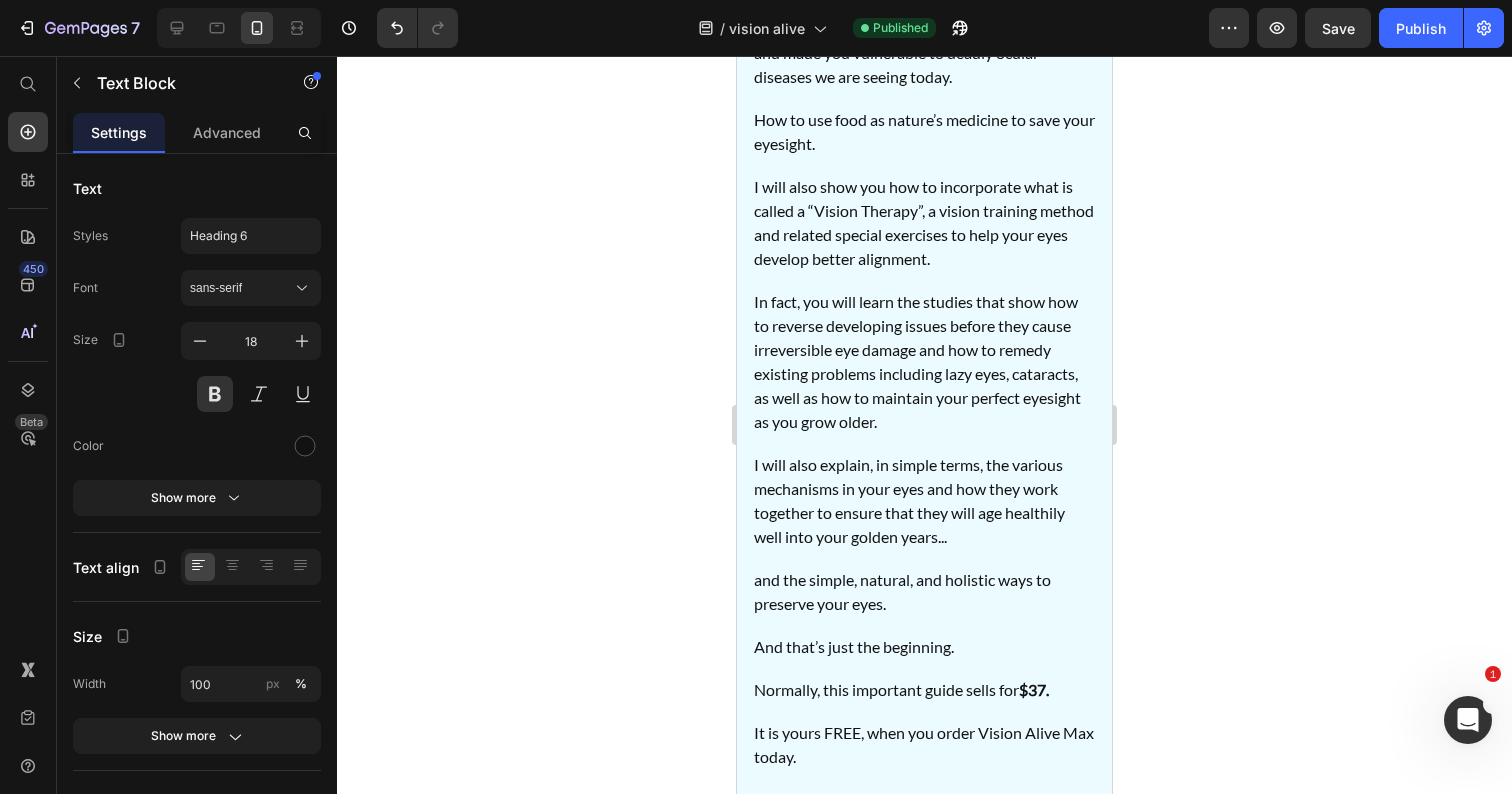 drag, startPoint x: 960, startPoint y: 303, endPoint x: 756, endPoint y: 304, distance: 204.00246 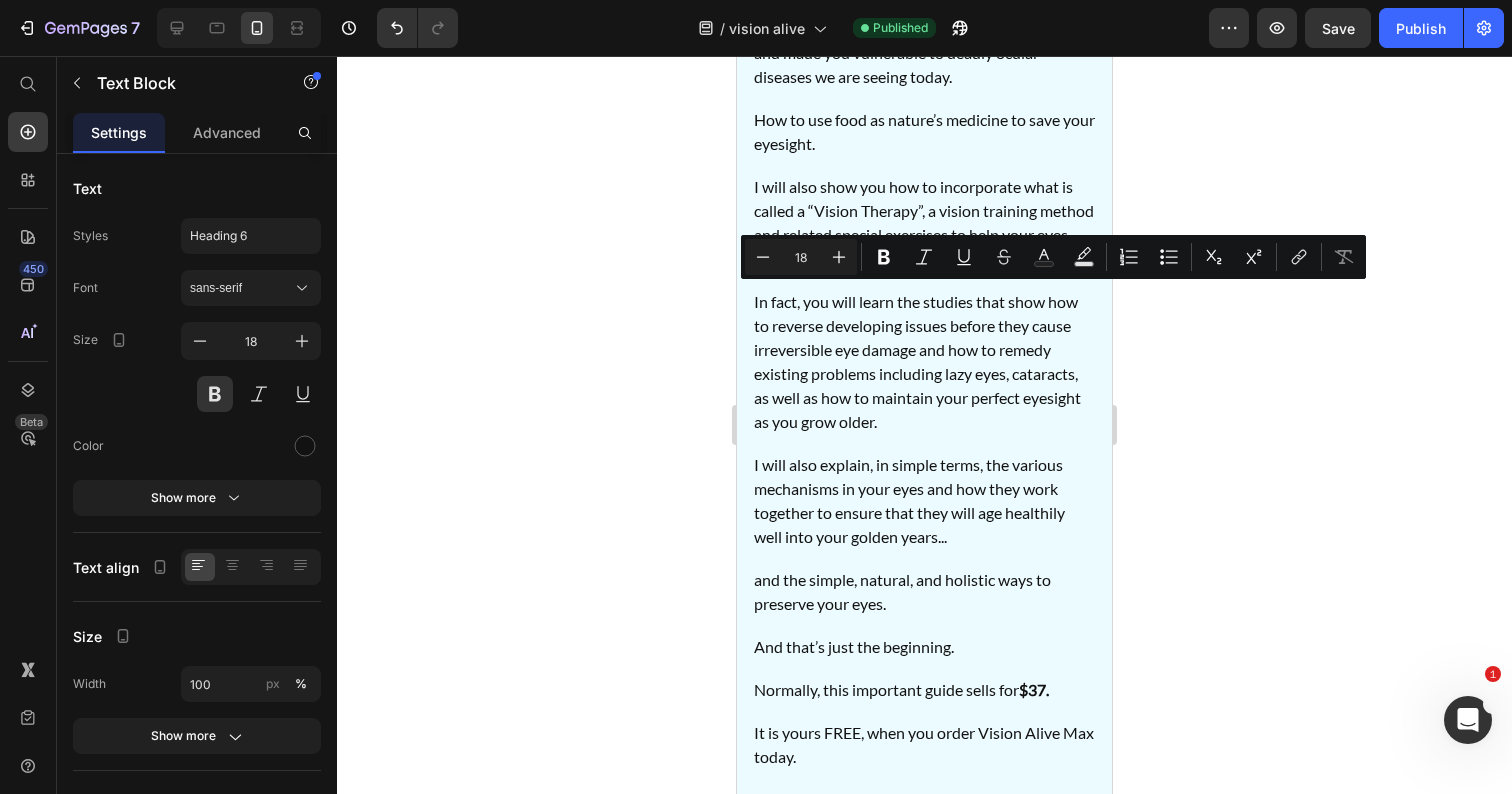 copy on "Eye Nutrition Essentials" 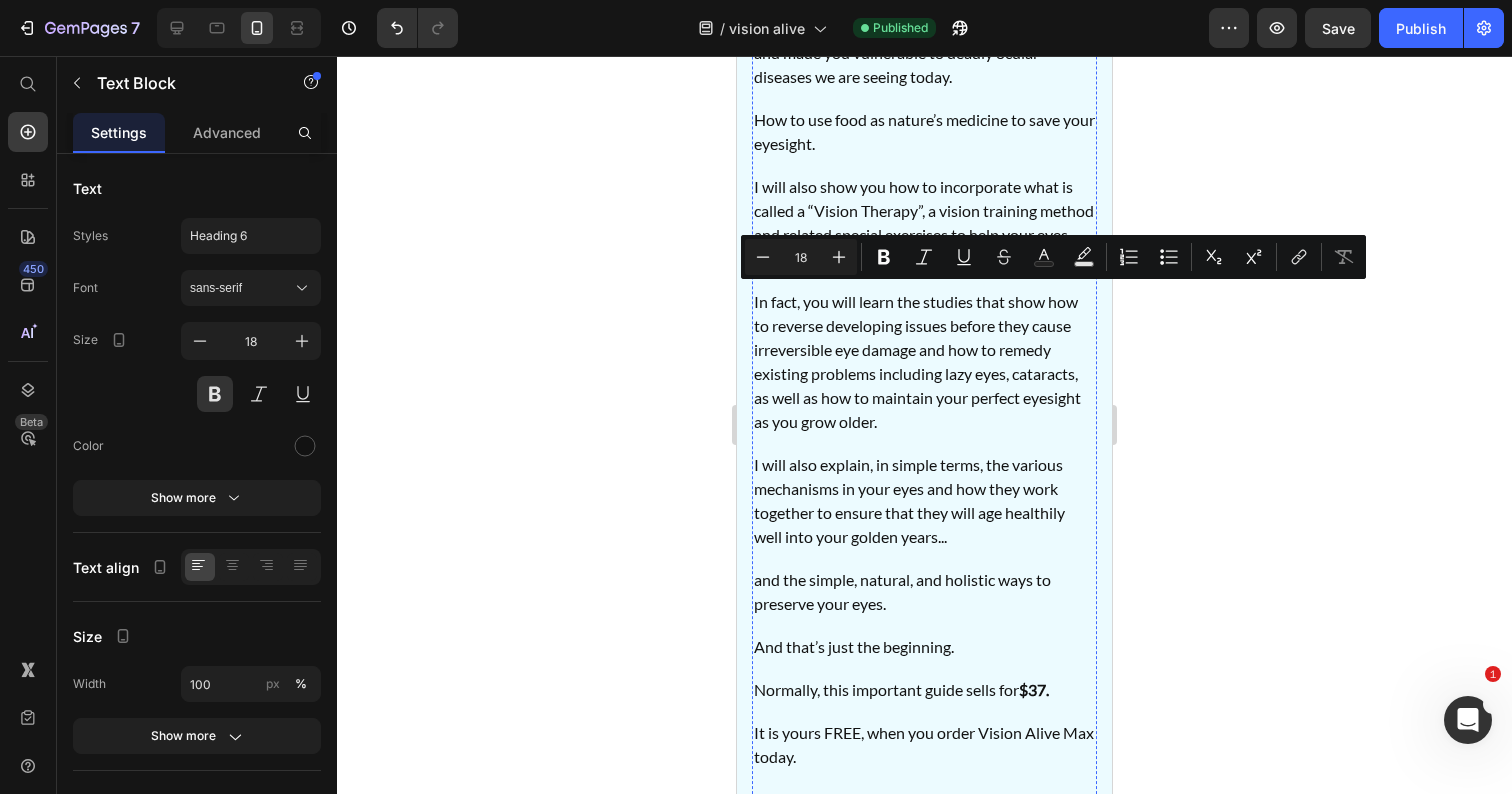 click on "So that is why I’m including my ebook, Ultra Vision completely free." at bounding box center [924, -93] 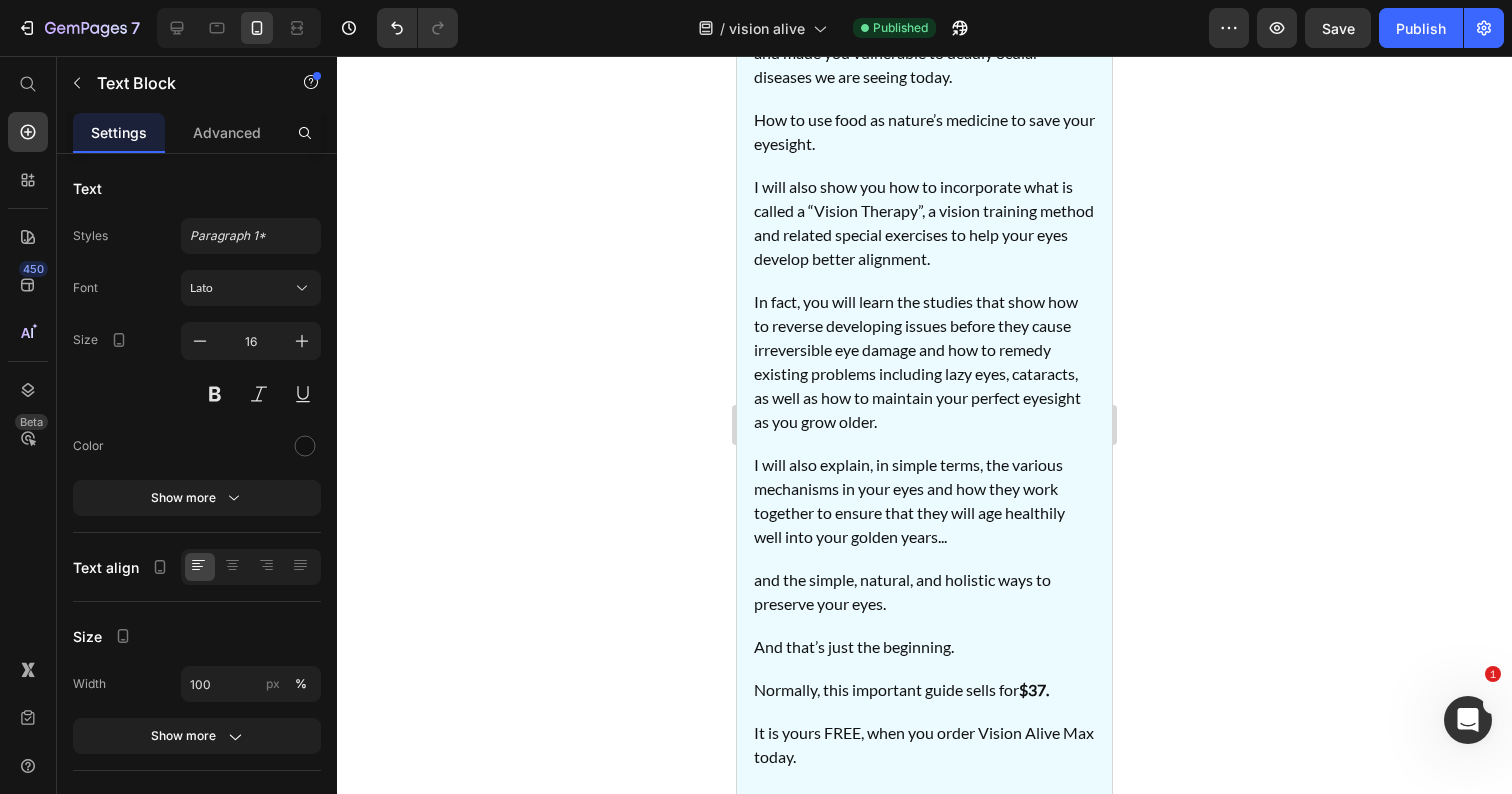 drag, startPoint x: 1020, startPoint y: 513, endPoint x: 1021, endPoint y: 525, distance: 12.0415945 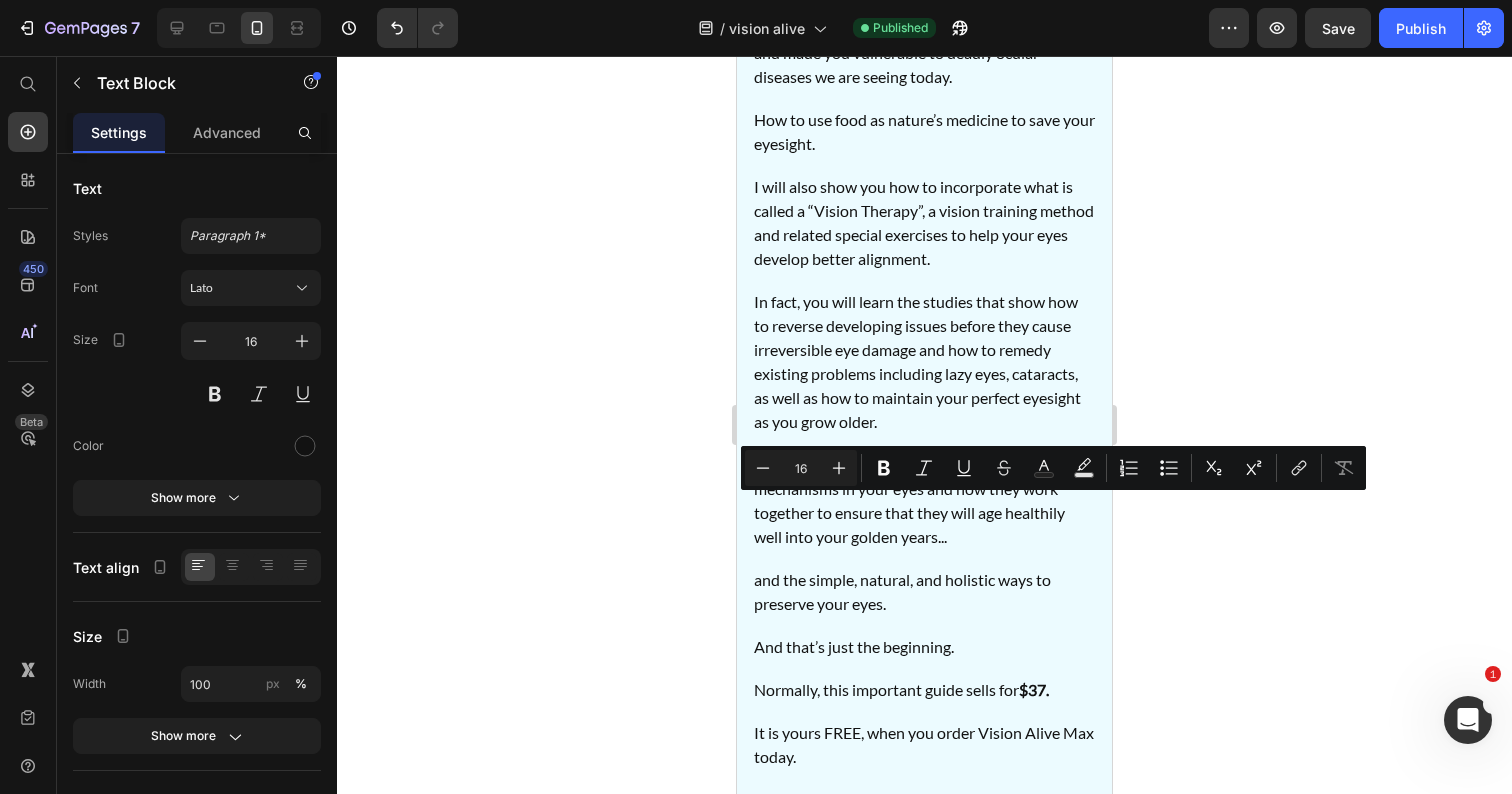 click on "So that is why I’m including my ebook, Ultra Vision completely free." at bounding box center [924, -93] 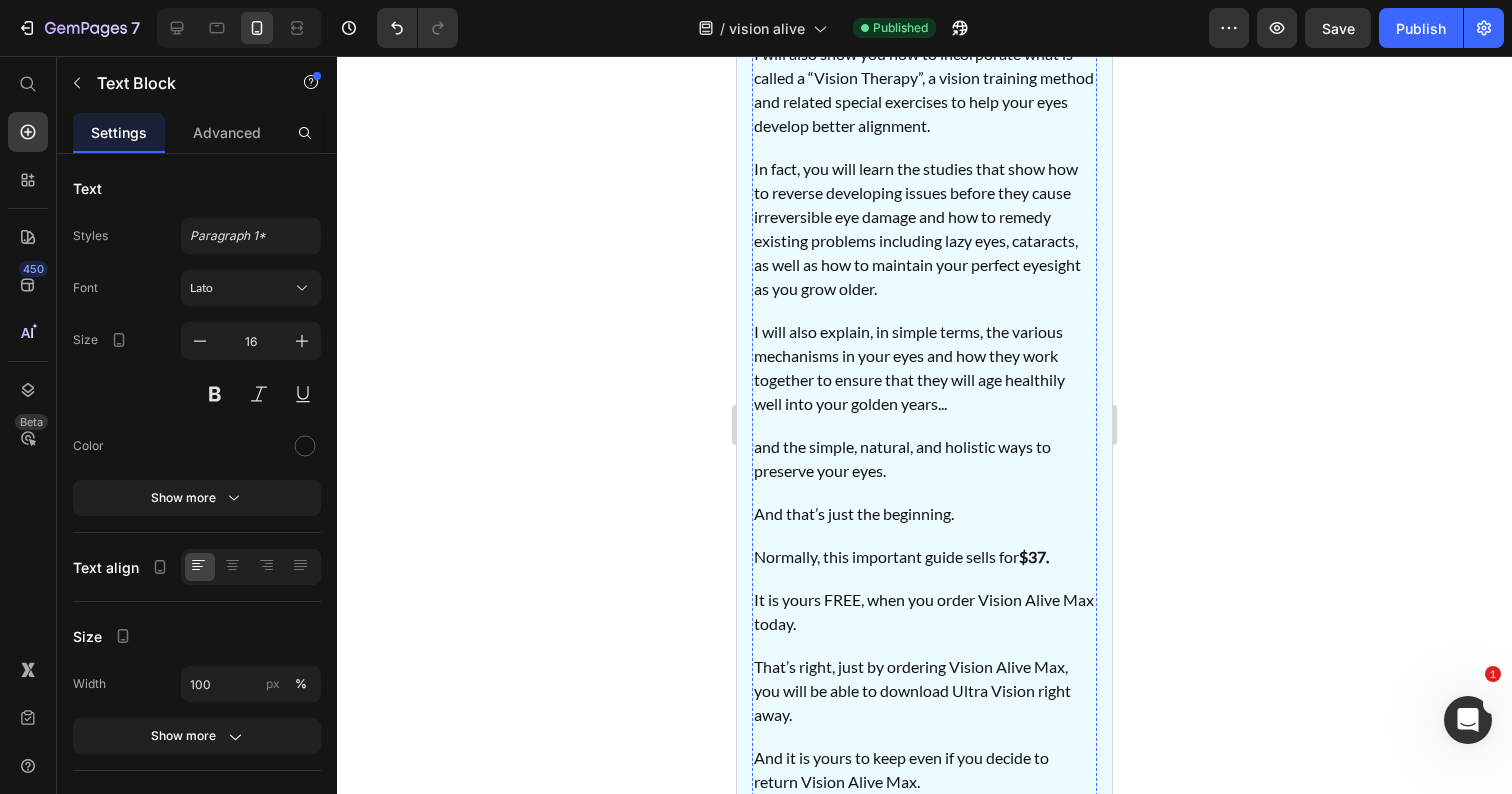 scroll, scrollTop: 60468, scrollLeft: 0, axis: vertical 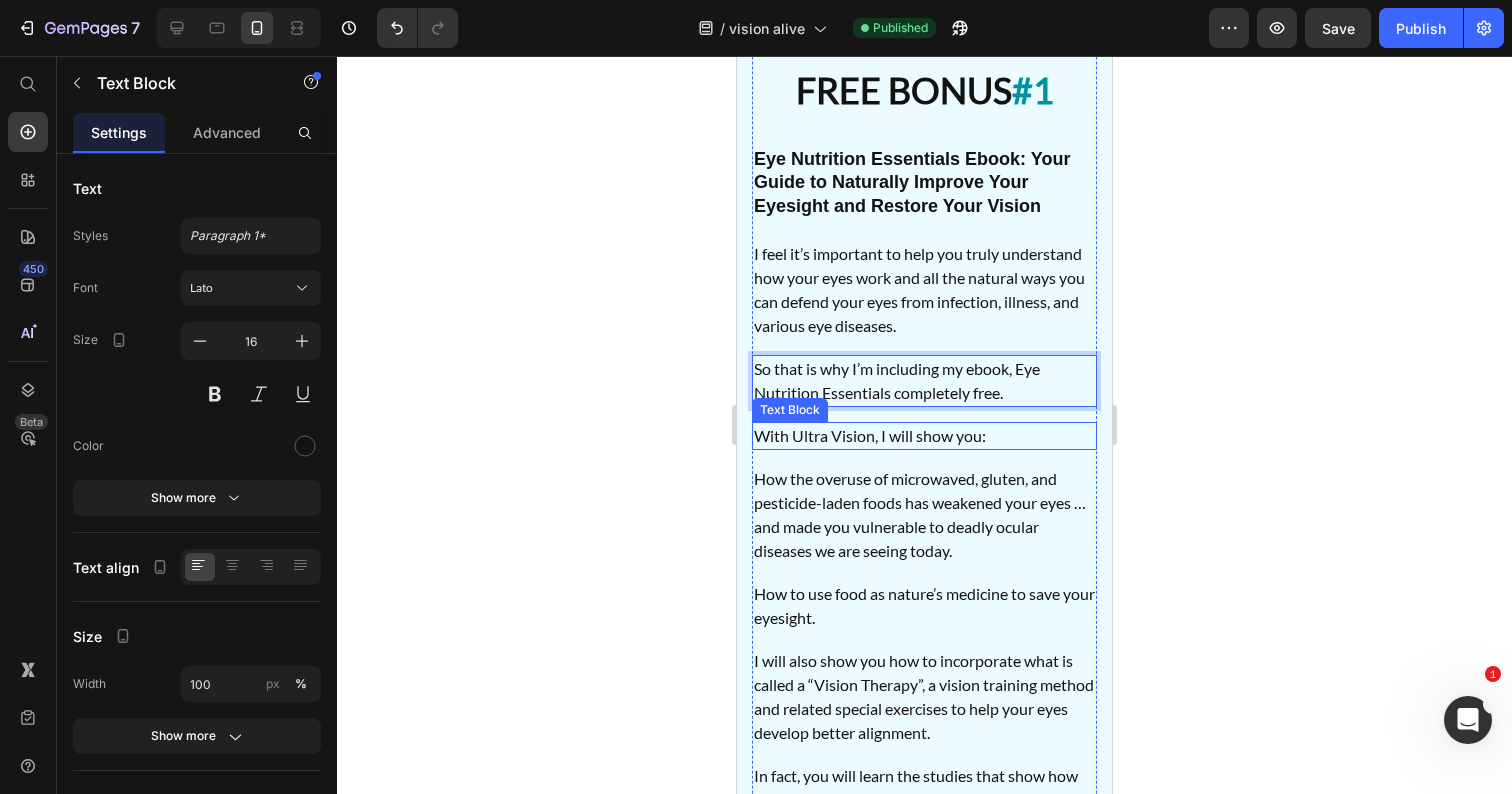 click on "With Ultra Vision, I will show you:" at bounding box center [924, 436] 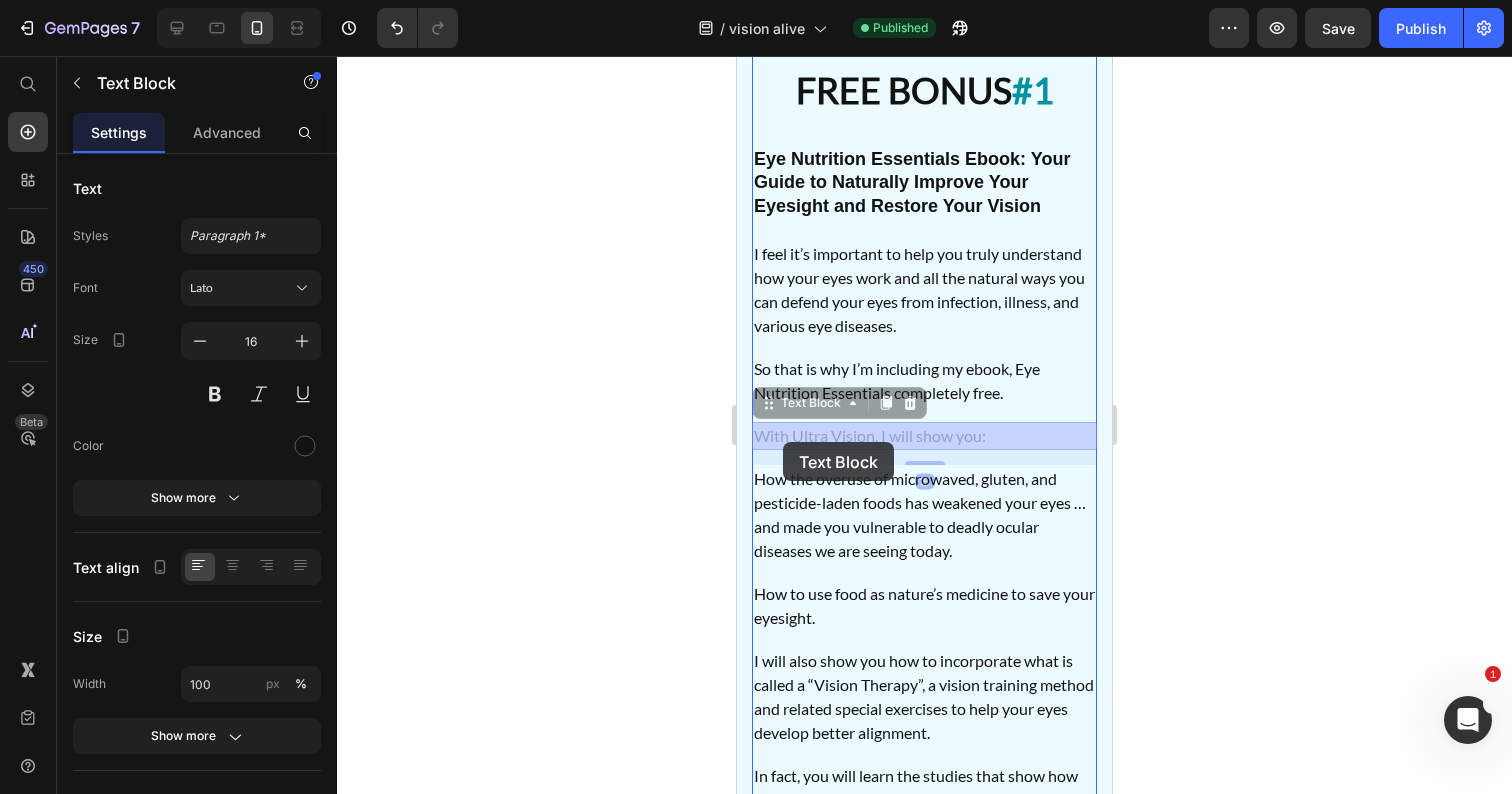 drag, startPoint x: 874, startPoint y: 434, endPoint x: 813, endPoint y: 439, distance: 61.204575 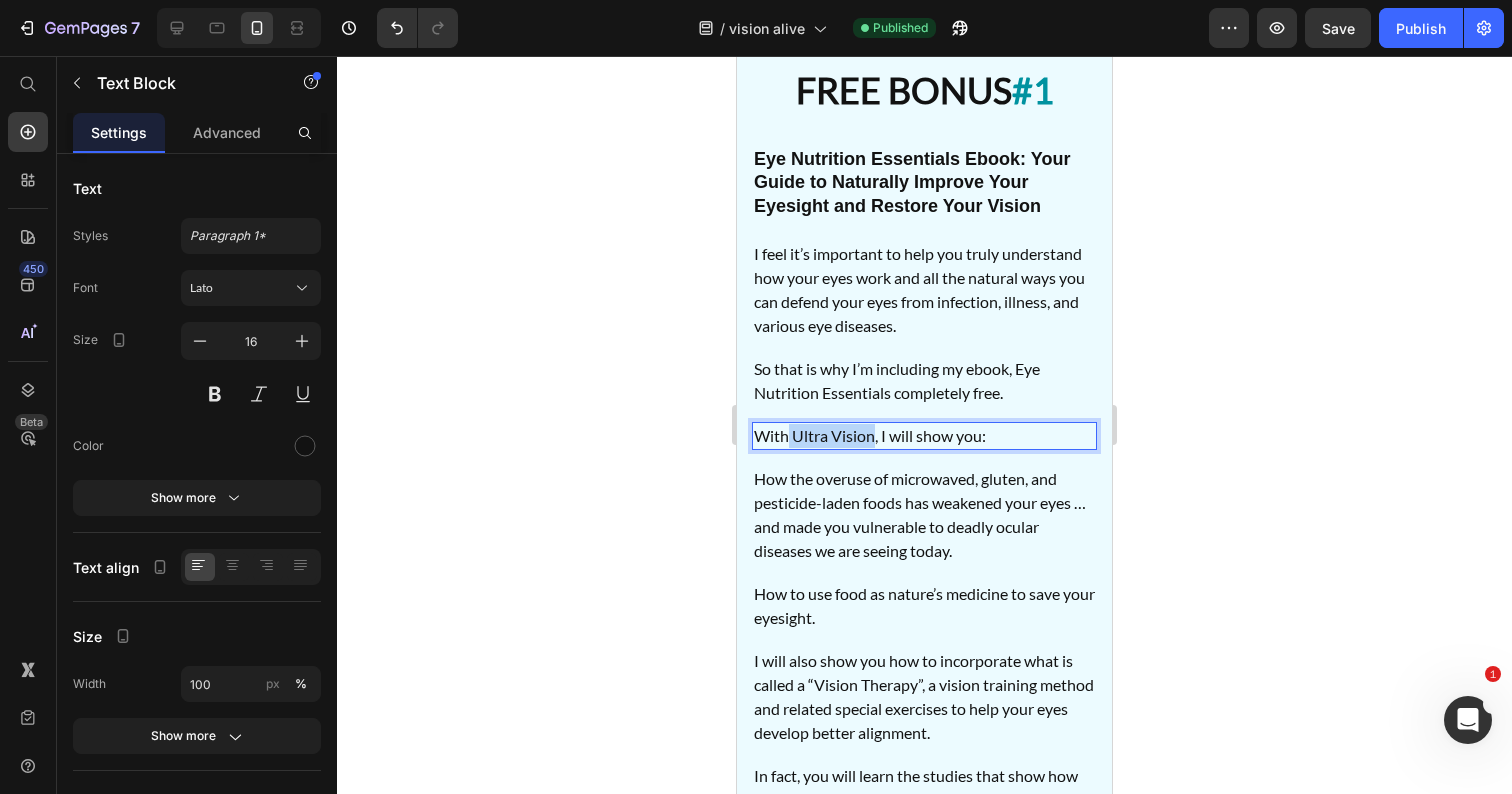 drag, startPoint x: 790, startPoint y: 435, endPoint x: 871, endPoint y: 436, distance: 81.00617 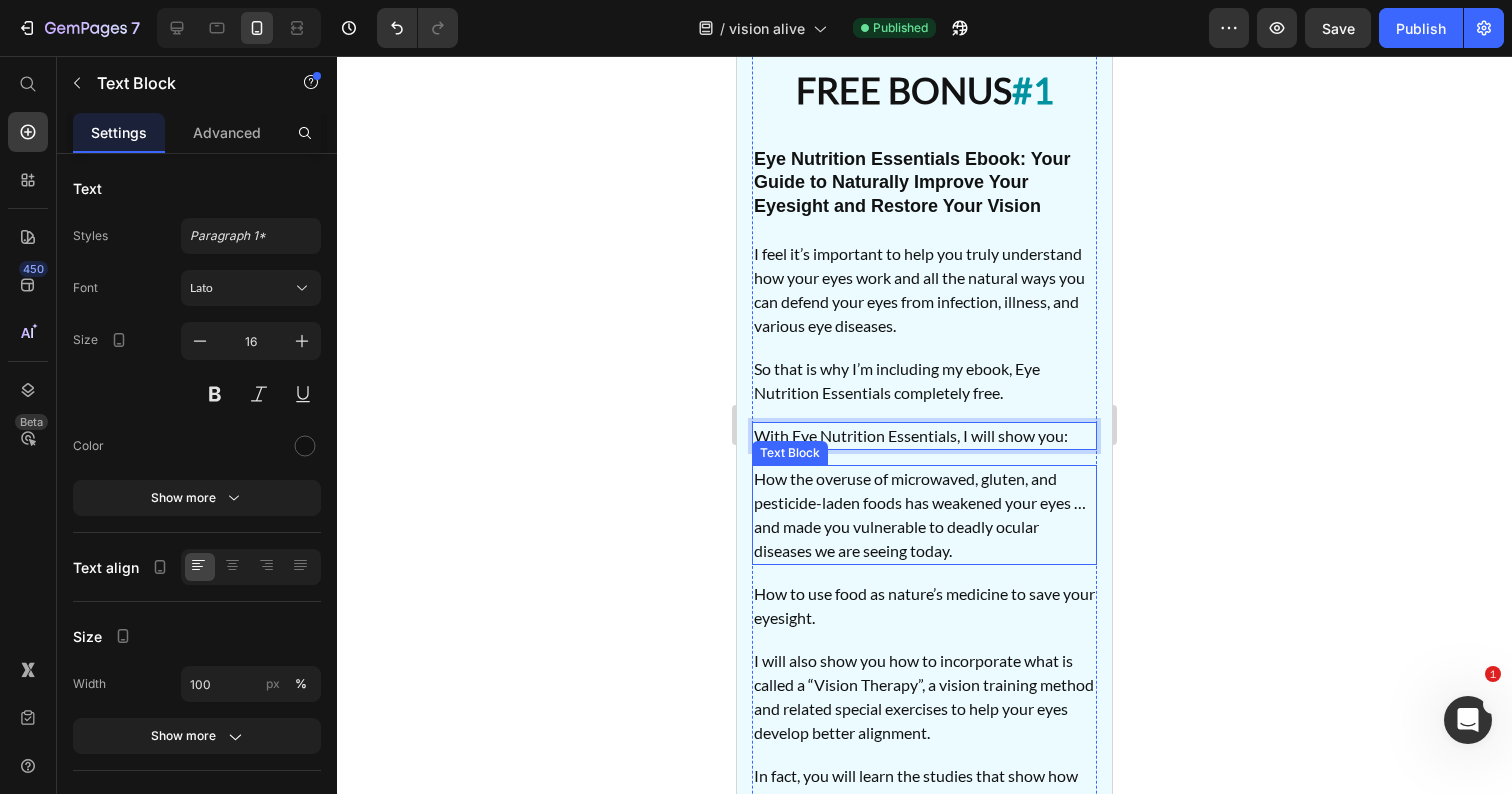 click on "How the overuse of microwaved, gluten, and pesticide-laden foods has weakened your eyes … and made you vulnerable to deadly ocular diseases we are seeing today." at bounding box center (924, 515) 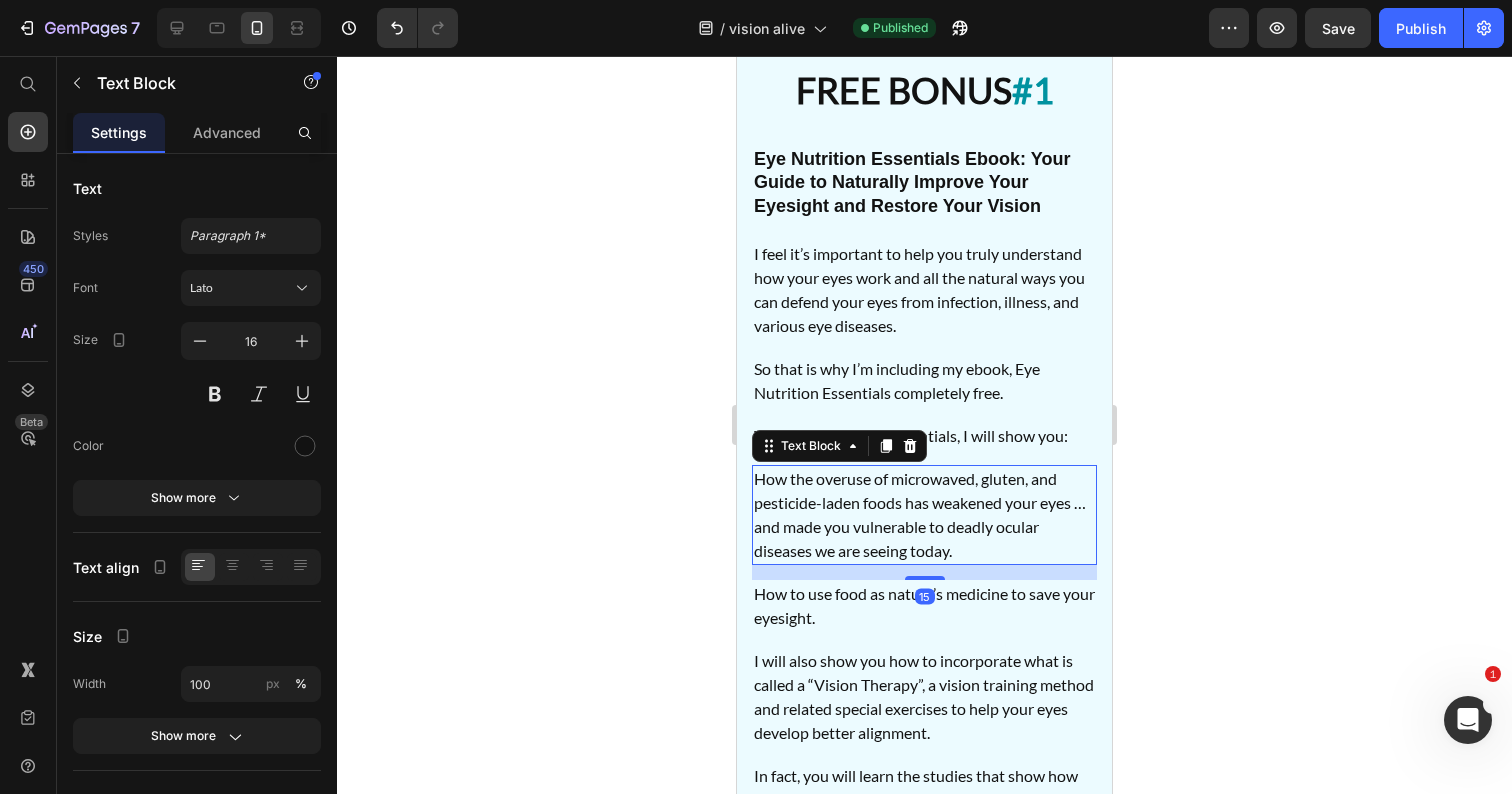 click 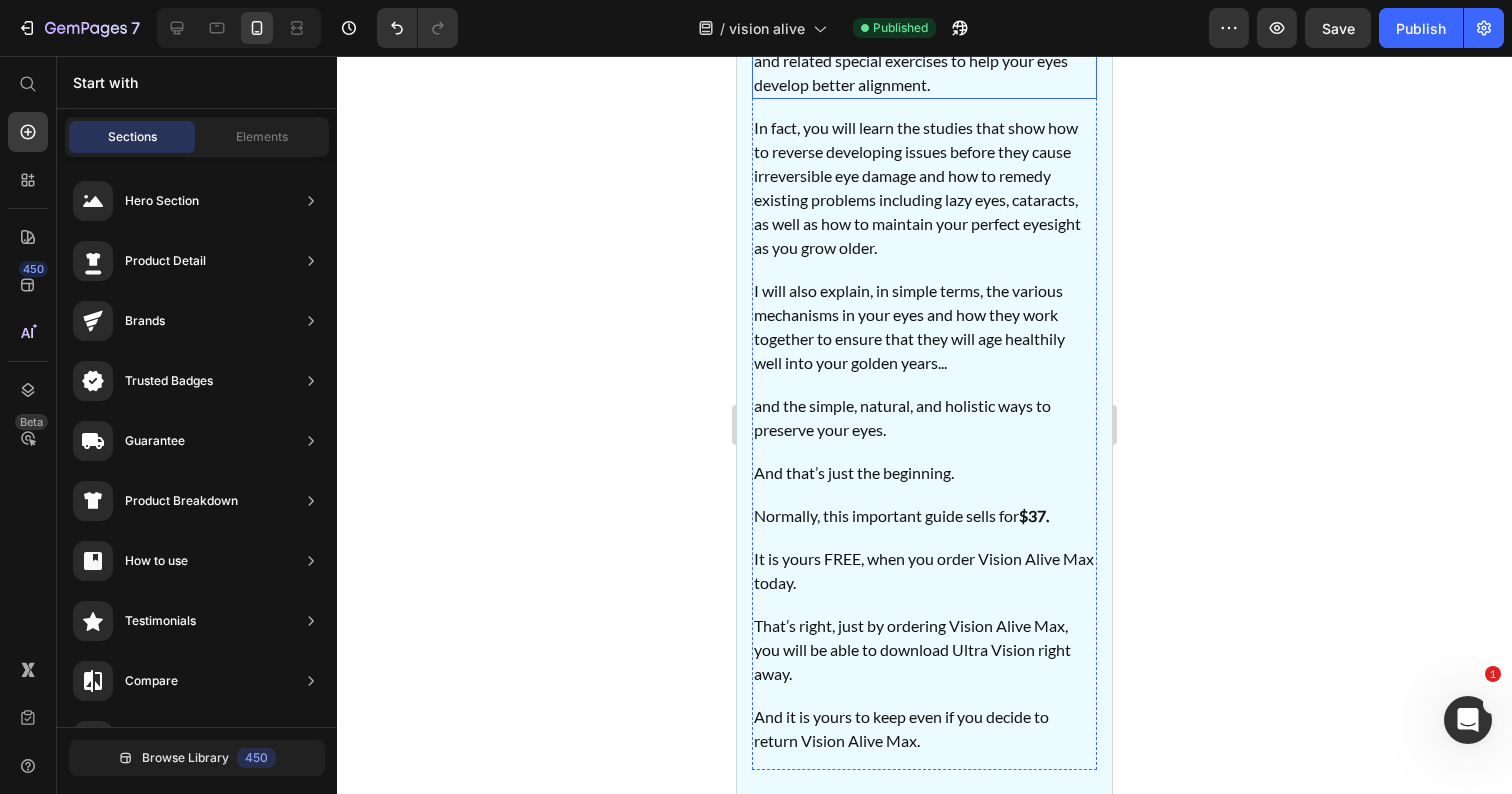 scroll, scrollTop: 61120, scrollLeft: 0, axis: vertical 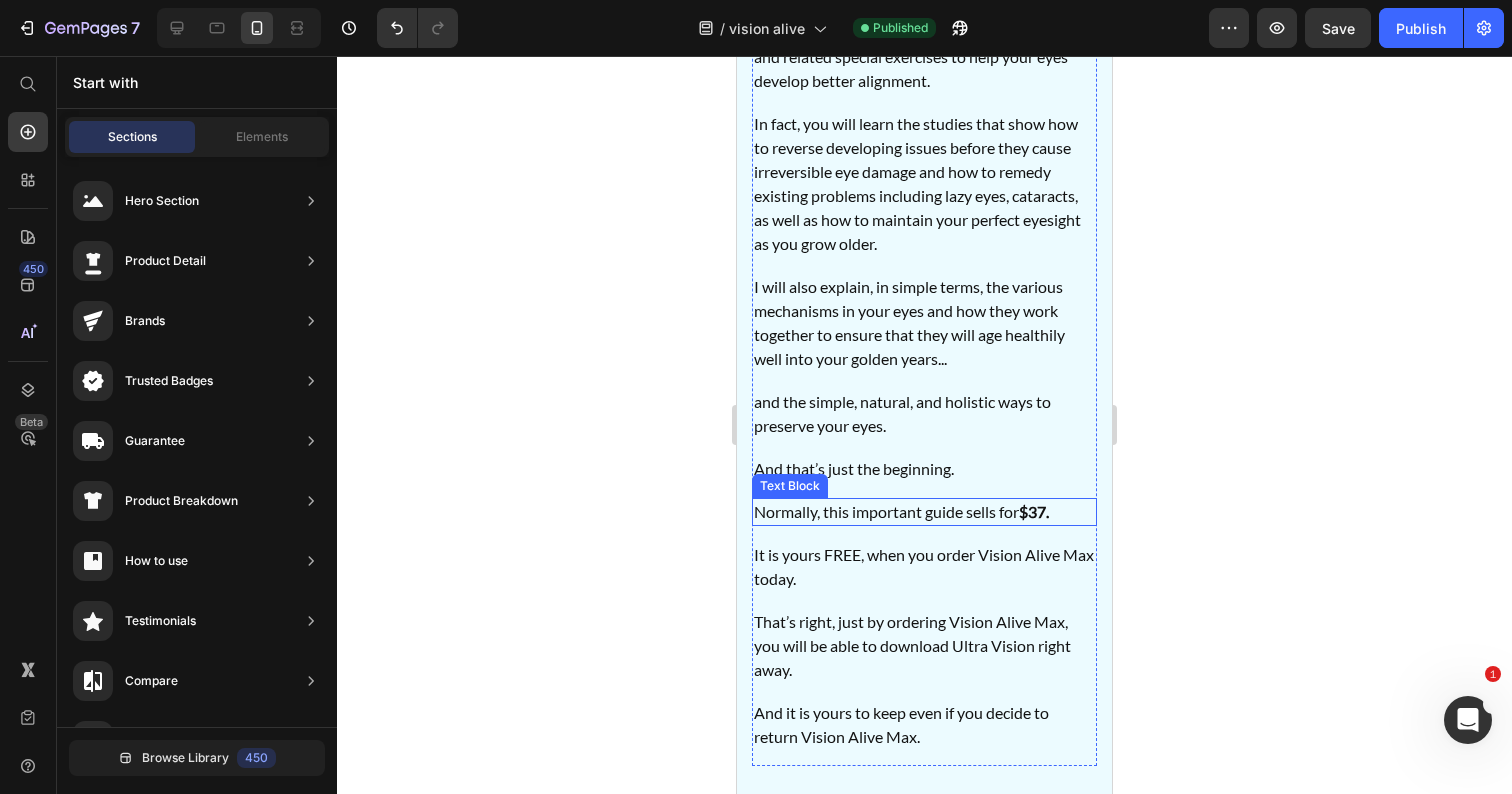 click on "$37." at bounding box center (1034, 511) 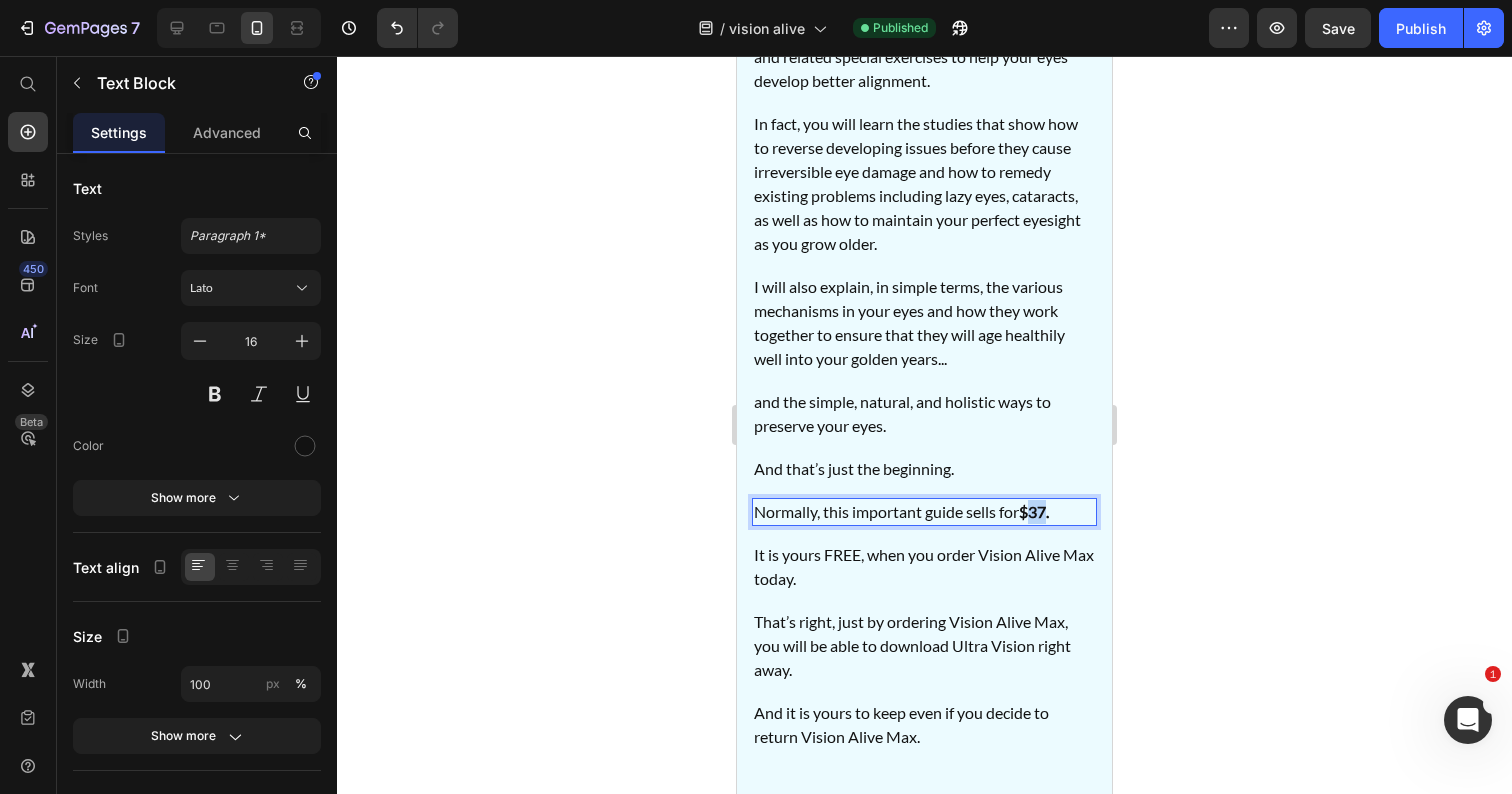 click on "$37." at bounding box center [1034, 511] 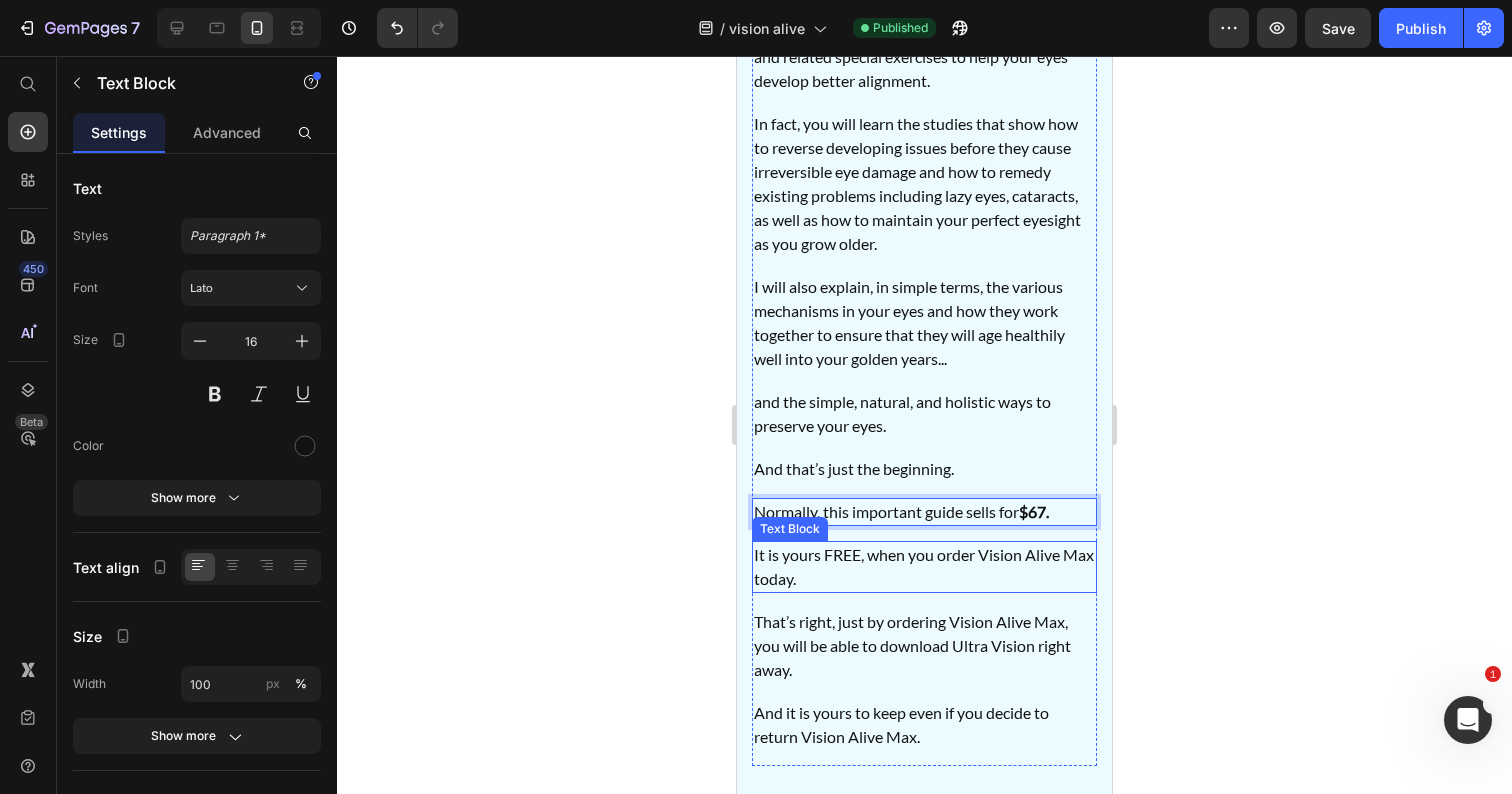 click on "It is yours FREE, when you order Vision Alive Max today." at bounding box center [924, 567] 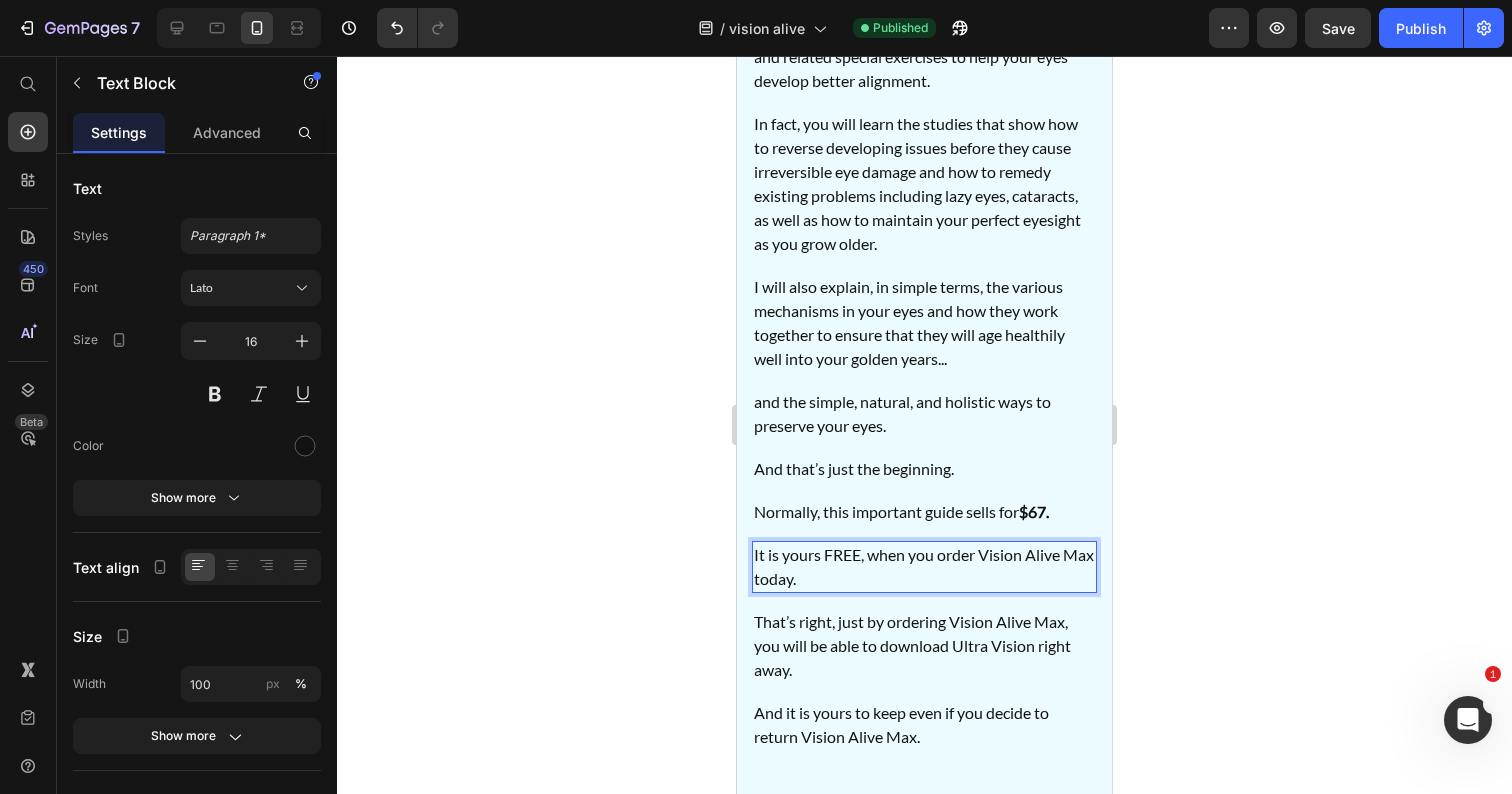 click on "It is yours FREE, when you order Vision Alive Max today." at bounding box center (924, 567) 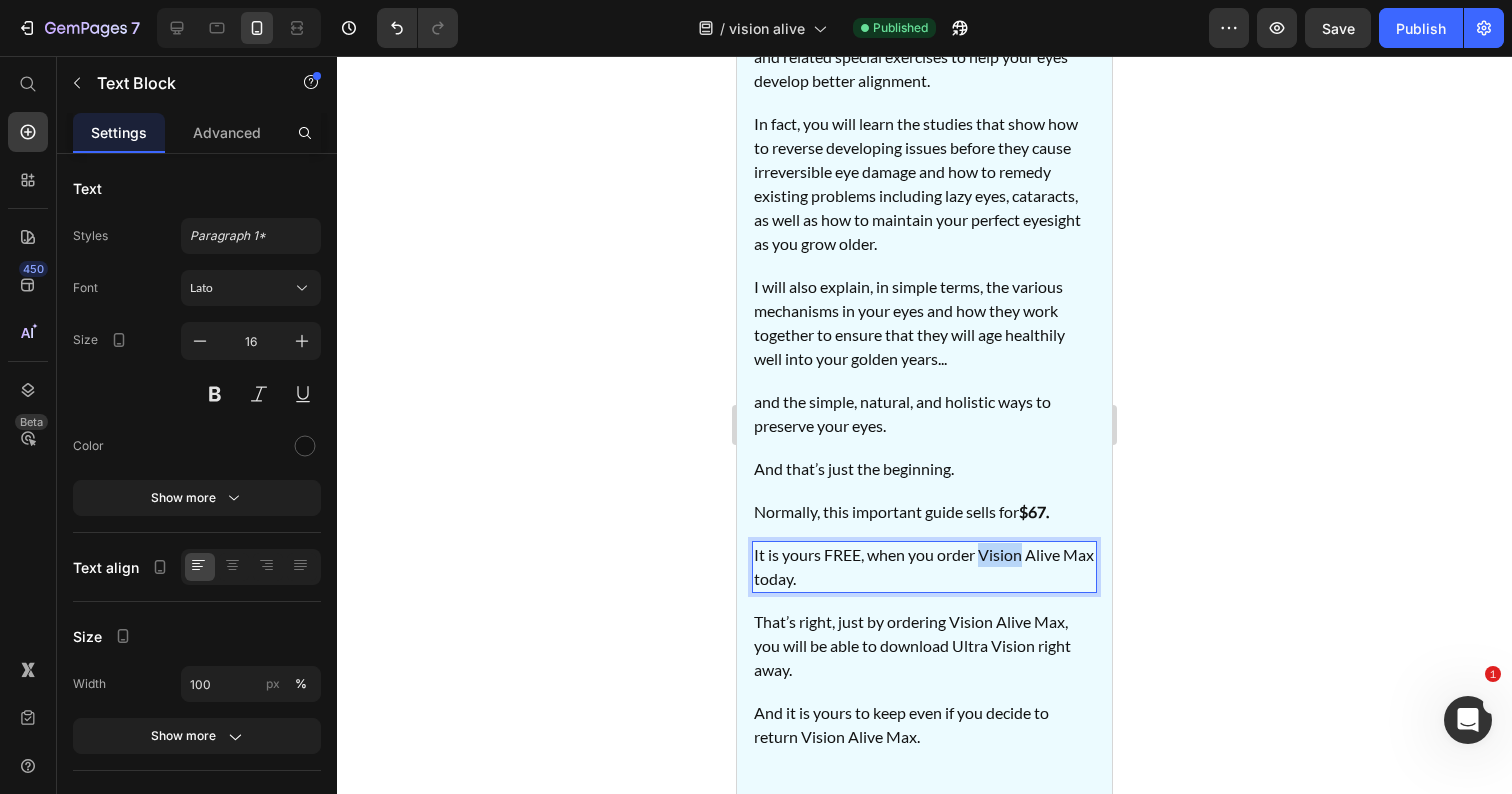 click on "It is yours FREE, when you order Vision Alive Max today." at bounding box center [924, 567] 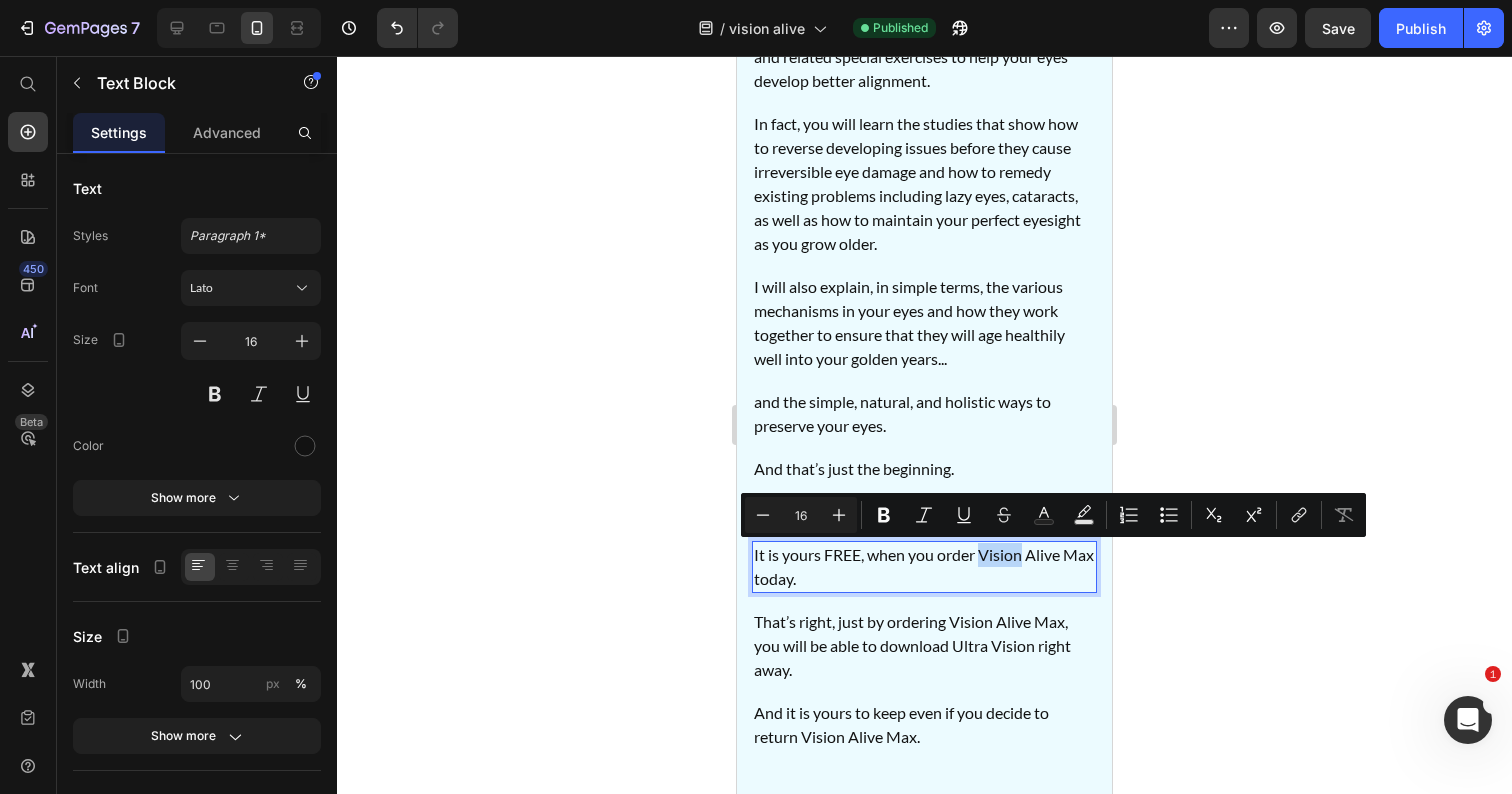 click on "It is yours FREE, when you order Vision Alive Max today." at bounding box center [924, 567] 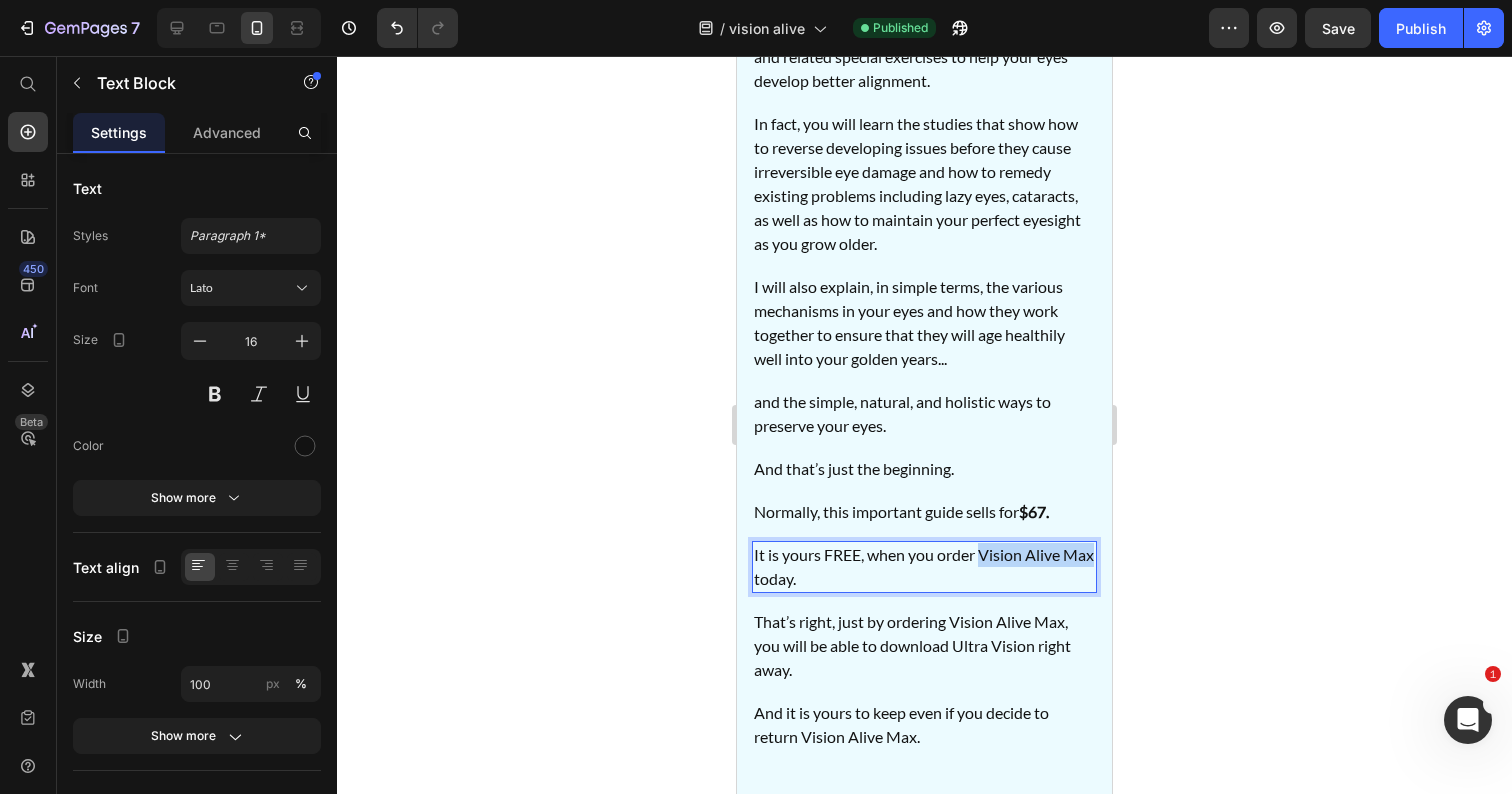 drag, startPoint x: 983, startPoint y: 560, endPoint x: 783, endPoint y: 580, distance: 200.99751 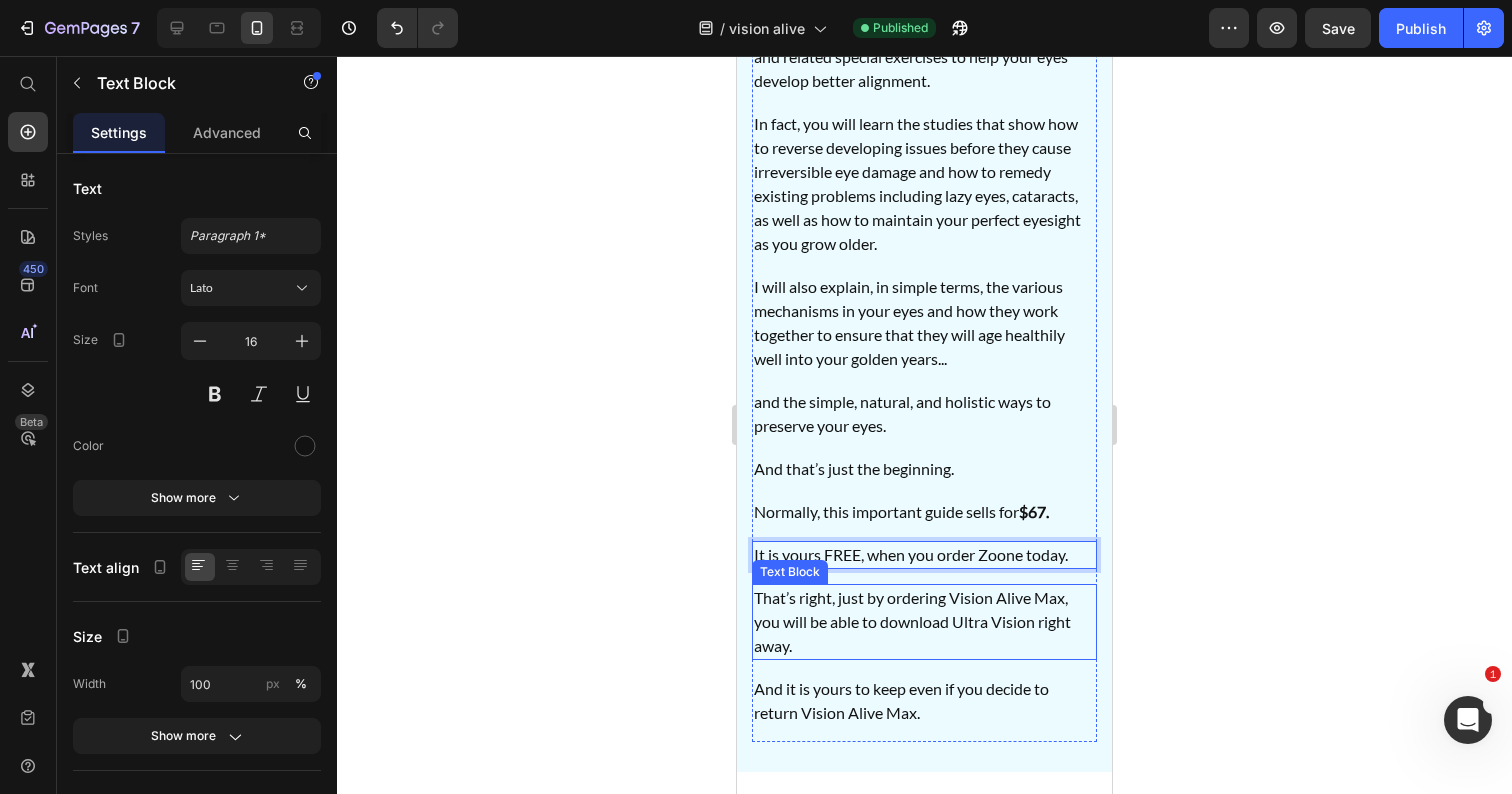 click on "That’s right, just by ordering Vision Alive Max, you will be able to download Ultra Vision right away." at bounding box center [924, 622] 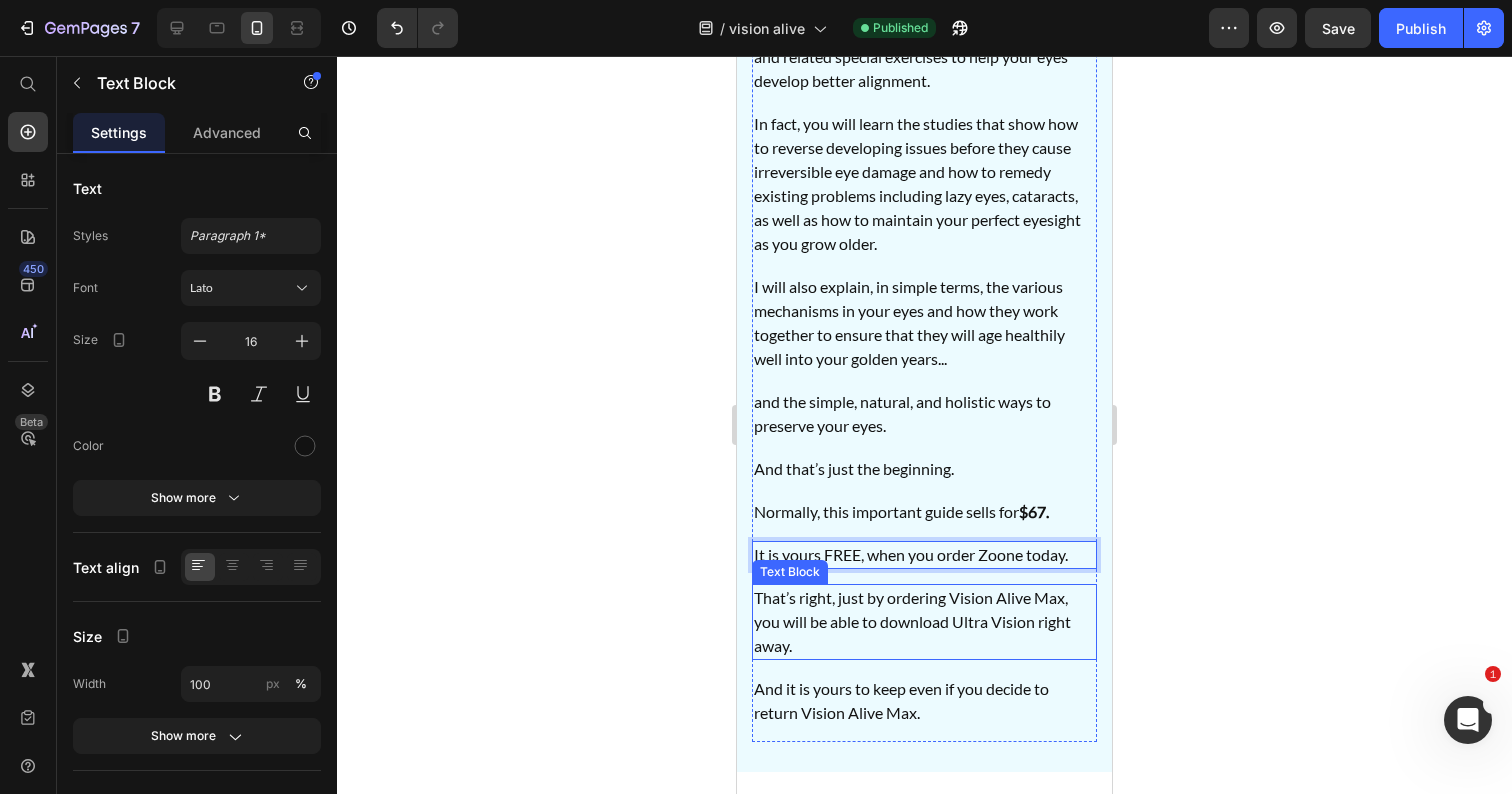 click on "That’s right, just by ordering Vision Alive Max, you will be able to download Ultra Vision right away." at bounding box center [924, 622] 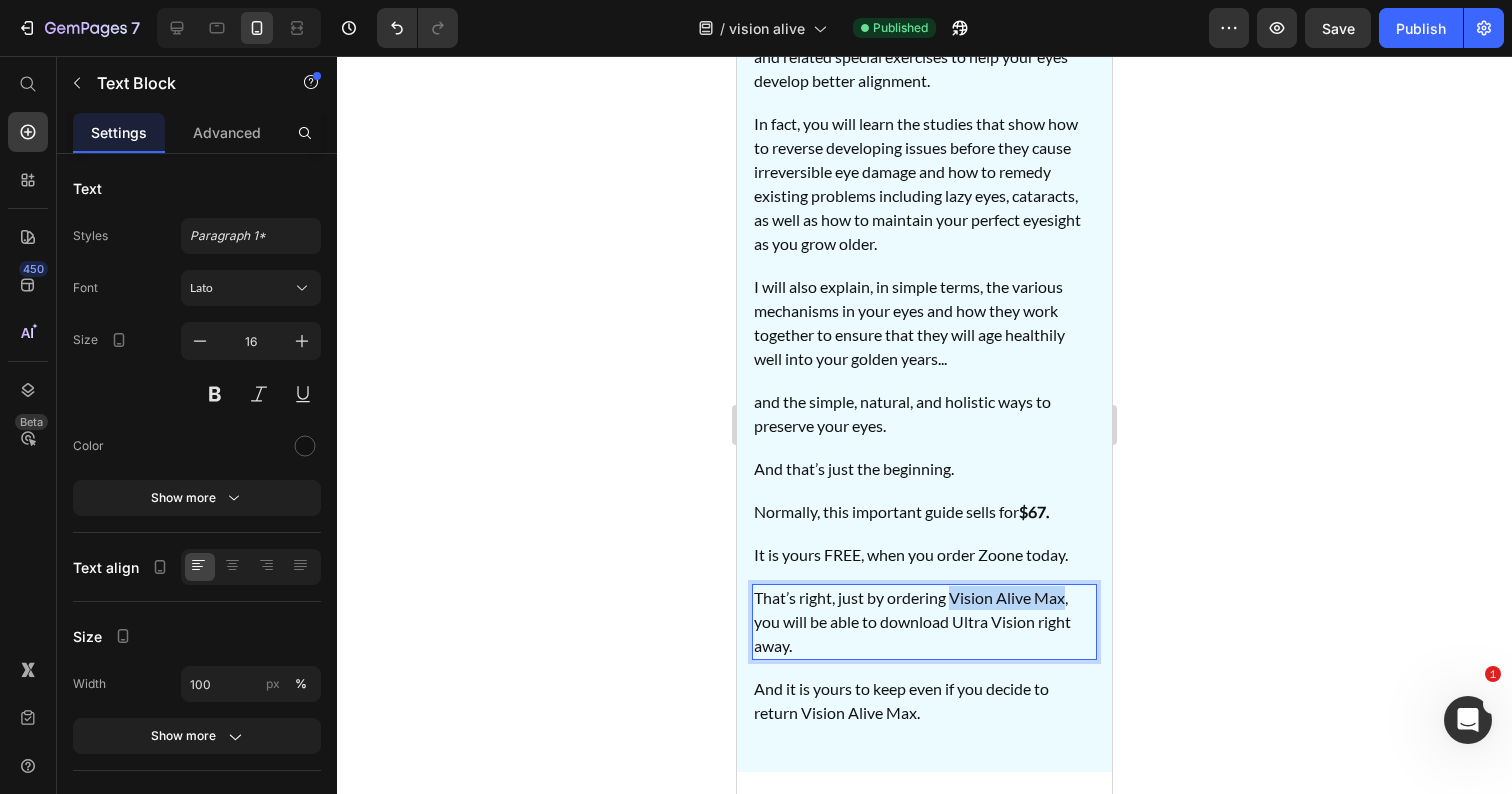 drag, startPoint x: 951, startPoint y: 603, endPoint x: 1065, endPoint y: 602, distance: 114.00439 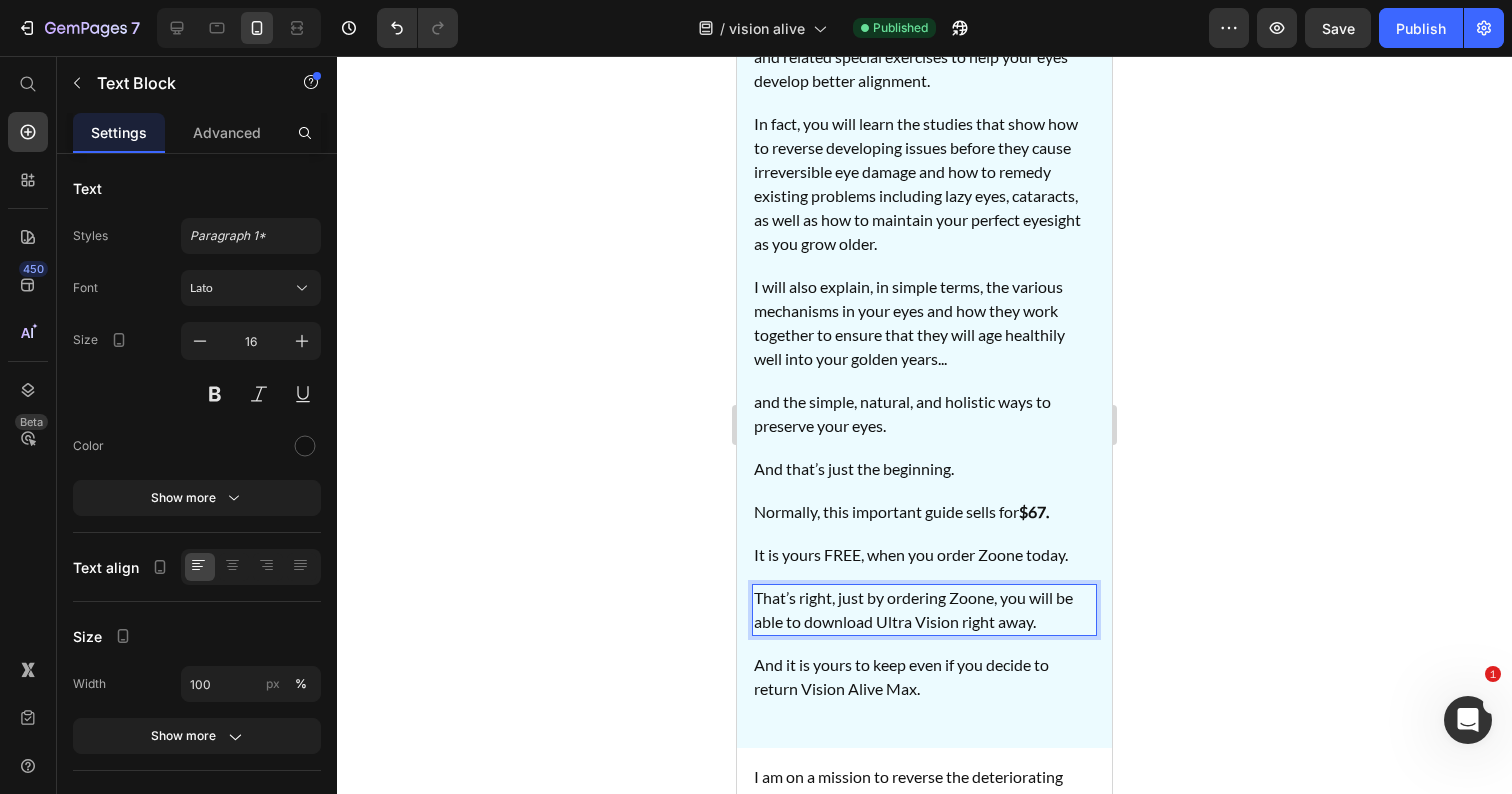 click on "That’s right, just by ordering Zoone, you will be able to download Ultra Vision right away." at bounding box center [924, 610] 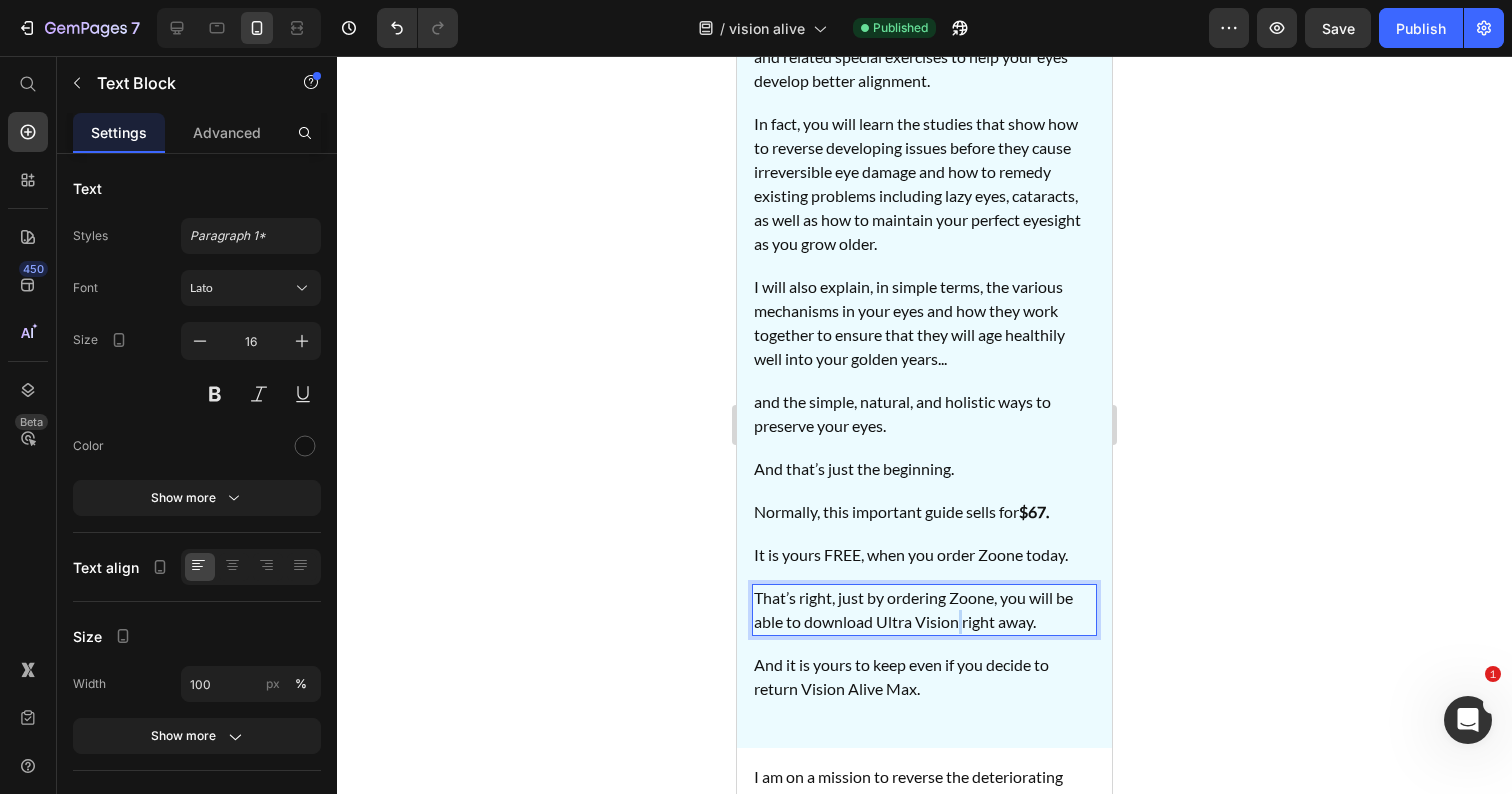 click on "That’s right, just by ordering Zoone, you will be able to download Ultra Vision right away." at bounding box center (924, 610) 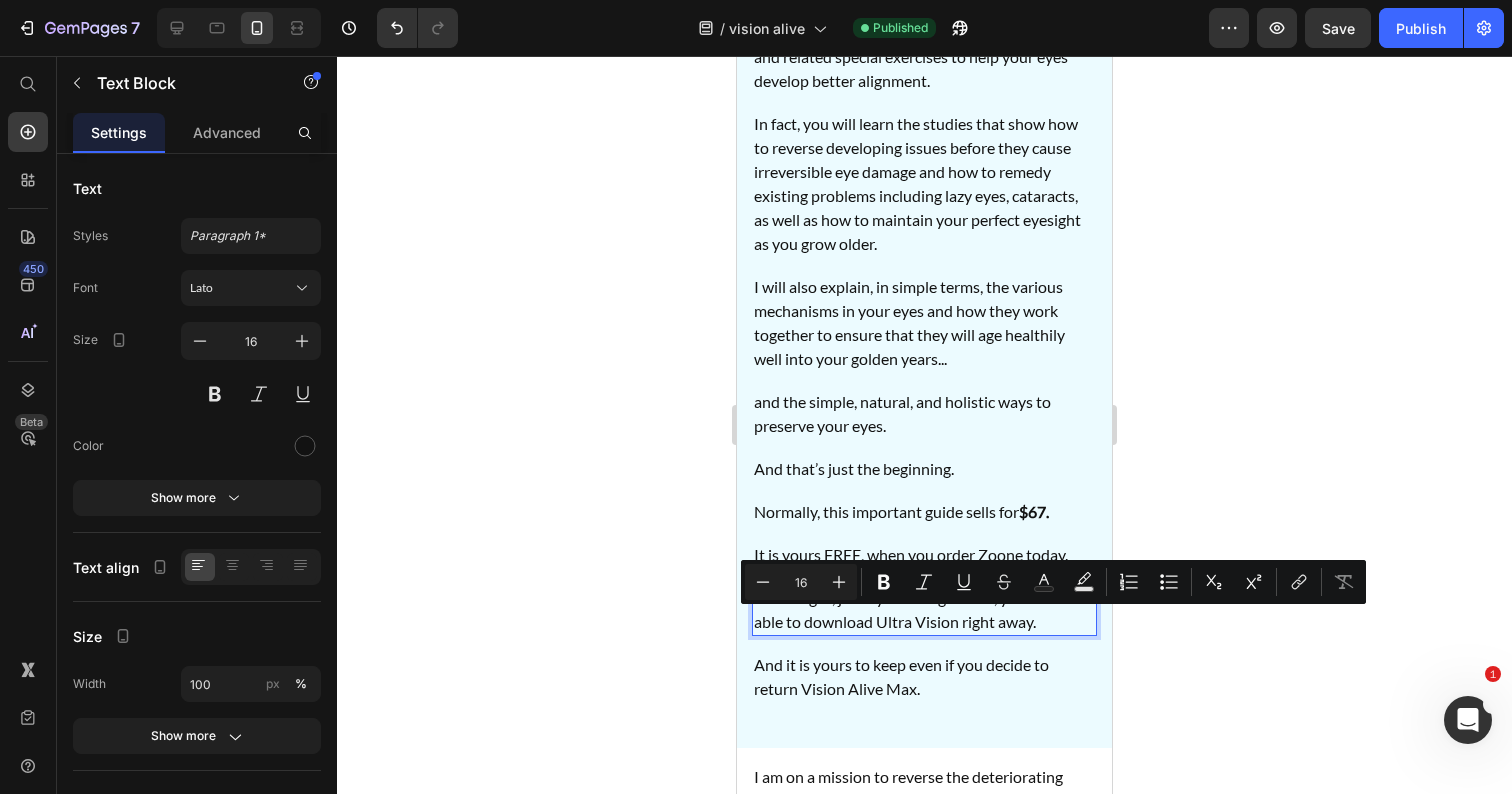 click on "That’s right, just by ordering Zoone, you will be able to download Ultra Vision right away." at bounding box center (924, 610) 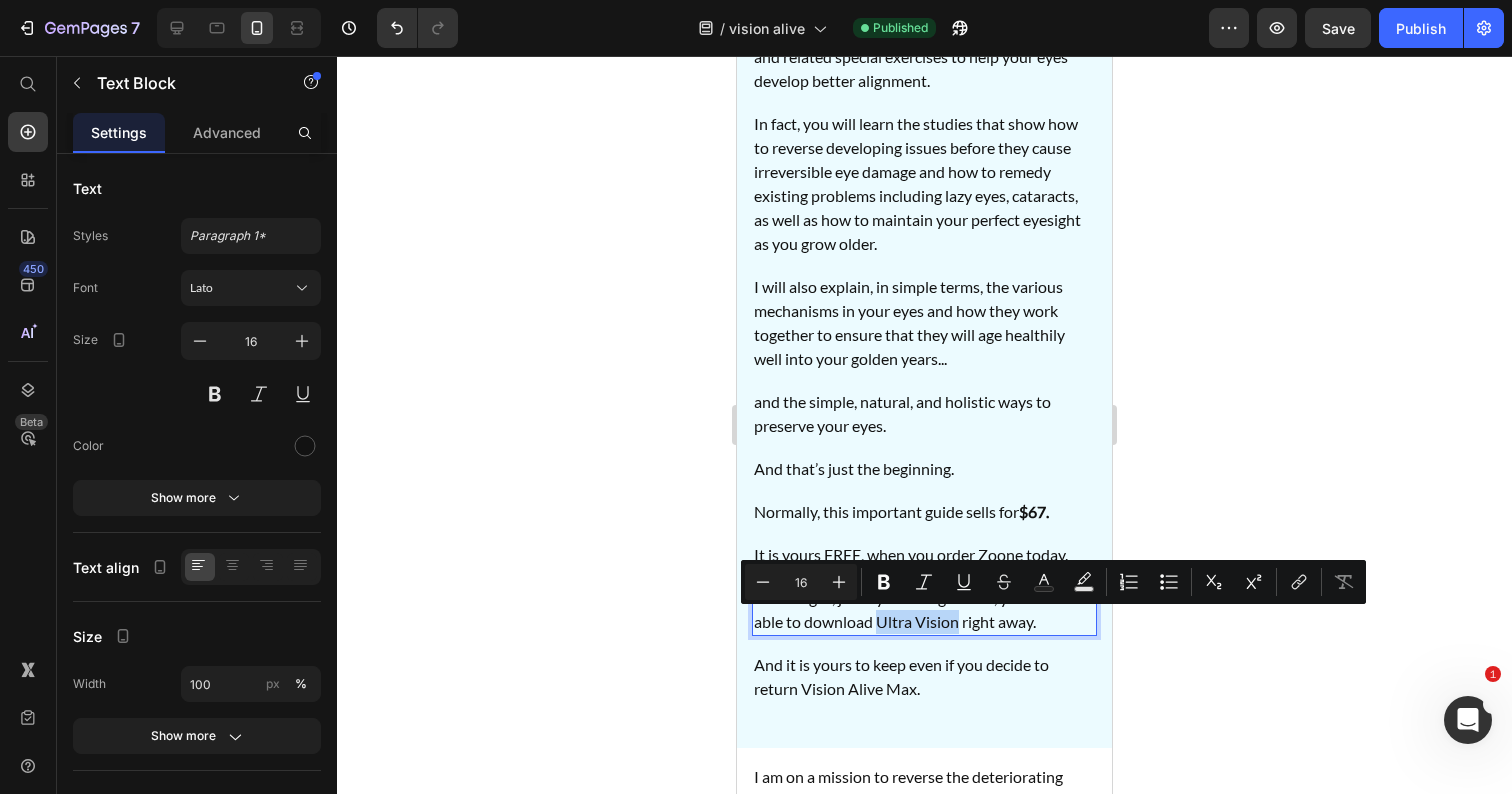drag, startPoint x: 877, startPoint y: 620, endPoint x: 958, endPoint y: 622, distance: 81.02469 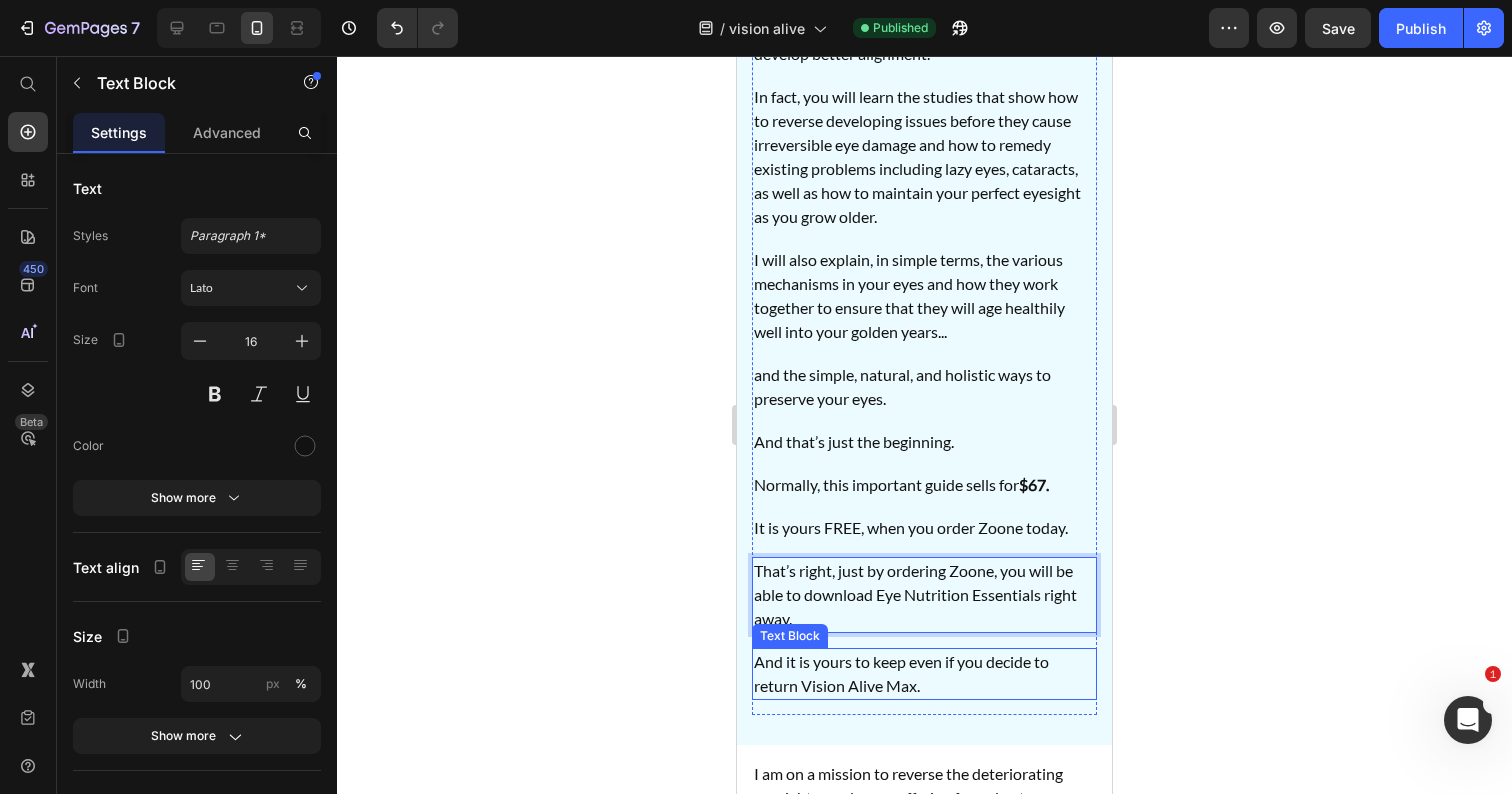scroll, scrollTop: 61213, scrollLeft: 0, axis: vertical 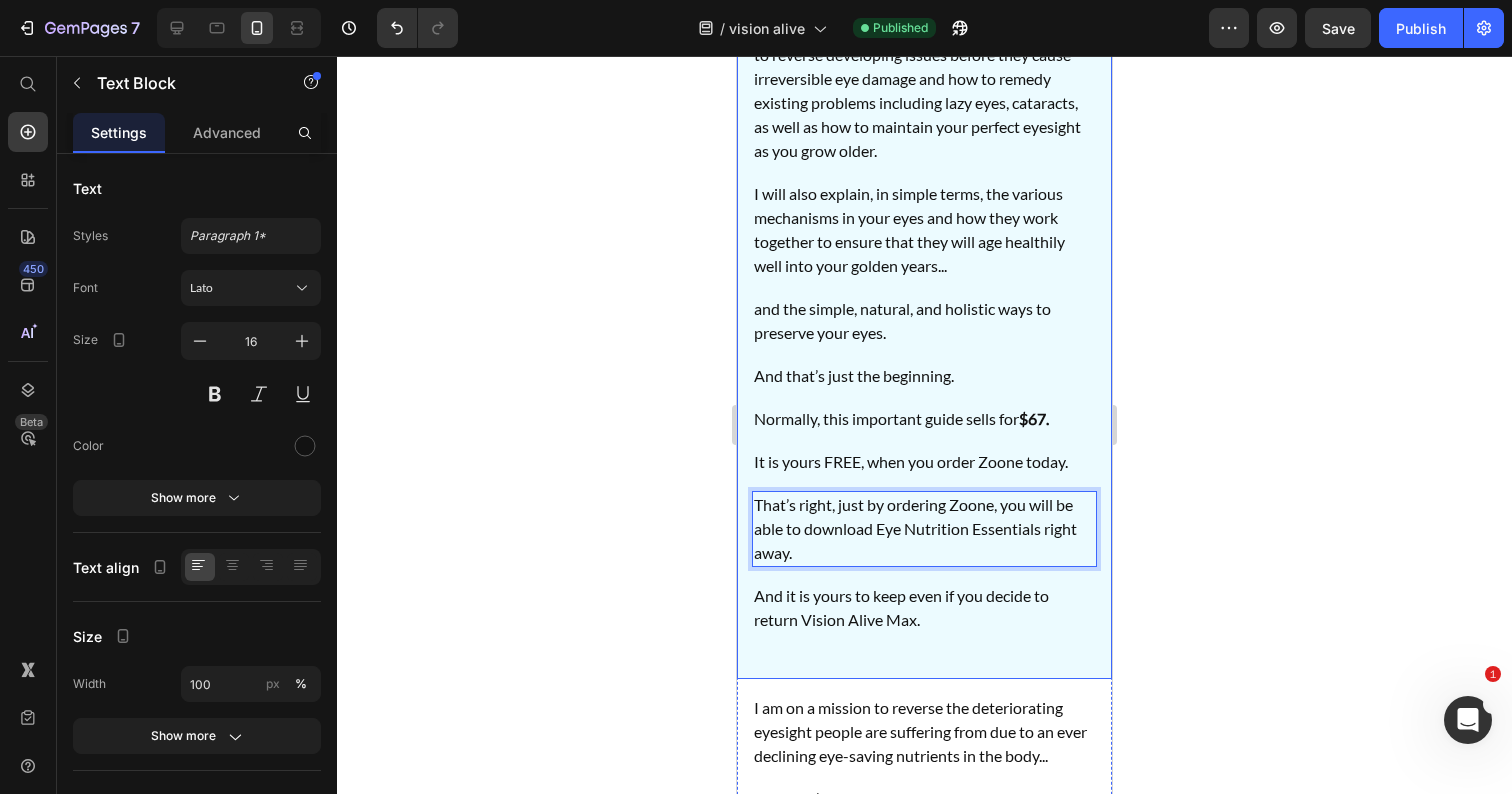 click on "And it is yours to keep even if you decide to return Vision Alive Max." at bounding box center (924, 608) 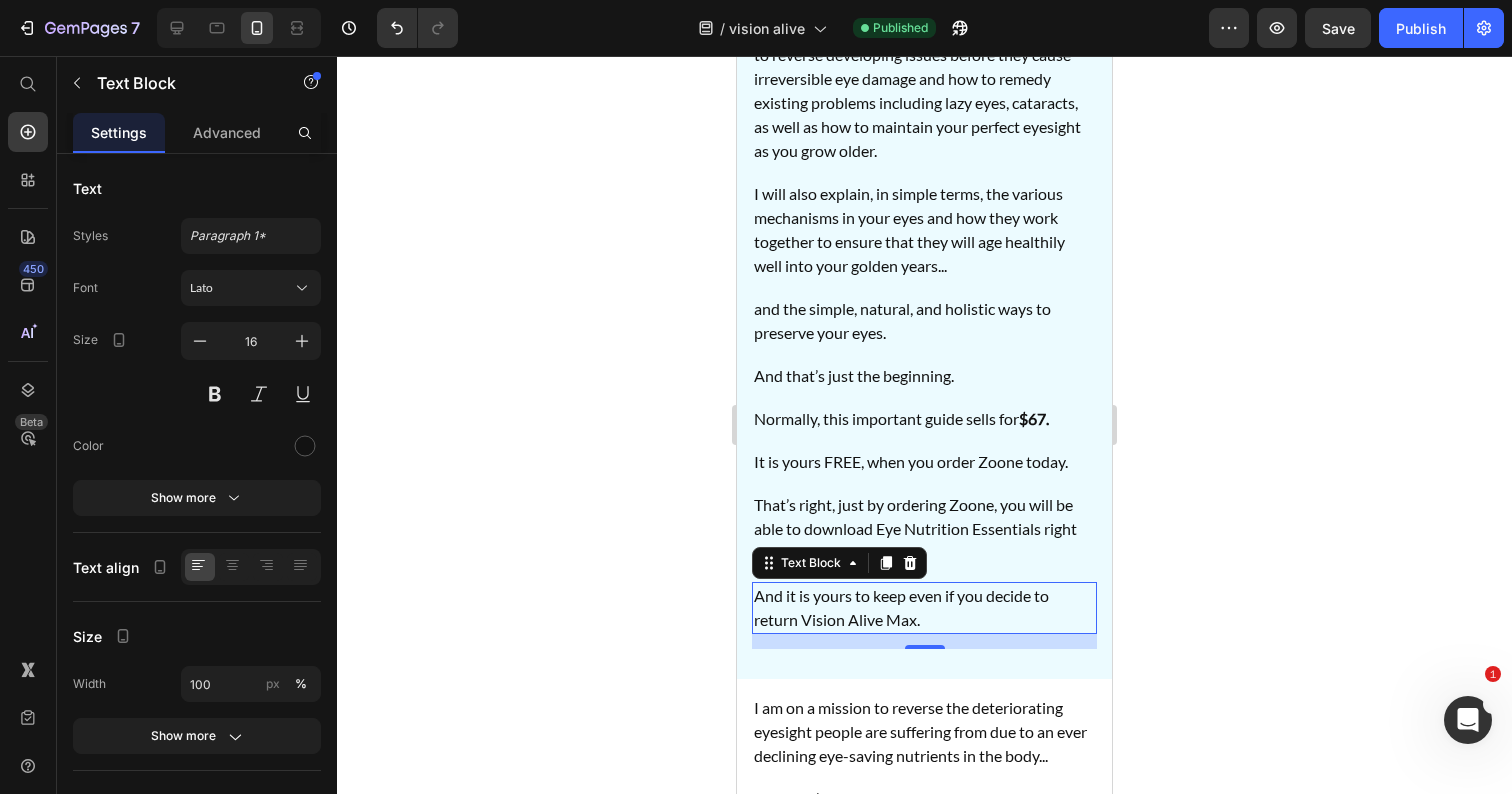 click on "And it is yours to keep even if you decide to return Vision Alive Max." at bounding box center (924, 608) 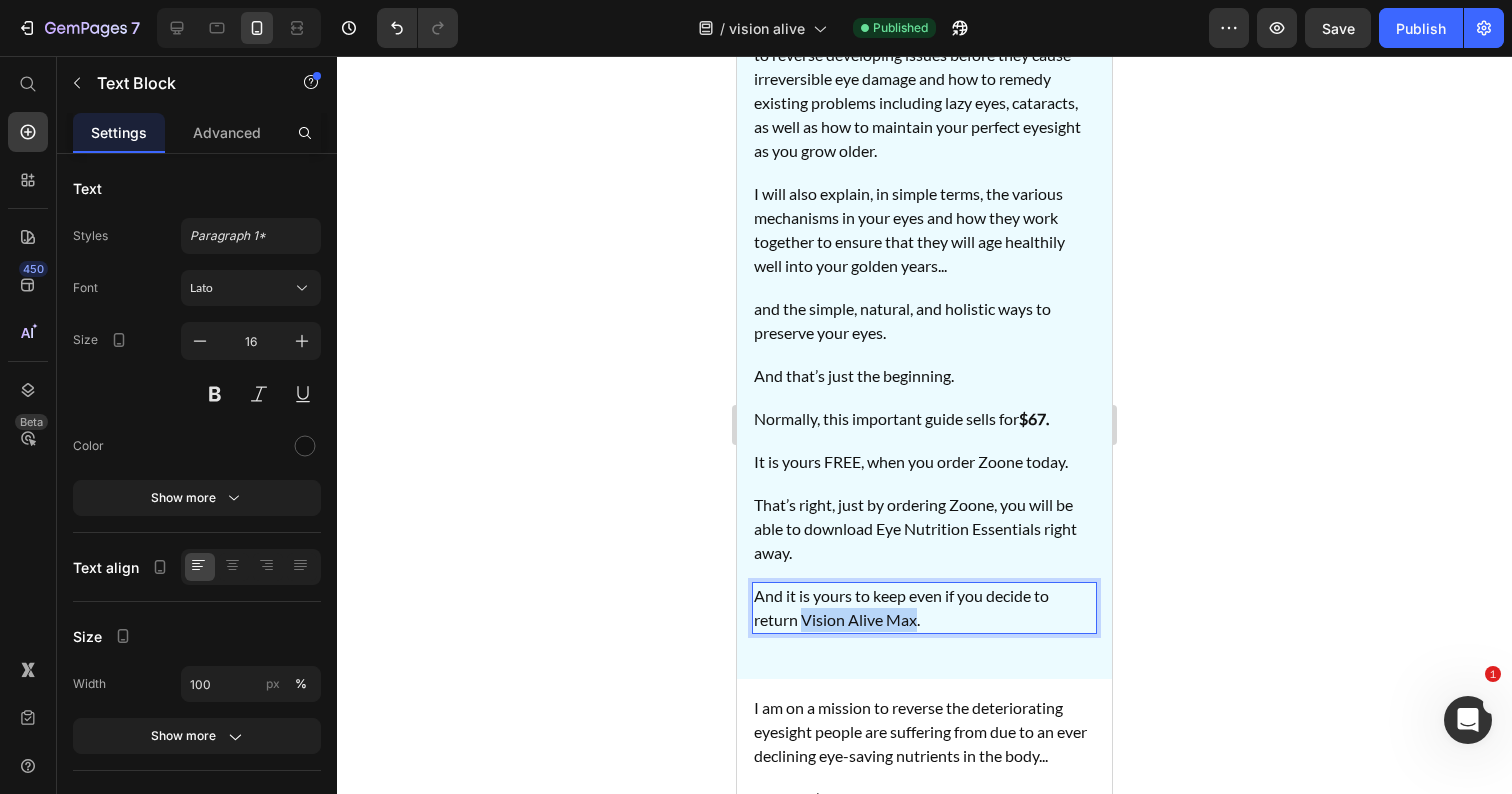 drag, startPoint x: 803, startPoint y: 617, endPoint x: 917, endPoint y: 620, distance: 114.03947 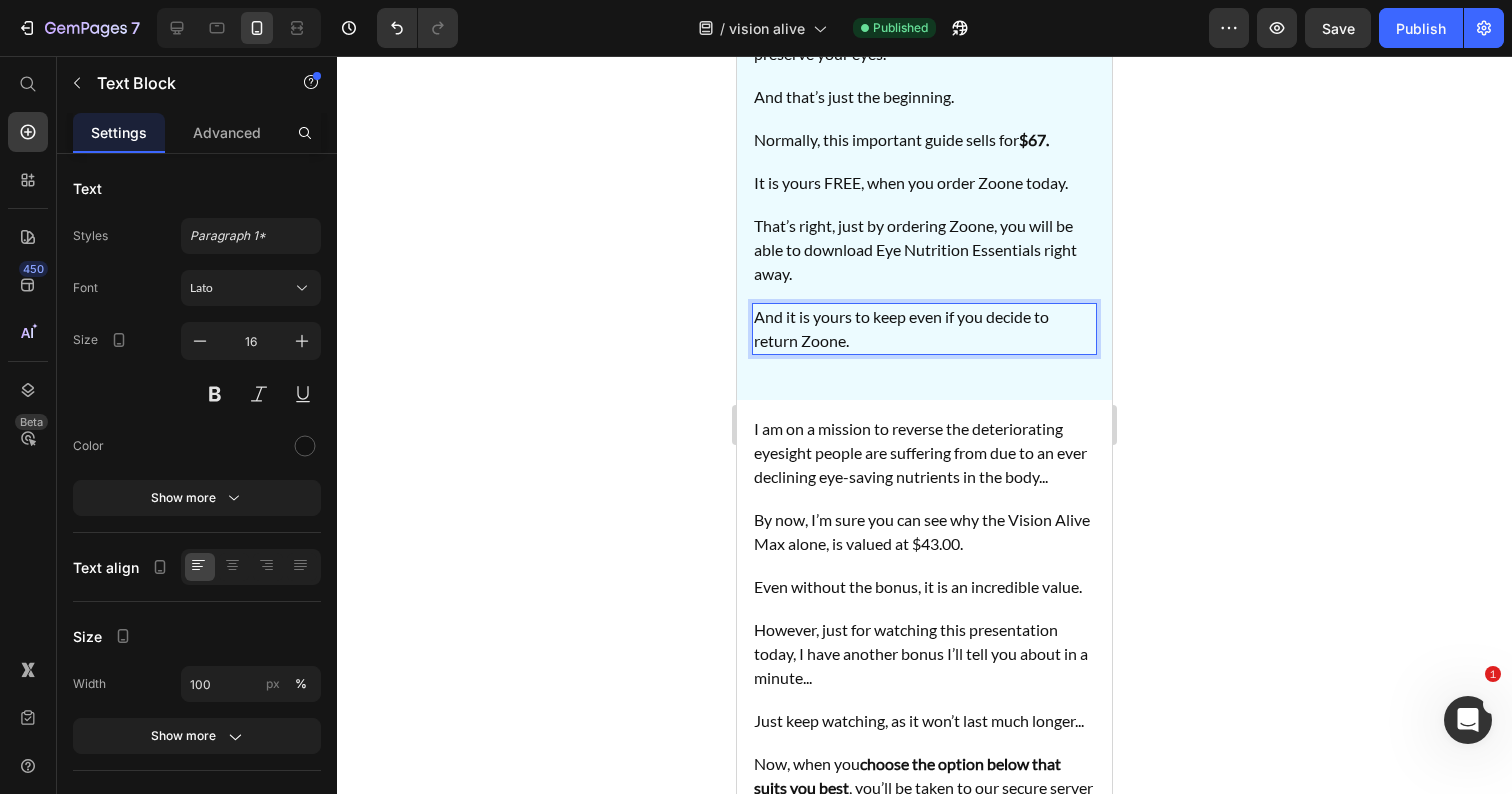 scroll, scrollTop: 61513, scrollLeft: 0, axis: vertical 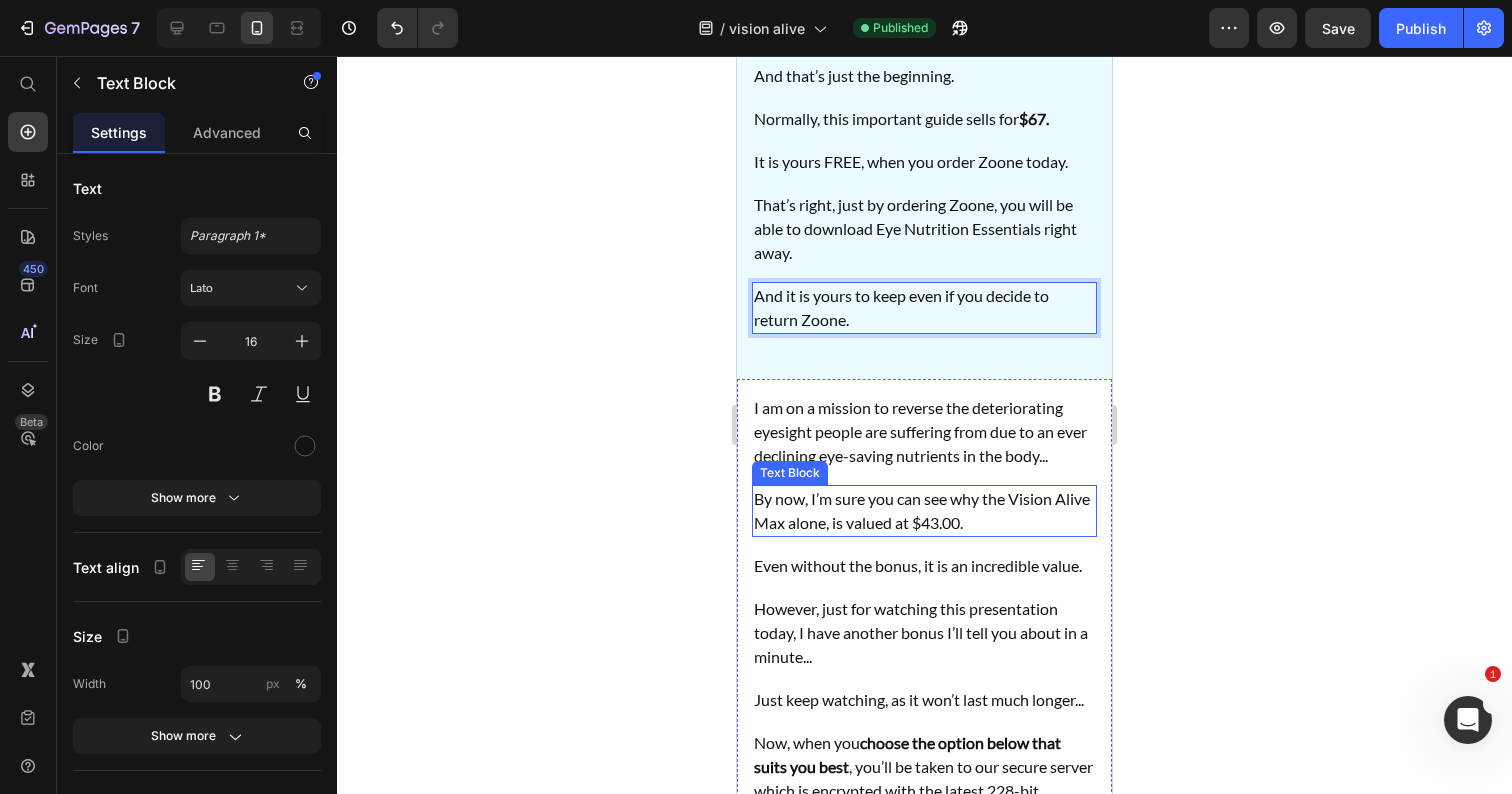 click on "By now, I’m sure you can see why the Vision Alive Max alone, is valued at $43.00." at bounding box center [924, 511] 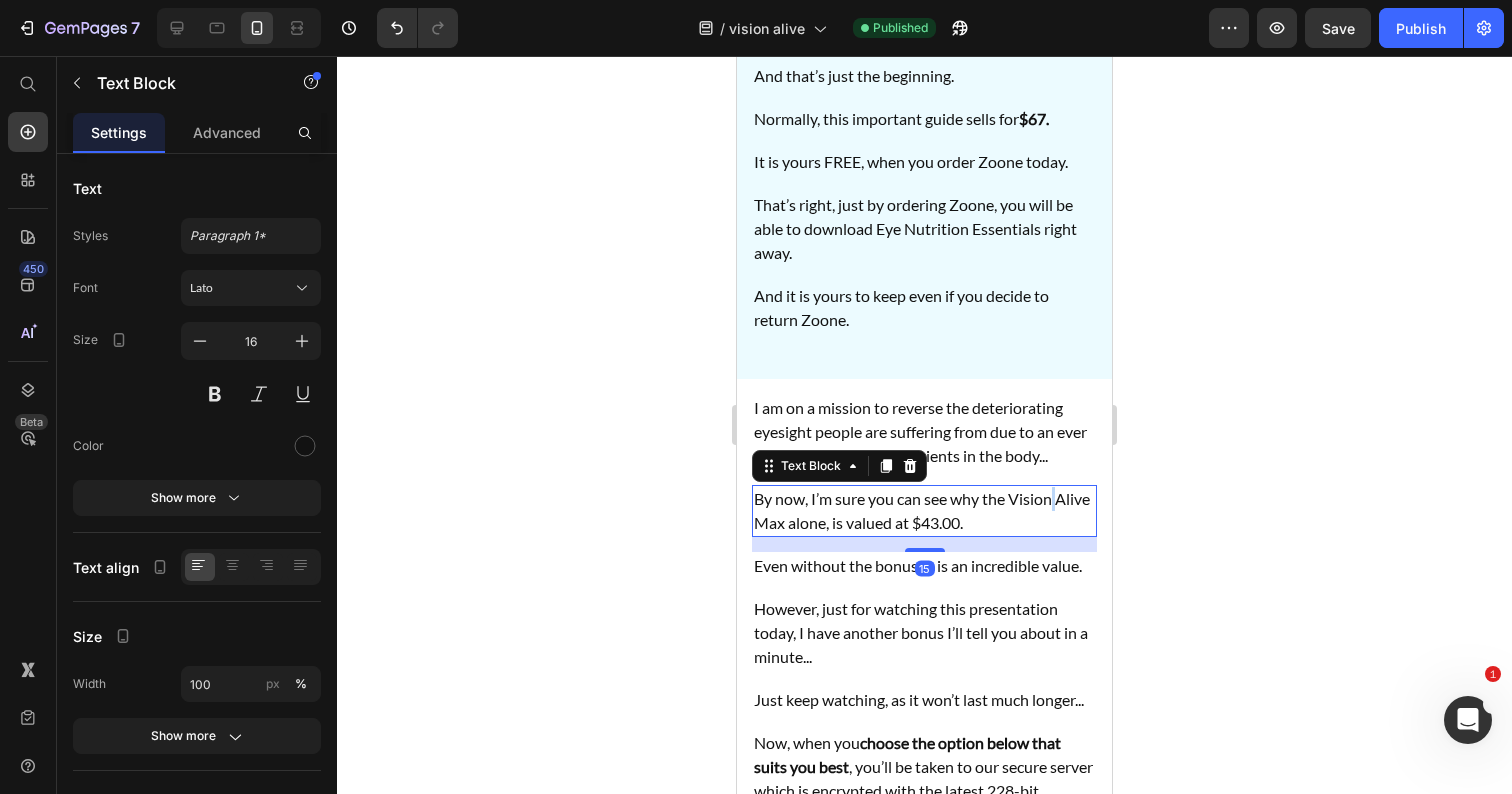 click on "By now, I’m sure you can see why the Vision Alive Max alone, is valued at $43.00." at bounding box center (924, 511) 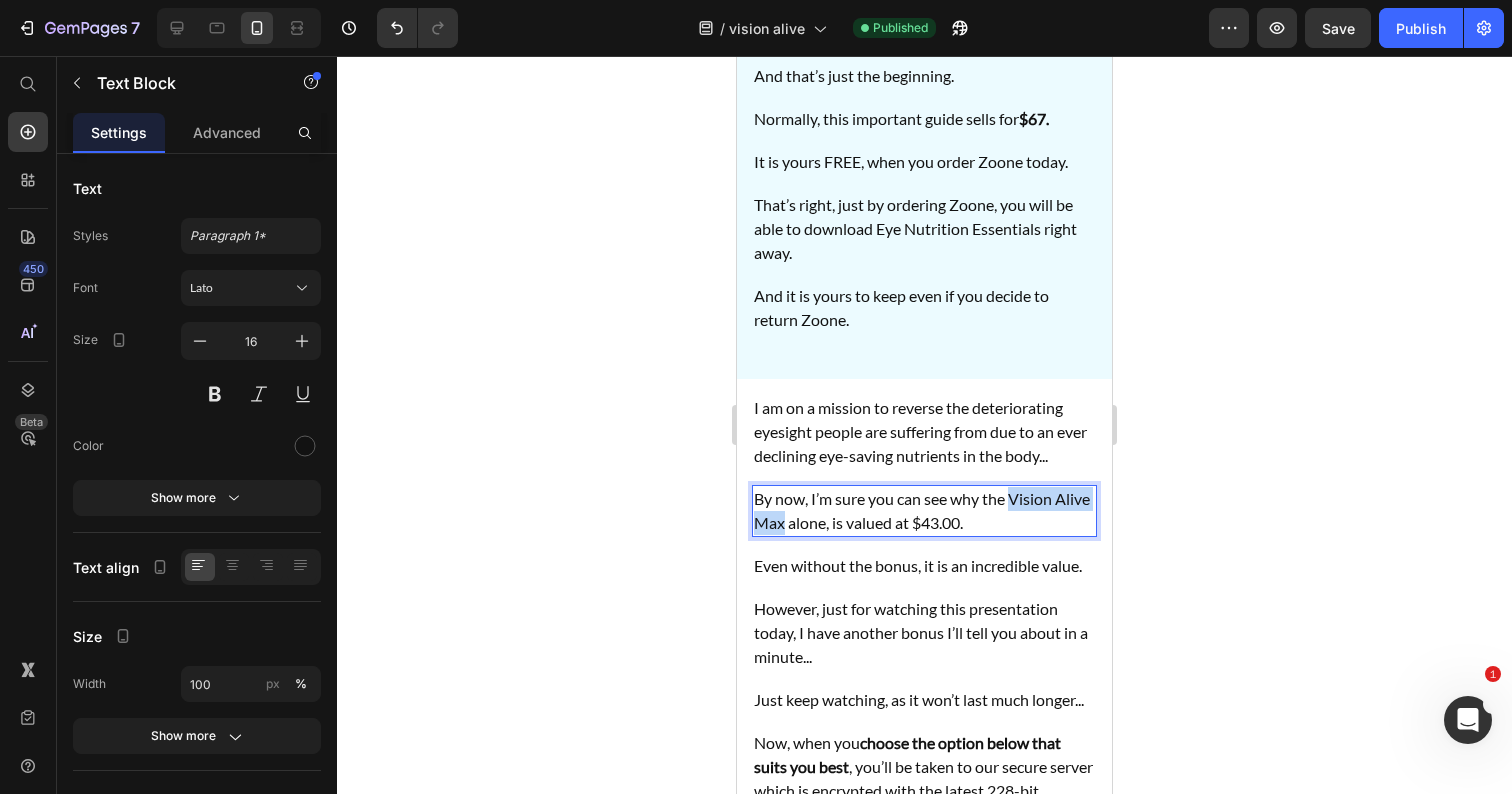 drag, startPoint x: 1013, startPoint y: 501, endPoint x: 783, endPoint y: 519, distance: 230.70328 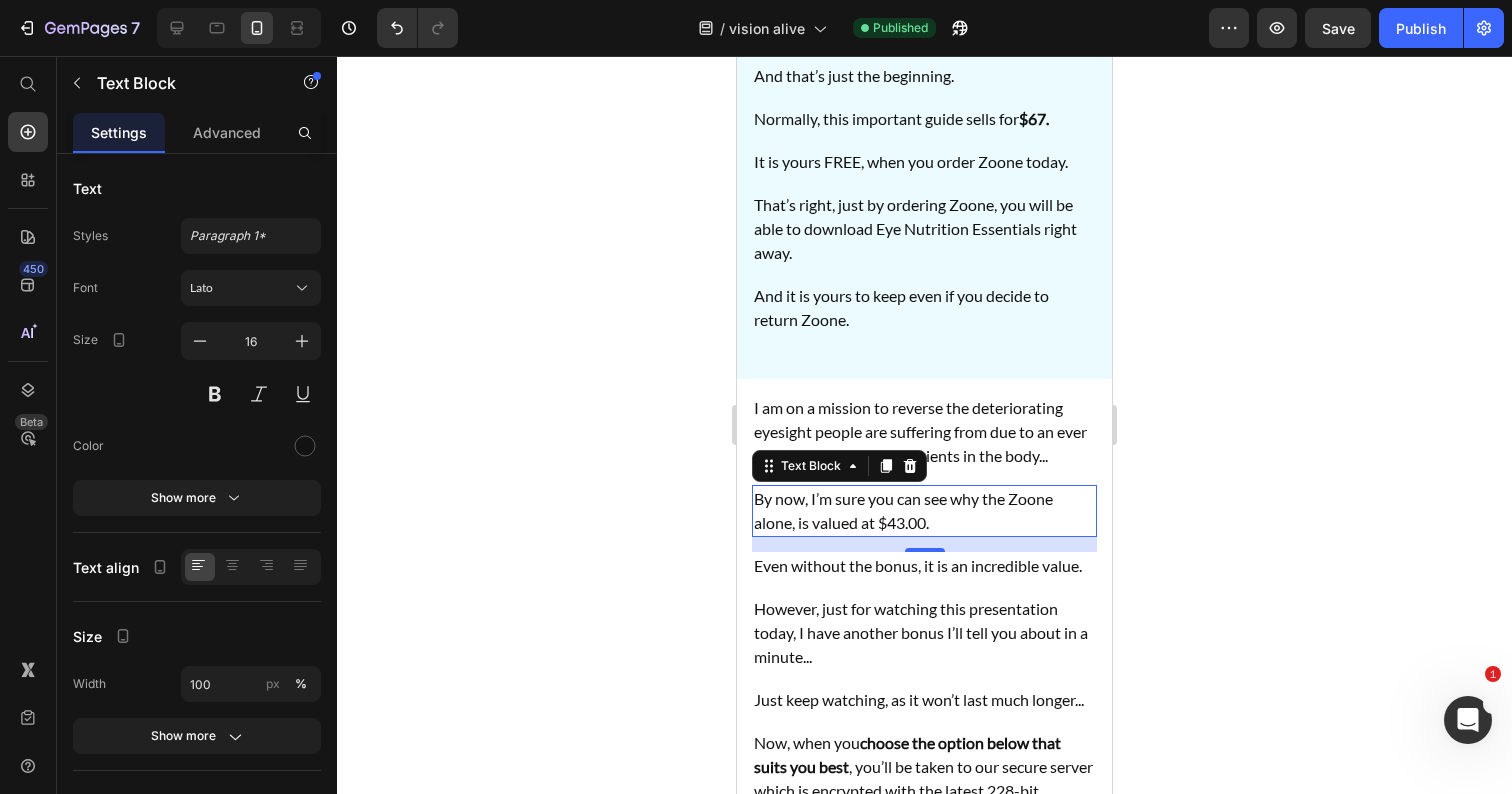 click 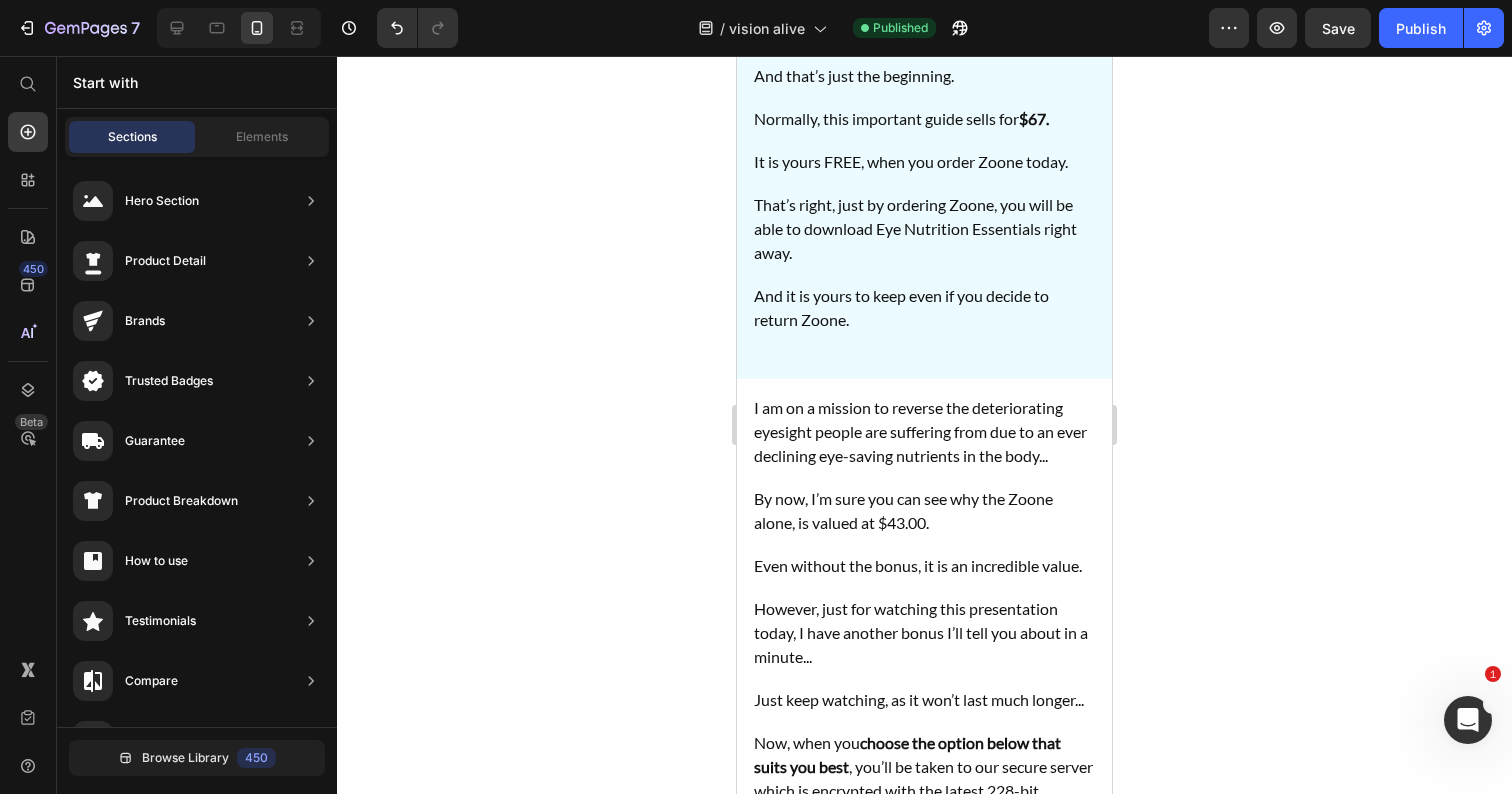 scroll, scrollTop: 65241, scrollLeft: 0, axis: vertical 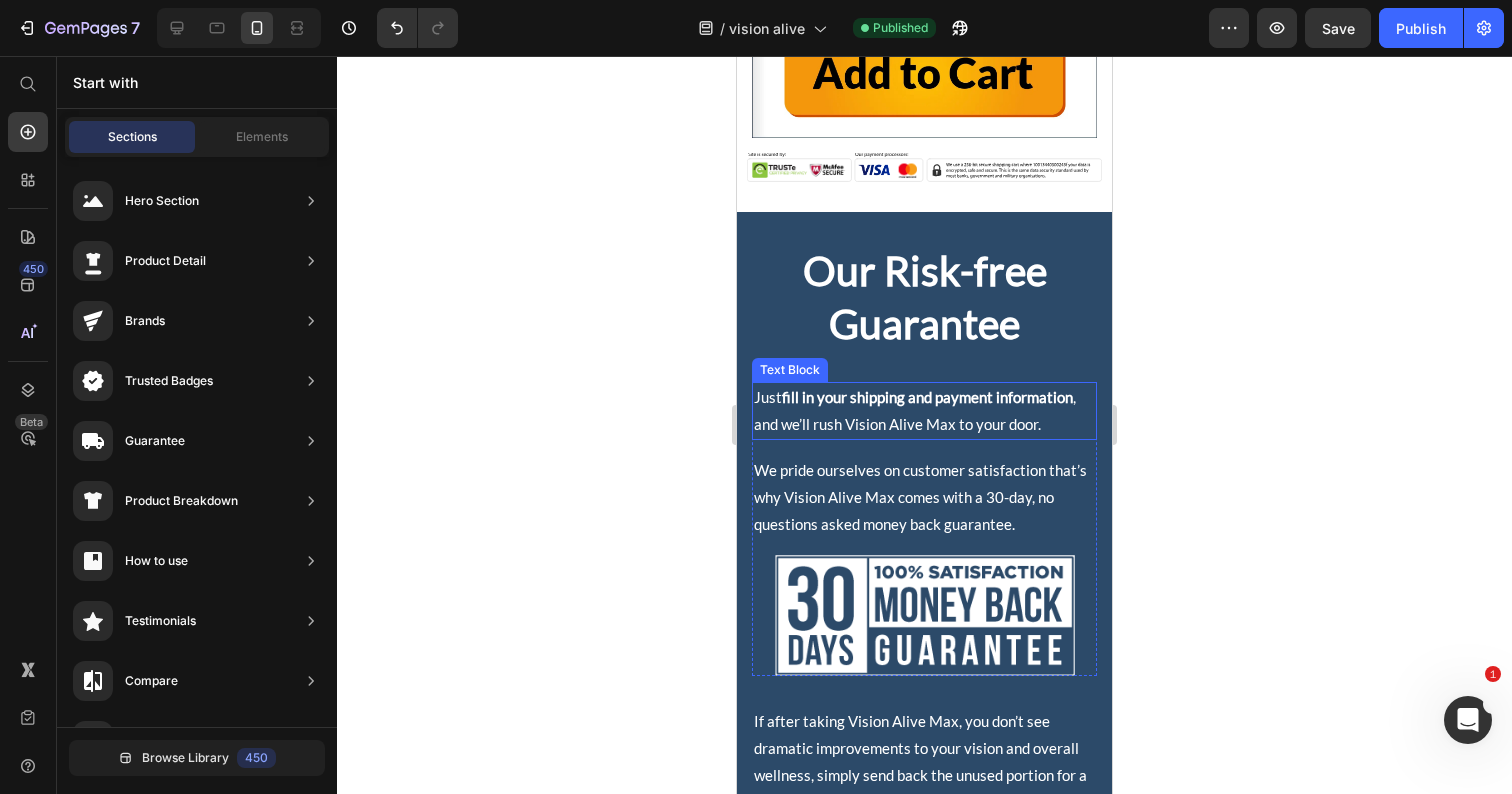 click on "Just fill in your shipping and payment information , and we’ll rush Vision Alive Max to your door." at bounding box center [924, 411] 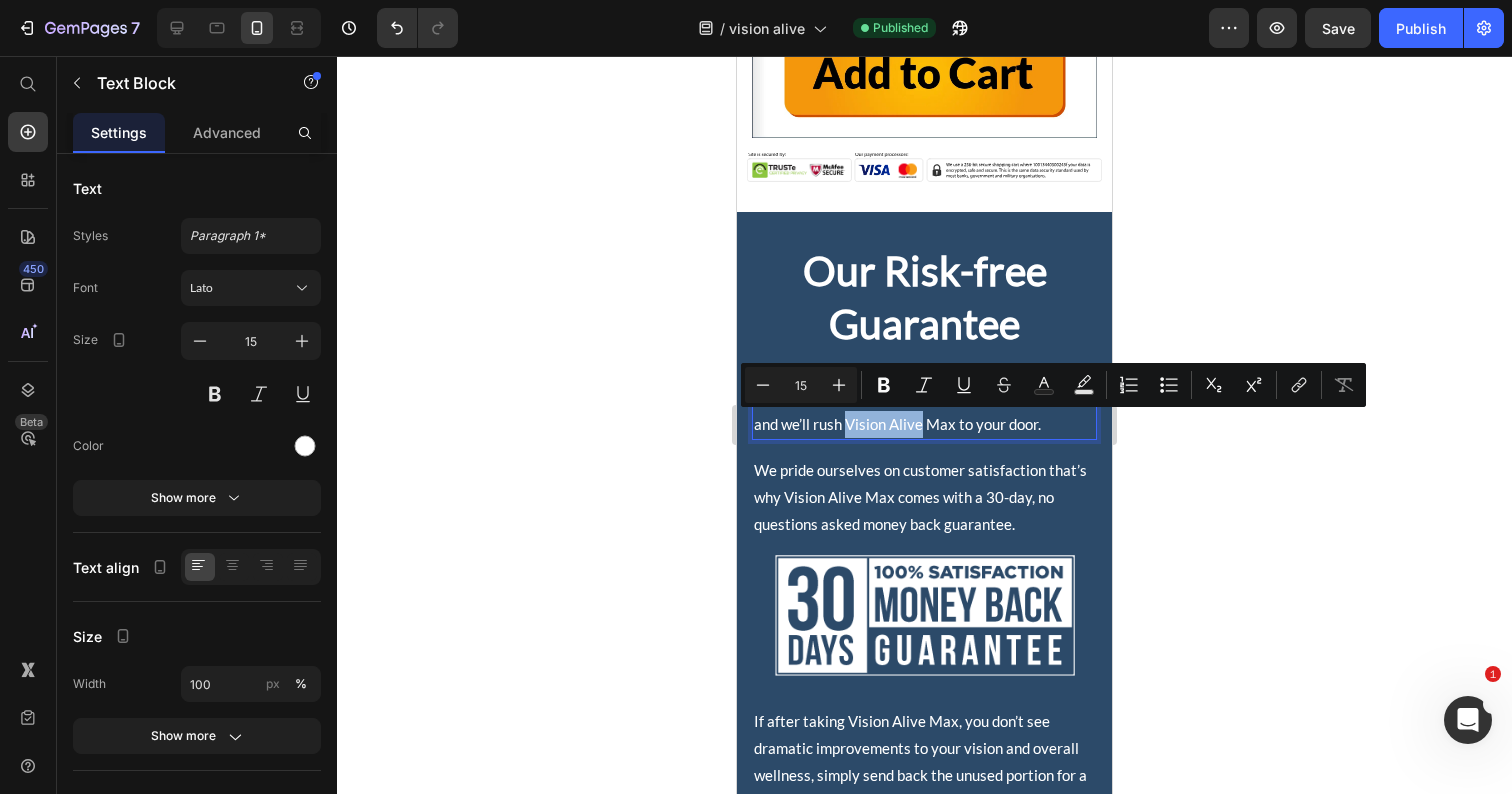 drag, startPoint x: 922, startPoint y: 426, endPoint x: 846, endPoint y: 429, distance: 76.05919 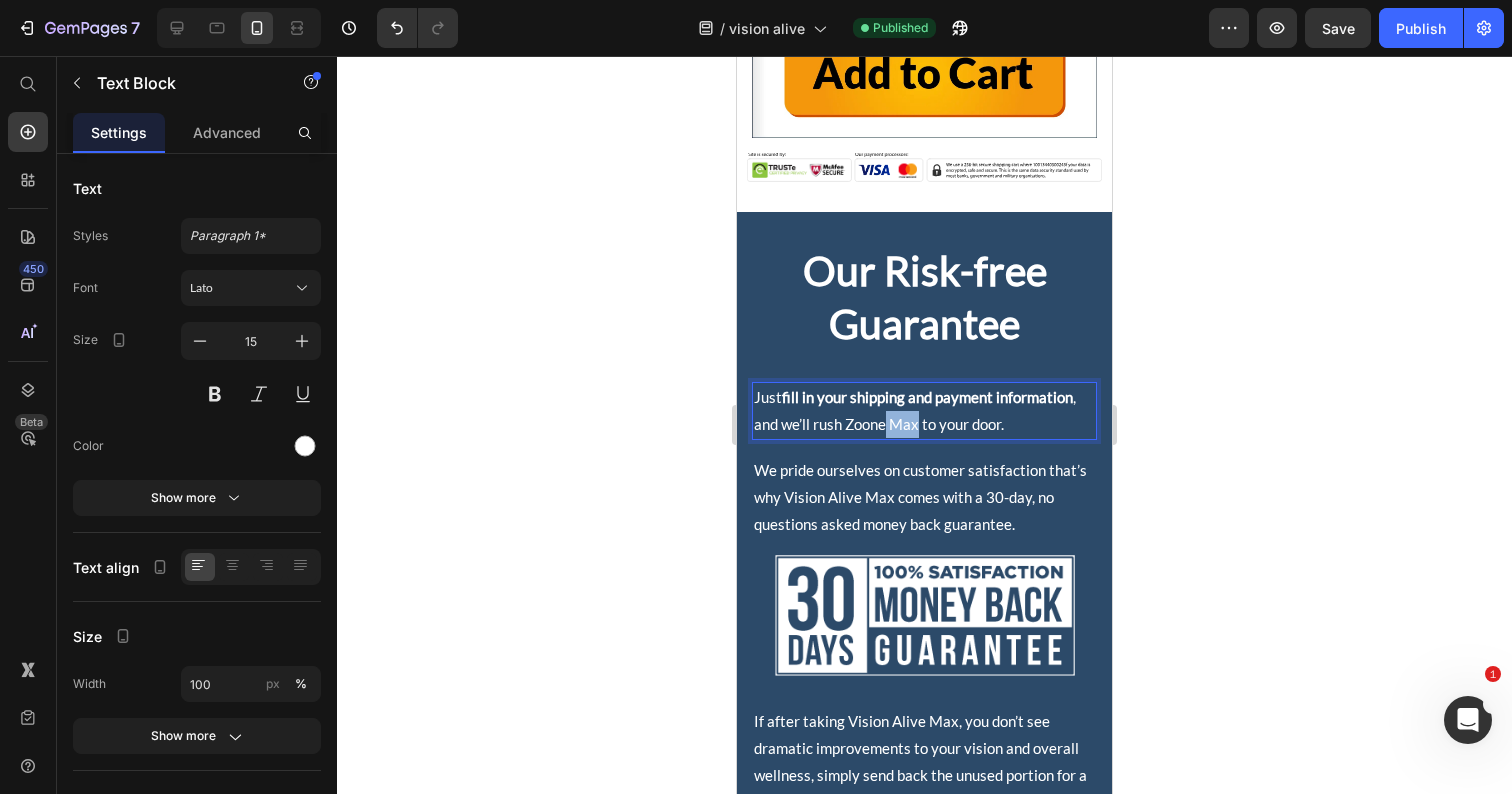 drag, startPoint x: 919, startPoint y: 430, endPoint x: 884, endPoint y: 430, distance: 35 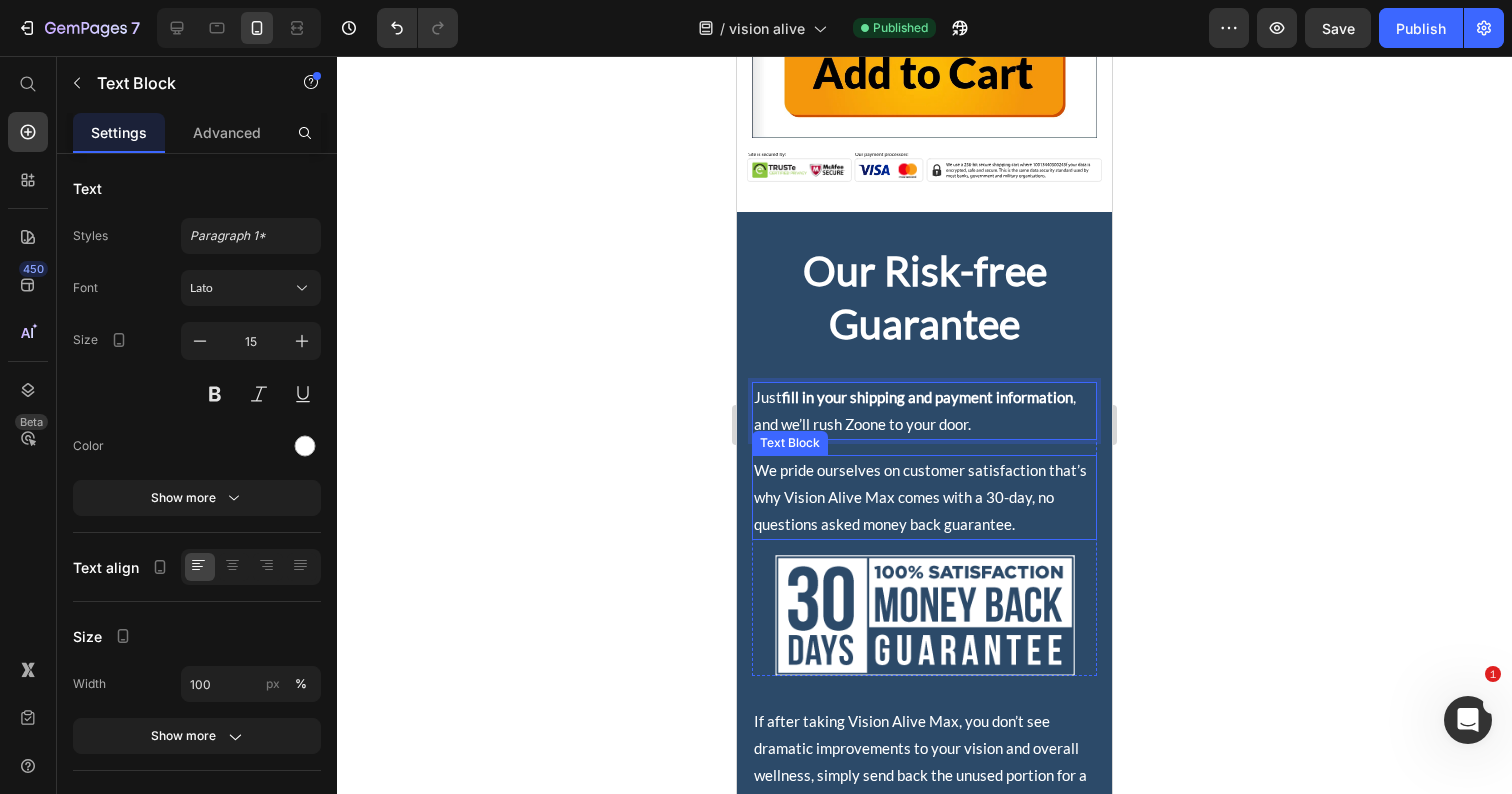 click on "We pride ourselves on customer satisfaction that’s why Vision Alive Max comes with a 30-day, no questions asked money back guarantee." at bounding box center (924, 497) 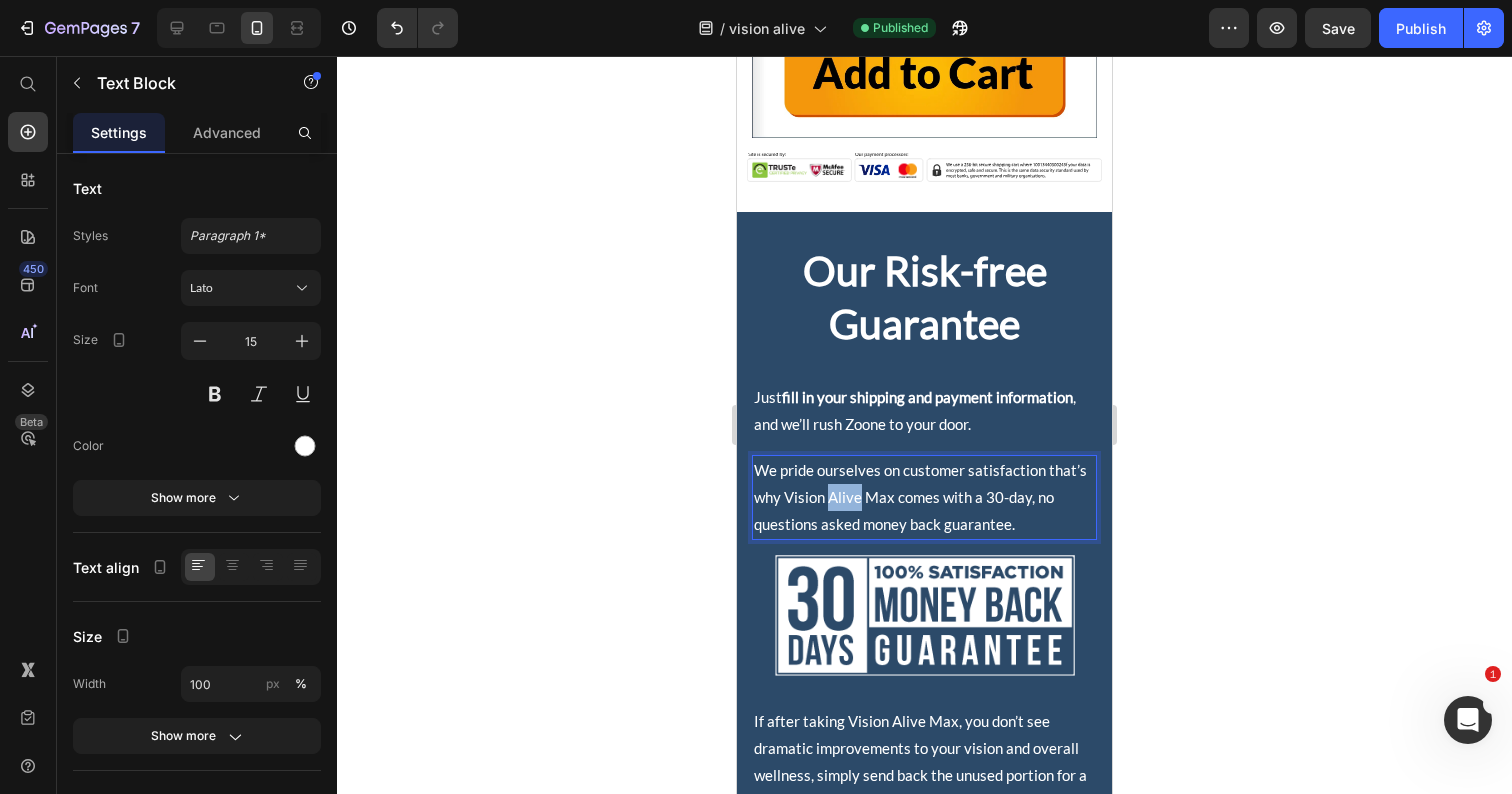 click on "We pride ourselves on customer satisfaction that’s why Vision Alive Max comes with a 30-day, no questions asked money back guarantee." at bounding box center [924, 497] 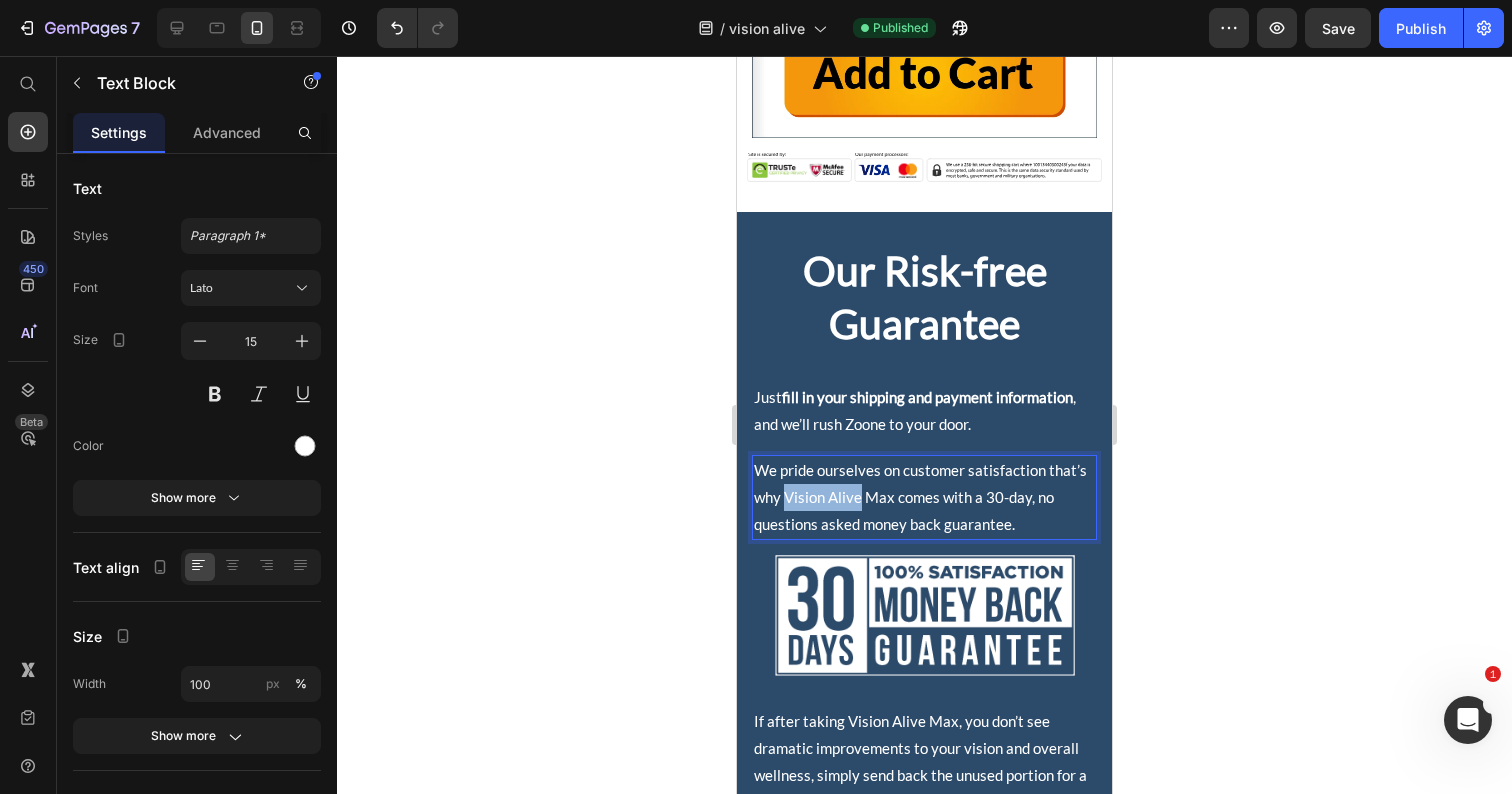 drag, startPoint x: 787, startPoint y: 497, endPoint x: 860, endPoint y: 498, distance: 73.00685 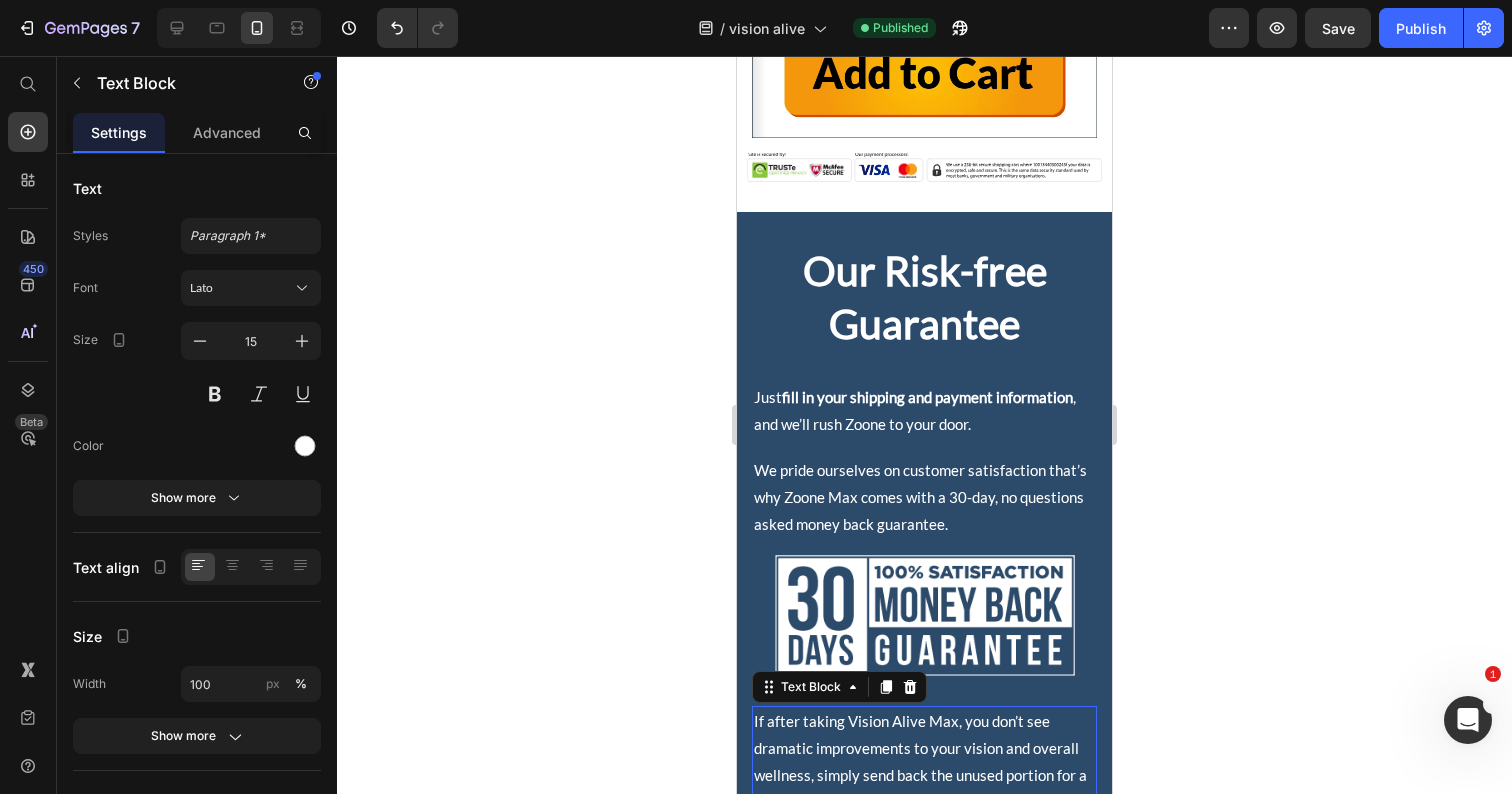 click on "If after taking Vision Alive Max, you don’t see dramatic improvements to your vision and overall wellness, simply send back the unused portion for a fast and fuss-free refund." at bounding box center [924, 762] 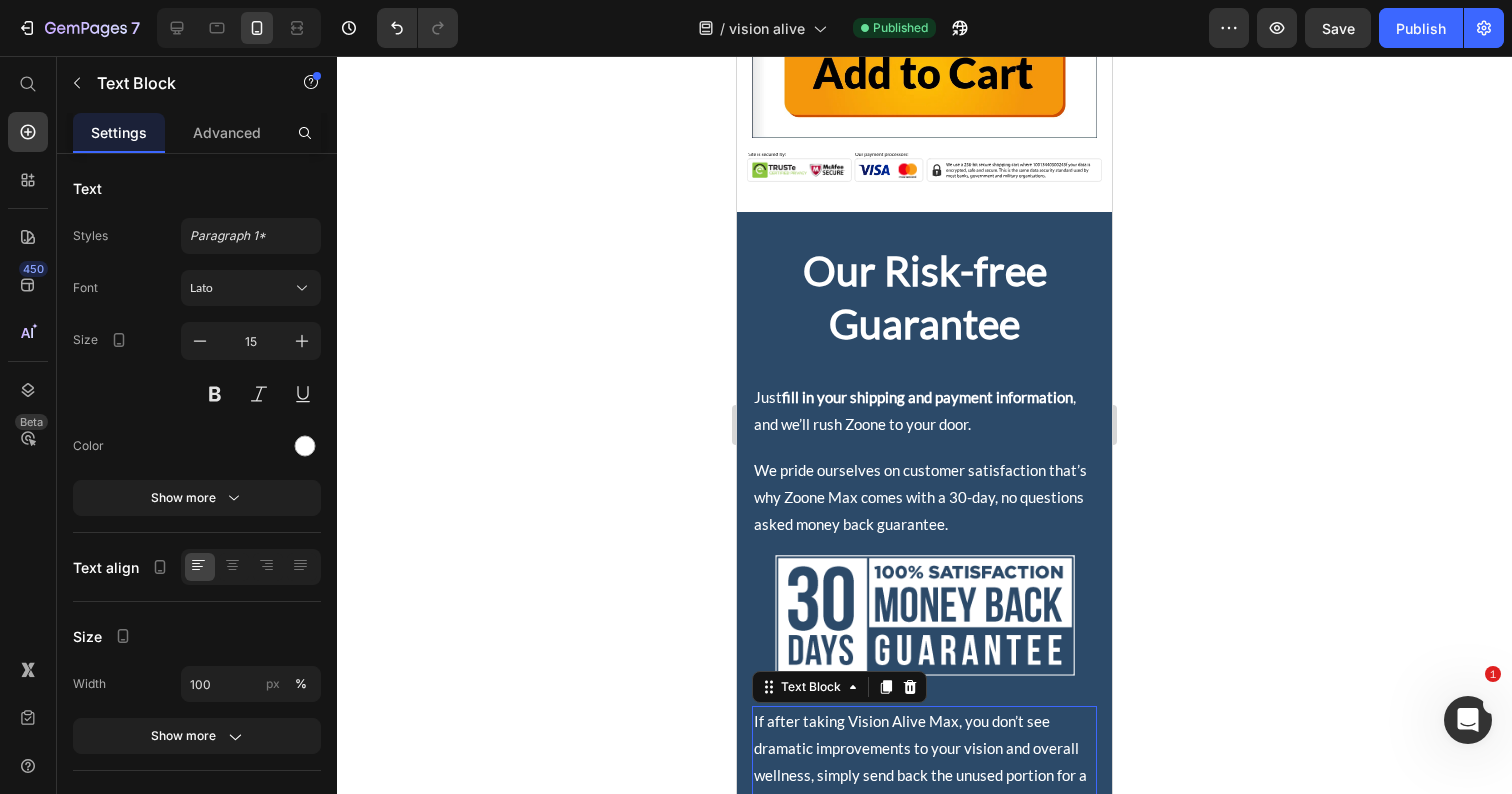 click on "If after taking Vision Alive Max, you don’t see dramatic improvements to your vision and overall wellness, simply send back the unused portion for a fast and fuss-free refund." at bounding box center (924, 762) 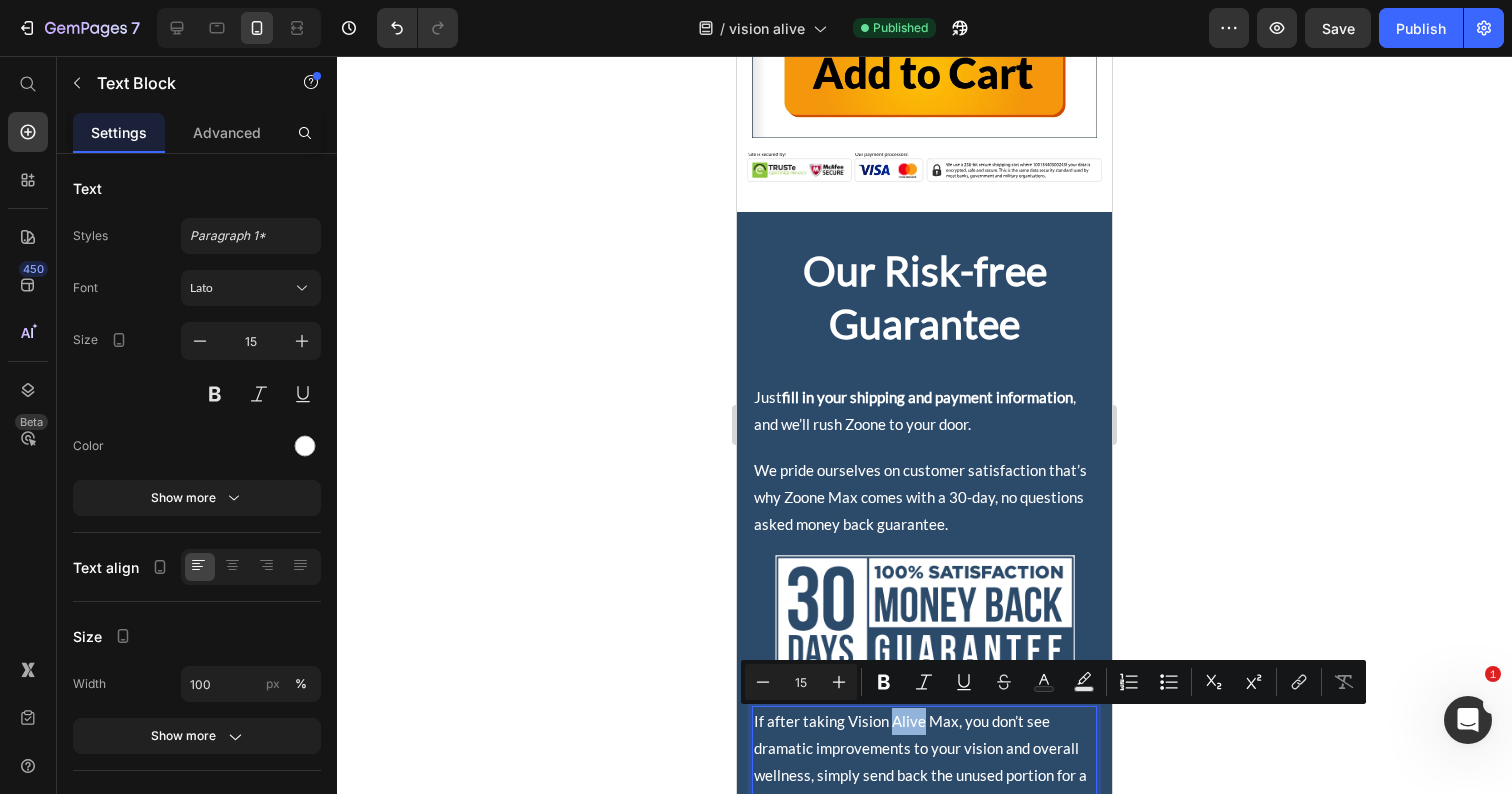 click on "If after taking Vision Alive Max, you don’t see dramatic improvements to your vision and overall wellness, simply send back the unused portion for a fast and fuss-free refund." at bounding box center [924, 762] 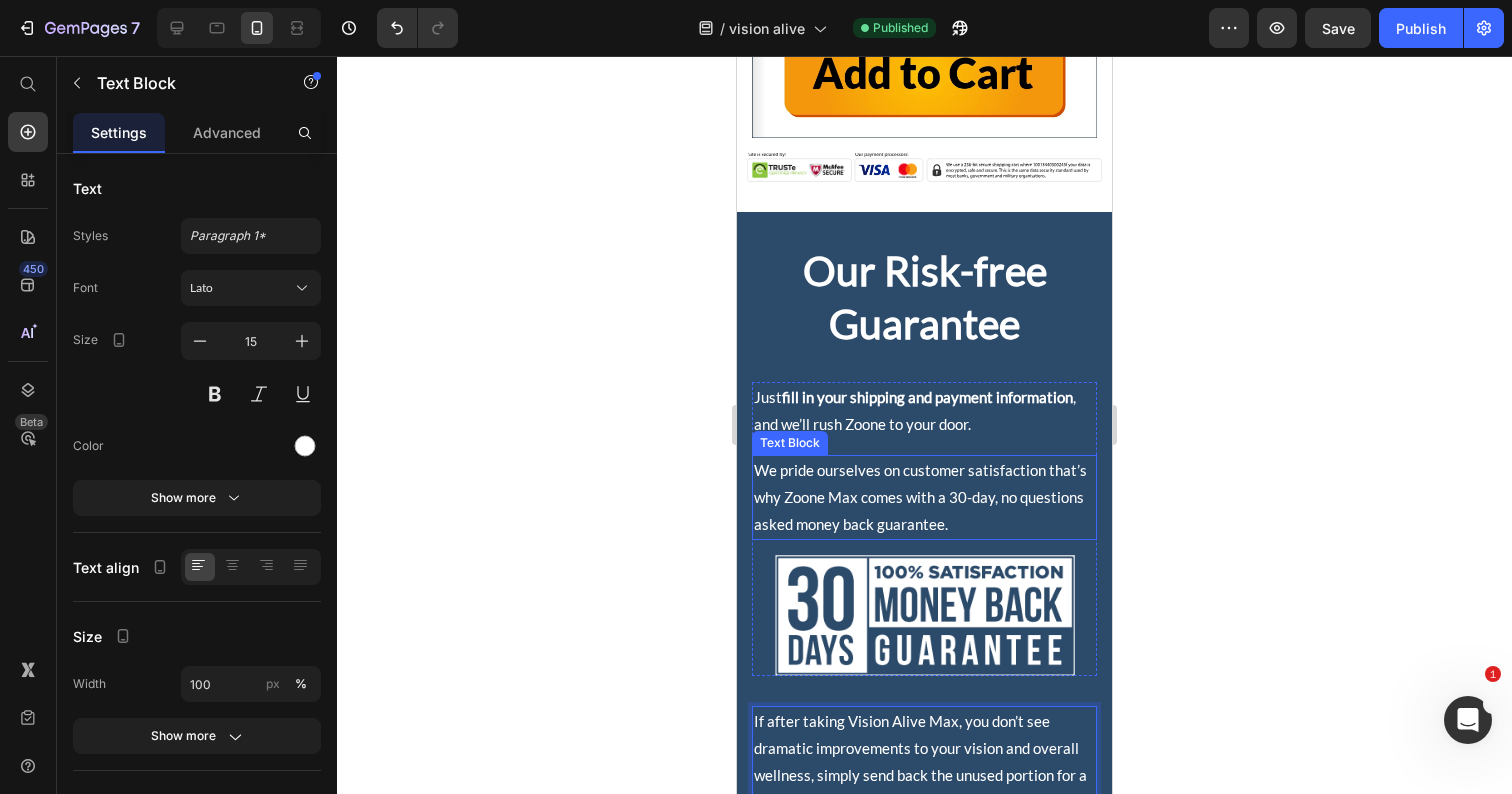 click on "We pride ourselves on customer satisfaction that’s why Zoone Max comes with a 30-day, no questions asked money back guarantee." at bounding box center (924, 497) 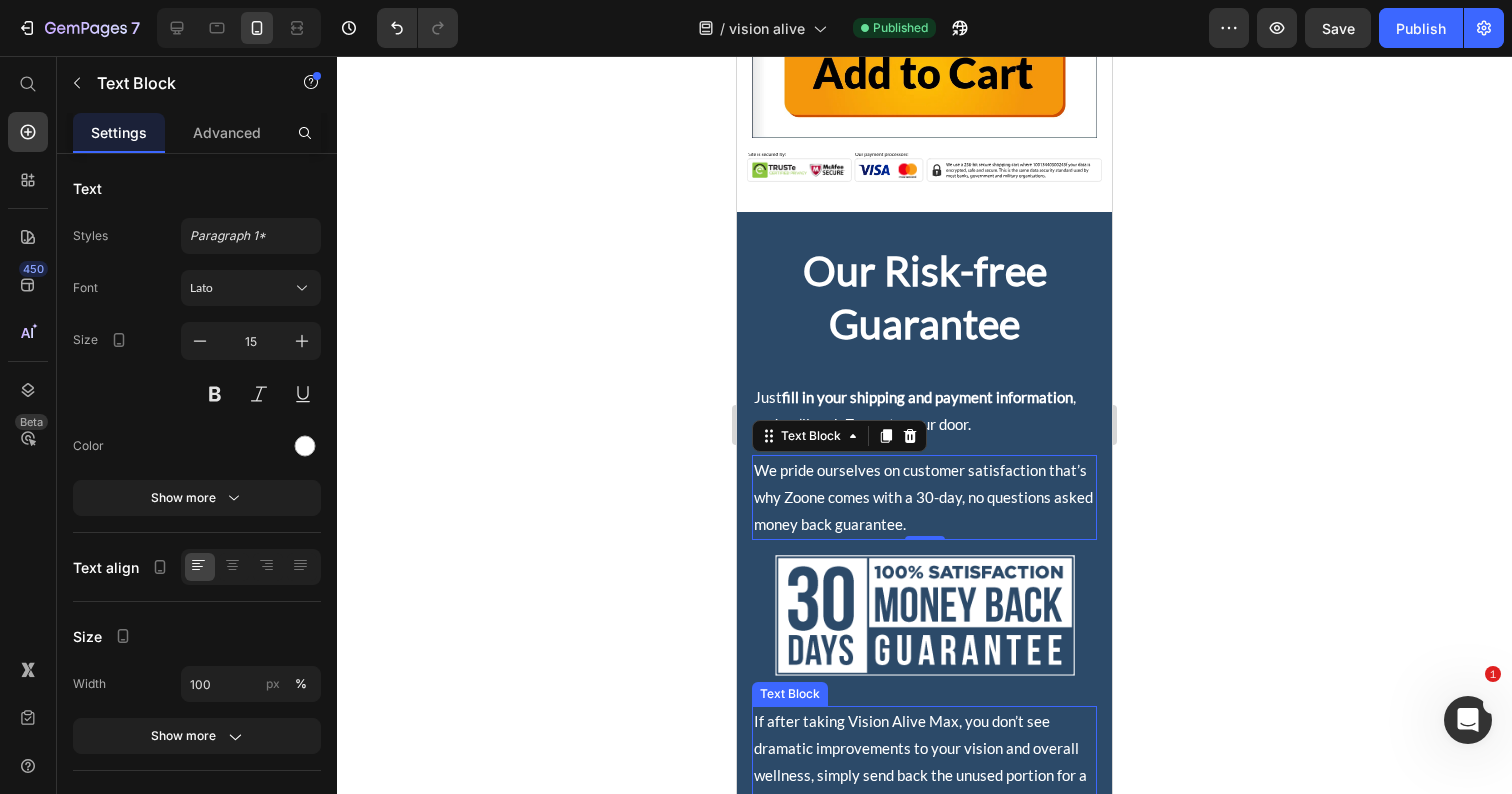 click on "If after taking Vision Alive Max, you don’t see dramatic improvements to your vision and overall wellness, simply send back the unused portion for a fast and fuss-free refund." at bounding box center [924, 762] 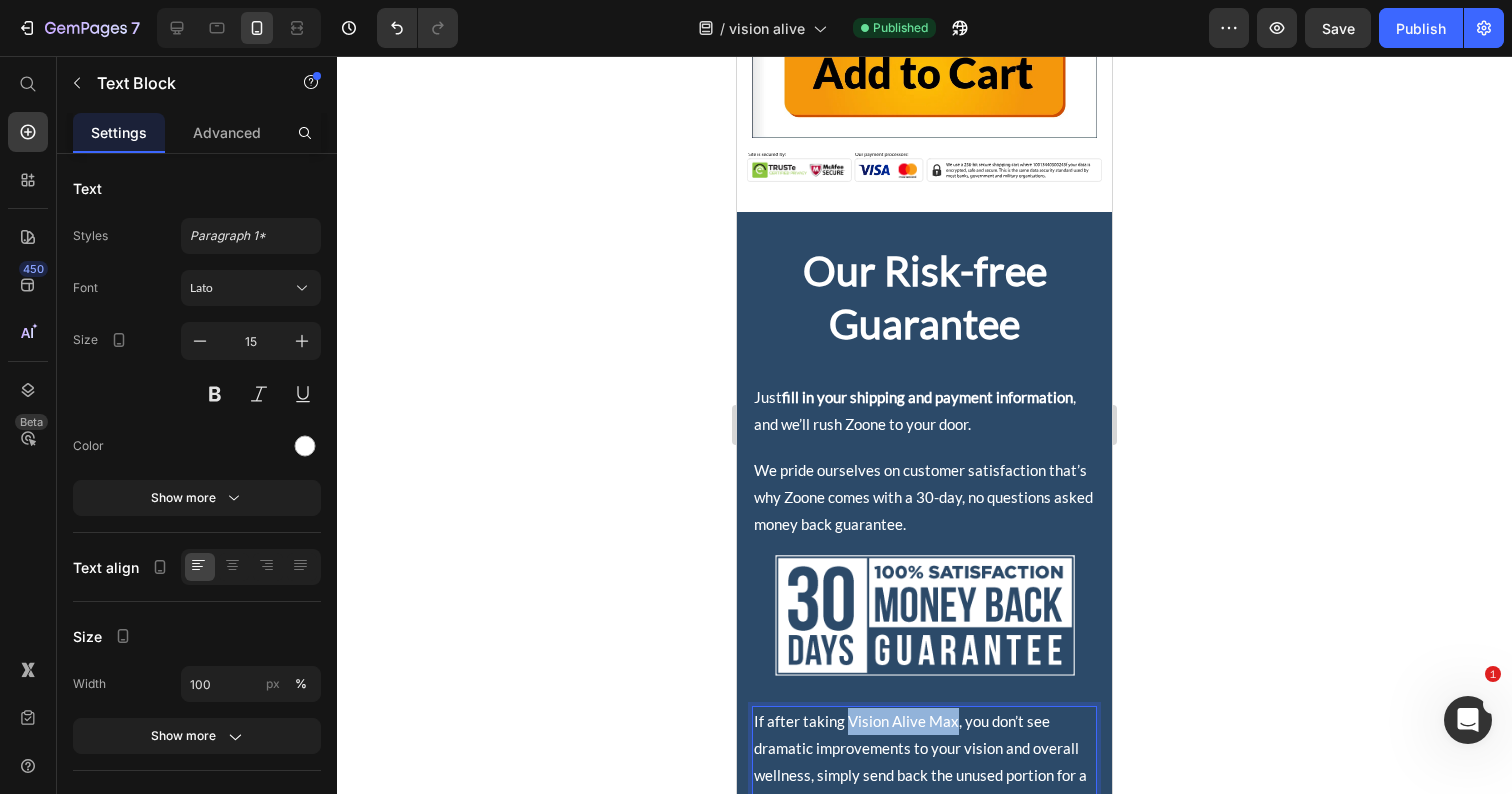 drag, startPoint x: 952, startPoint y: 723, endPoint x: 845, endPoint y: 728, distance: 107.11676 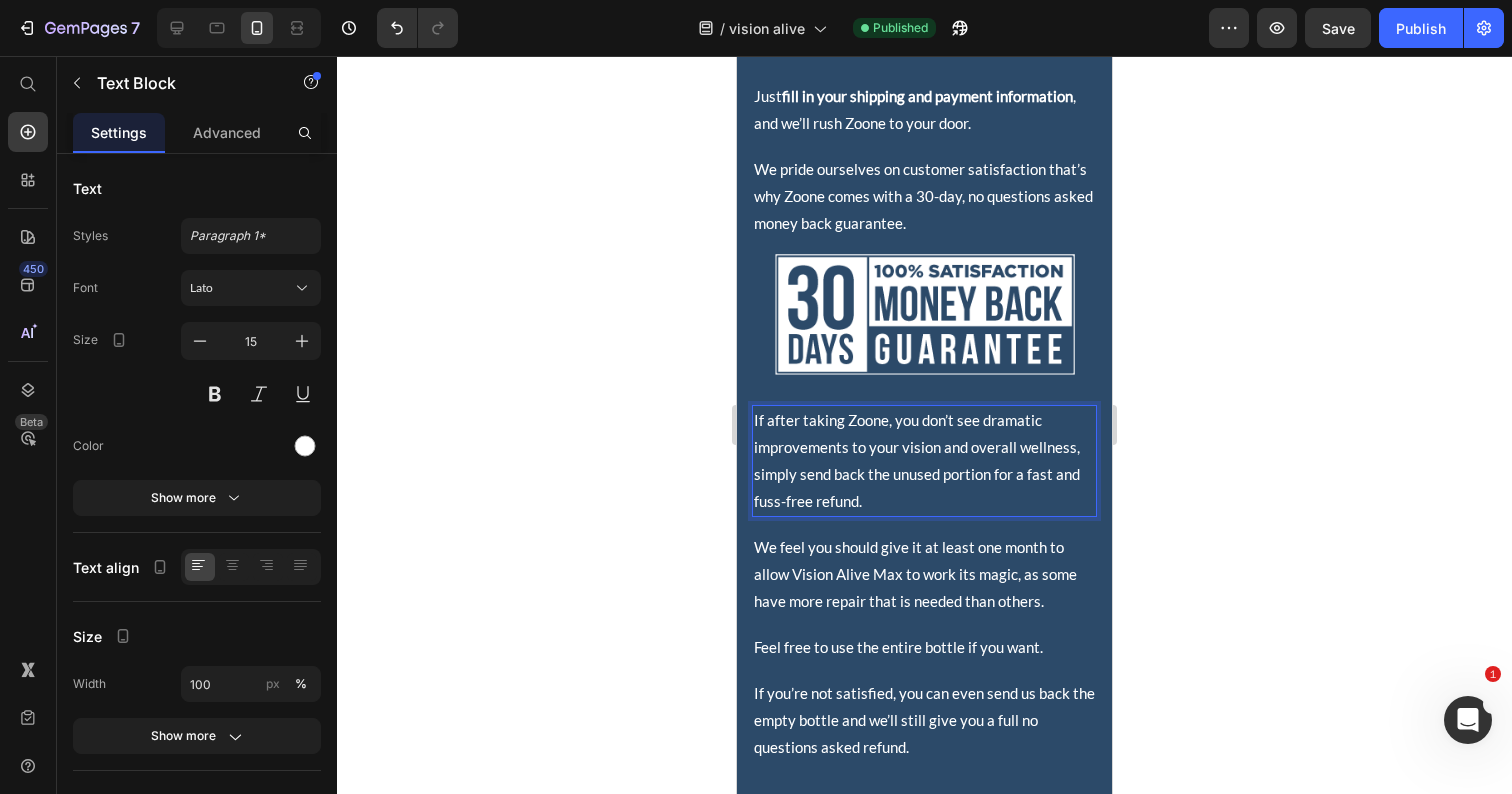 scroll, scrollTop: 65556, scrollLeft: 0, axis: vertical 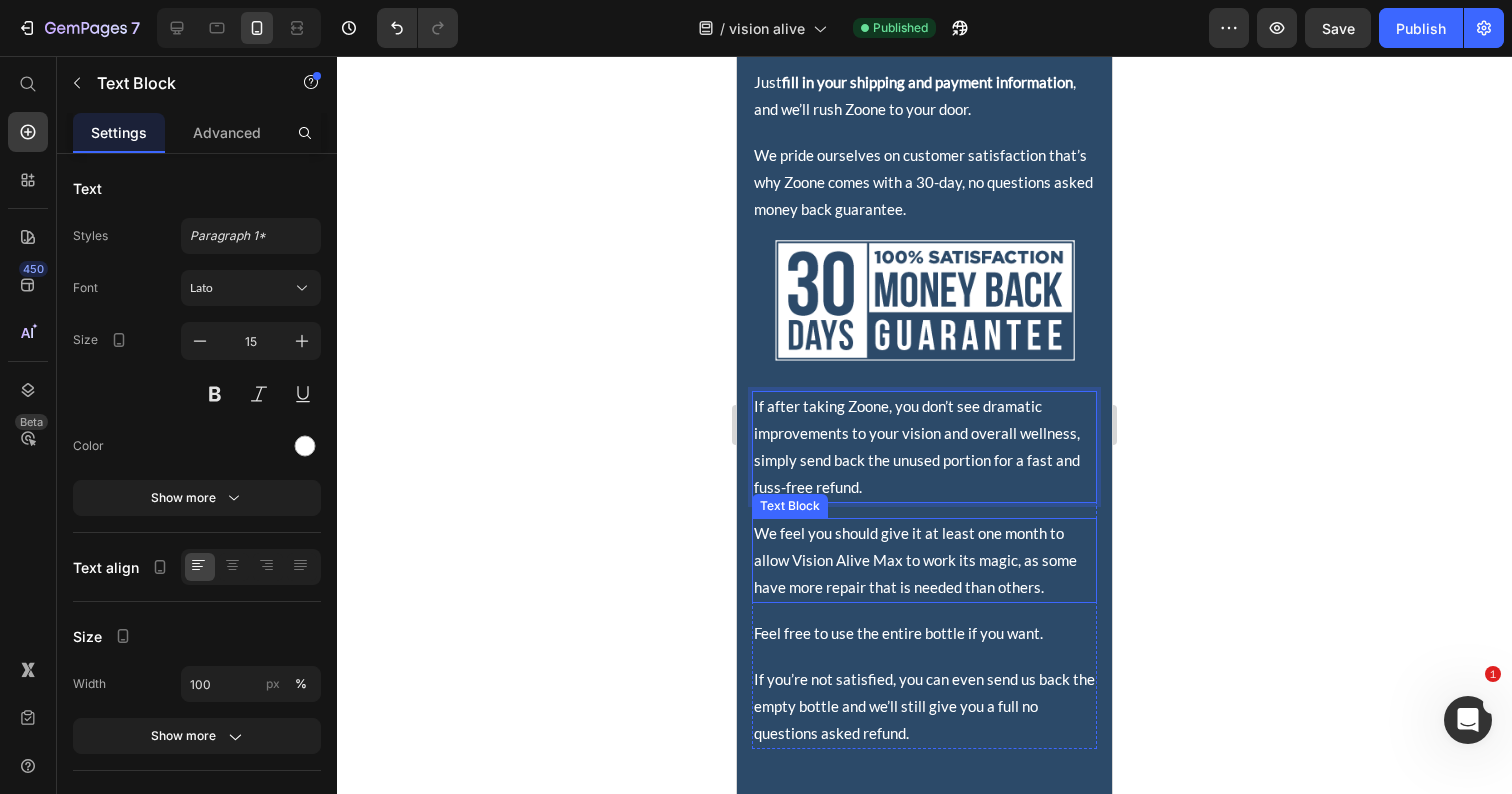 click on "We feel you should give it at least one month to allow Vision Alive Max to work its magic, as some have more repair that is needed than others." at bounding box center [924, 560] 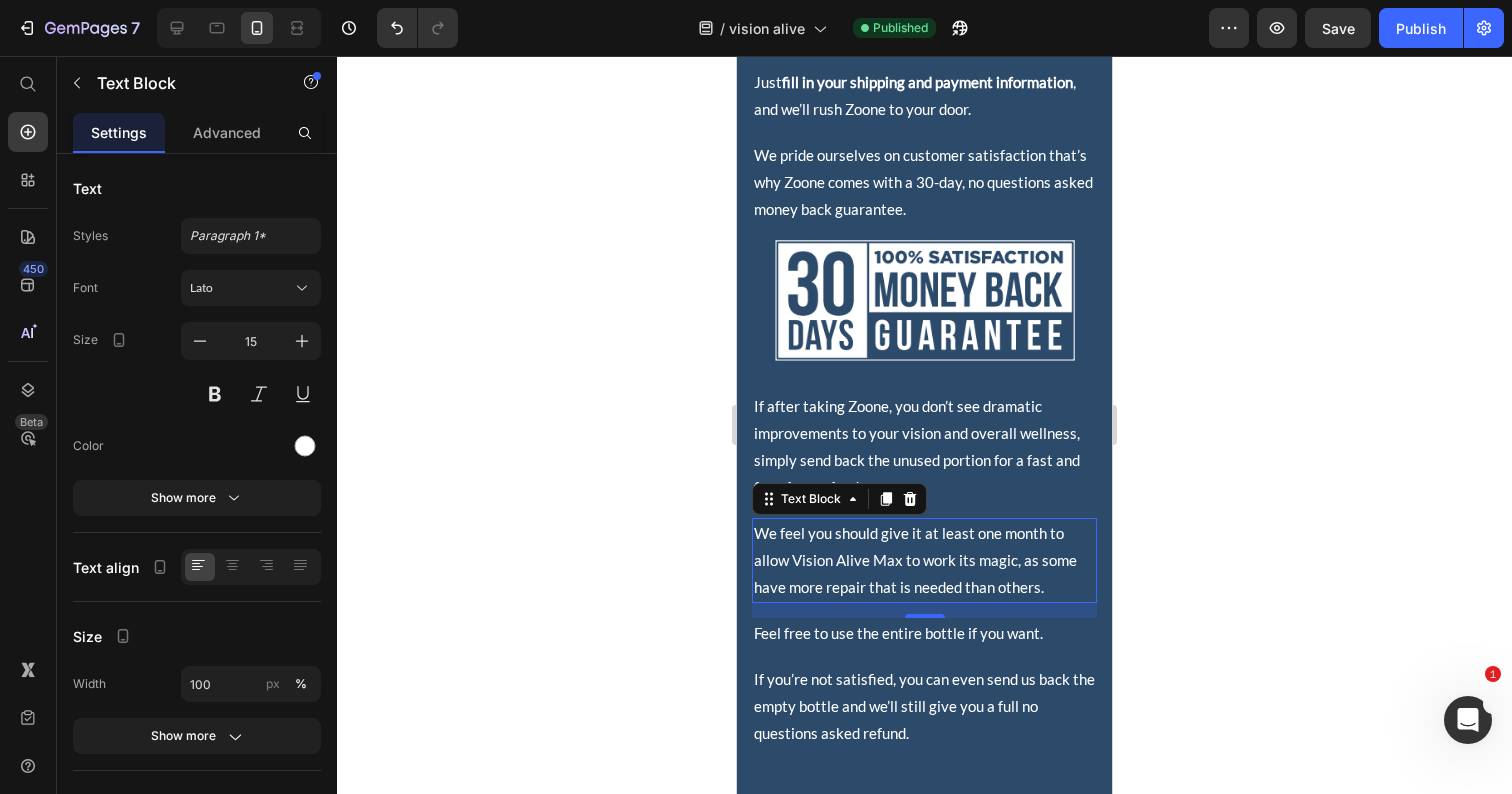 click on "We feel you should give it at least one month to allow Vision Alive Max to work its magic, as some have more repair that is needed than others." at bounding box center [924, 560] 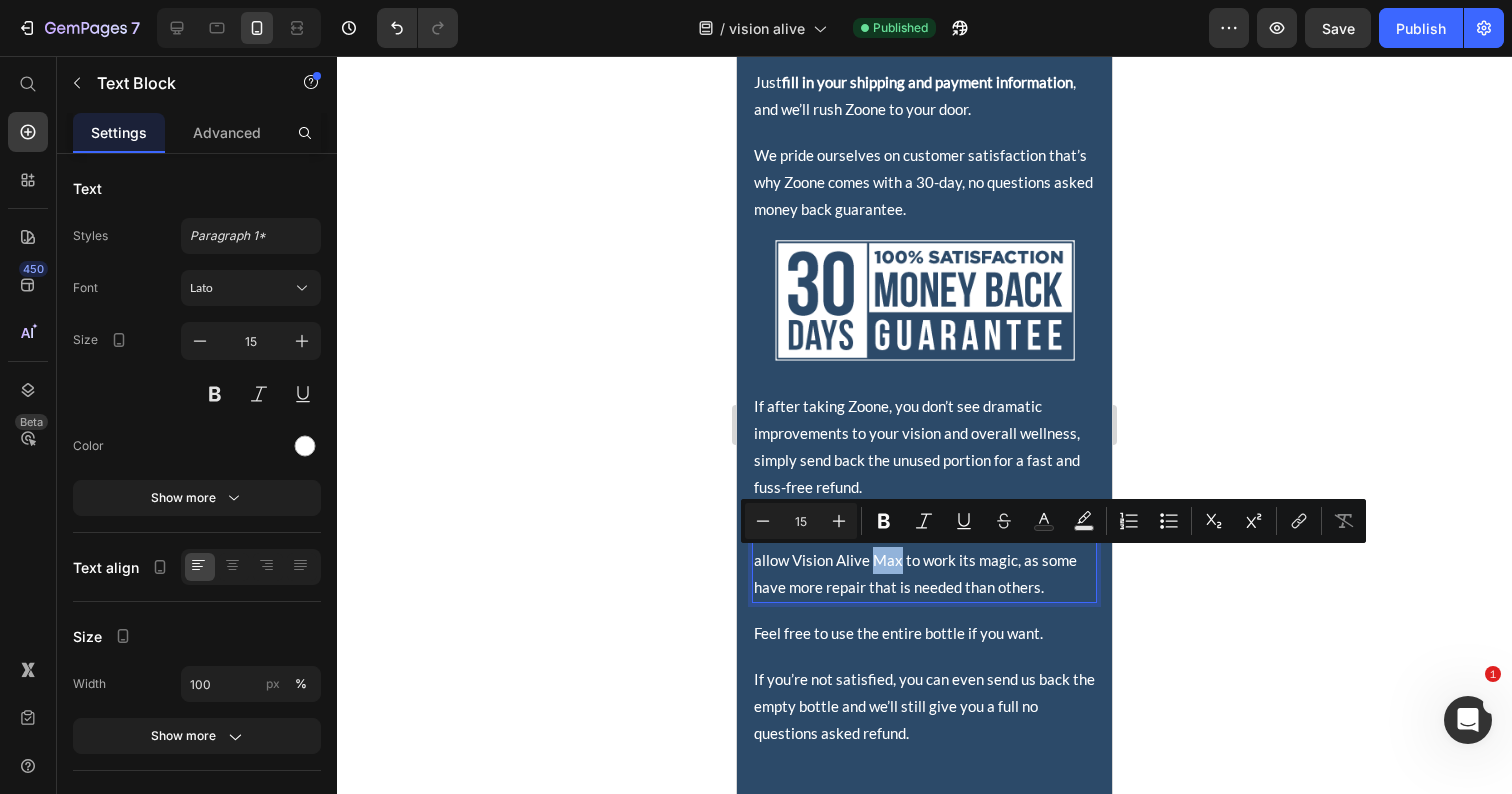 click on "We feel you should give it at least one month to allow Vision Alive Max to work its magic, as some have more repair that is needed than others." at bounding box center [924, 560] 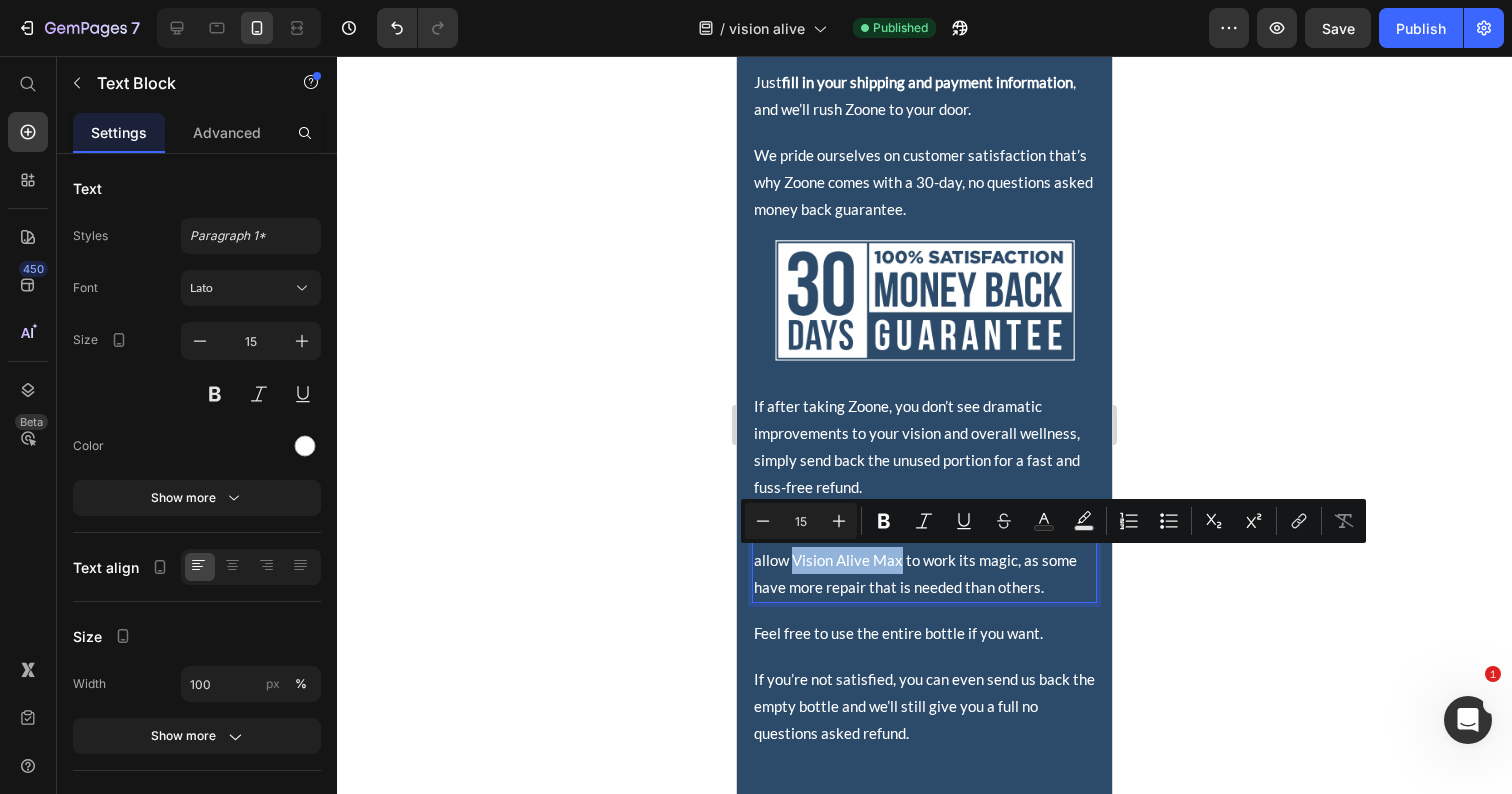 drag, startPoint x: 900, startPoint y: 564, endPoint x: 795, endPoint y: 563, distance: 105.00476 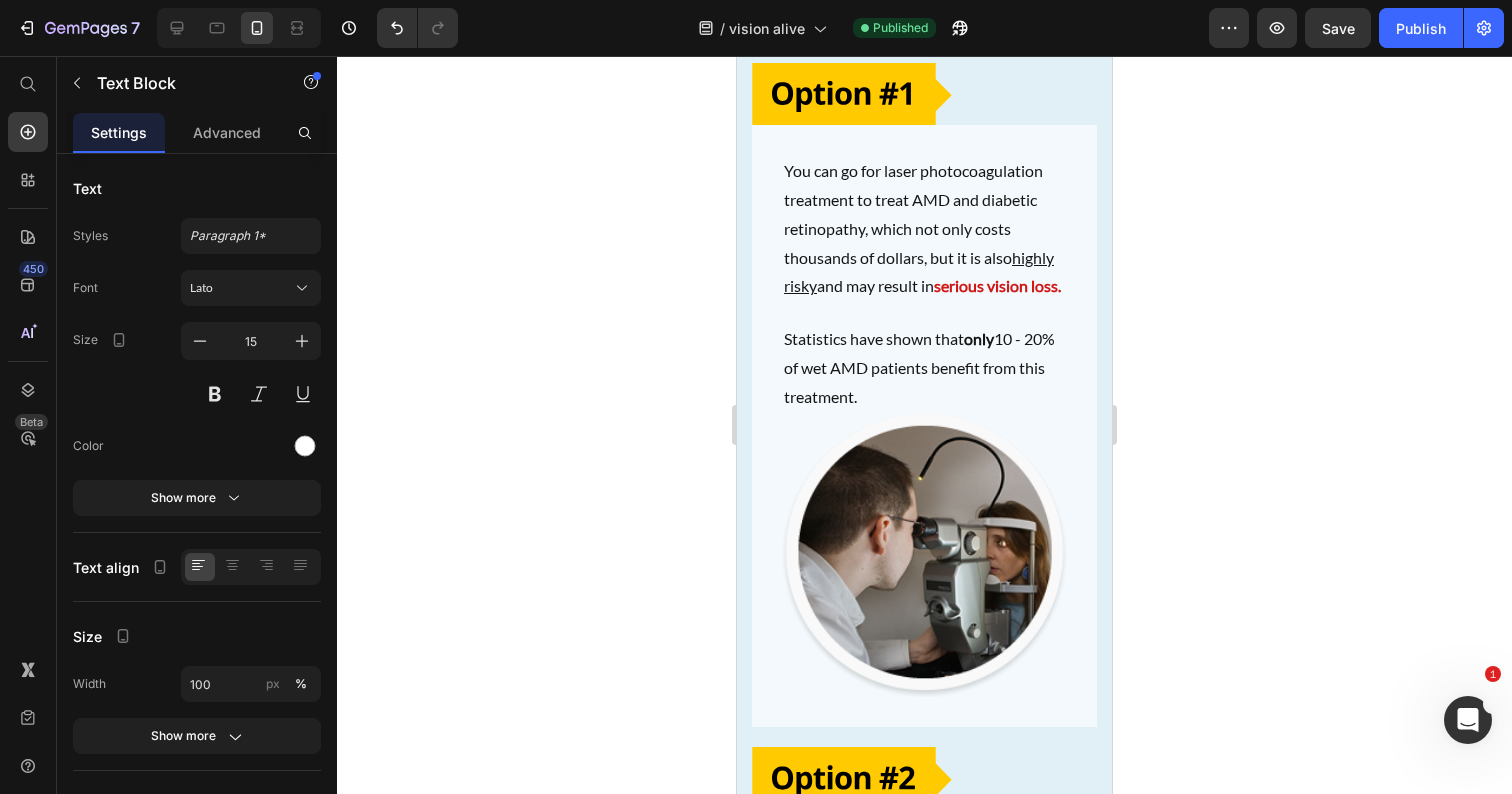 scroll, scrollTop: 74753, scrollLeft: 0, axis: vertical 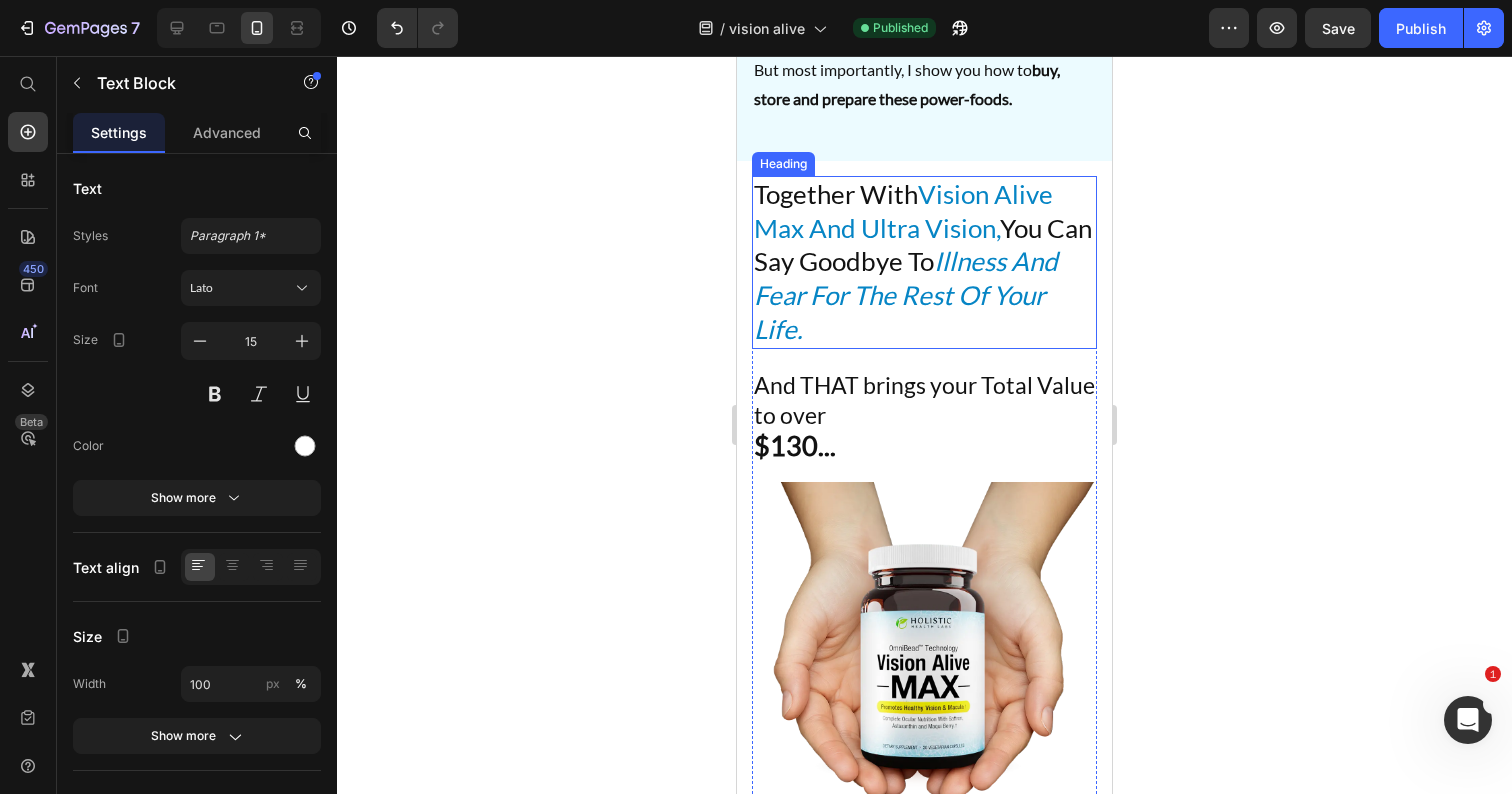 click on "Vision Alive Max And Ultra Vision," at bounding box center [903, 211] 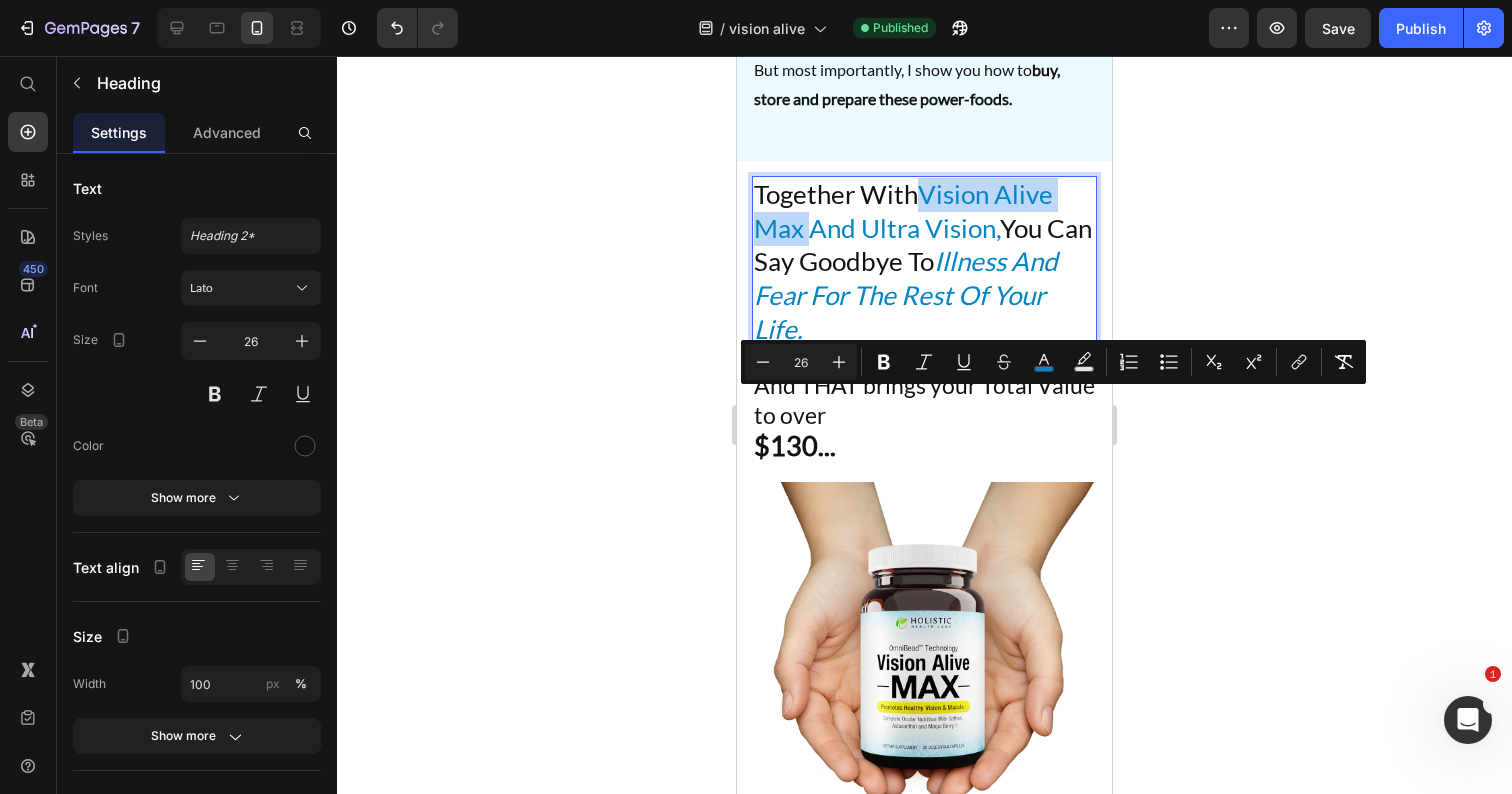 drag, startPoint x: 928, startPoint y: 414, endPoint x: 809, endPoint y: 439, distance: 121.597694 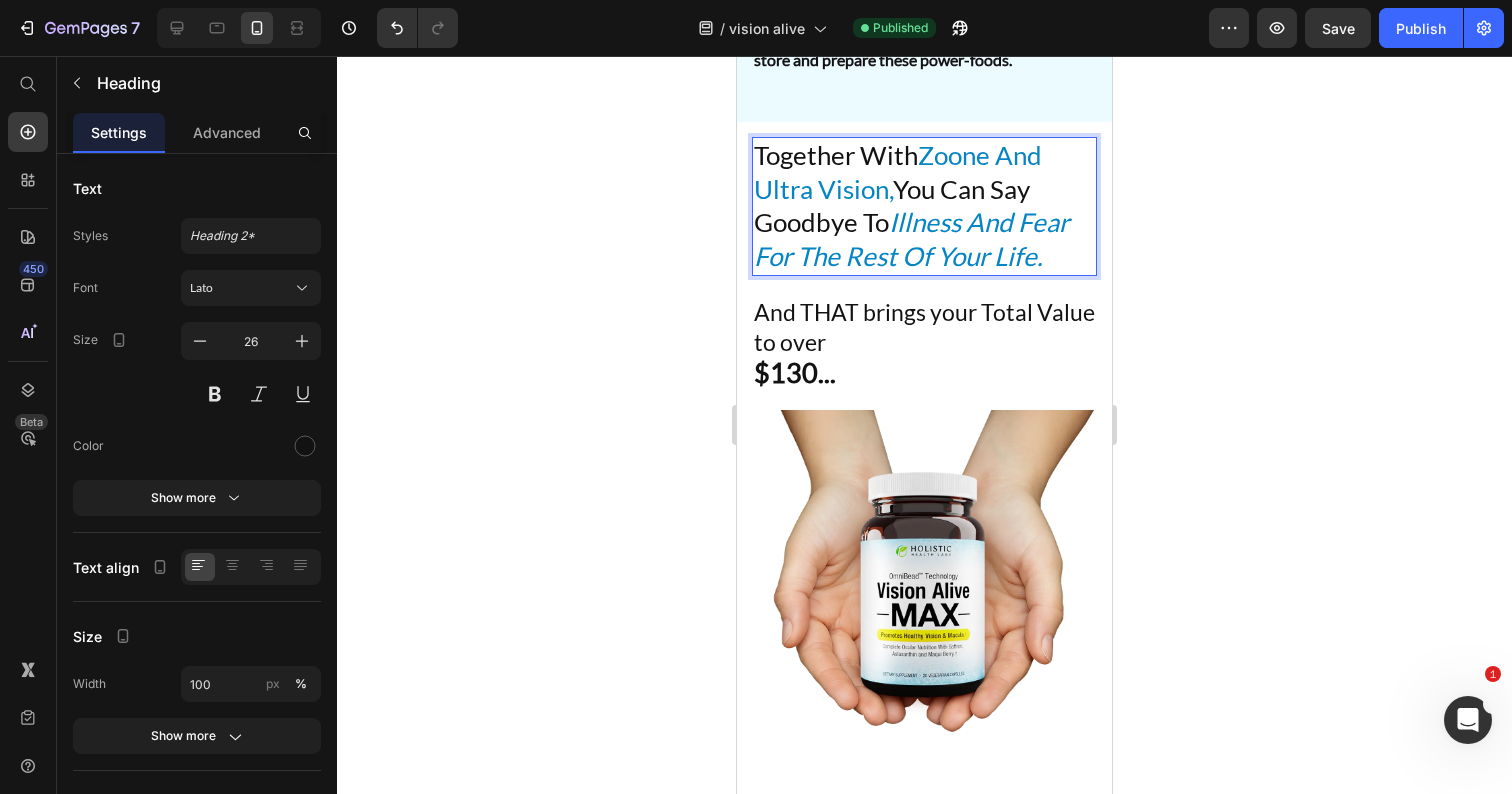 scroll, scrollTop: 74780, scrollLeft: 0, axis: vertical 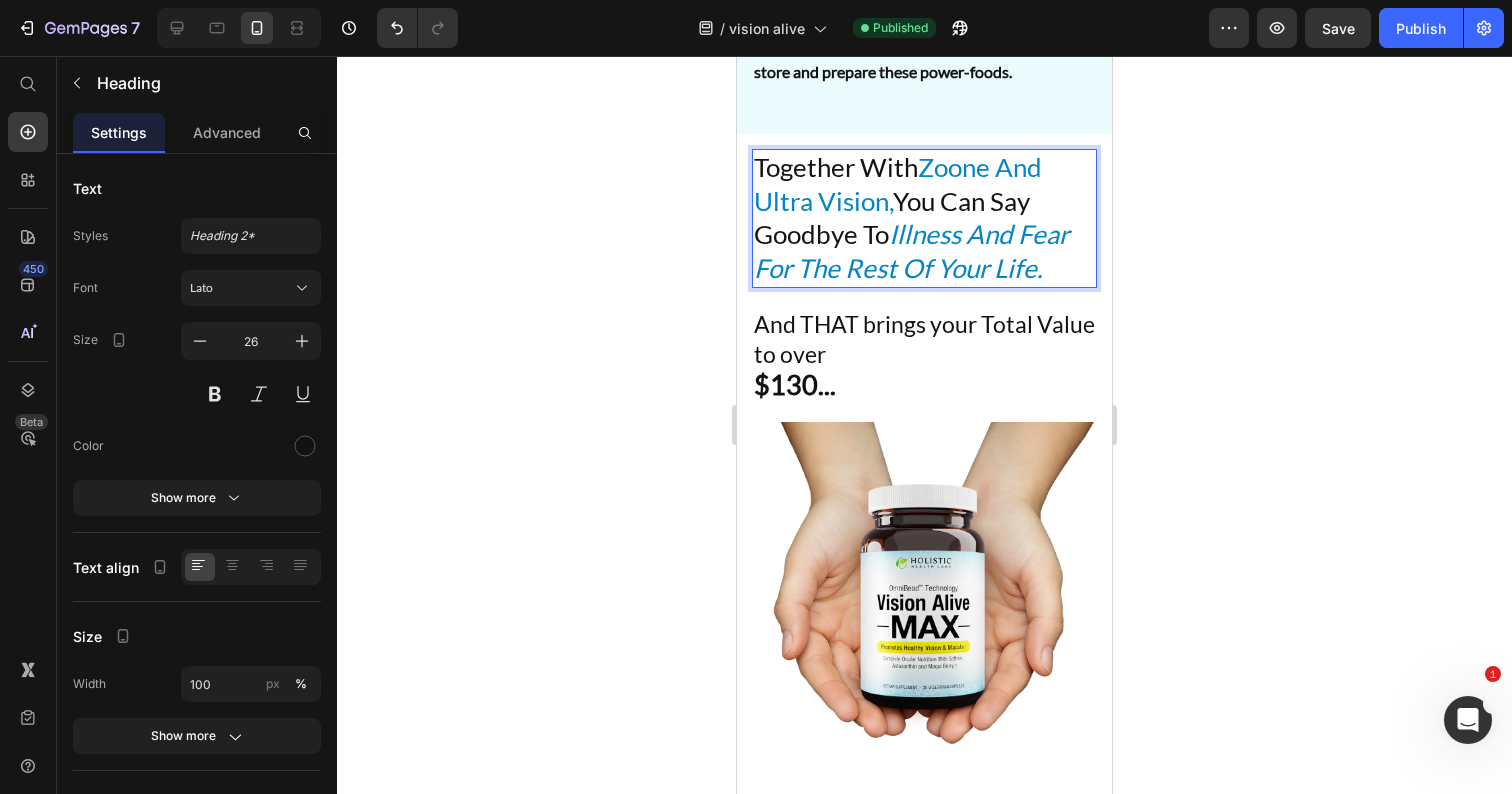 click on "Zoone And Ultra Vision," at bounding box center (898, 184) 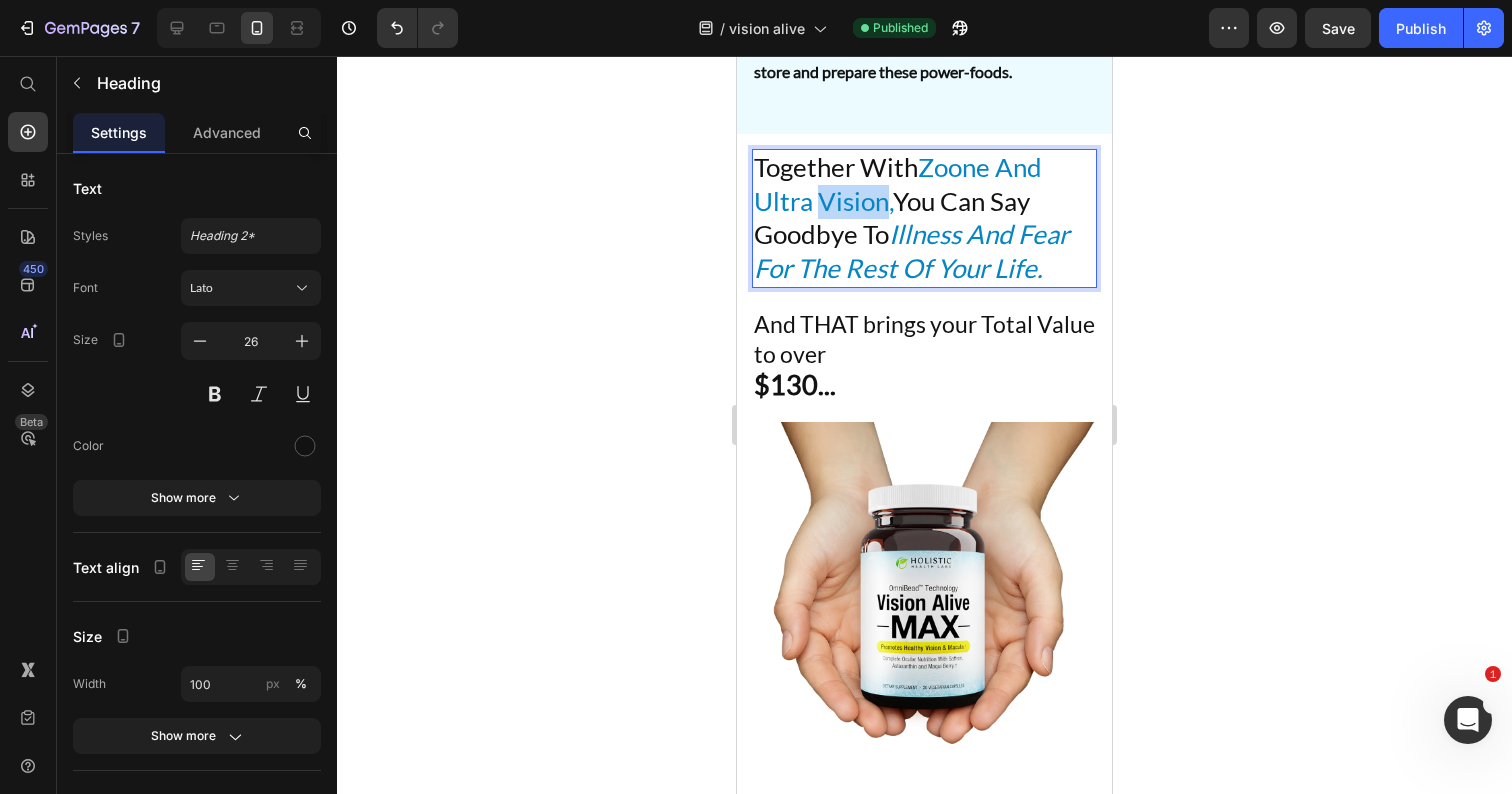 click on "Zoone And Ultra Vision," at bounding box center [898, 184] 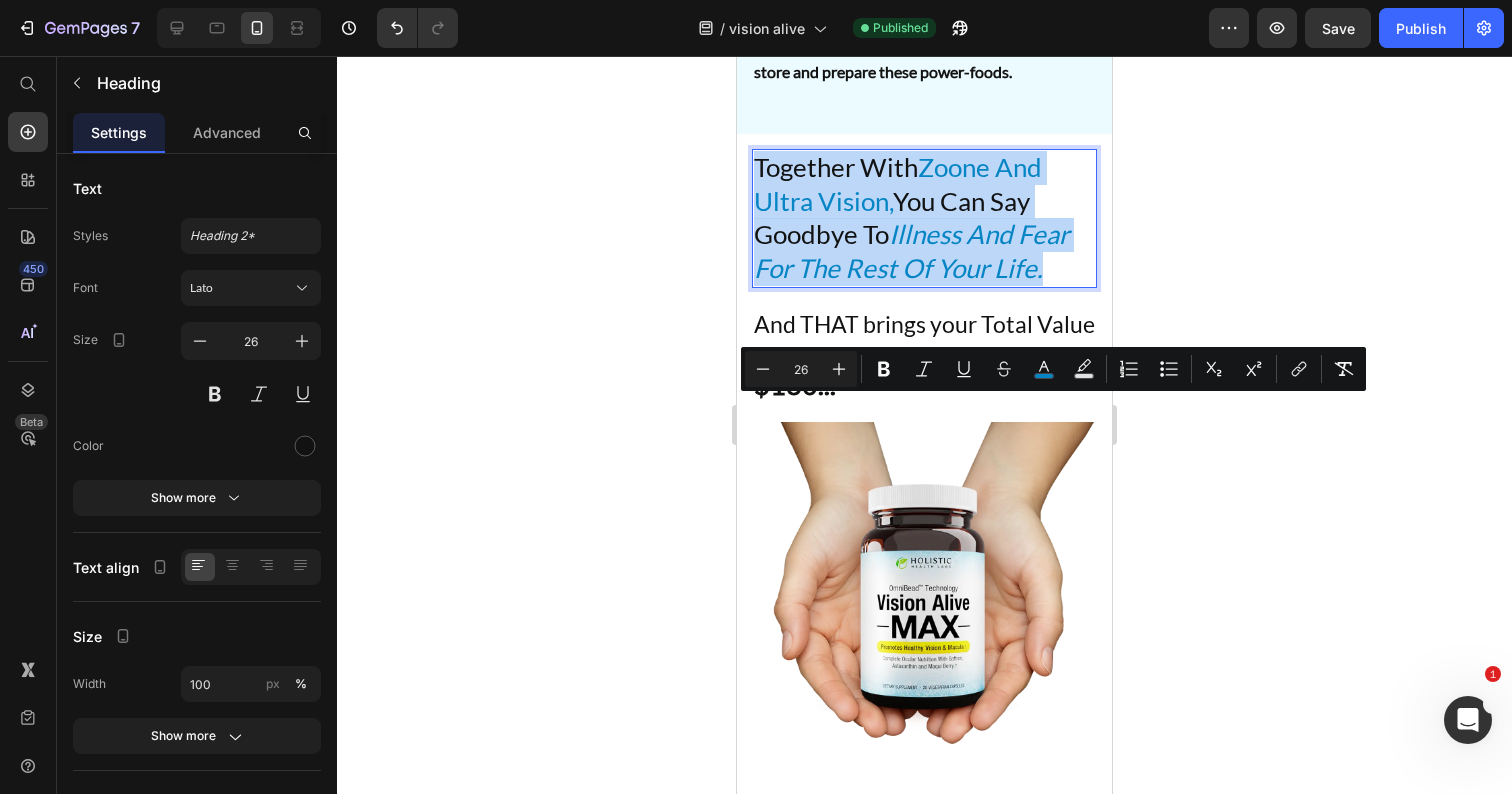 click on "Zoone And Ultra Vision," at bounding box center (898, 184) 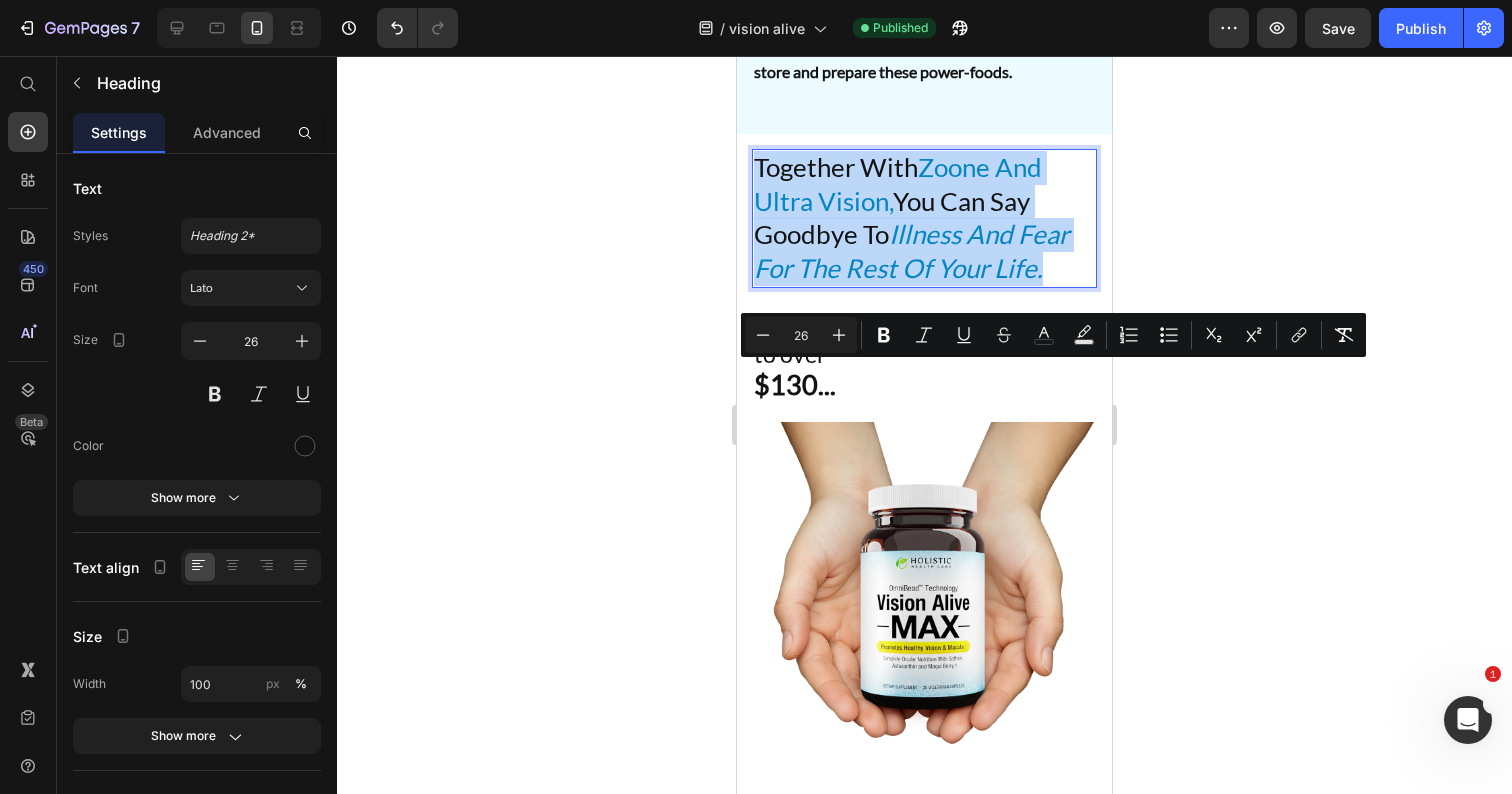 click on "Zoone And Ultra Vision," at bounding box center (898, 184) 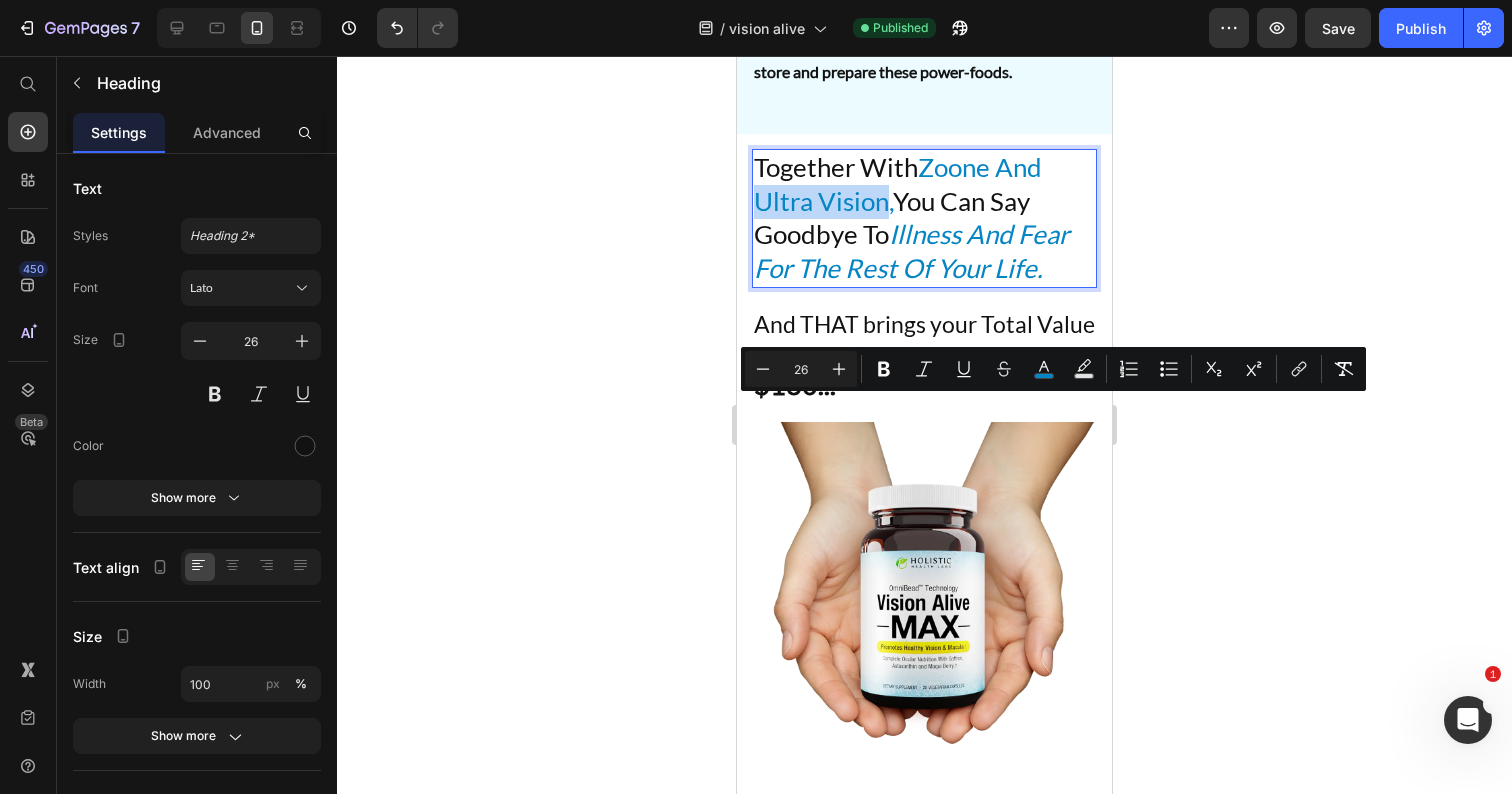 drag, startPoint x: 885, startPoint y: 417, endPoint x: 760, endPoint y: 419, distance: 125.016 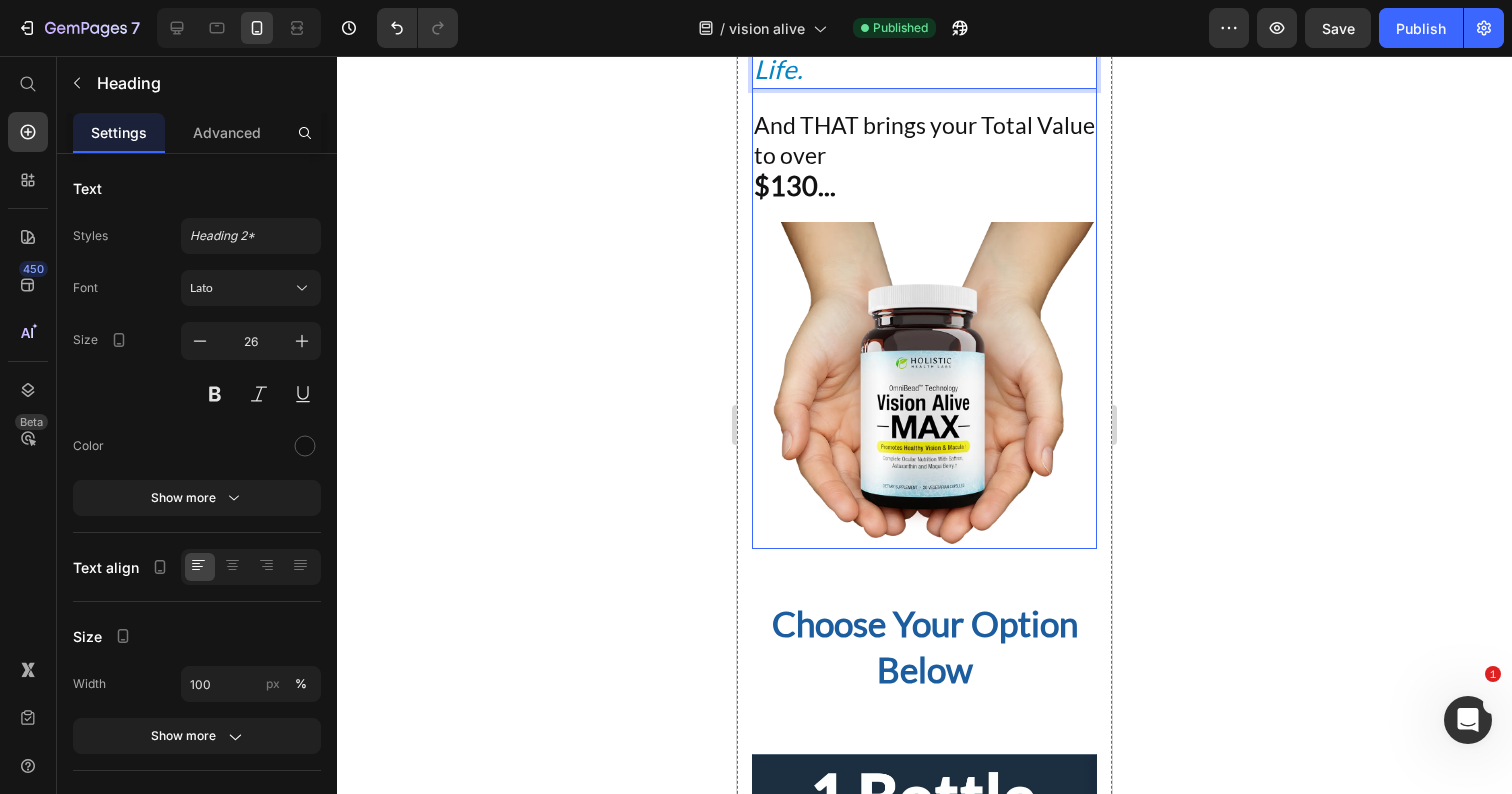 scroll, scrollTop: 75015, scrollLeft: 0, axis: vertical 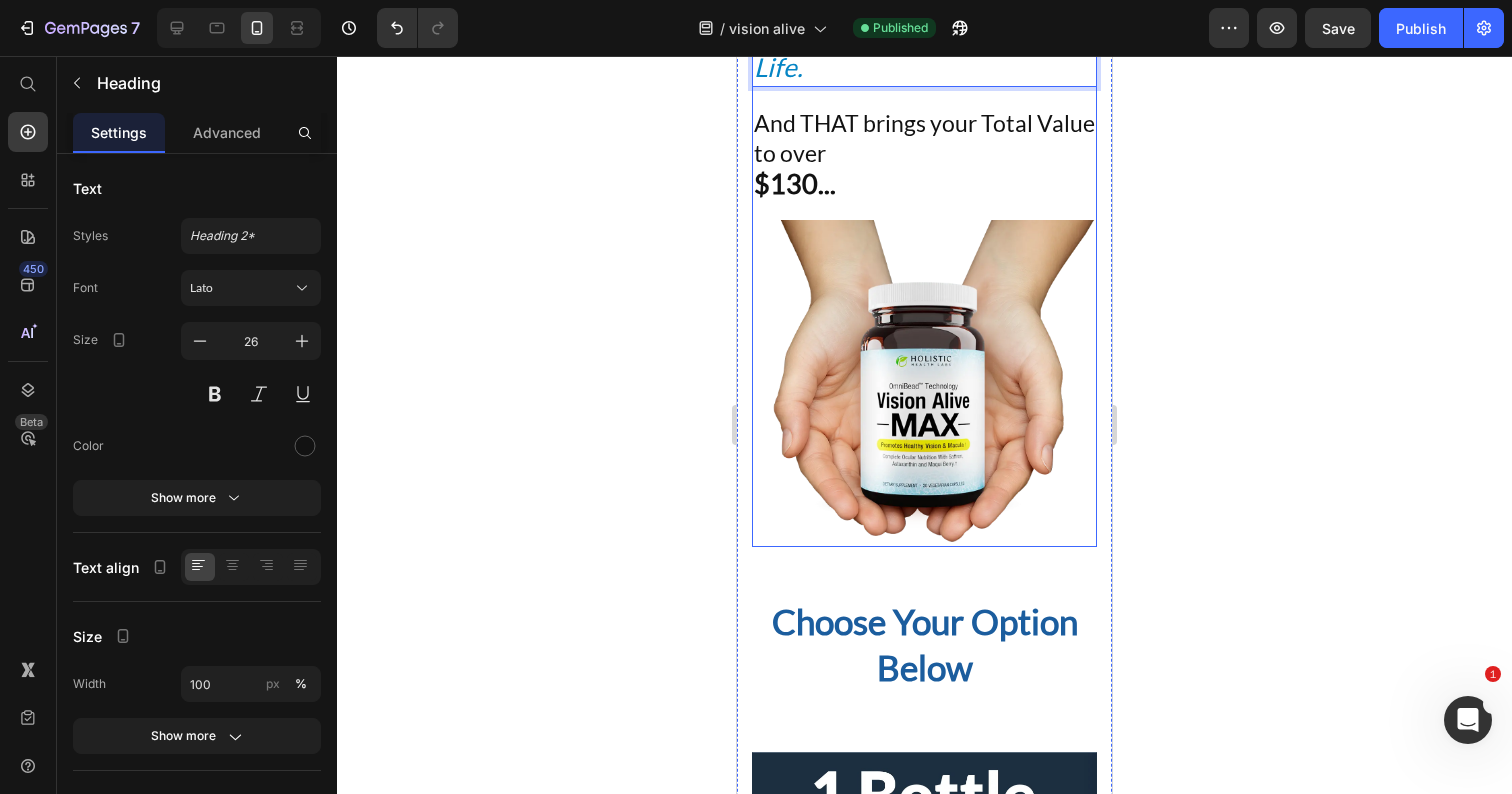 click on "$130..." at bounding box center [795, 183] 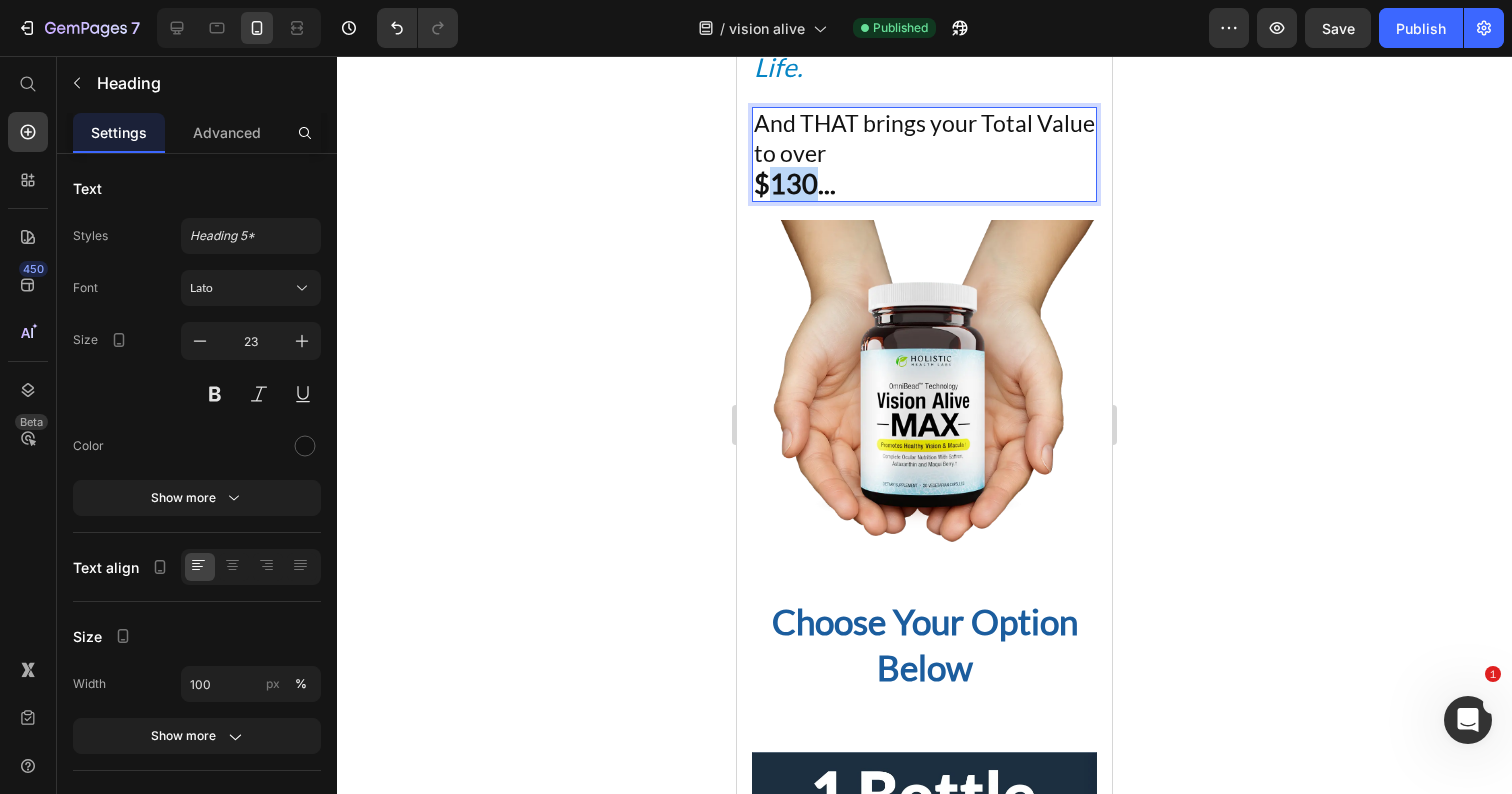 drag, startPoint x: 814, startPoint y: 400, endPoint x: 774, endPoint y: 404, distance: 40.1995 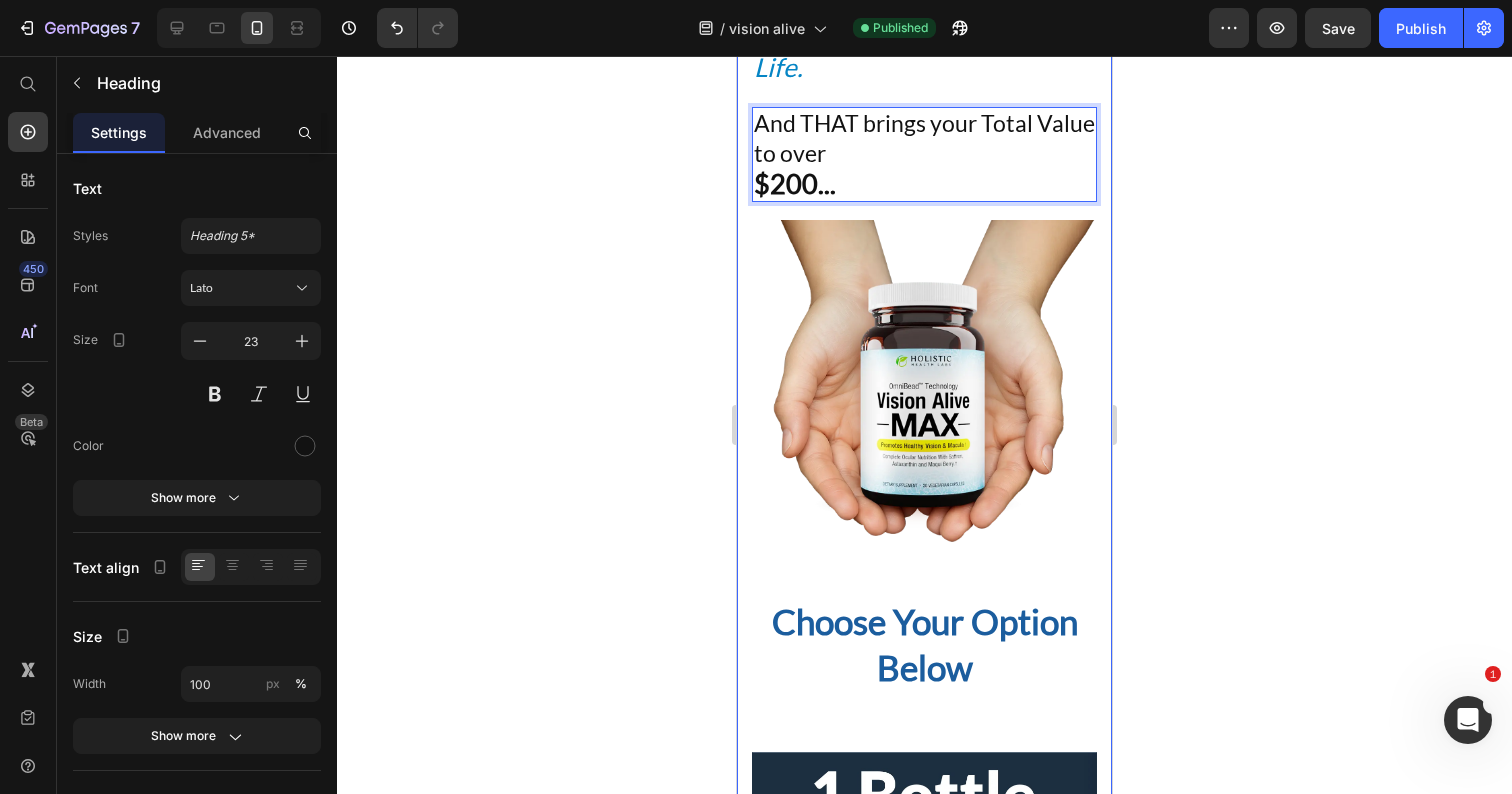 click 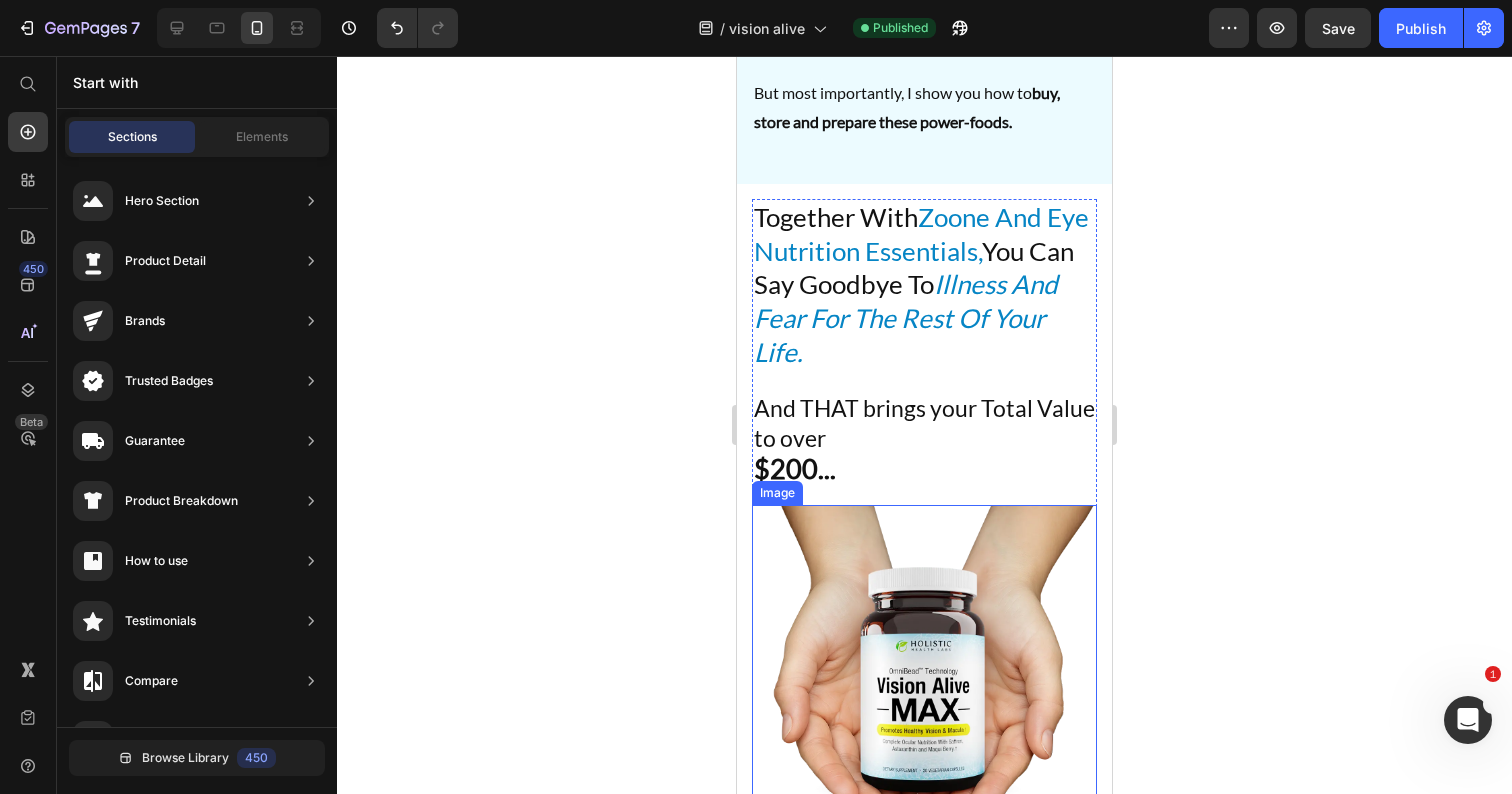 scroll, scrollTop: 74701, scrollLeft: 0, axis: vertical 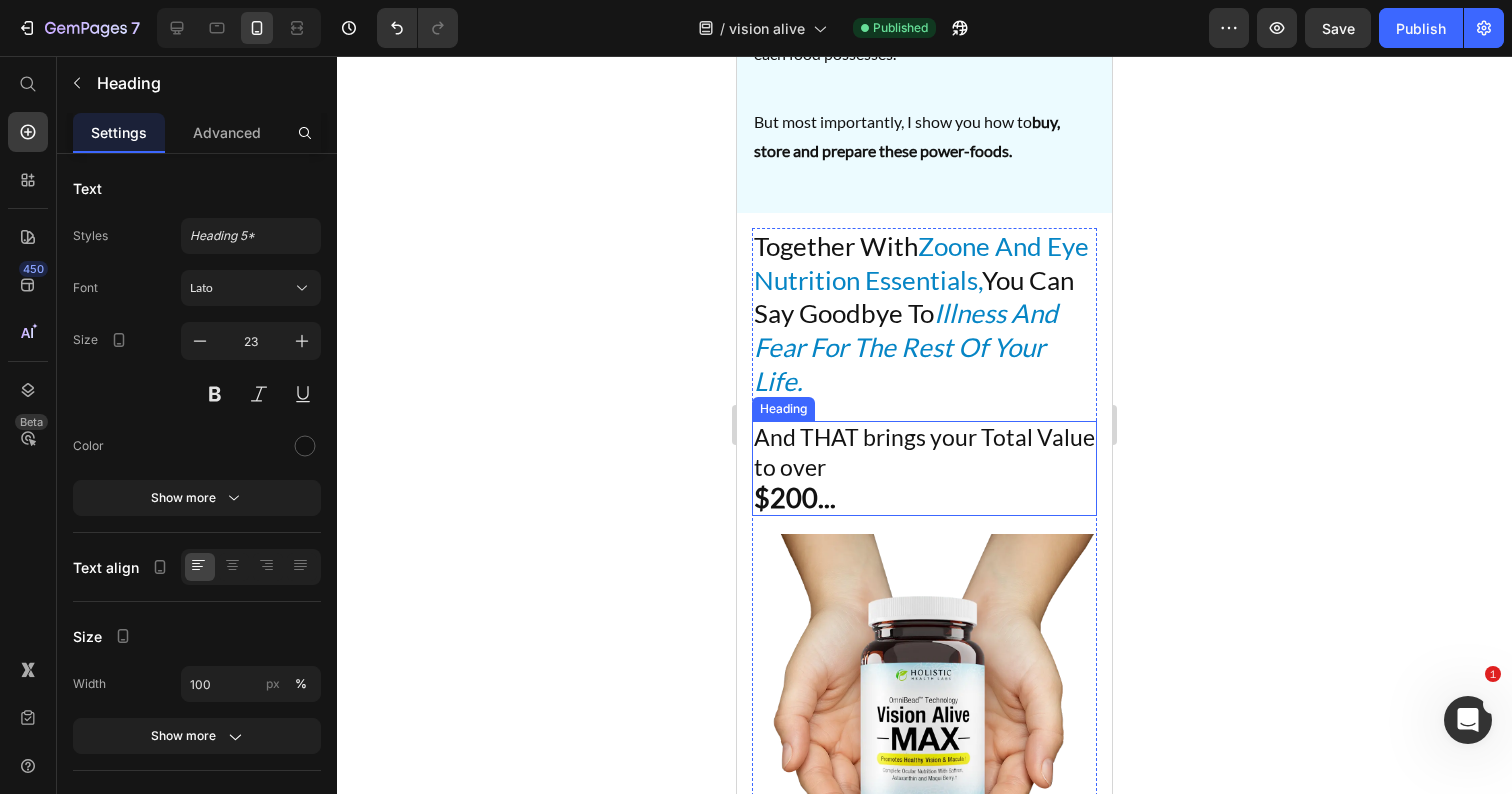 click on "$200..." at bounding box center (795, 497) 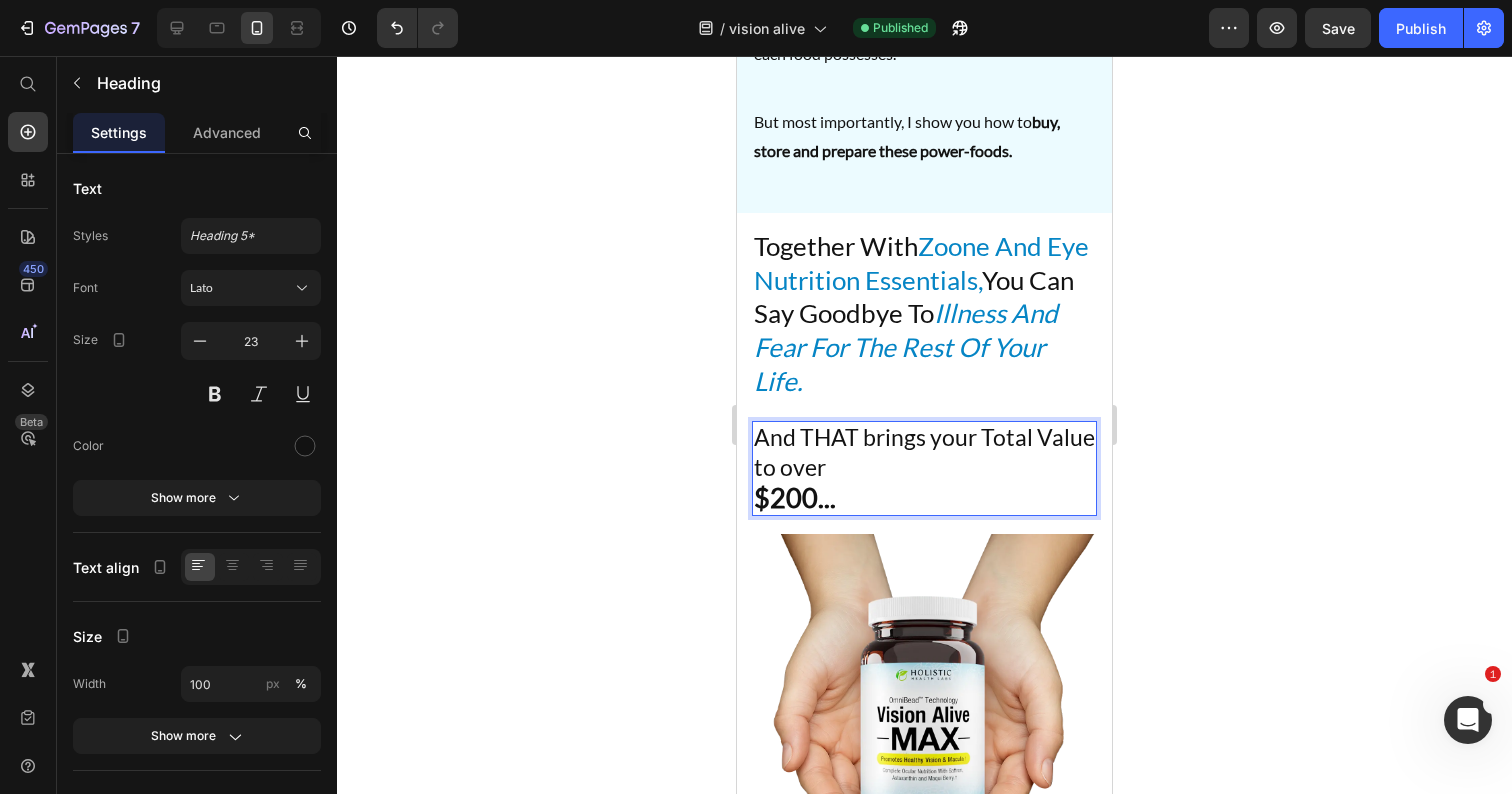 click on "$200..." at bounding box center (795, 497) 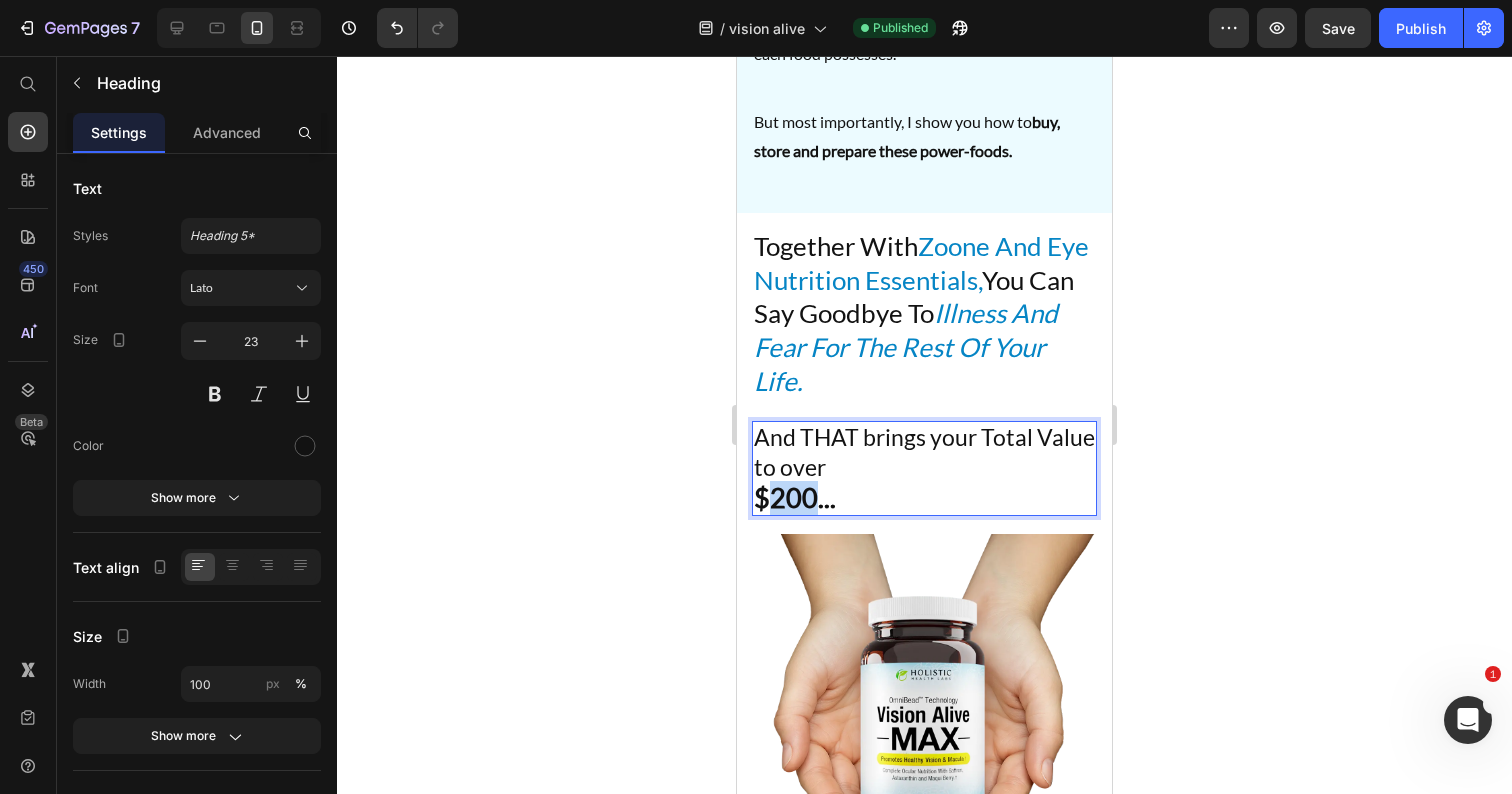 drag, startPoint x: 813, startPoint y: 711, endPoint x: 774, endPoint y: 711, distance: 39 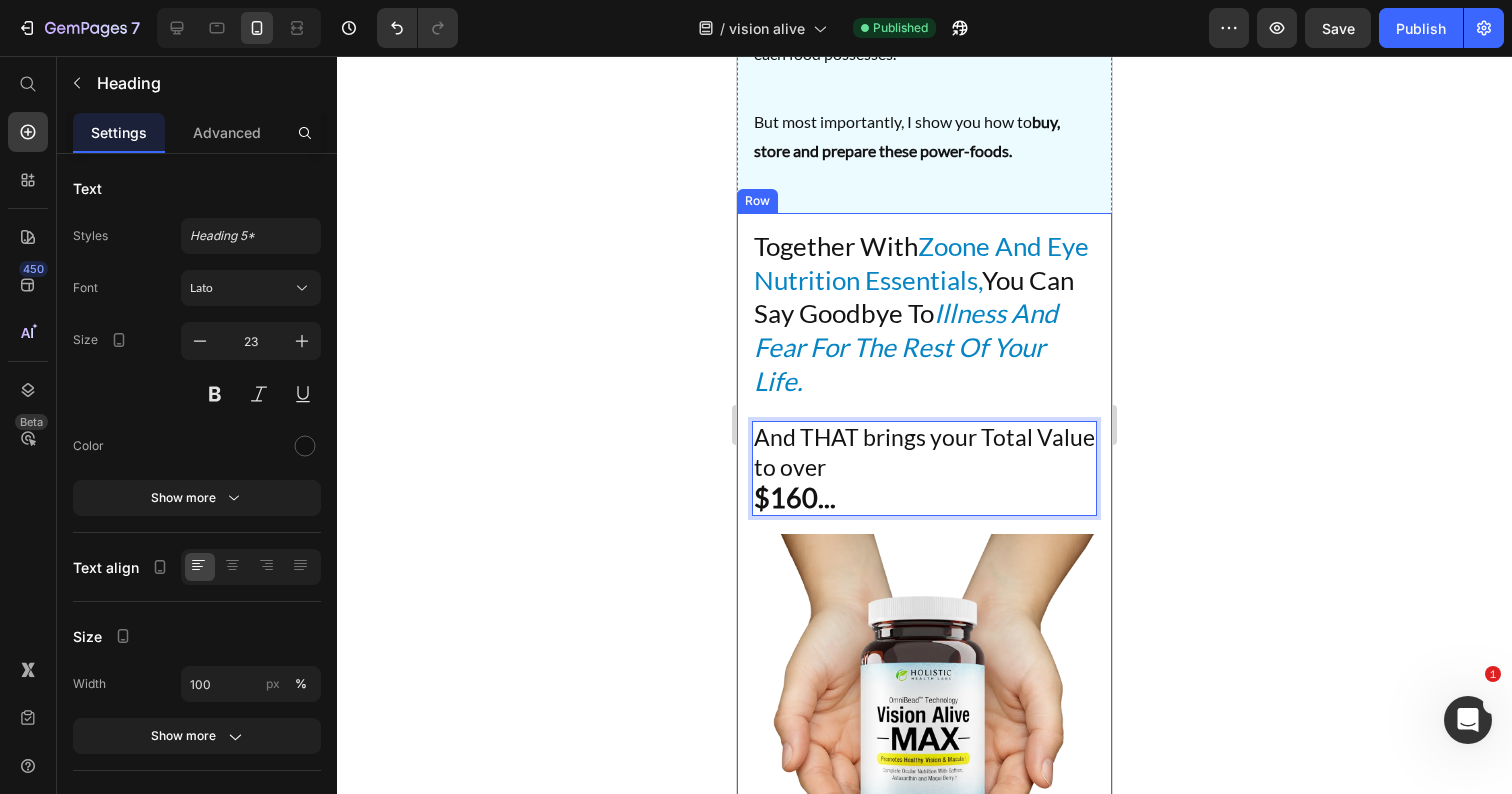 click 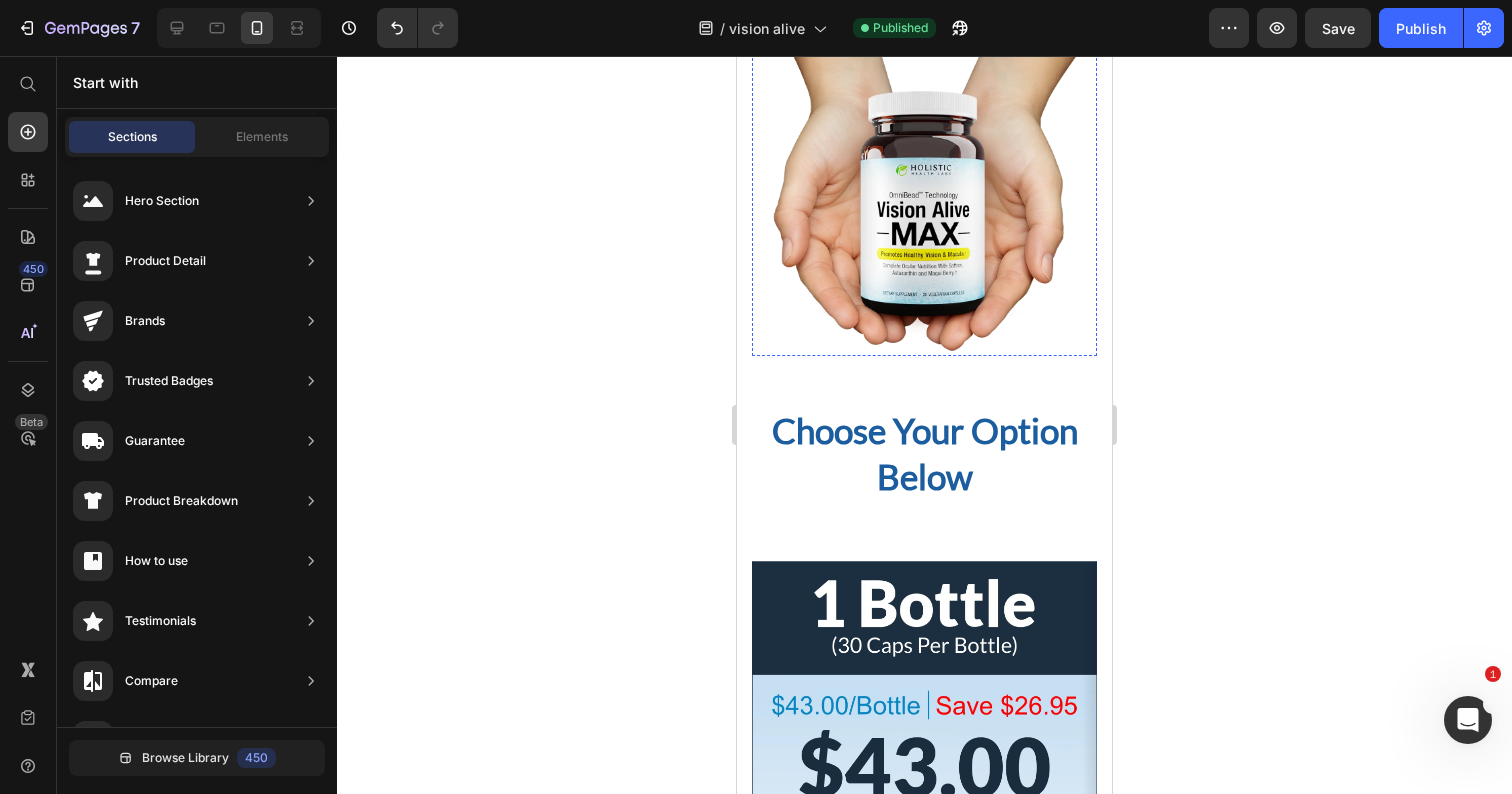 scroll, scrollTop: 75268, scrollLeft: 0, axis: vertical 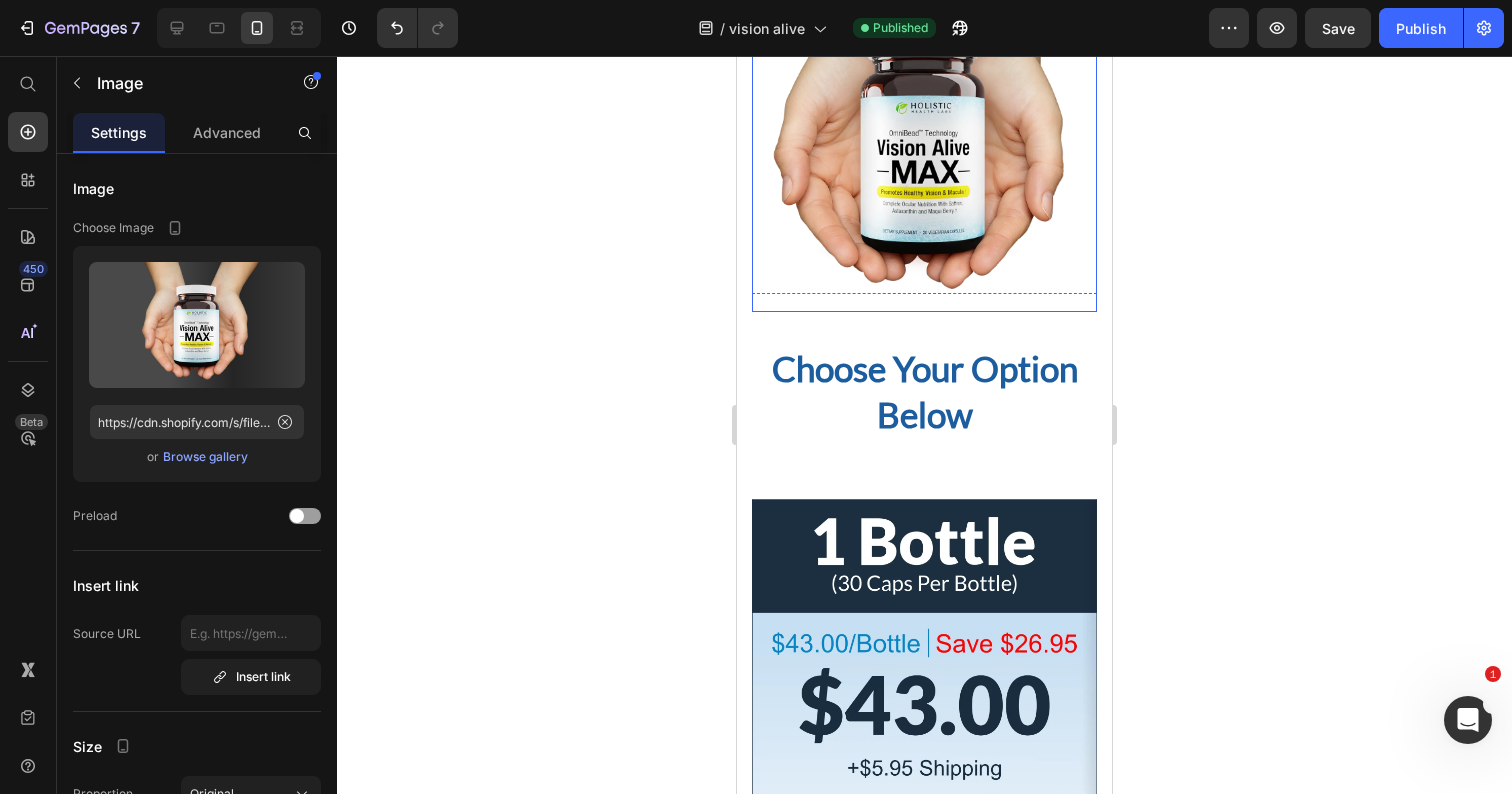 click at bounding box center (924, 139) 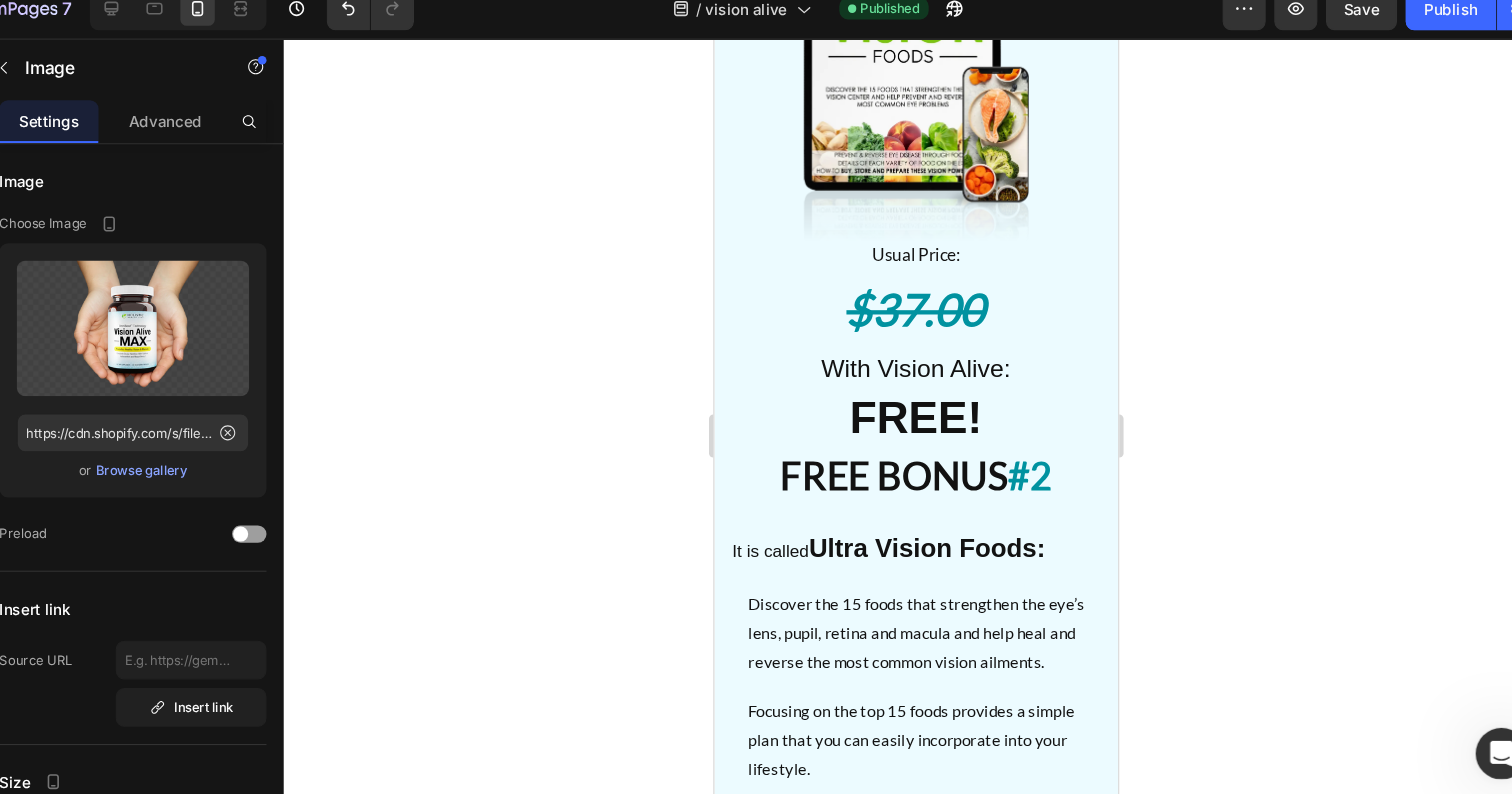 scroll, scrollTop: 73713, scrollLeft: 0, axis: vertical 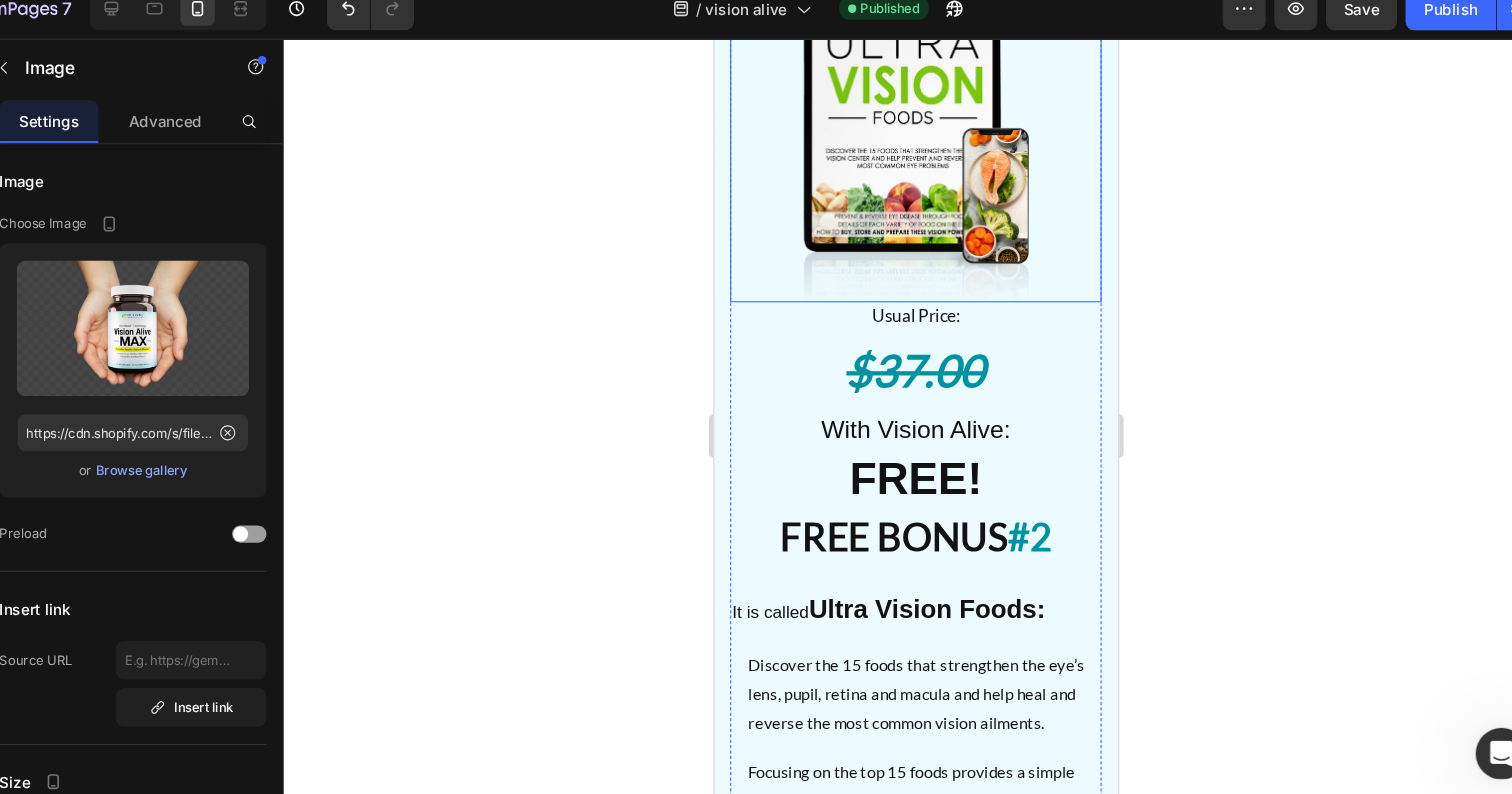 click at bounding box center [901, 133] 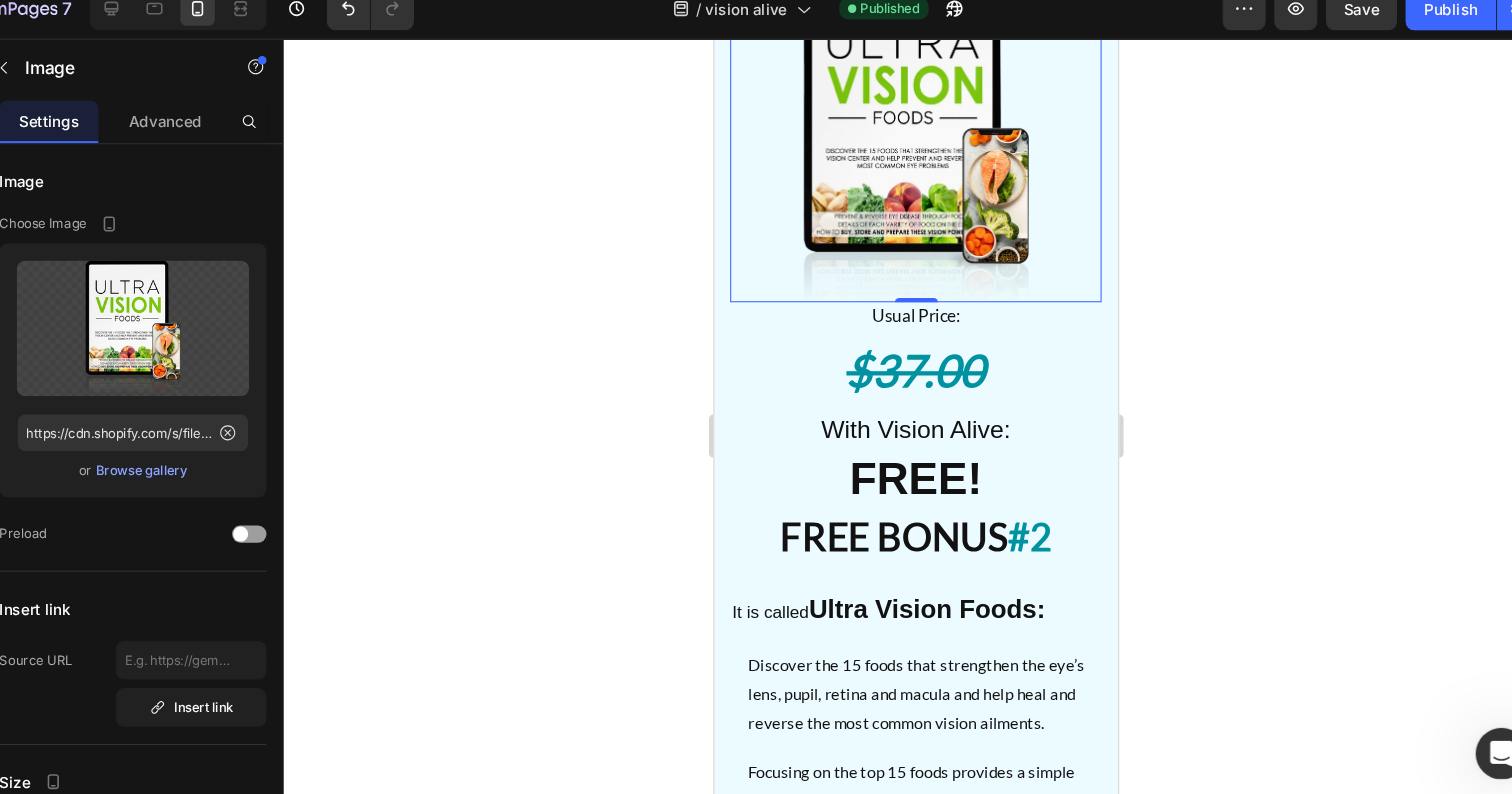 click at bounding box center (901, 133) 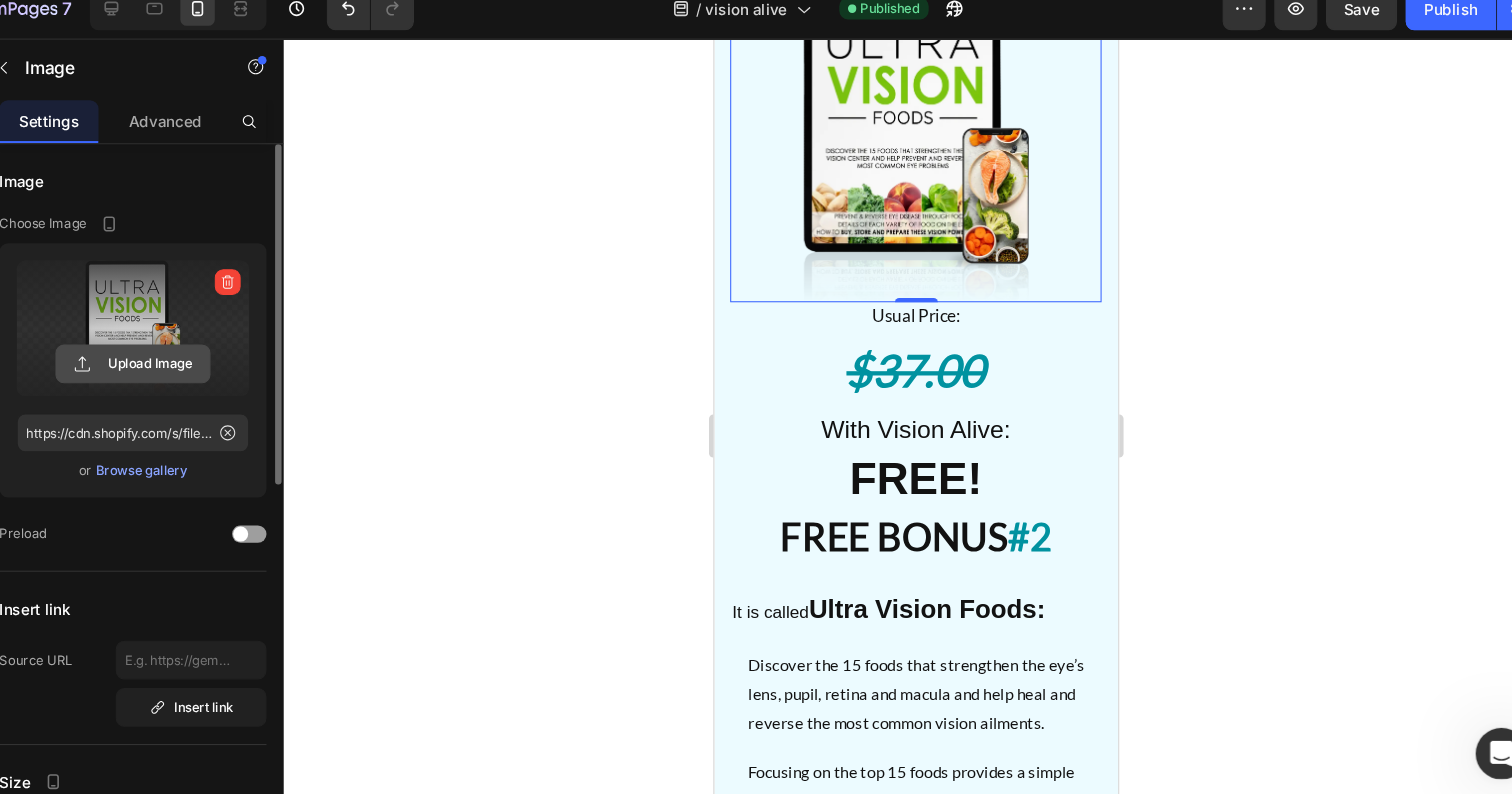 click 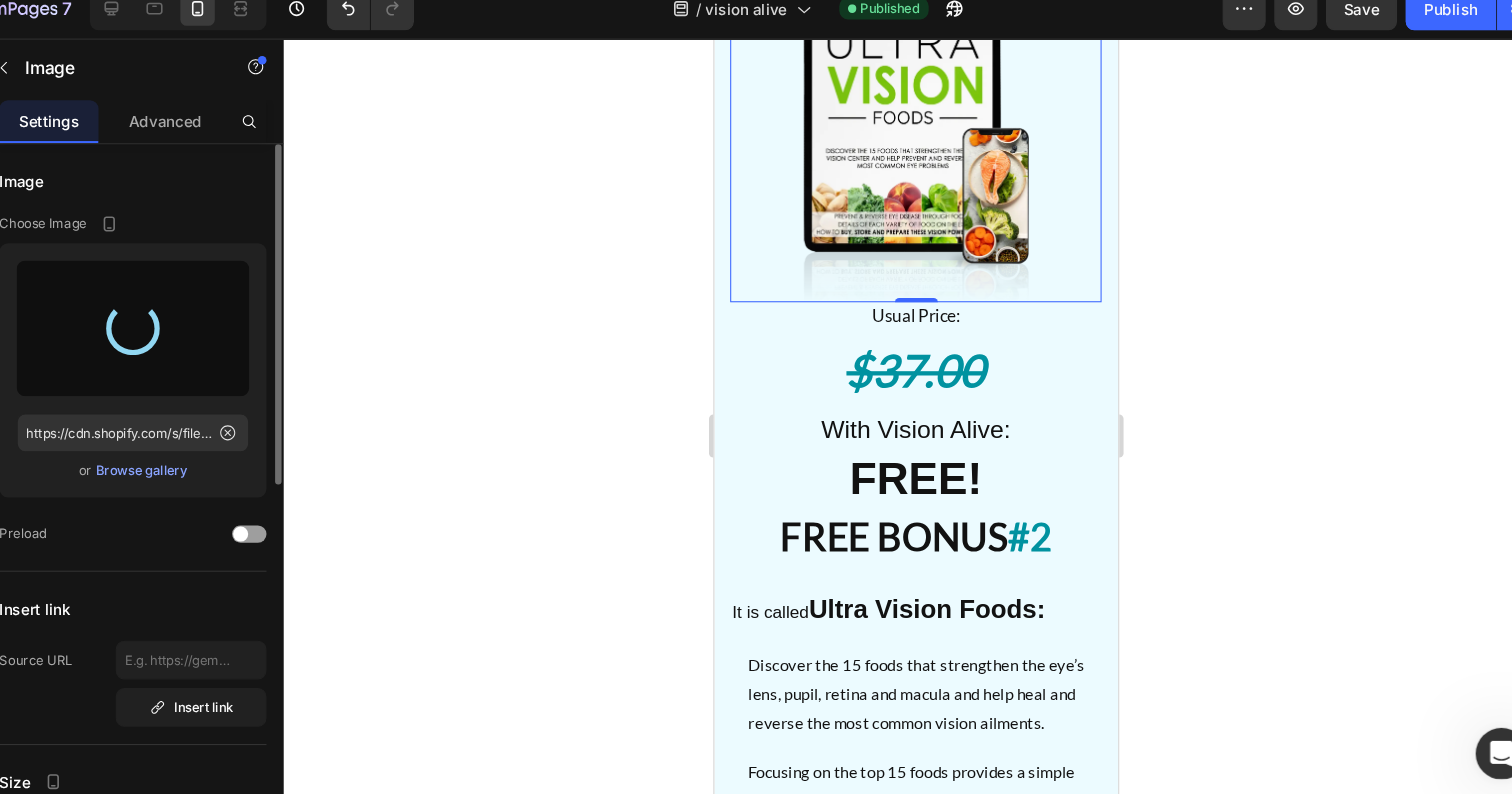 type on "https://cdn.shopify.com/s/files/1/0741/6325/7561/files/gempages_559101826016740245-15fe34e4-278b-467c-9b12-04d513e75fd3.png" 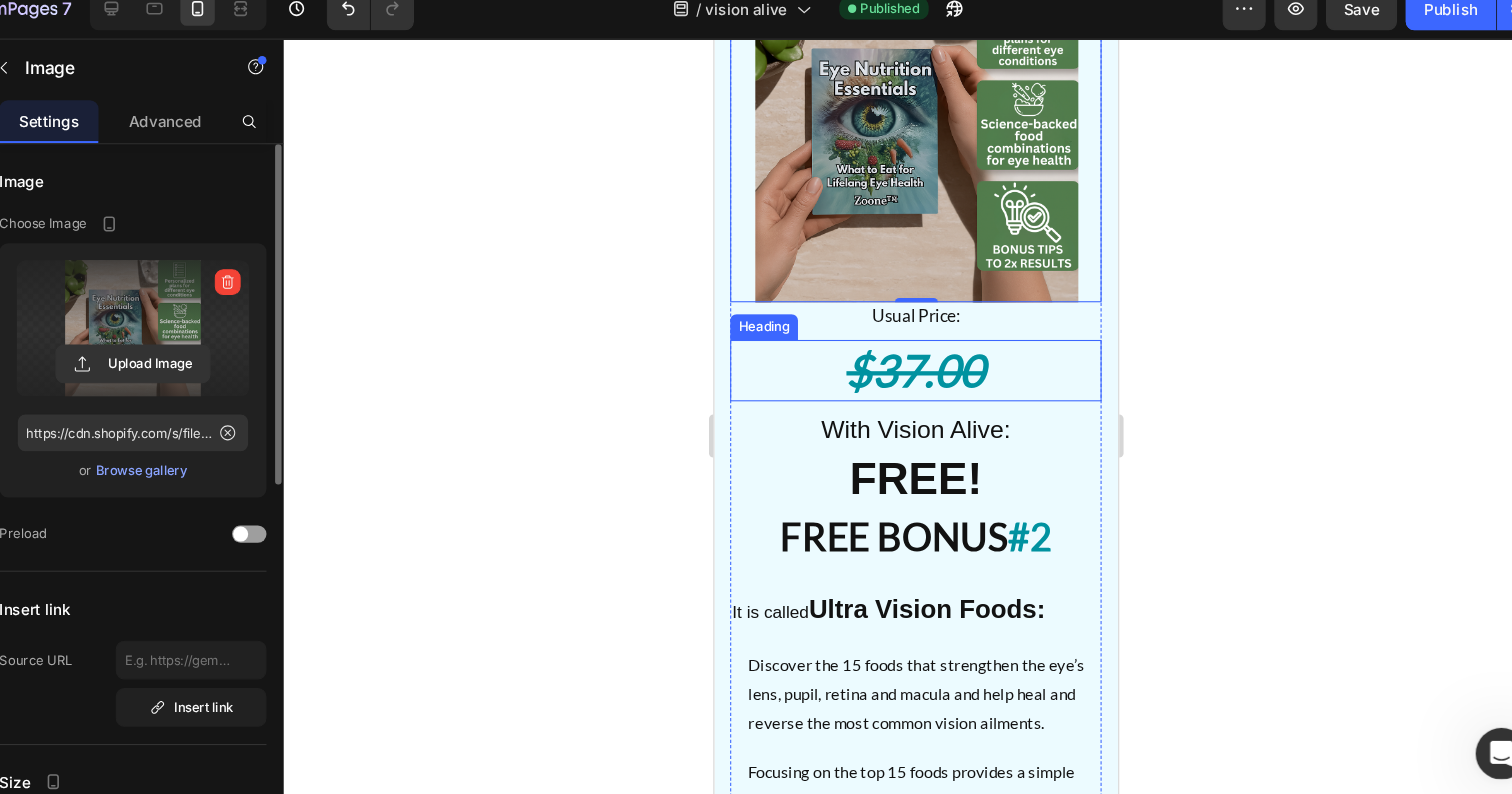 click on "$37.00" at bounding box center (901, 346) 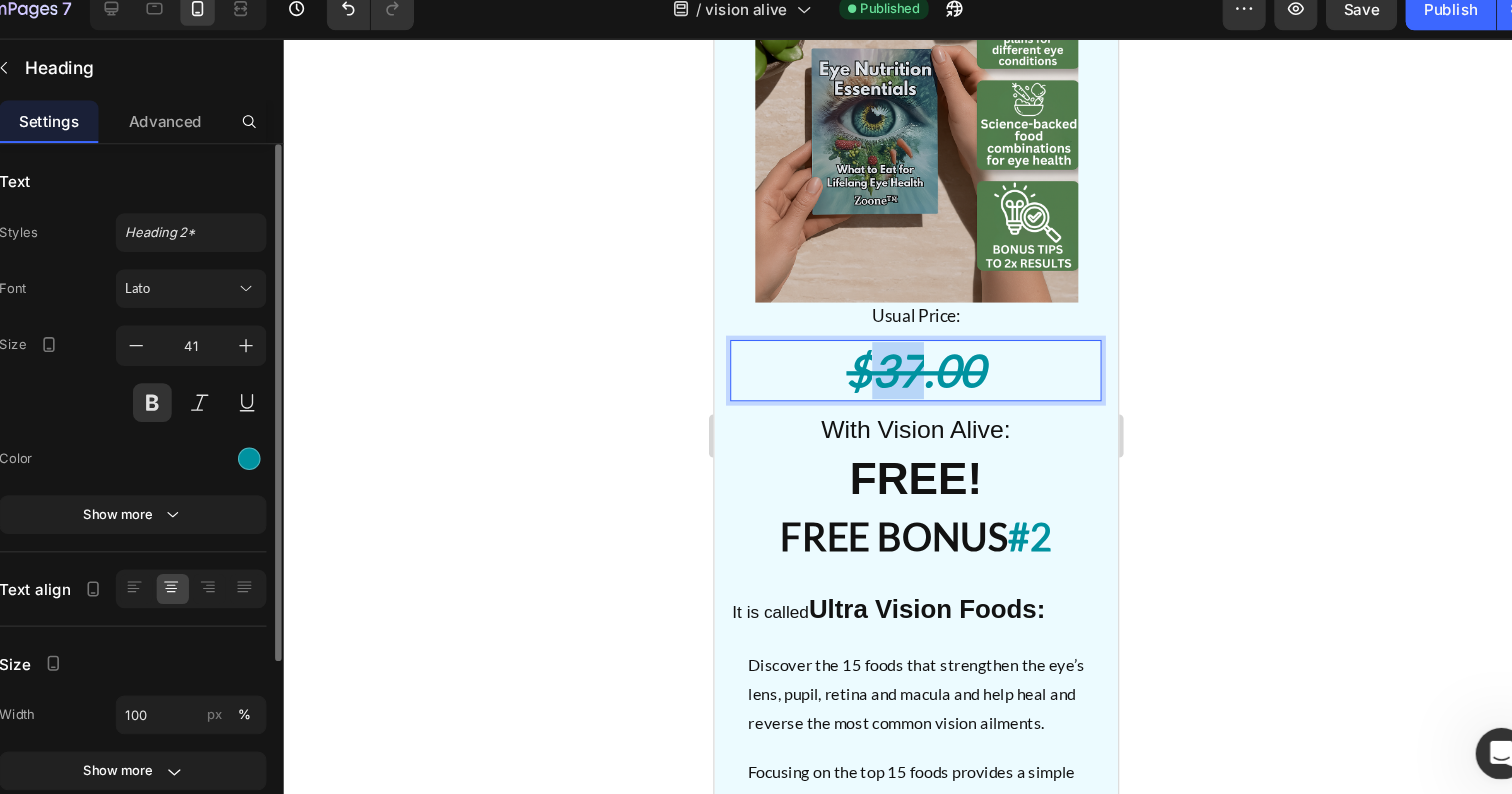 drag, startPoint x: 907, startPoint y: 561, endPoint x: 871, endPoint y: 562, distance: 36.013885 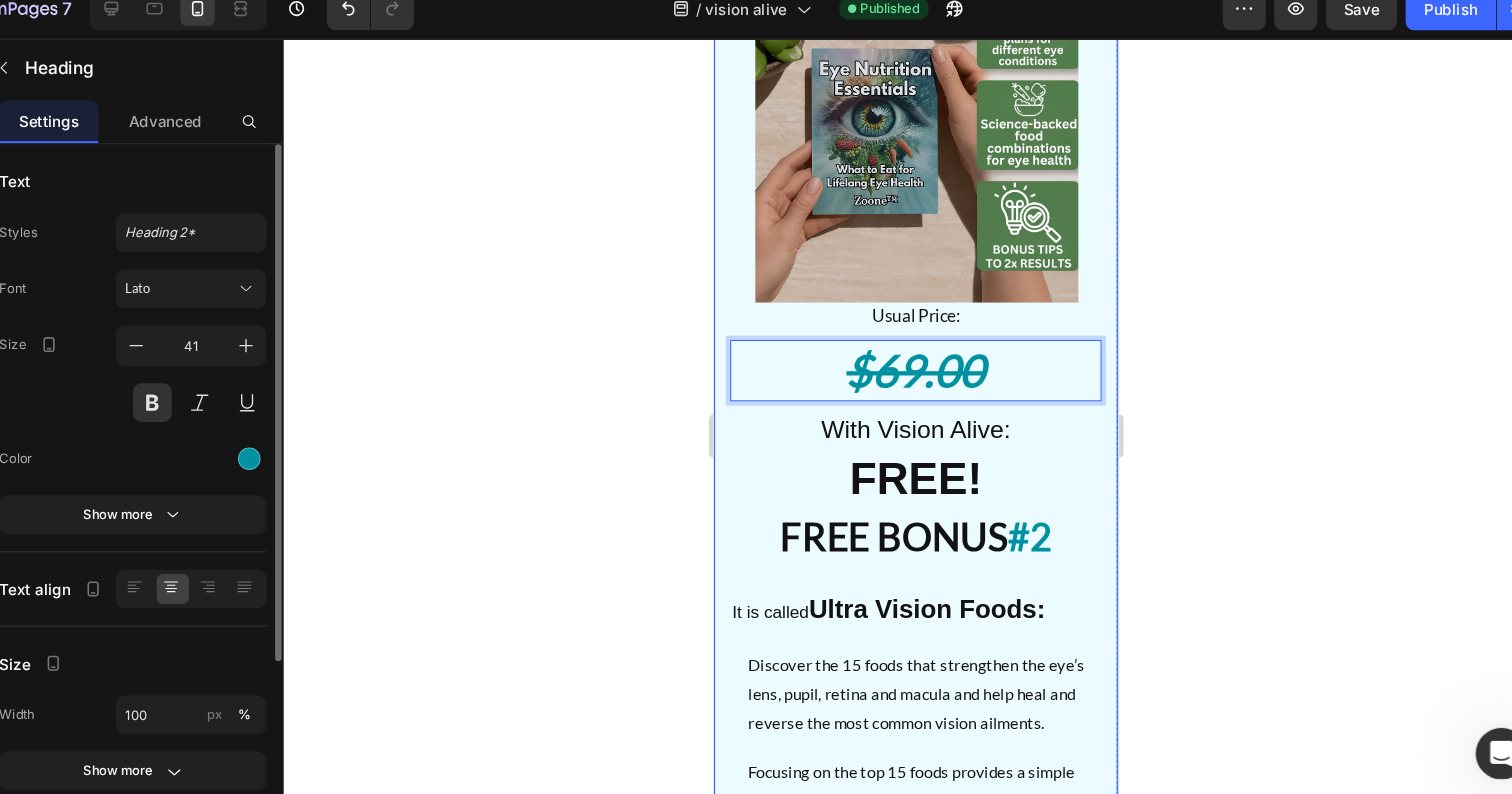 click 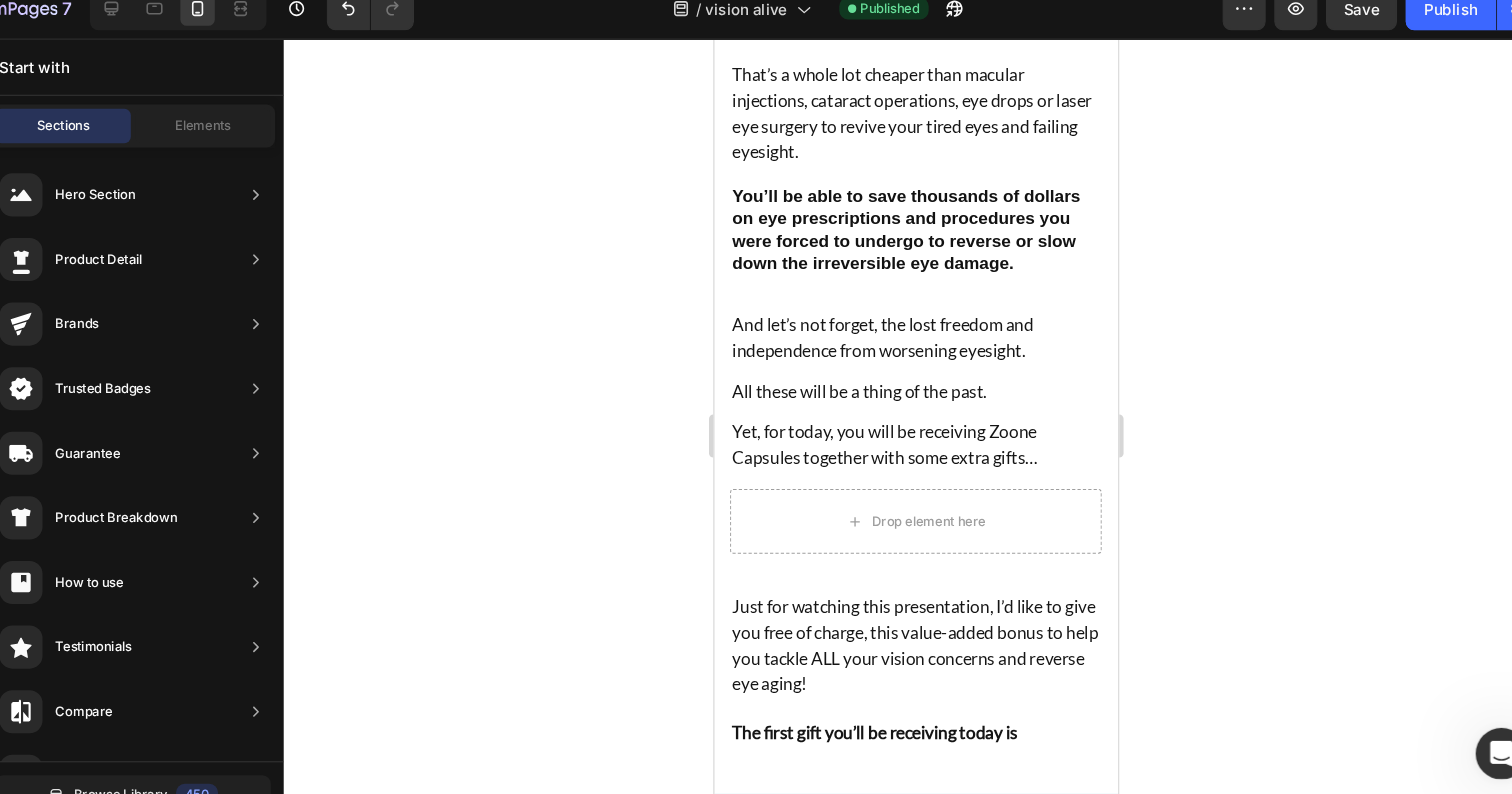scroll, scrollTop: 58658, scrollLeft: 0, axis: vertical 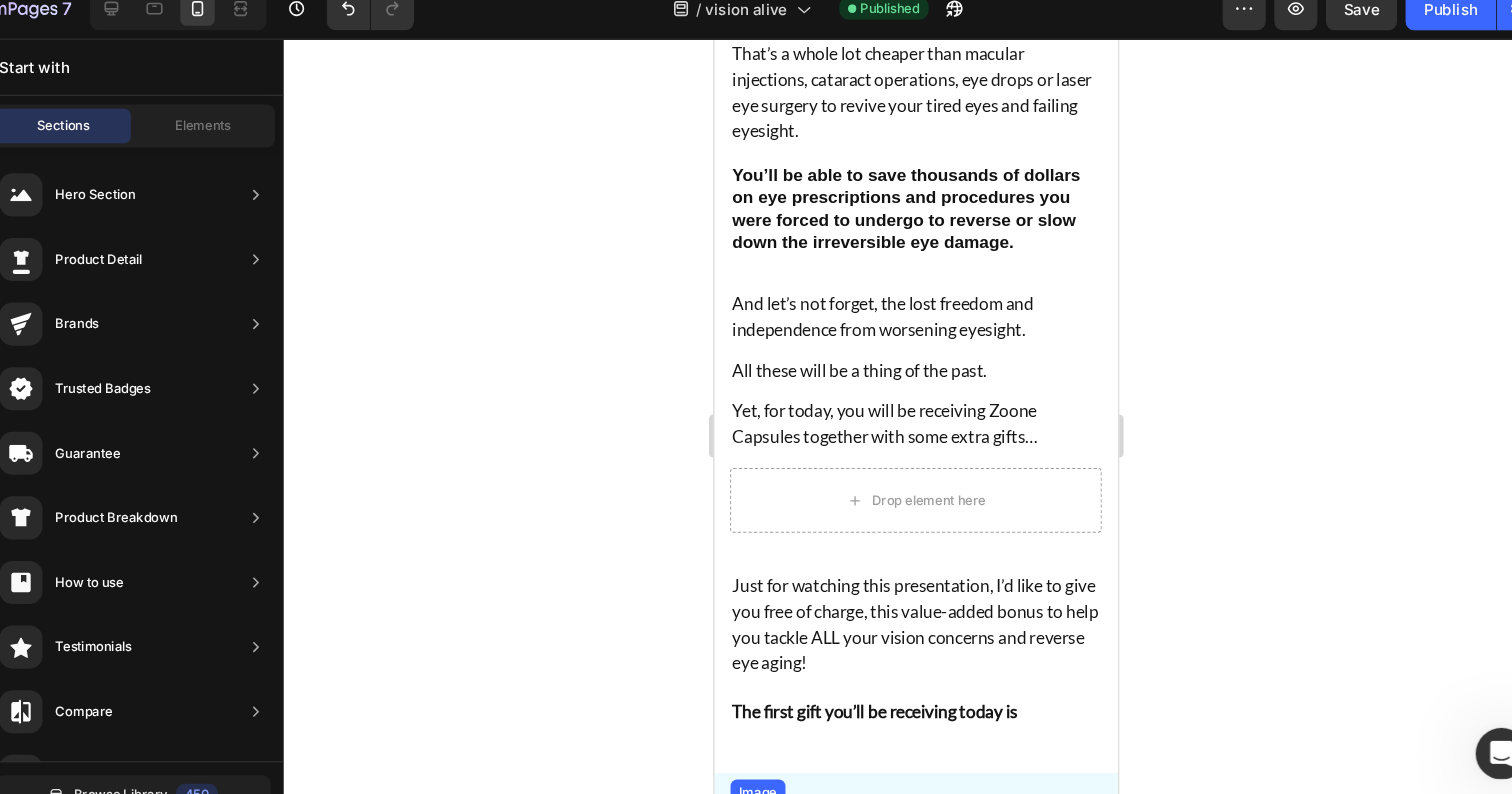 click at bounding box center [901, 900] 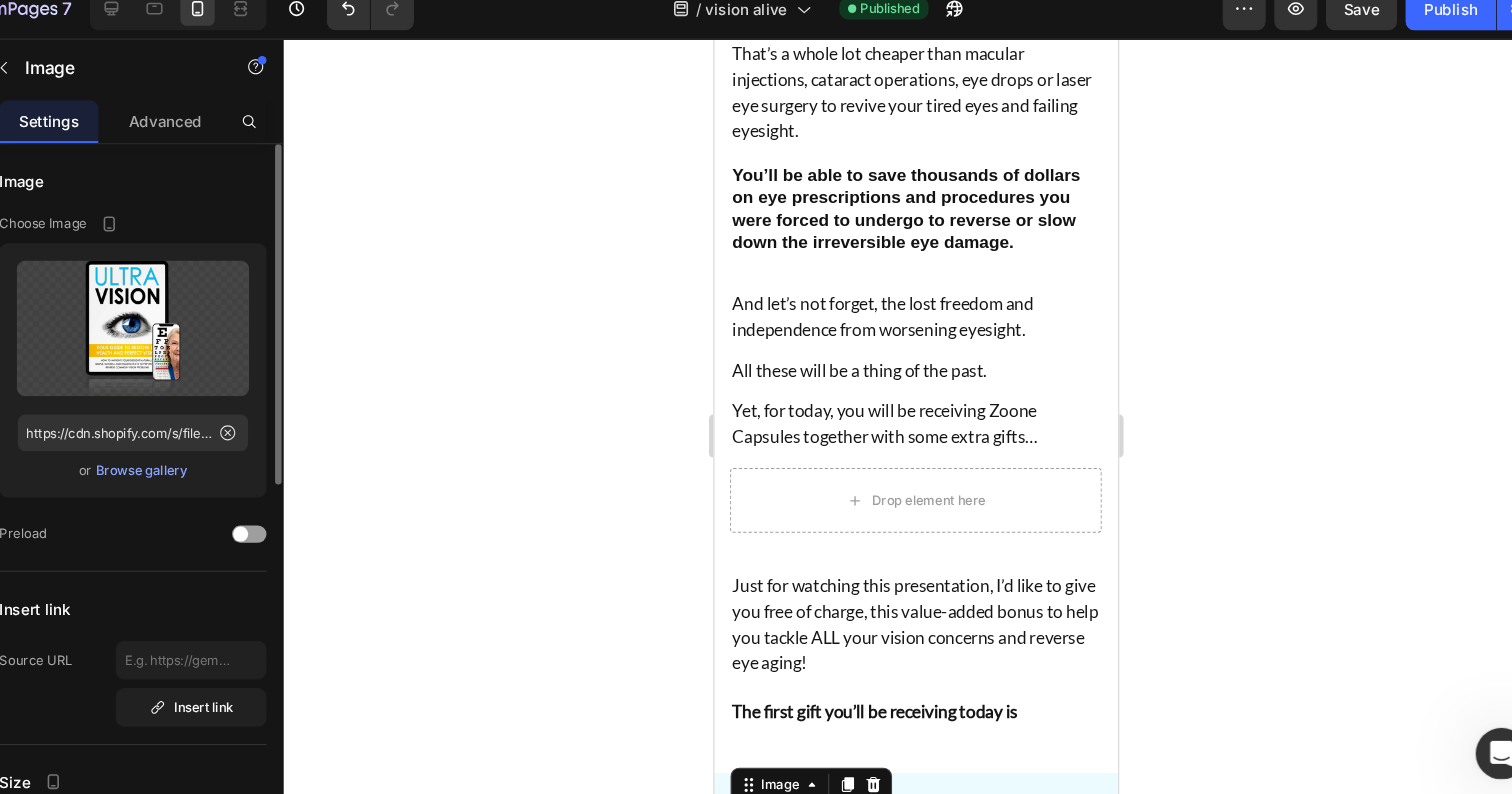 click on "Browse gallery" at bounding box center [205, 457] 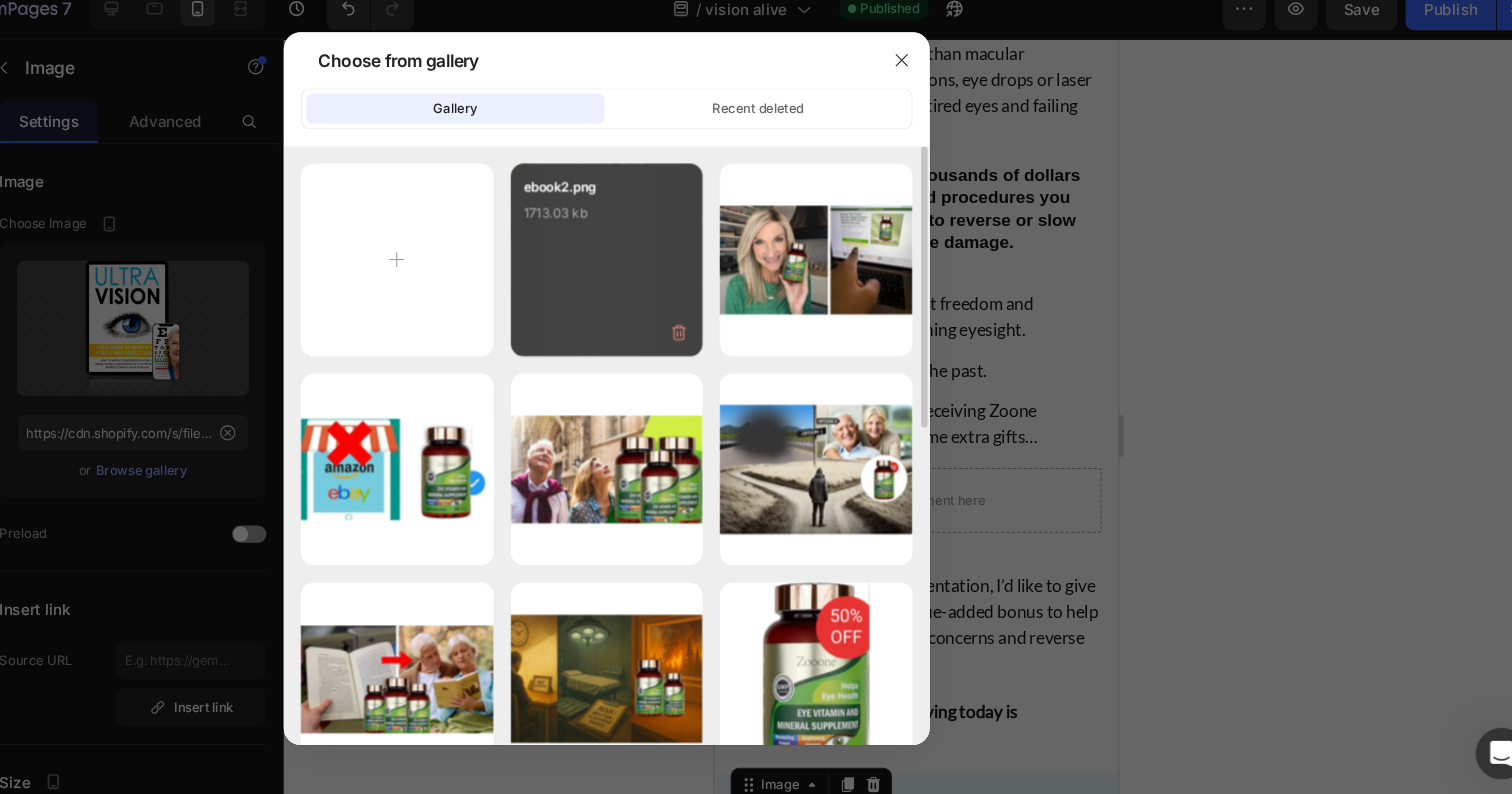 click on "ebook2.png 1713.03 kb" at bounding box center (637, 261) 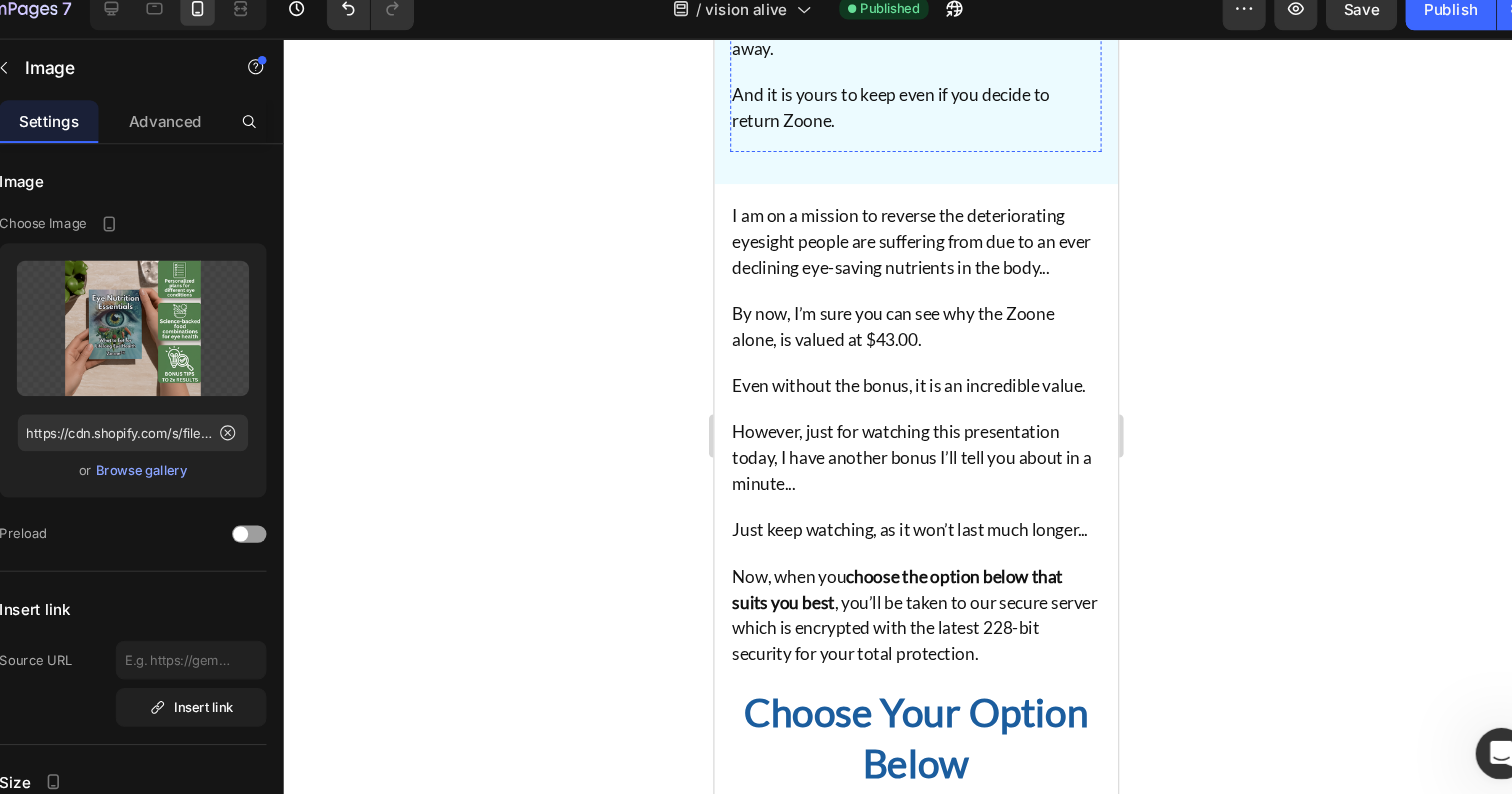 scroll, scrollTop: 60453, scrollLeft: 0, axis: vertical 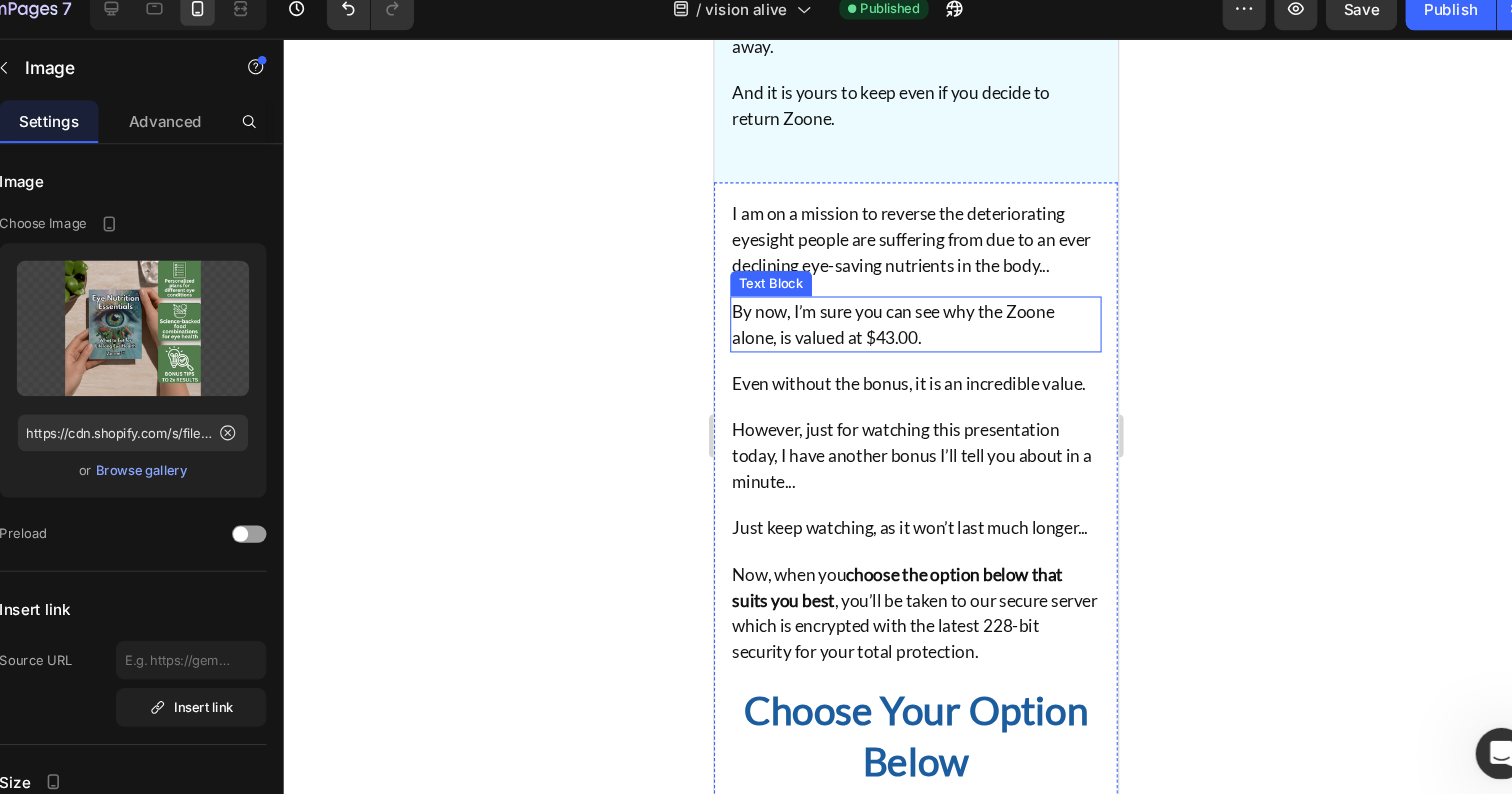 click on "By now, I’m sure you can see why the Zoone alone, is valued at $43.00." at bounding box center [901, 303] 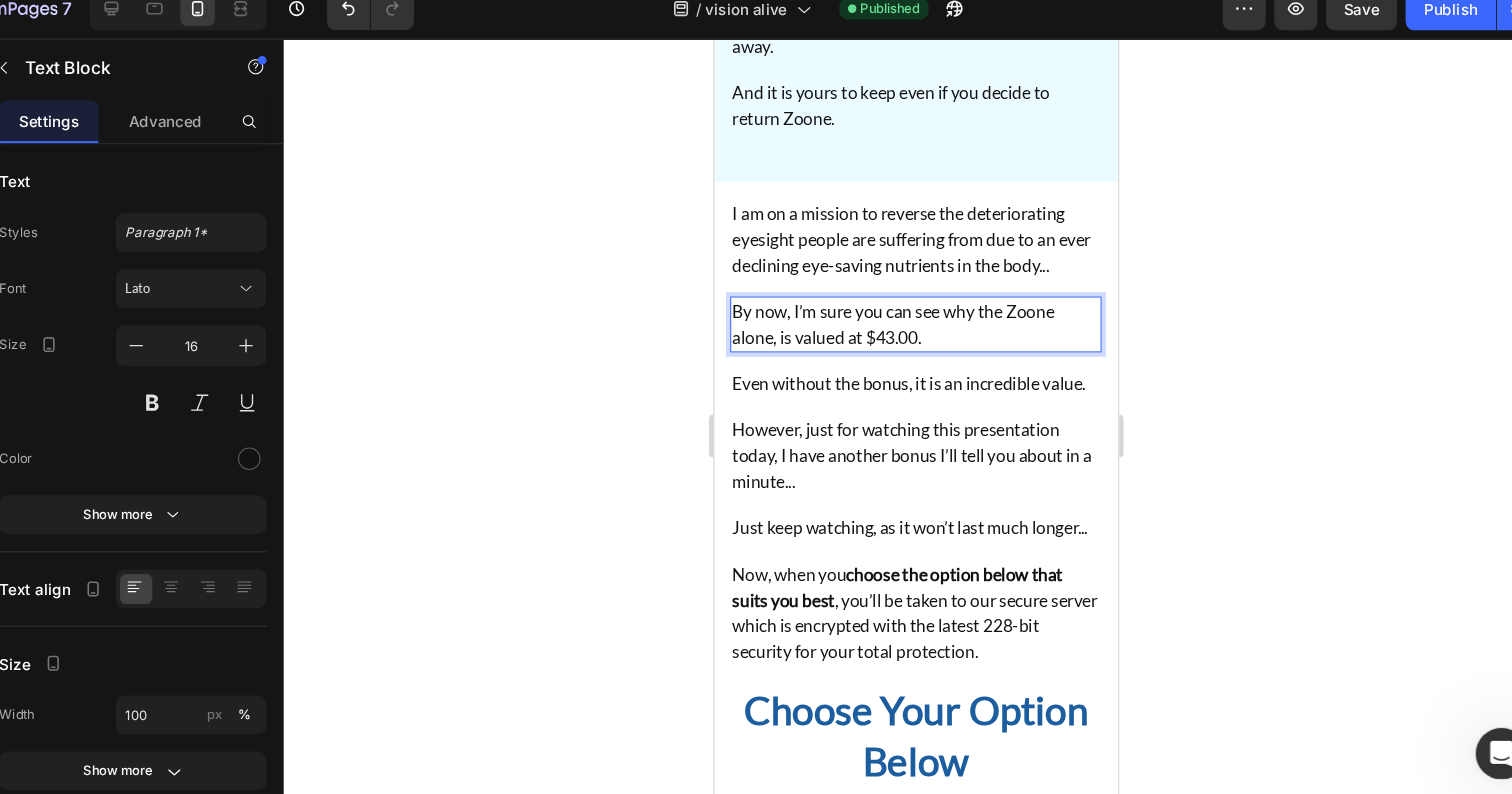 click on "By now, I’m sure you can see why the Zoone alone, is valued at $43.00." at bounding box center (901, 303) 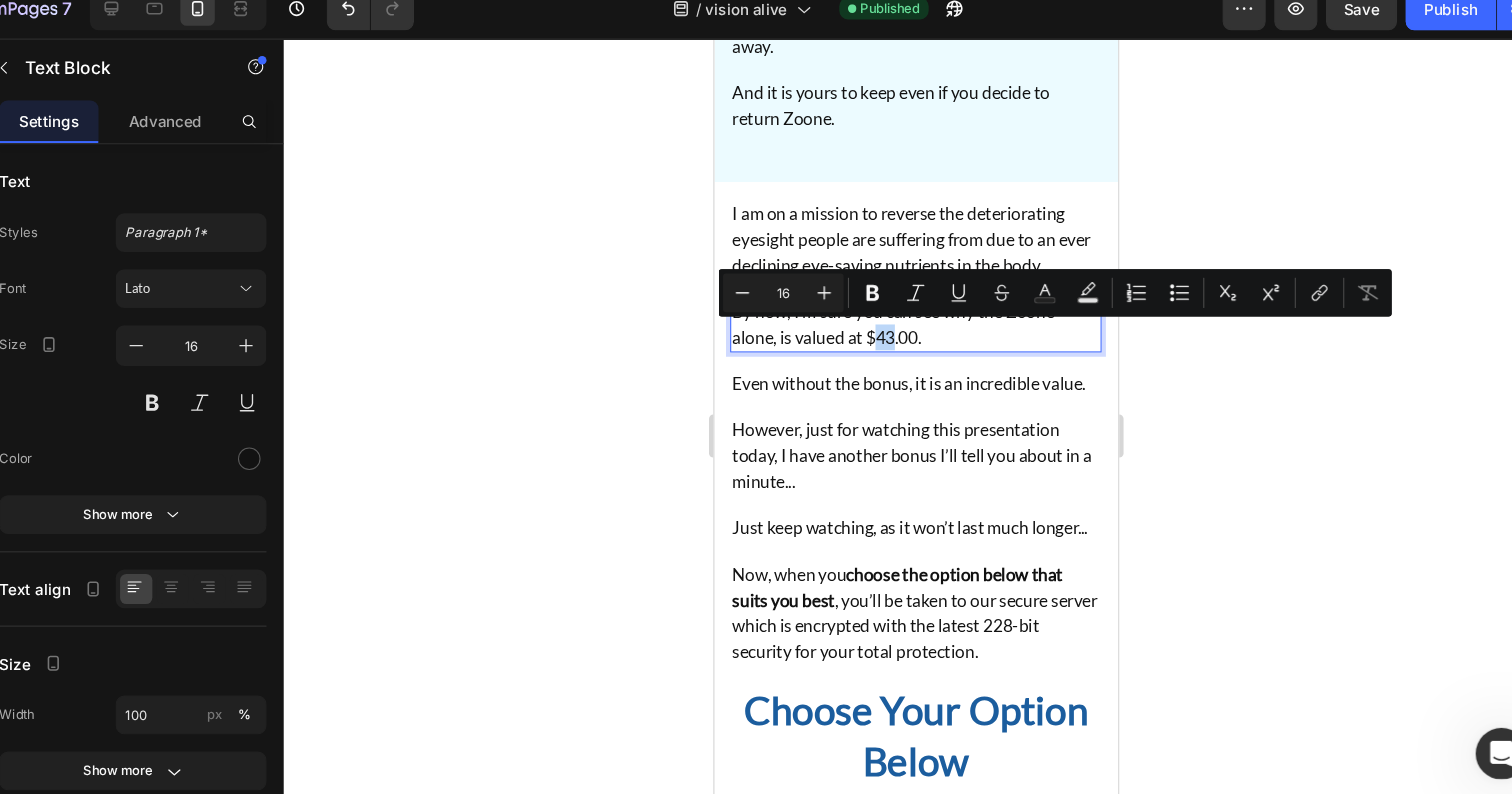 drag, startPoint x: 869, startPoint y: 316, endPoint x: 880, endPoint y: 316, distance: 11 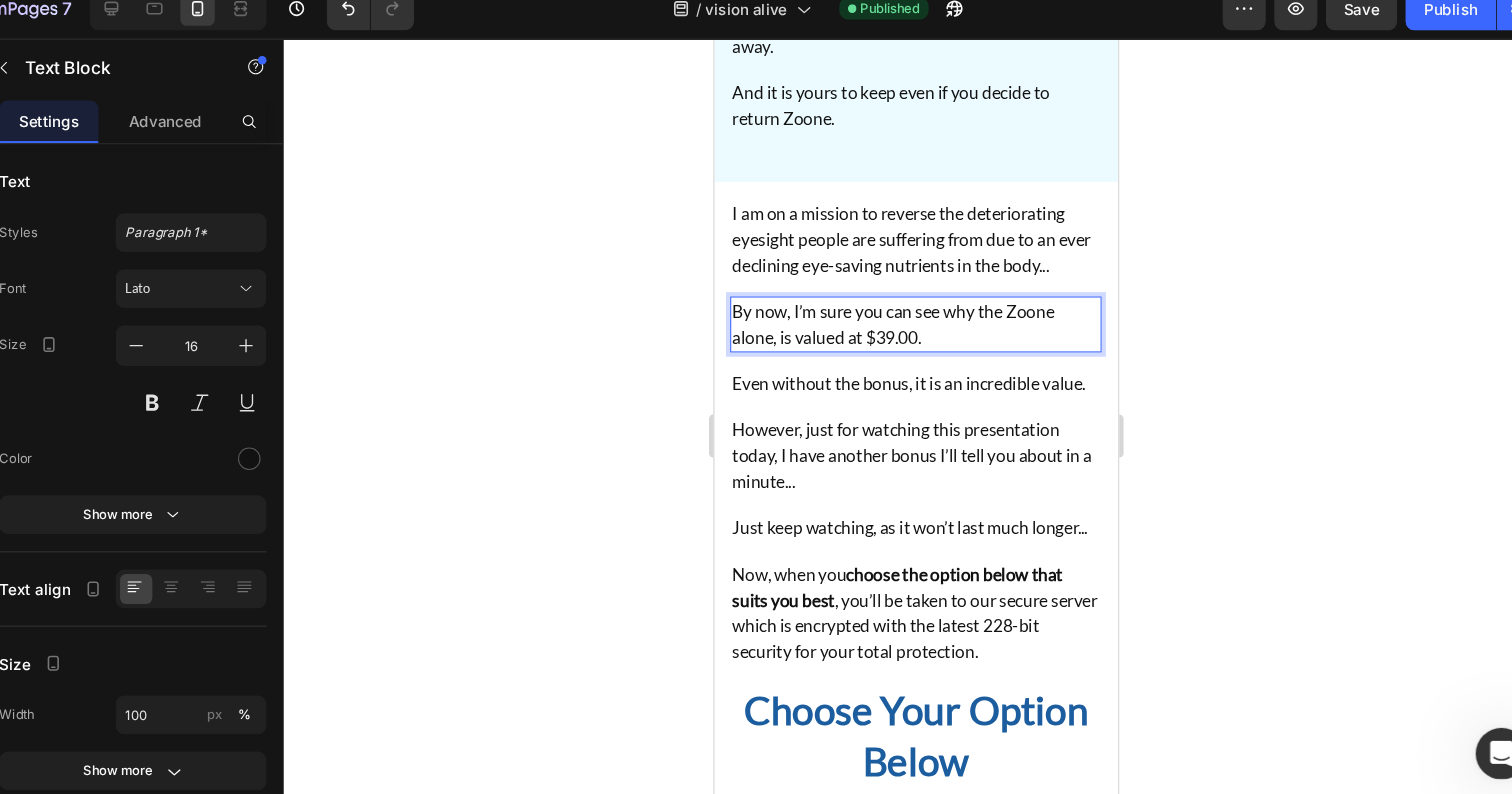 click 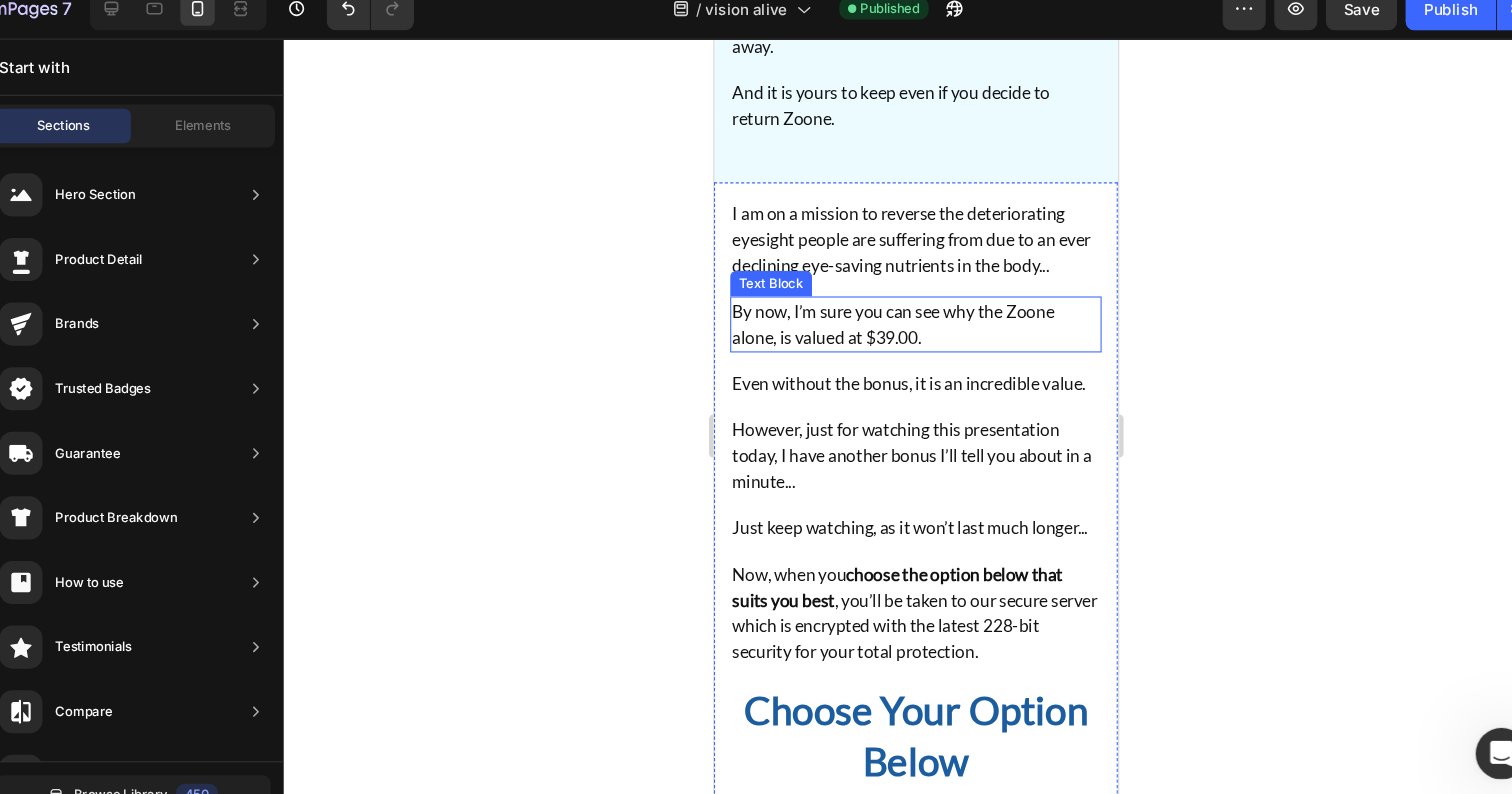 click on "By now, I’m sure you can see why the Zoone alone, is valued at $39.00." at bounding box center [901, 303] 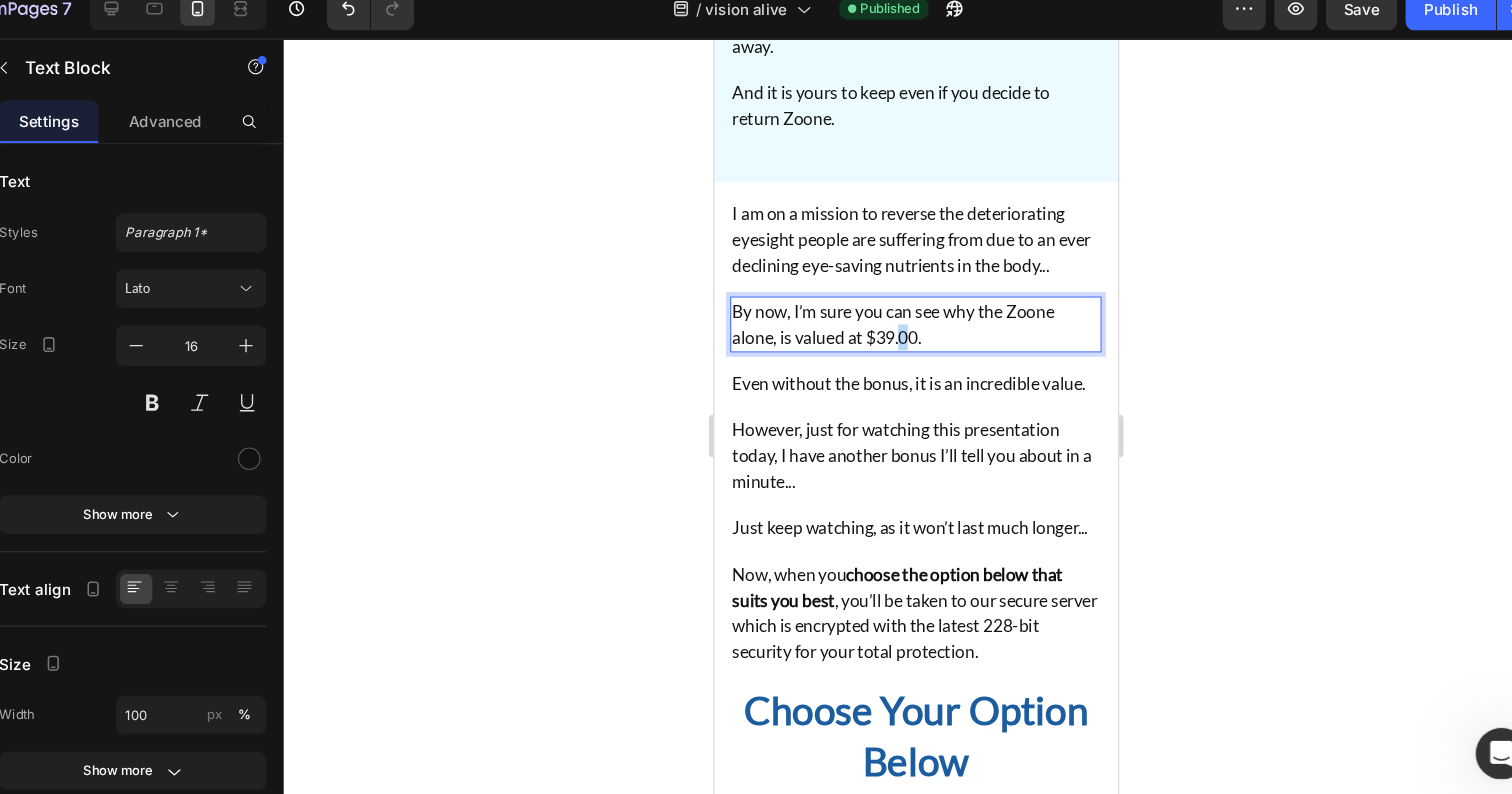 drag, startPoint x: 902, startPoint y: 315, endPoint x: 891, endPoint y: 316, distance: 11.045361 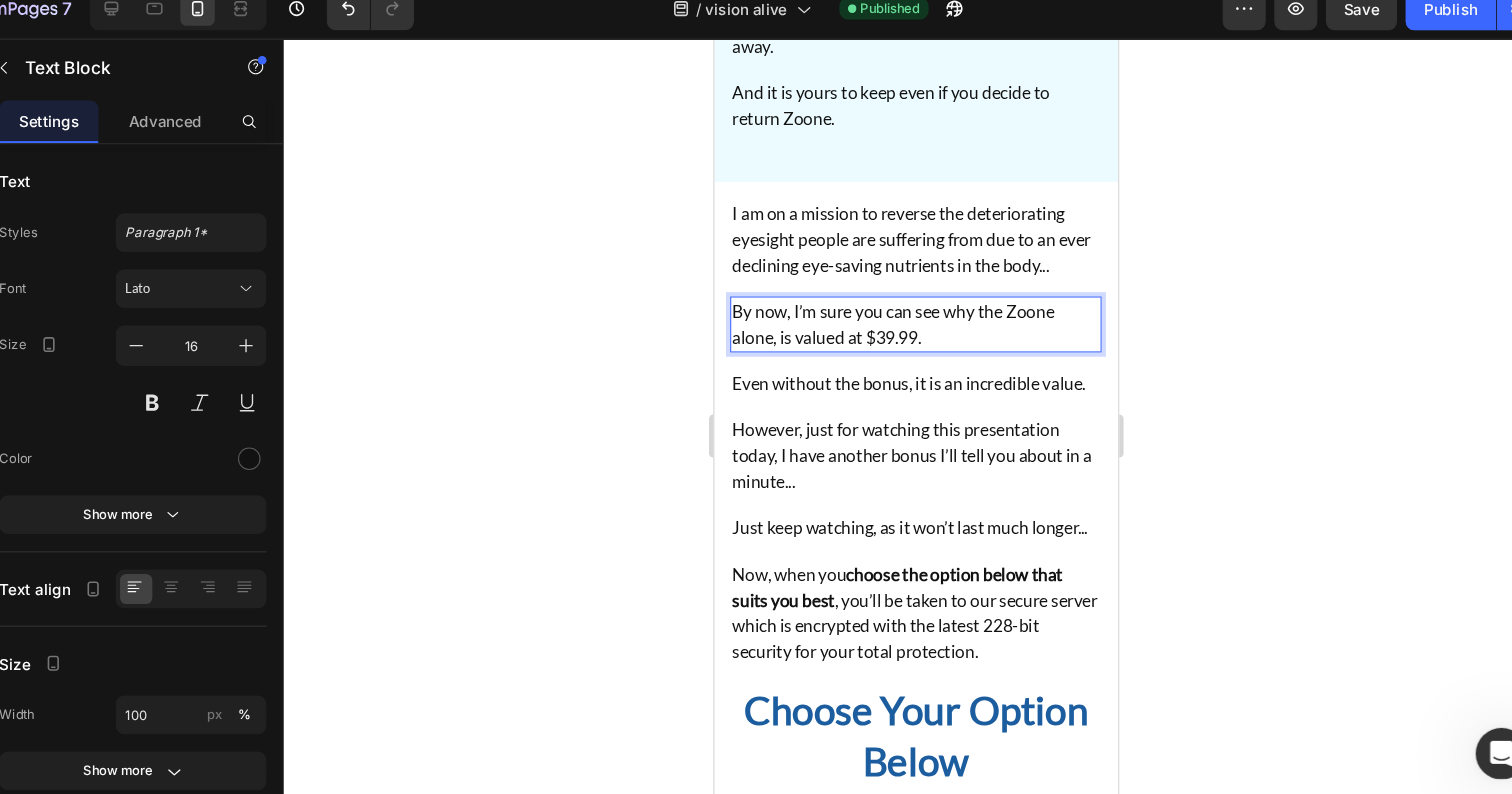 click 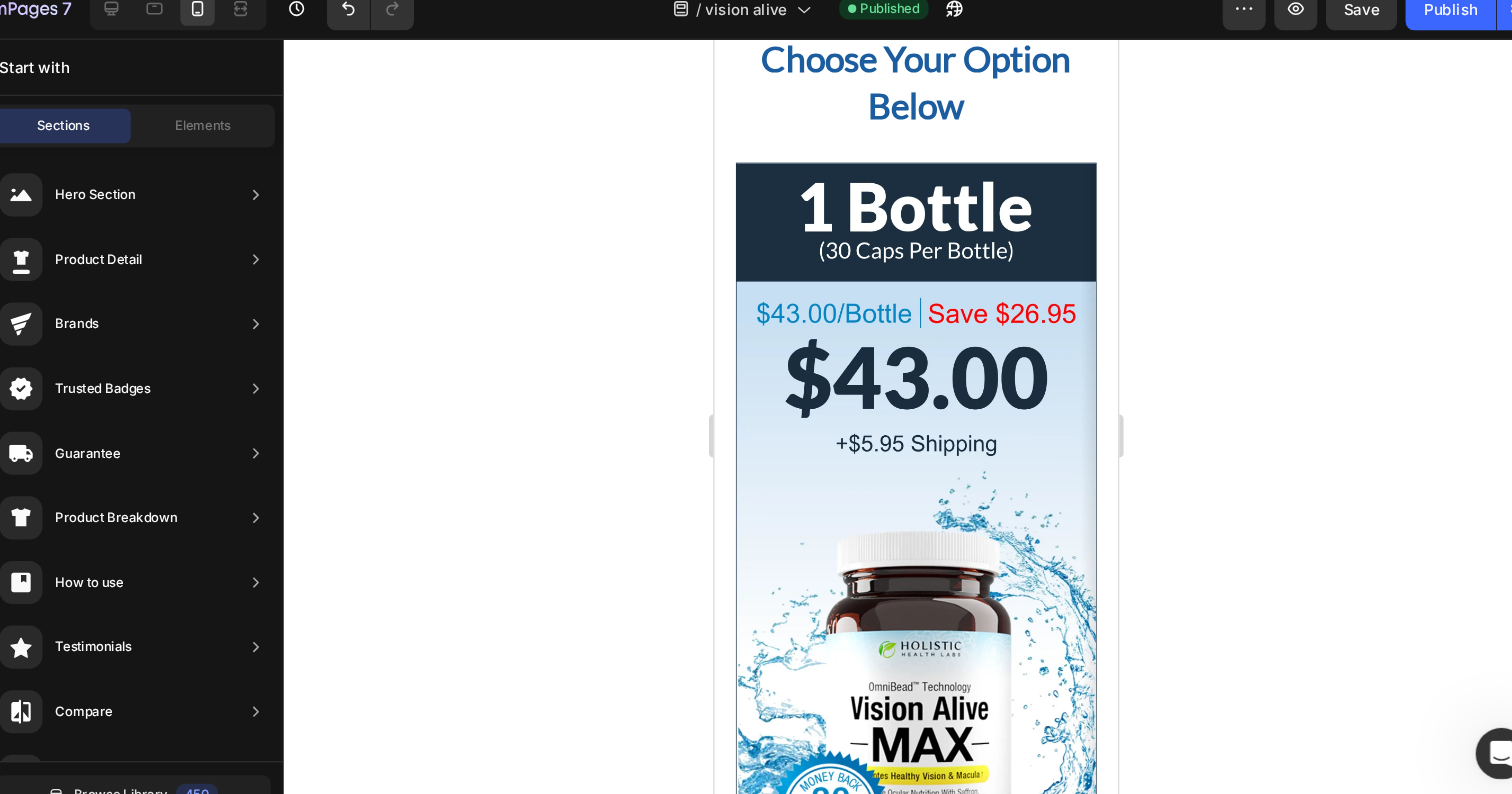 scroll, scrollTop: 67778, scrollLeft: 0, axis: vertical 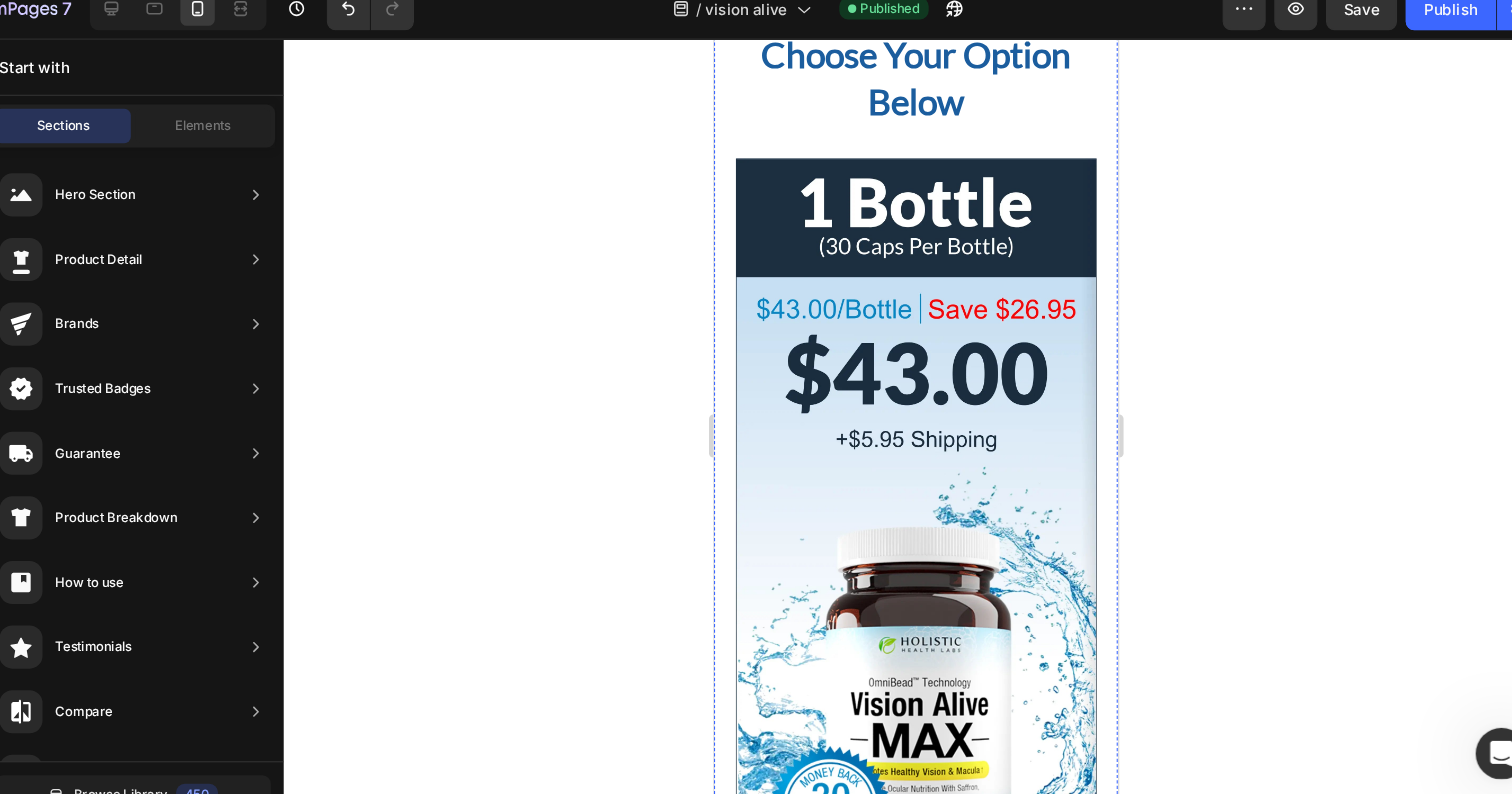 click on "click on the link below" at bounding box center [808, -64] 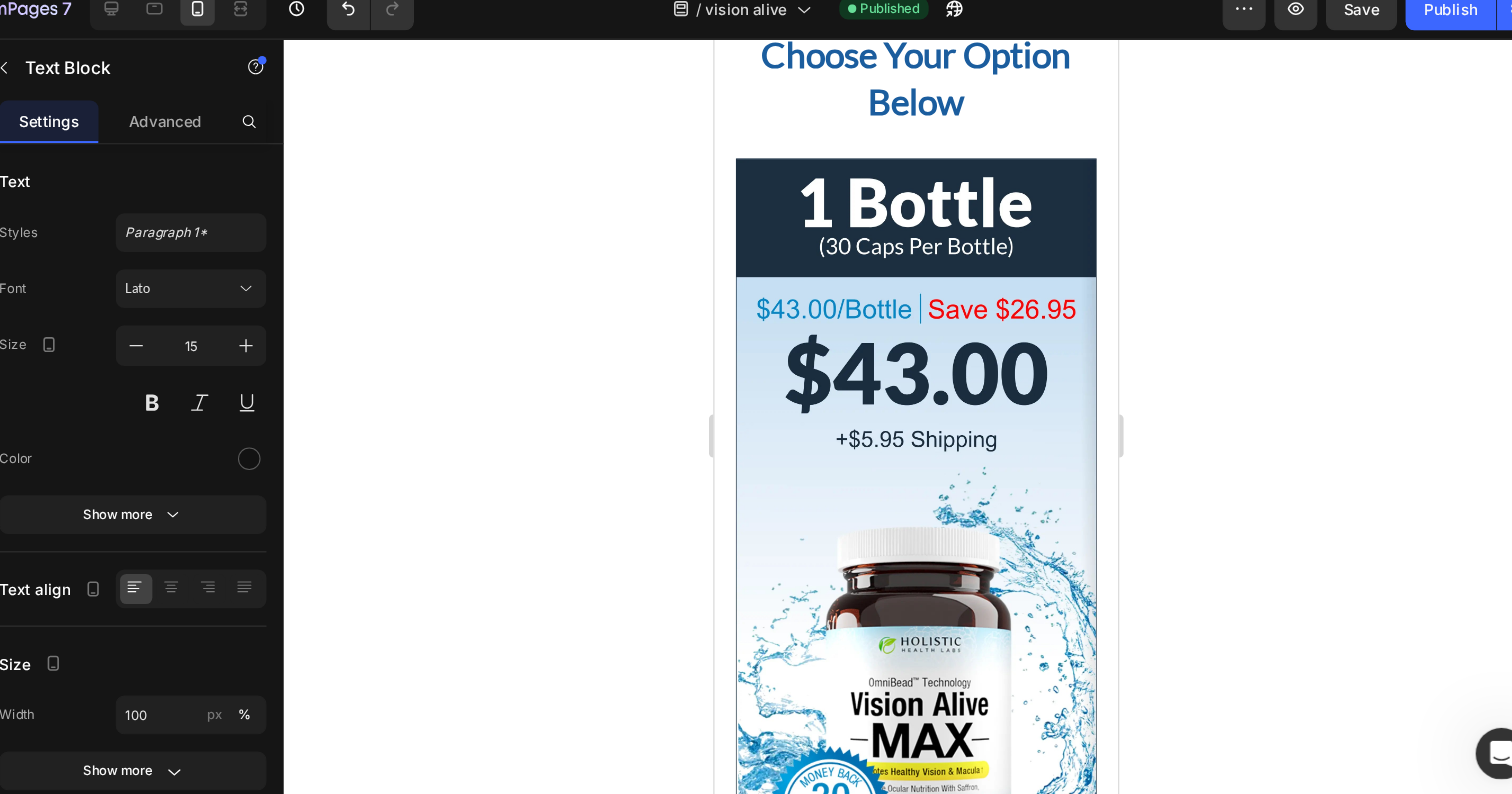 click on "click on the link below" at bounding box center (808, -64) 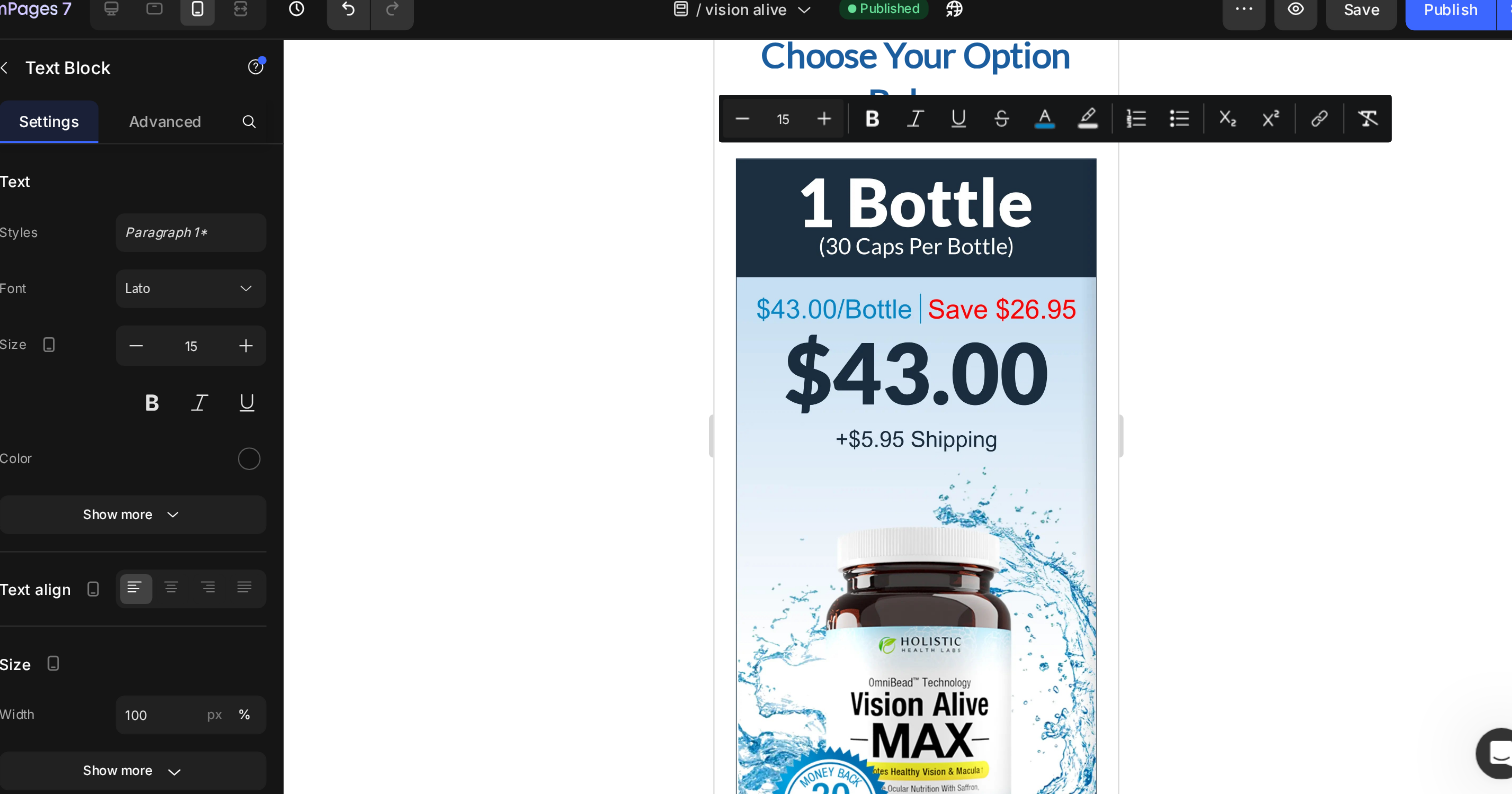 click on "click on the link below" at bounding box center [808, -64] 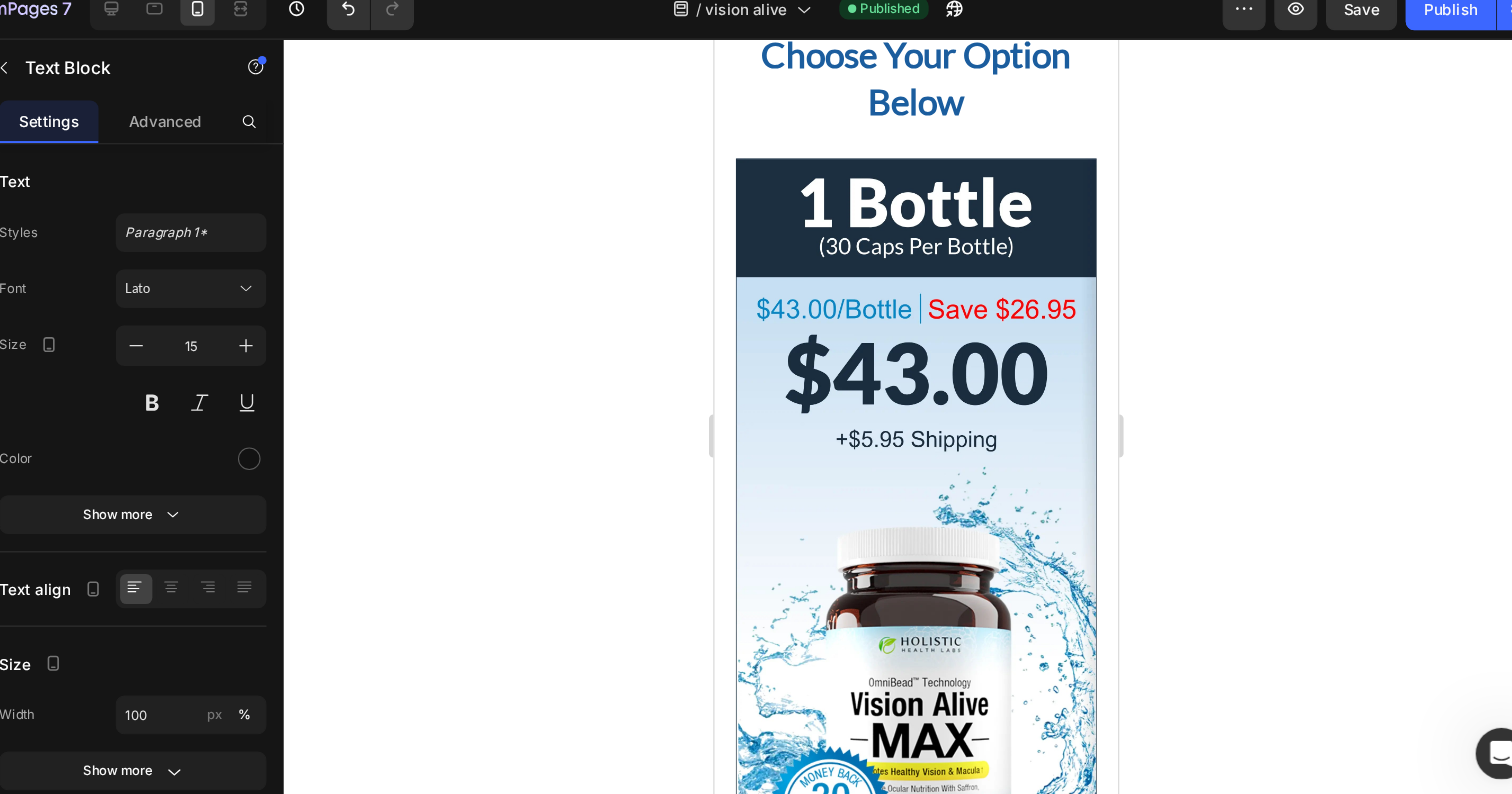drag, startPoint x: 881, startPoint y: 153, endPoint x: 741, endPoint y: 155, distance: 140.01428 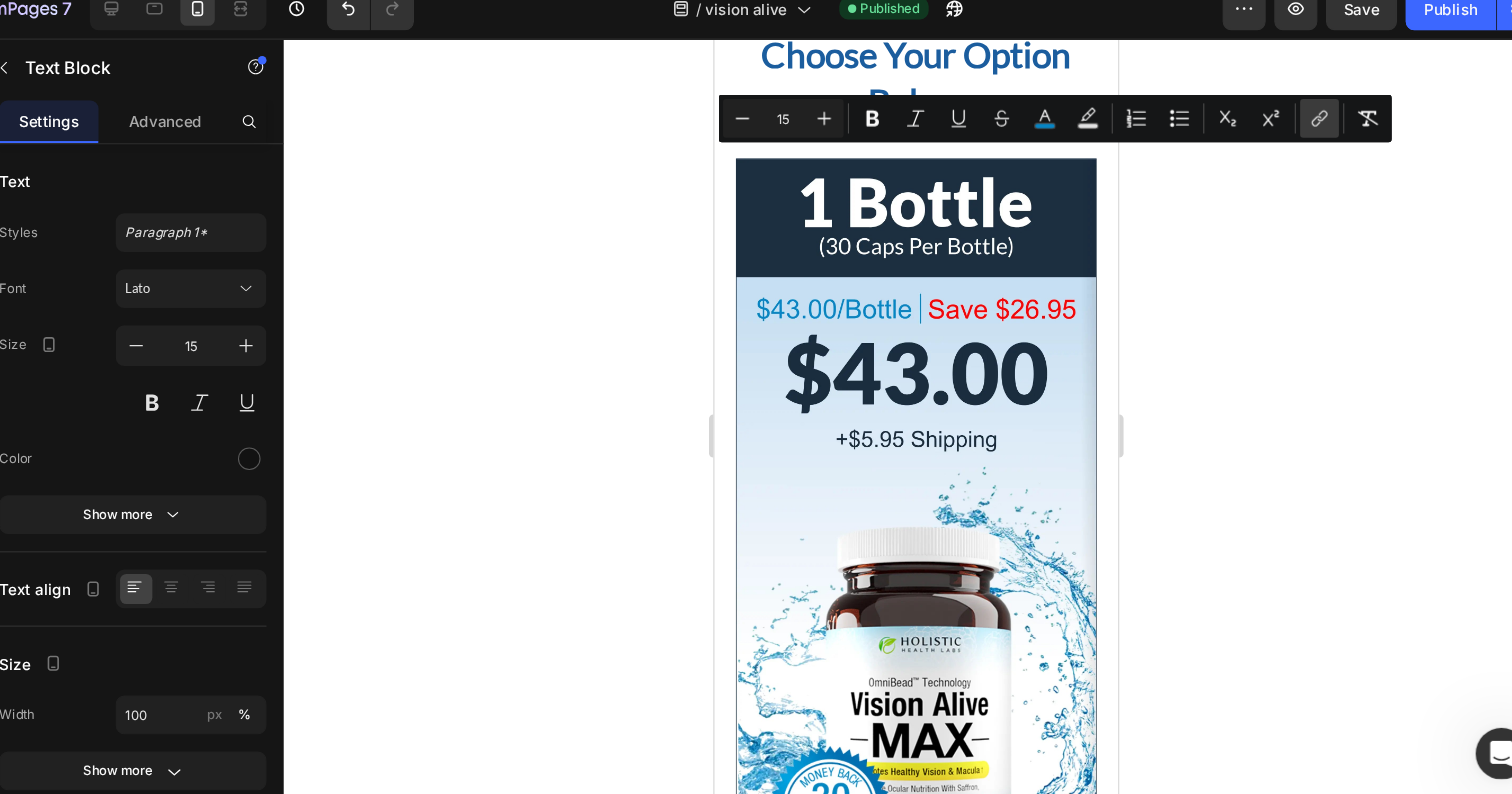 click 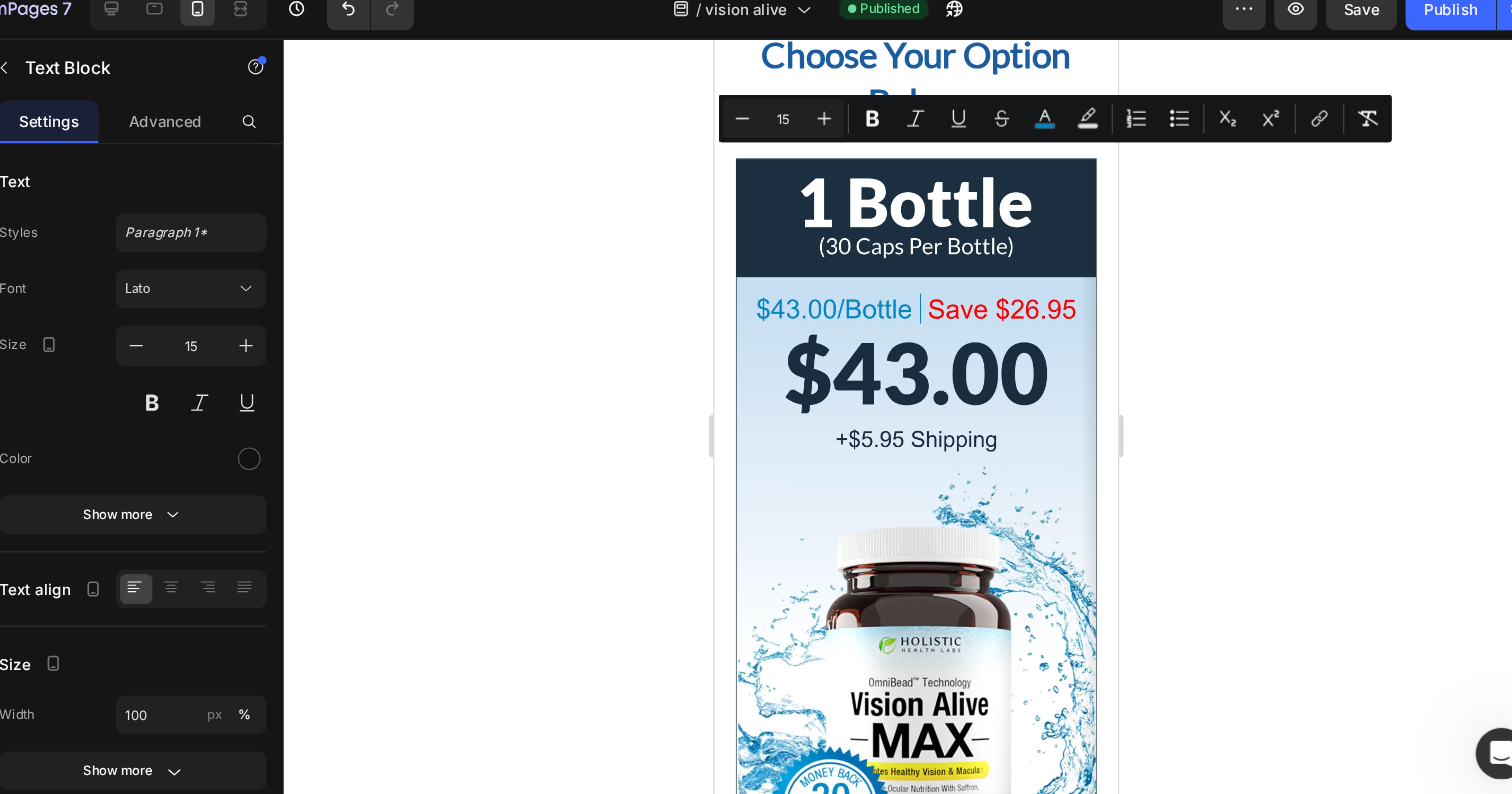 click on "click on the link below" at bounding box center (808, -64) 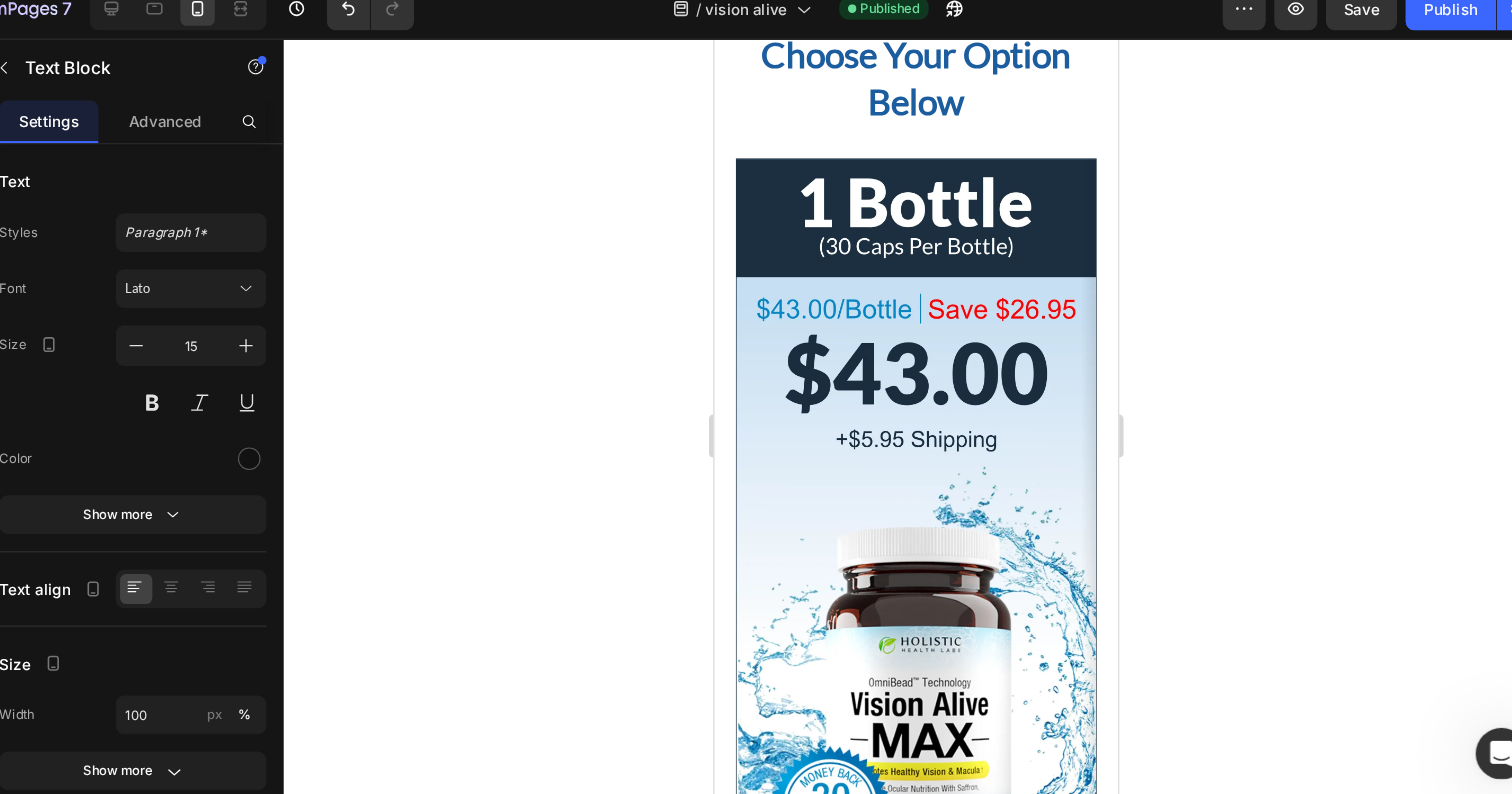 drag, startPoint x: 882, startPoint y: 154, endPoint x: 736, endPoint y: 156, distance: 146.0137 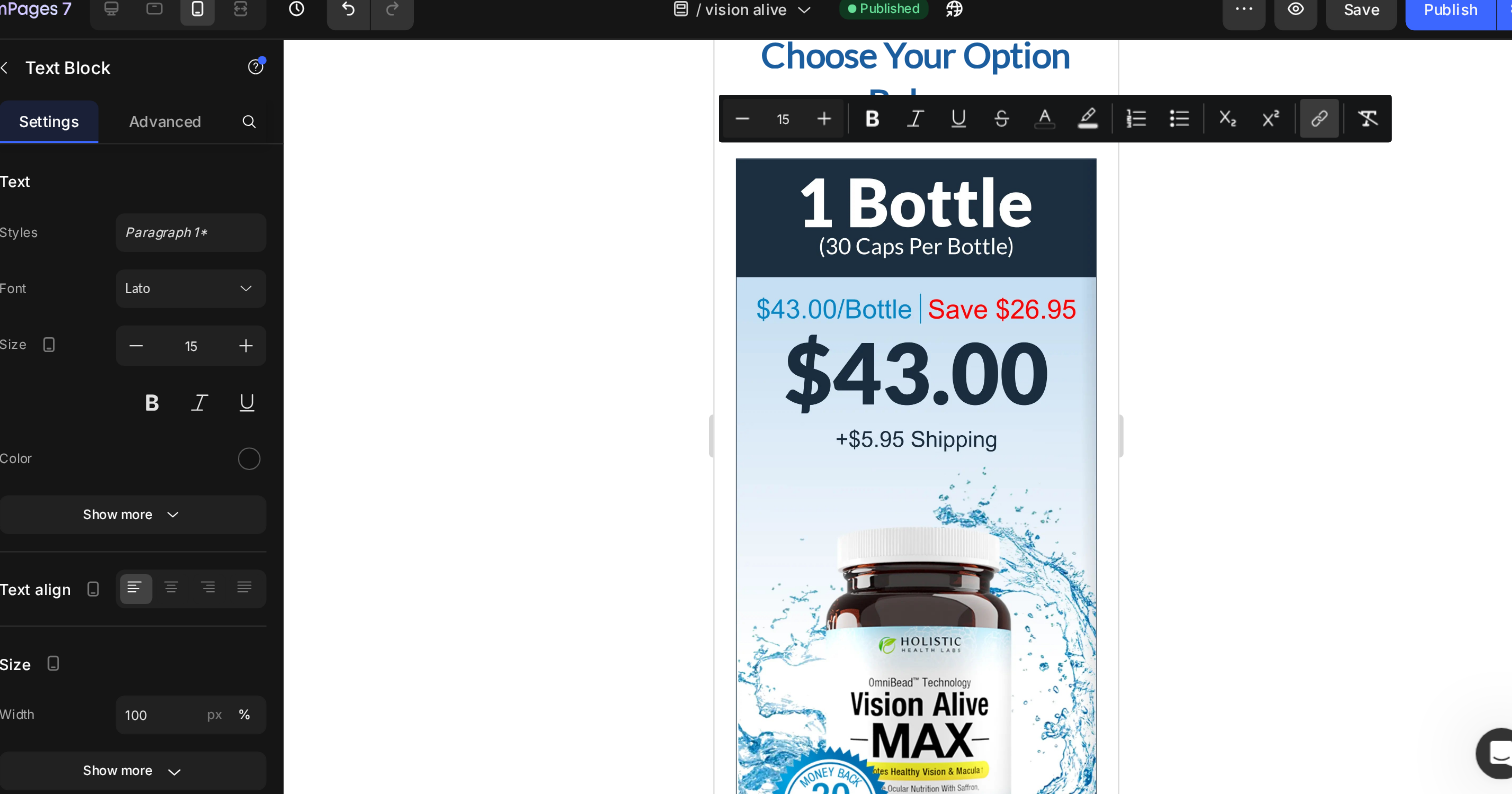 click 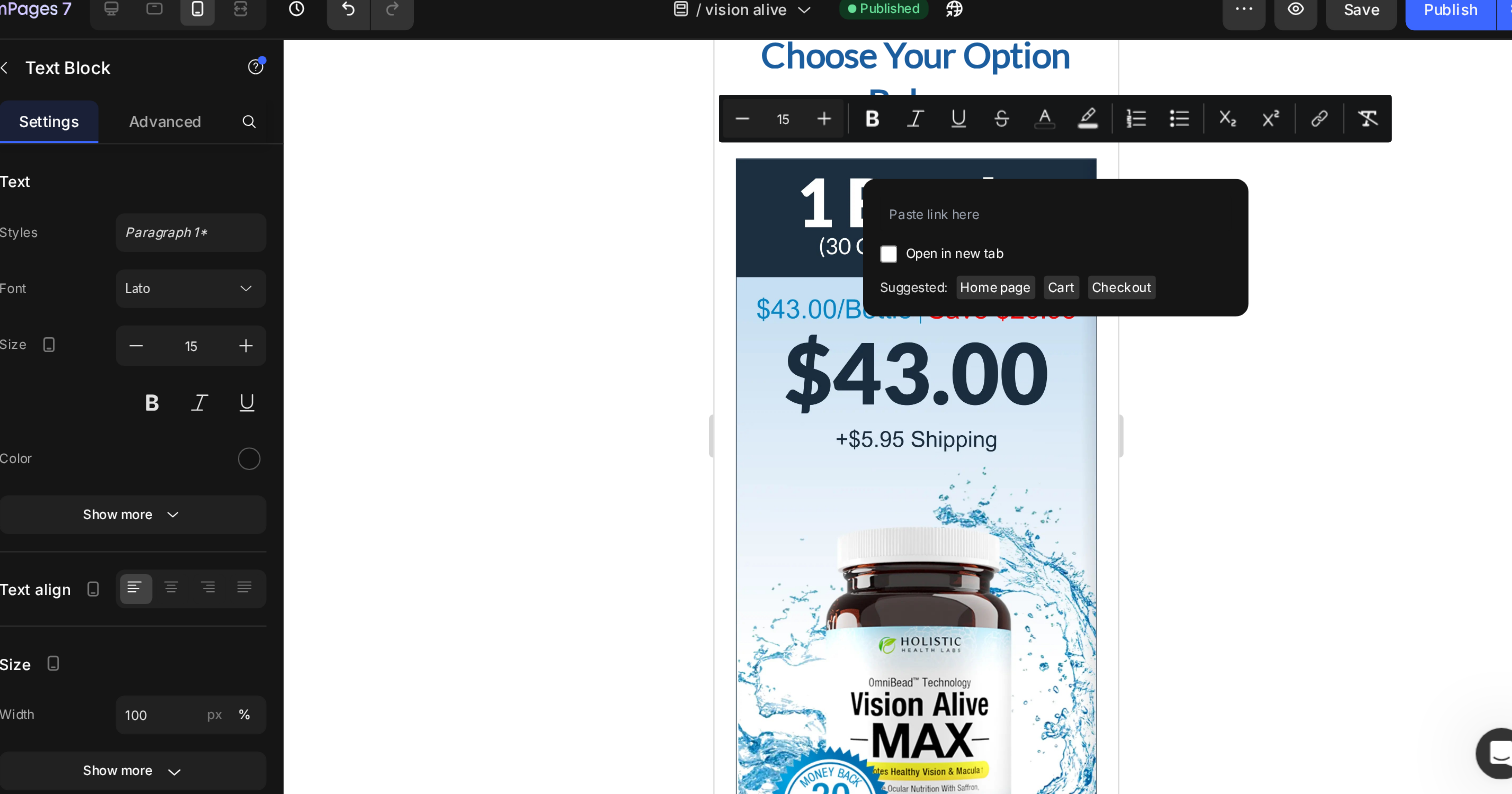 type on "https://tryzoone.com/products/zoone-lutein-eye-vitamins" 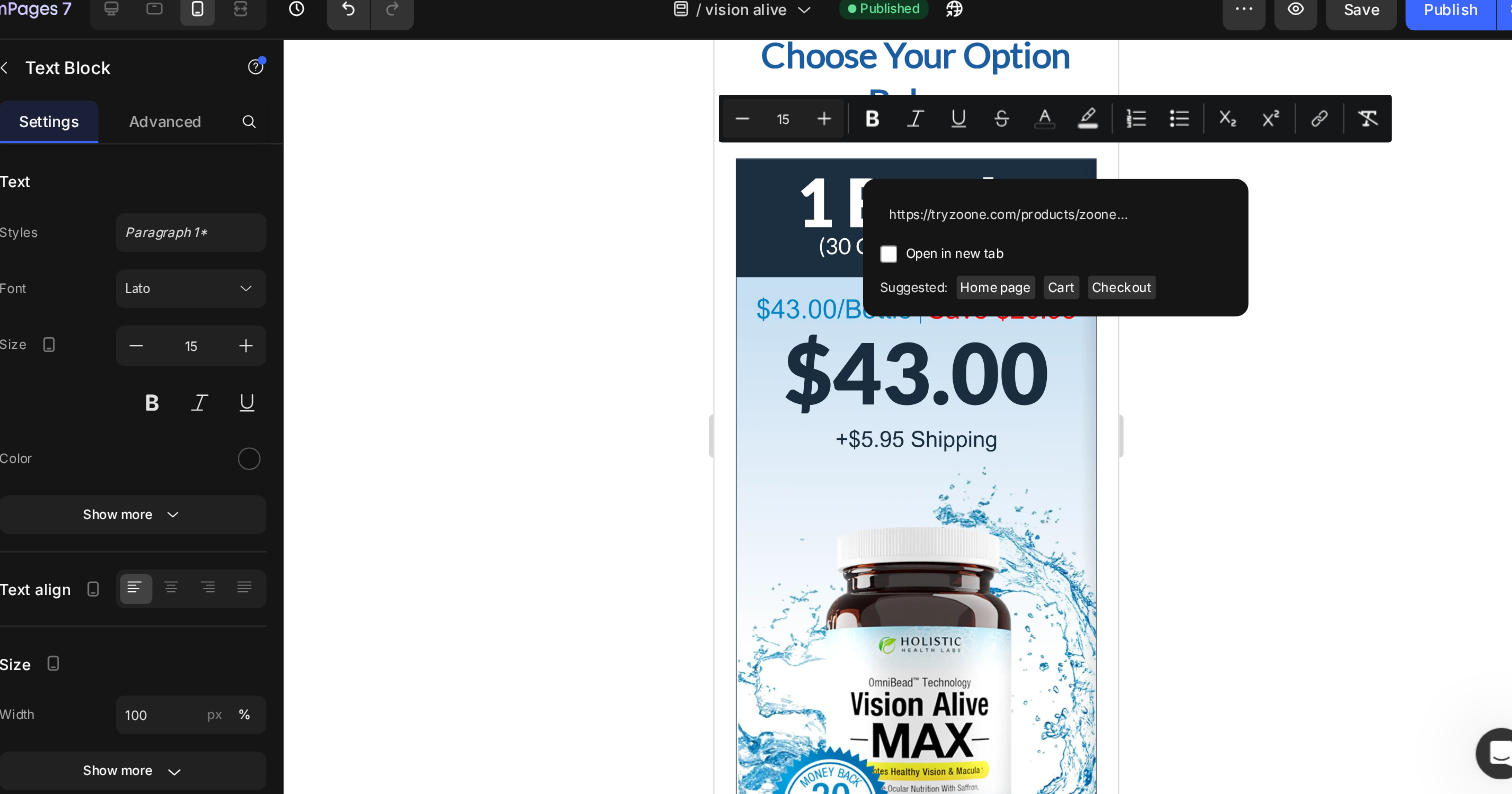 scroll, scrollTop: 0, scrollLeft: 103, axis: horizontal 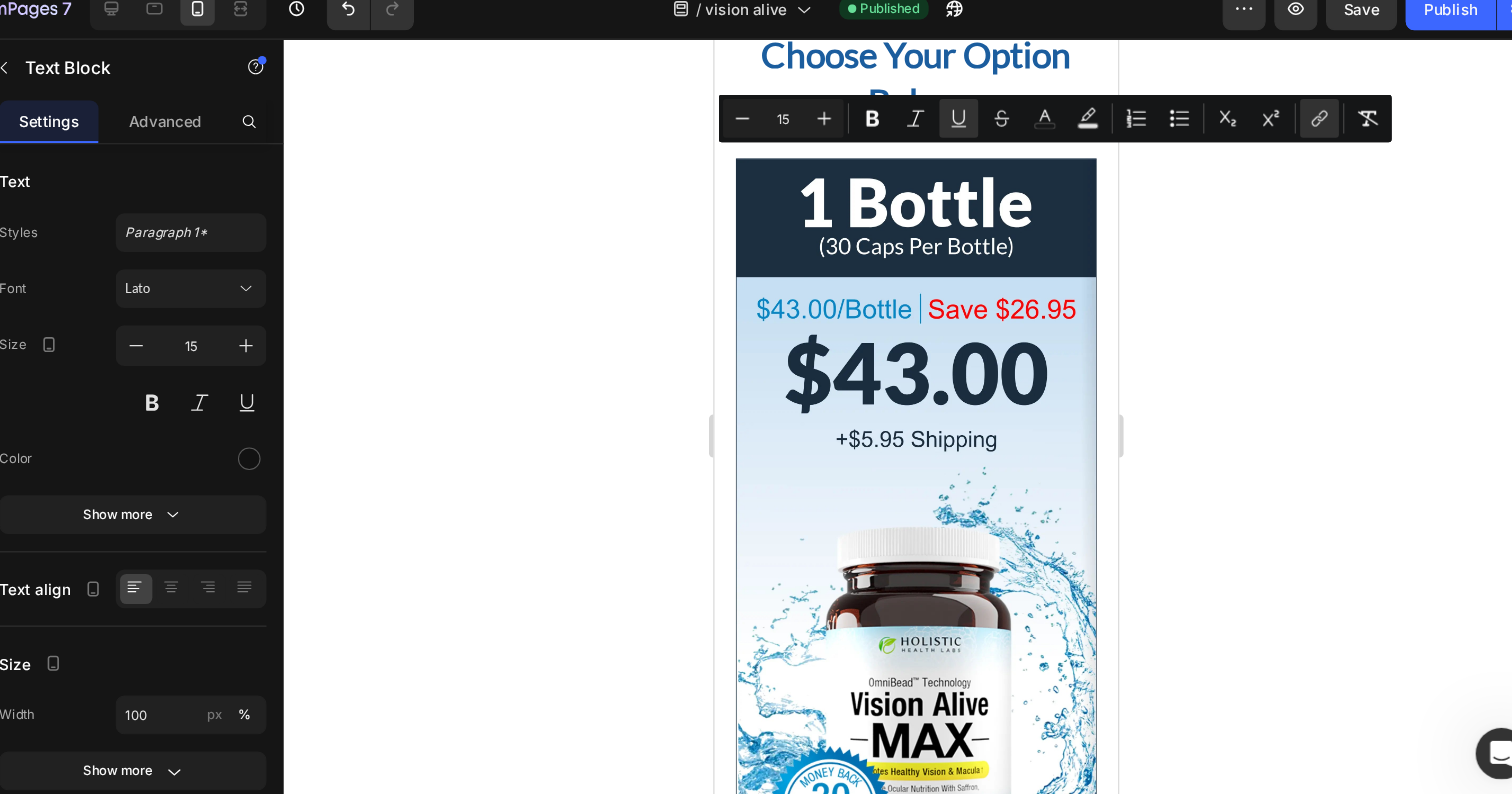click 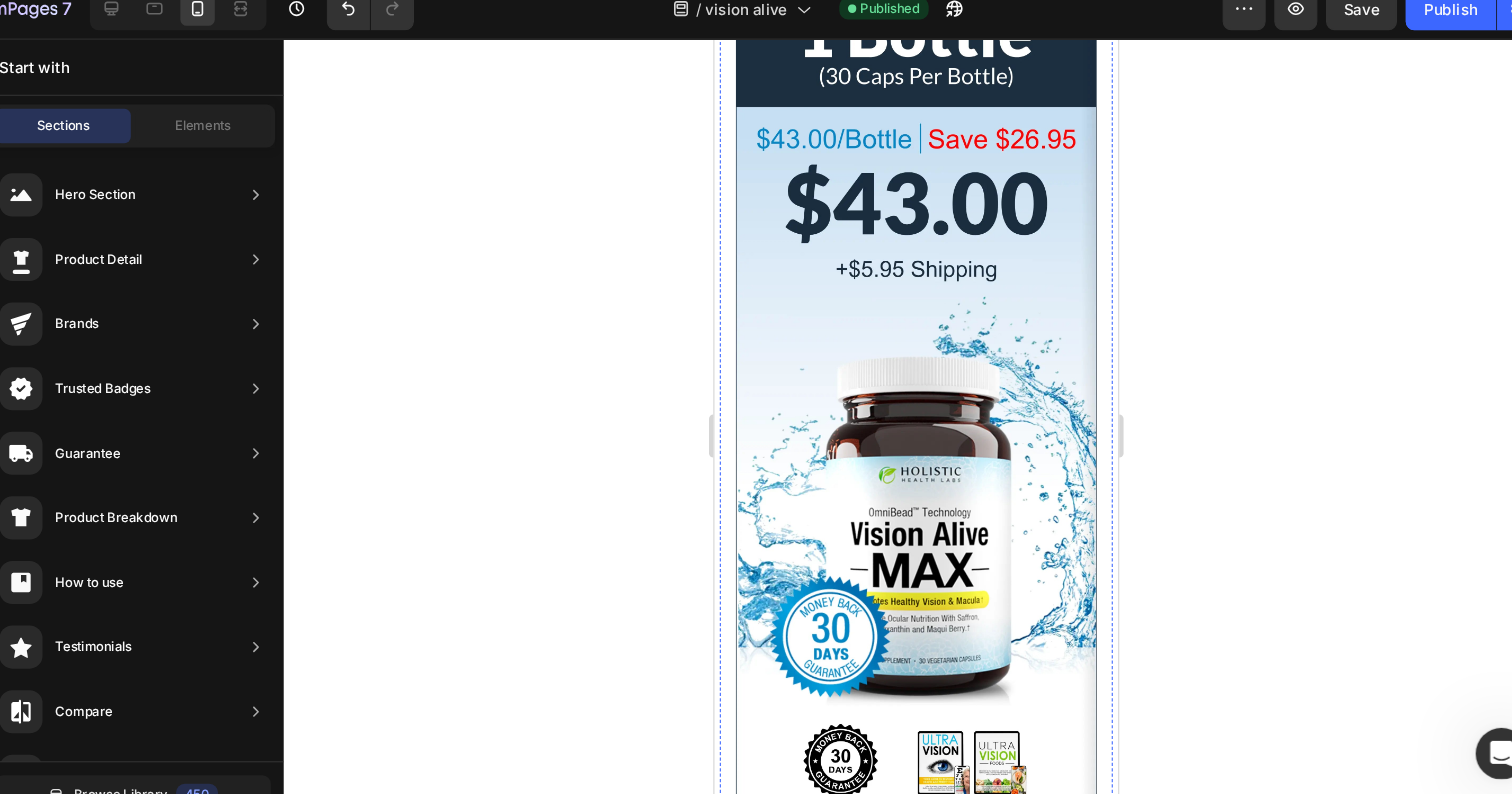 scroll, scrollTop: 67978, scrollLeft: 0, axis: vertical 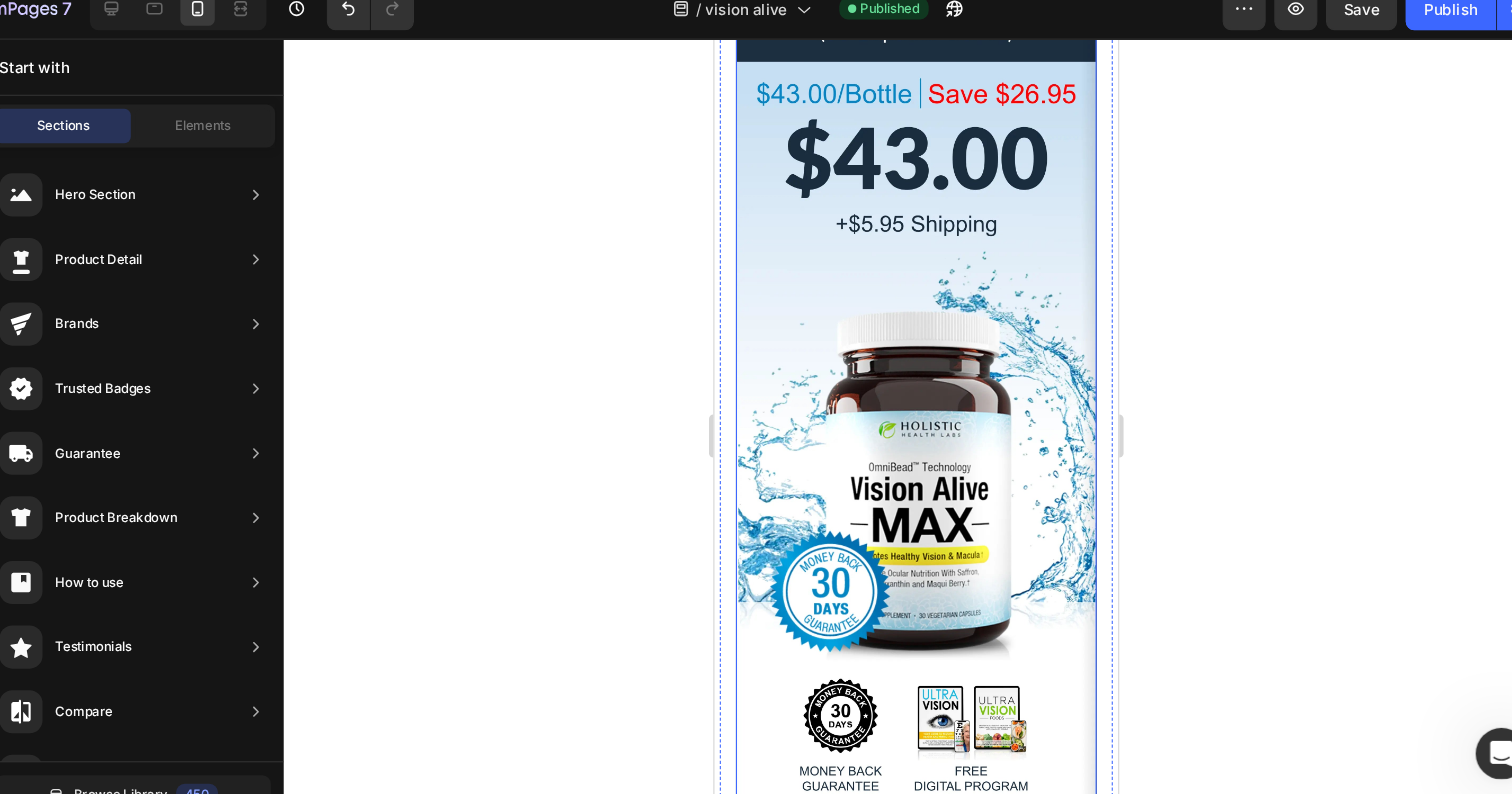 click at bounding box center [901, 414] 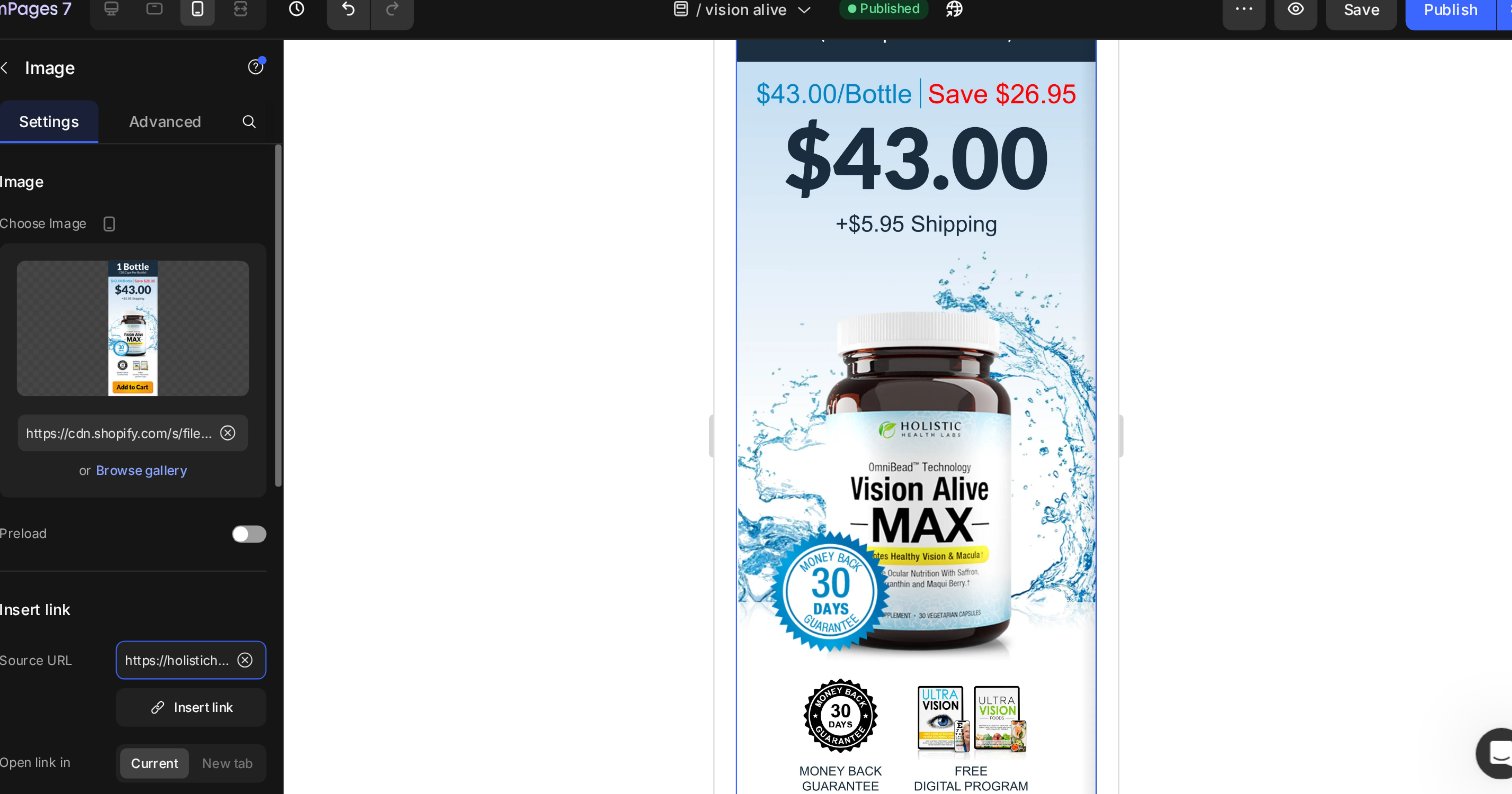 click on "https://holistichealthlabs.com/secure/lib/actionsDef.php?page=1-checkout-vmax-v5.php%3F&special=1&action=saveCookie&affiliate_id=&campaign=&subcampaign=&rid=&url_referer=https%3A%2F%2Fvisionalive.net%2Fvisionalivemax%2Fdrvs3n-gr0w-v30-3na&hhlId=eeee516cc18d037be21880d4870ebdfd" 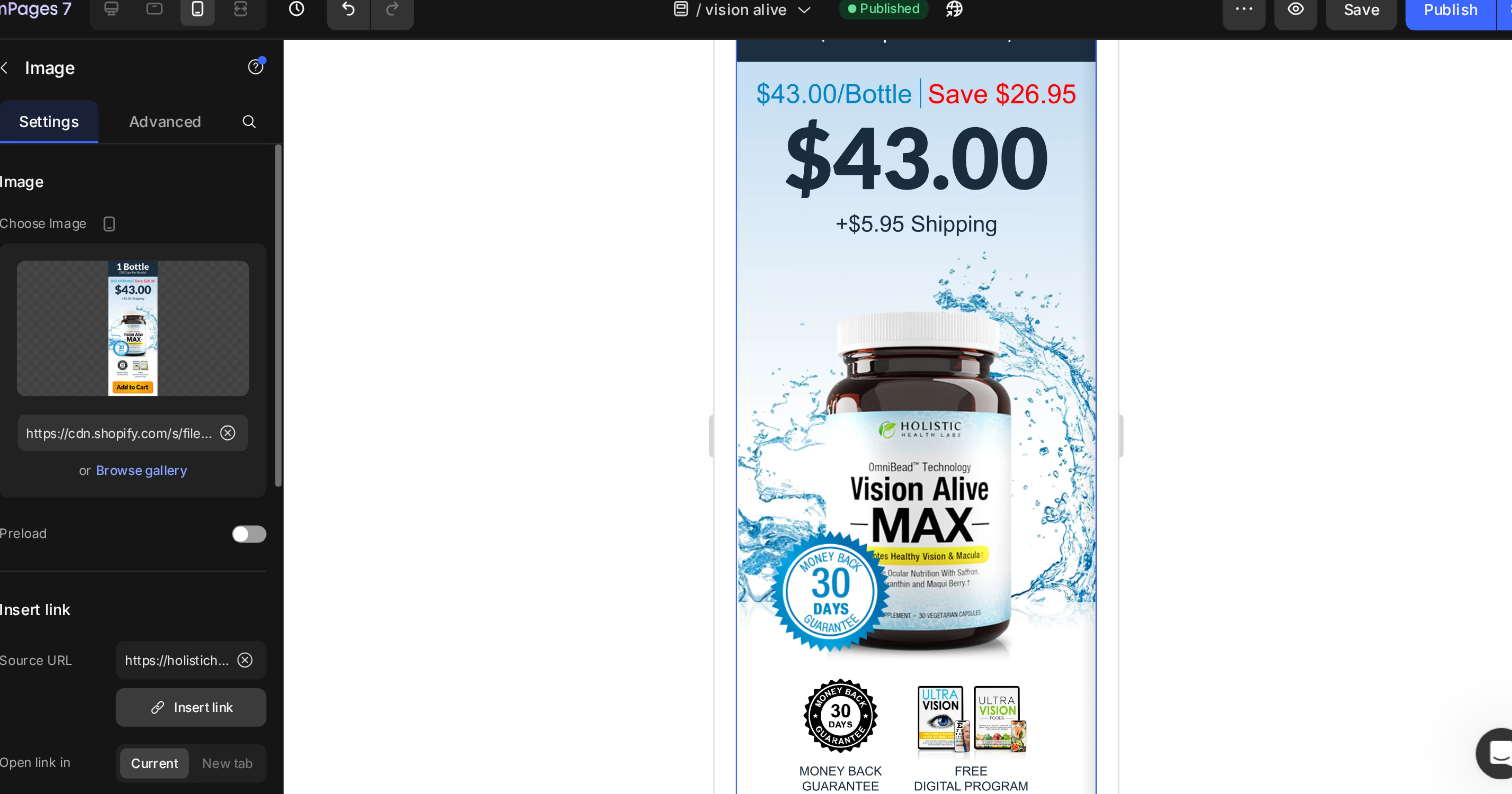 click on "Insert link" at bounding box center [251, 677] 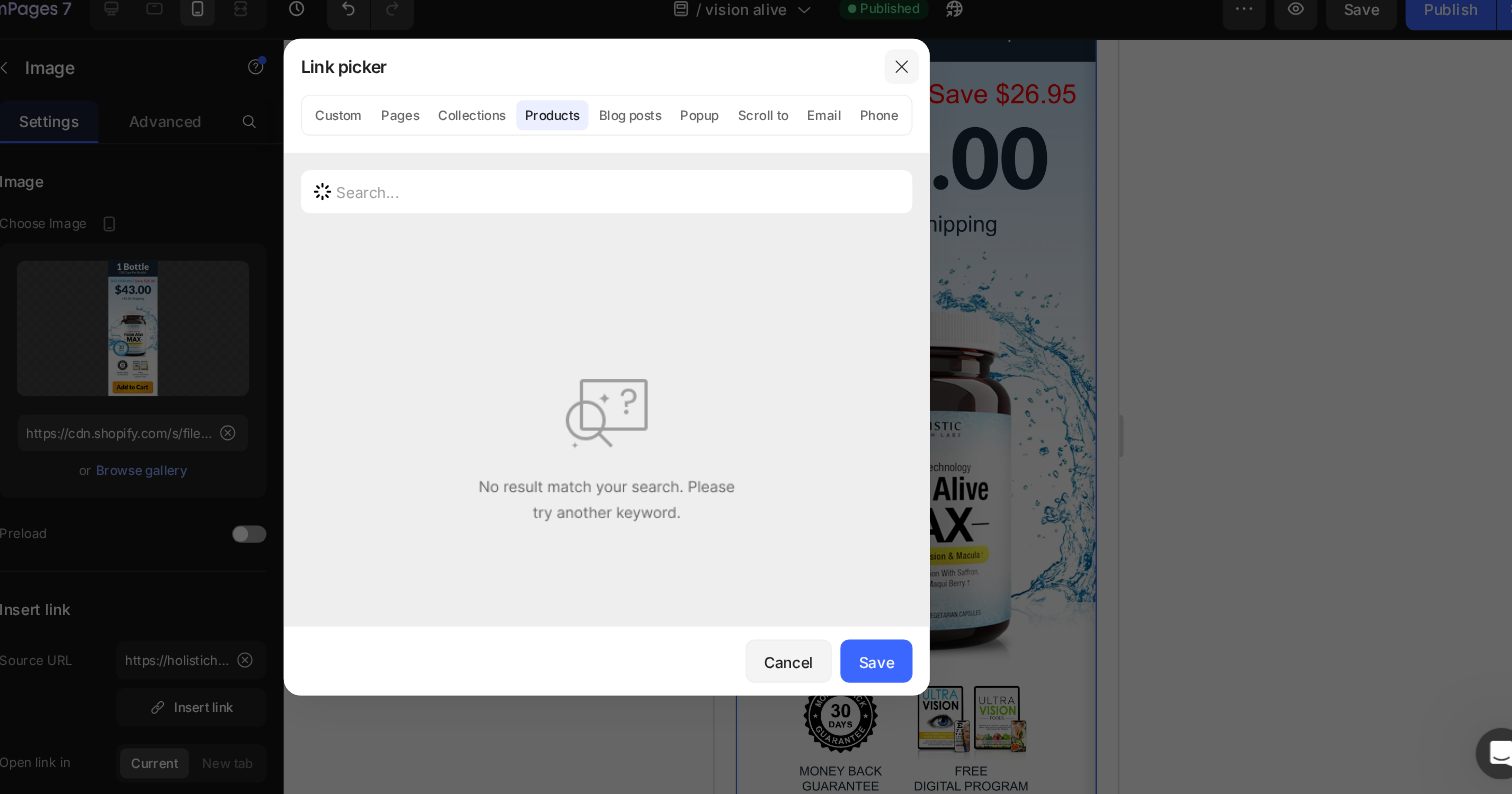 click 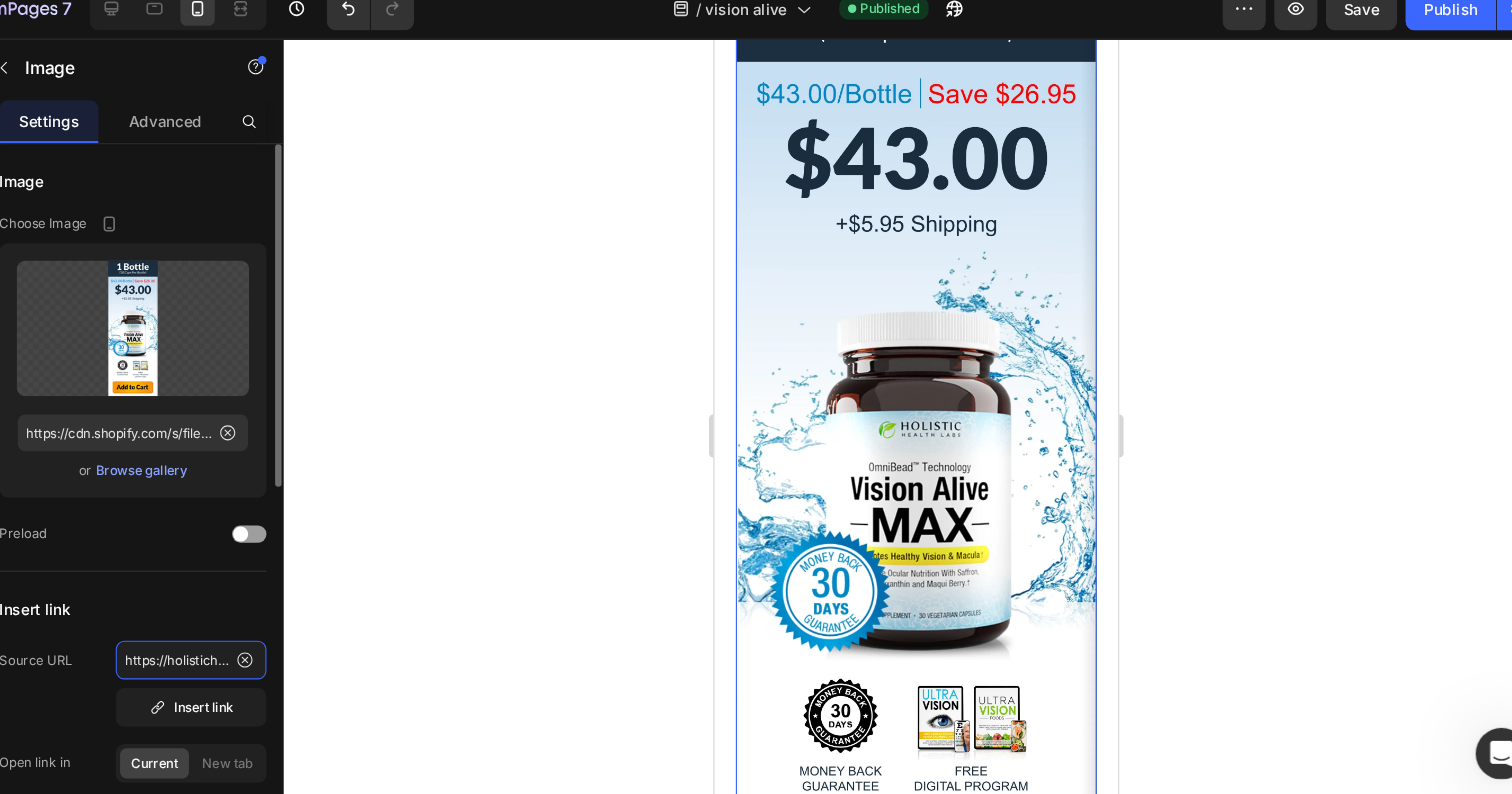click on "https://holistichealthlabs.com/secure/lib/actionsDef.php?page=1-checkout-vmax-v5.php%3F&special=1&action=saveCookie&affiliate_id=&campaign=&subcampaign=&rid=&url_referer=https%3A%2F%2Fvisionalive.net%2Fvisionalivemax%2Fdrvs3n-gr0w-v30-3na&hhlId=eeee516cc18d037be21880d4870ebdfd" 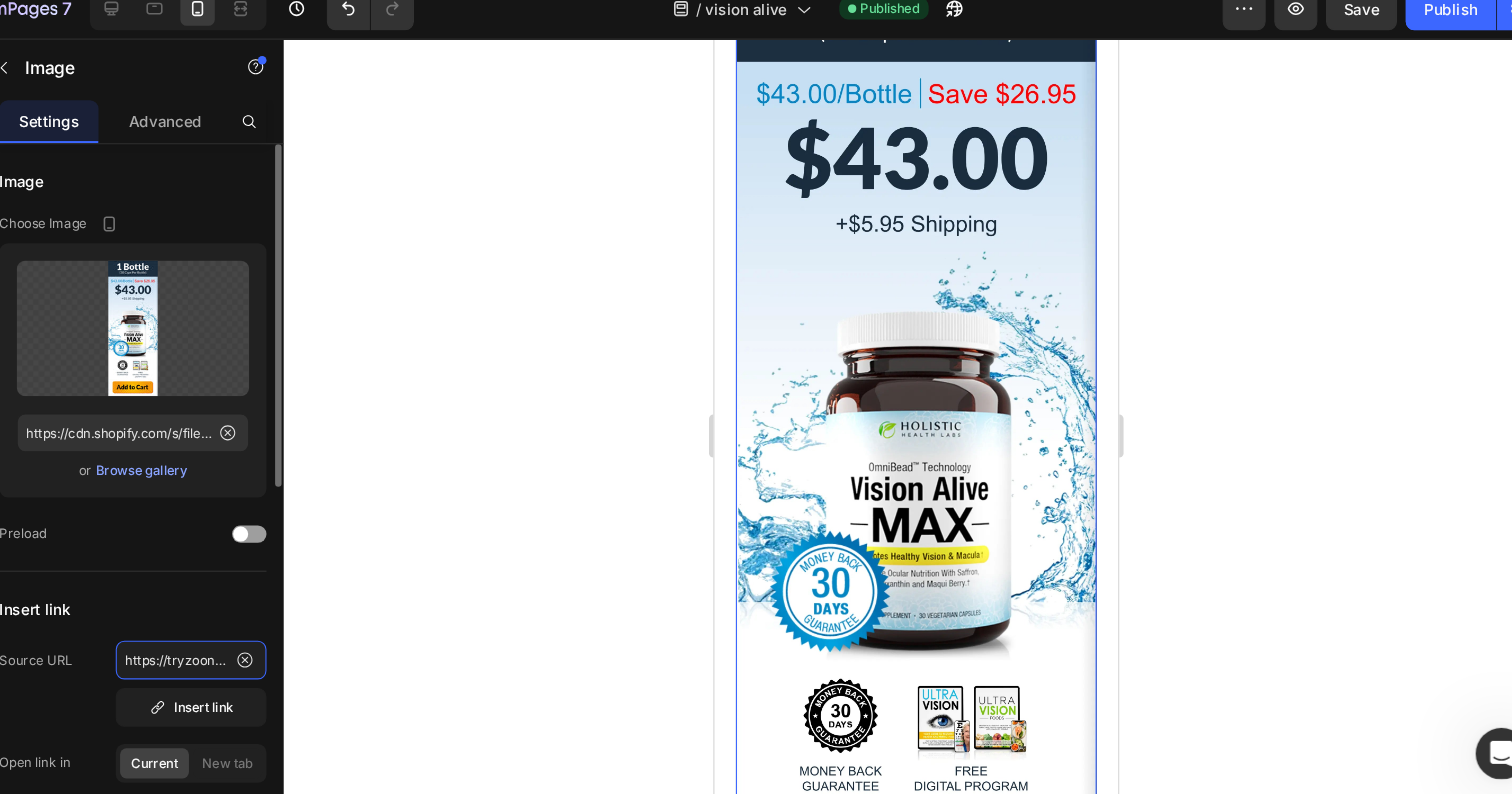 scroll, scrollTop: 0, scrollLeft: 229, axis: horizontal 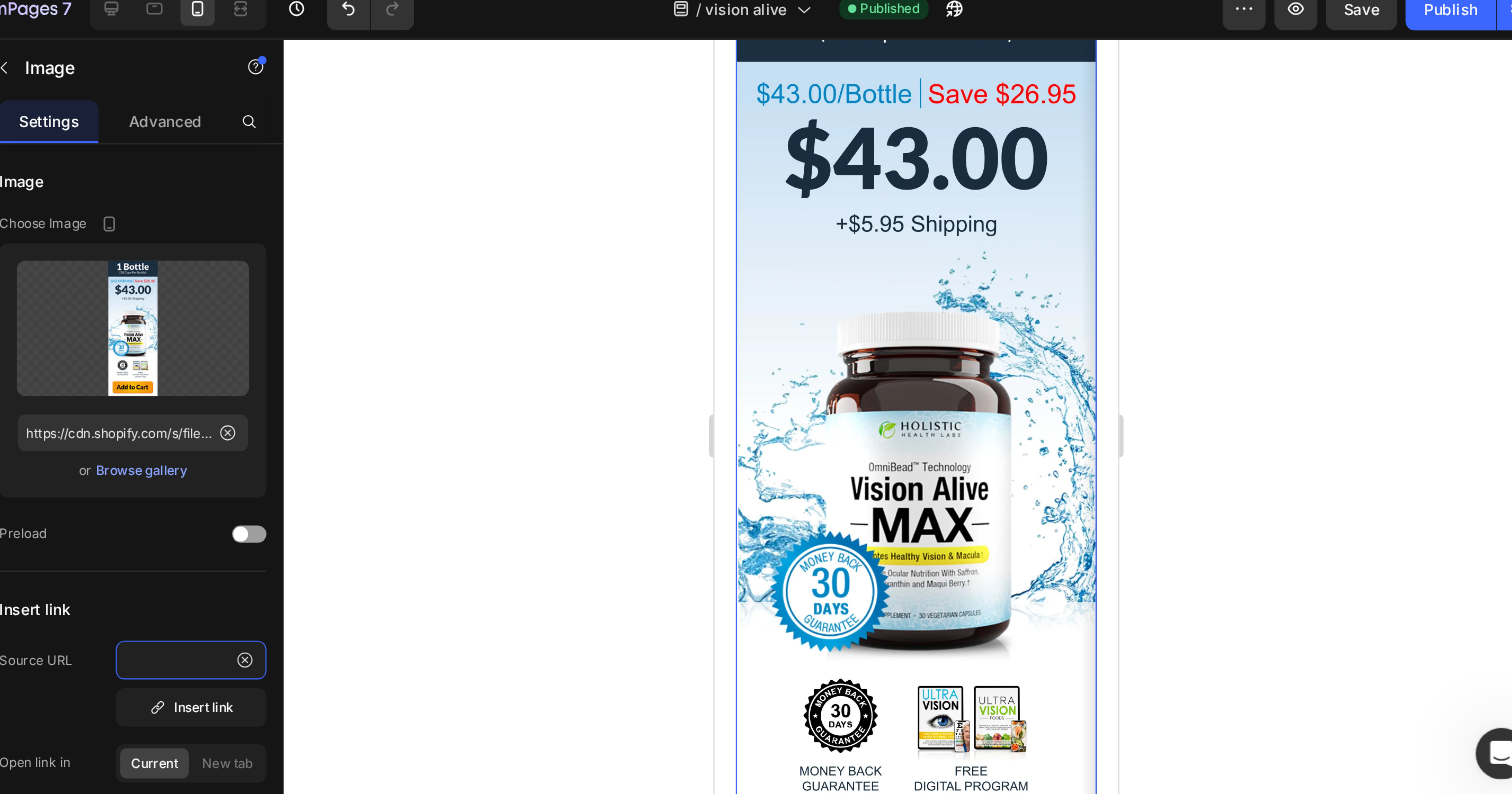 type on "https://tryzoone.com/products/zoone-lutein-eye-vitamins" 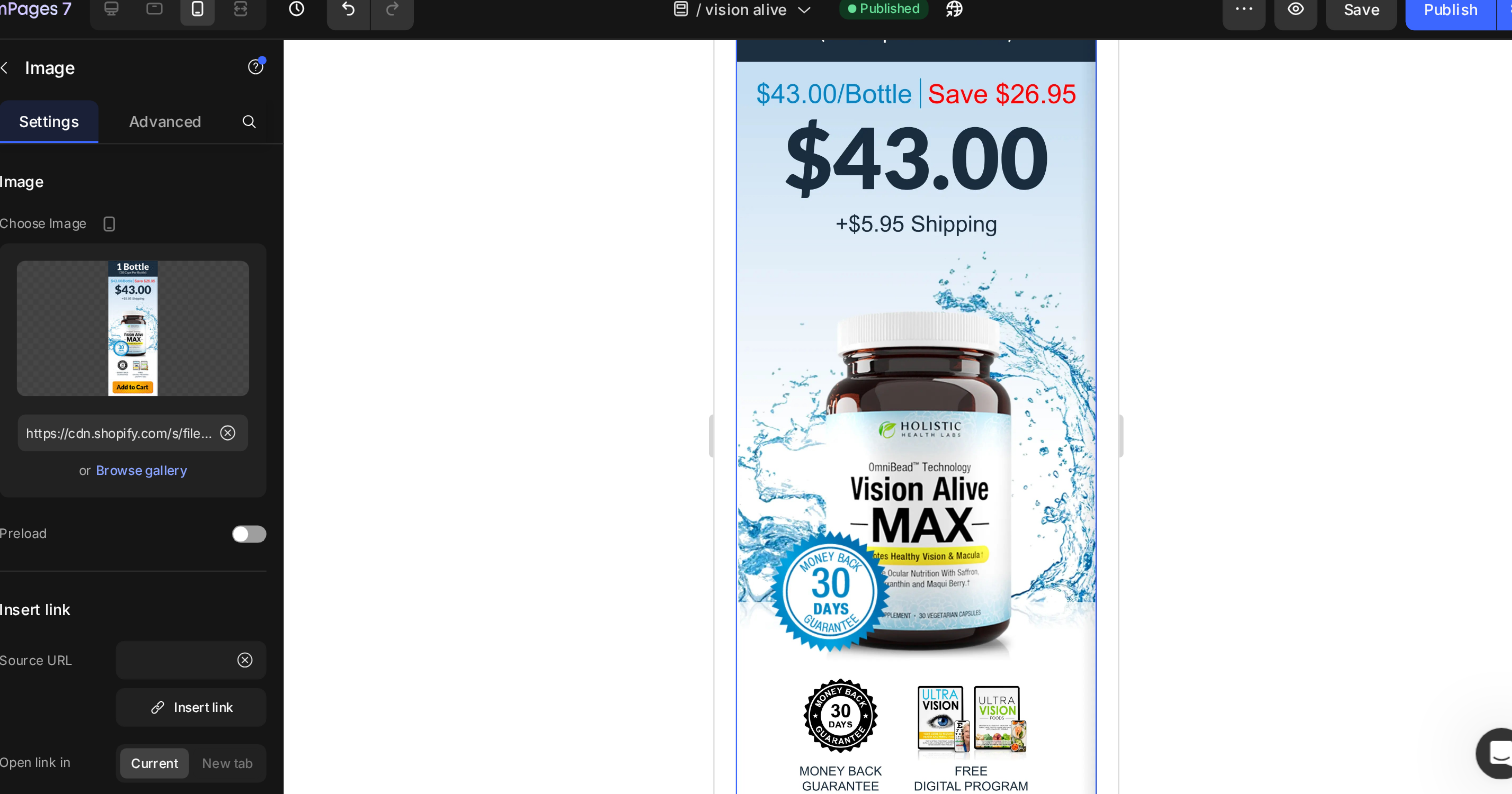 click 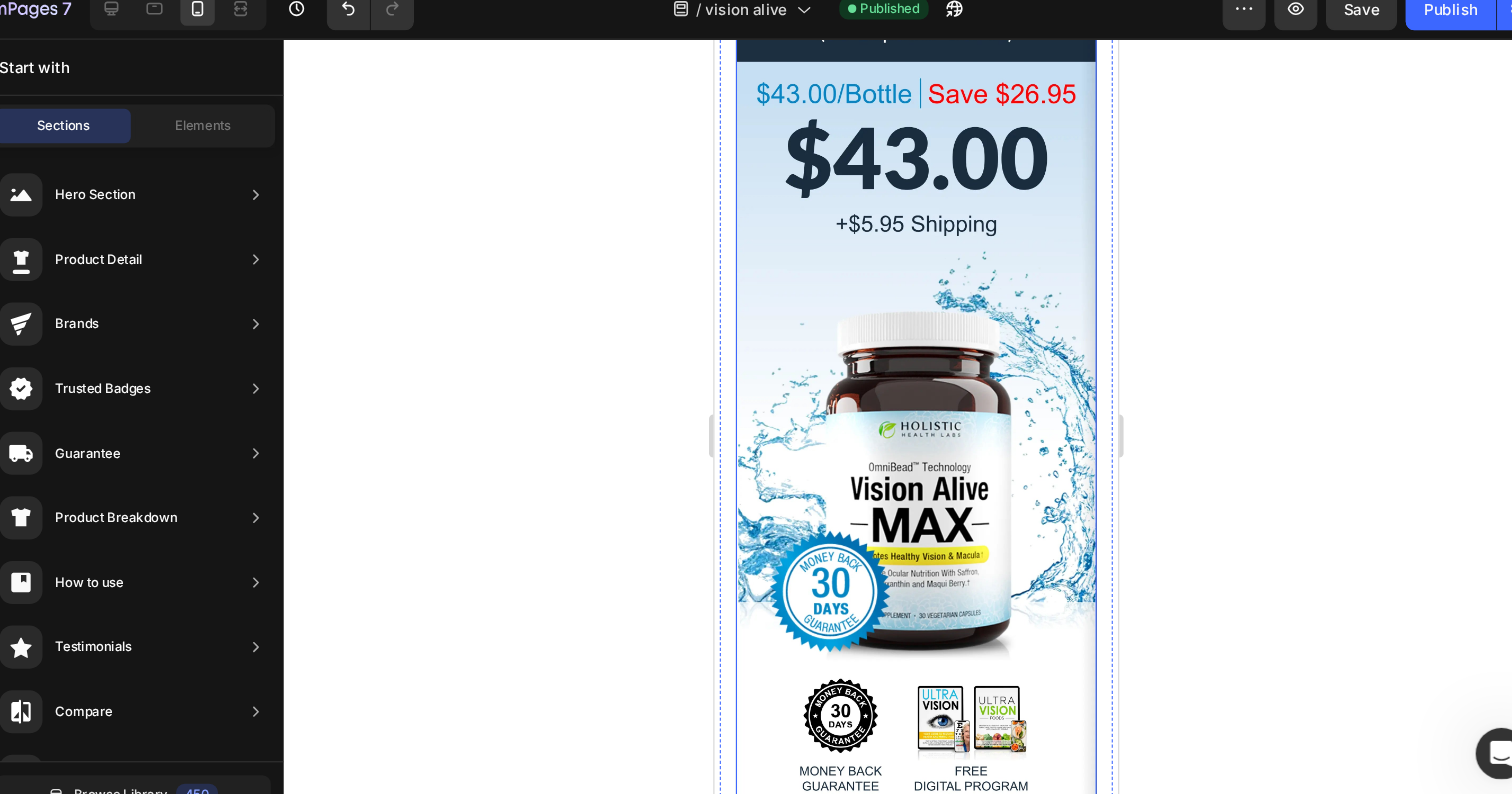 click at bounding box center (901, 414) 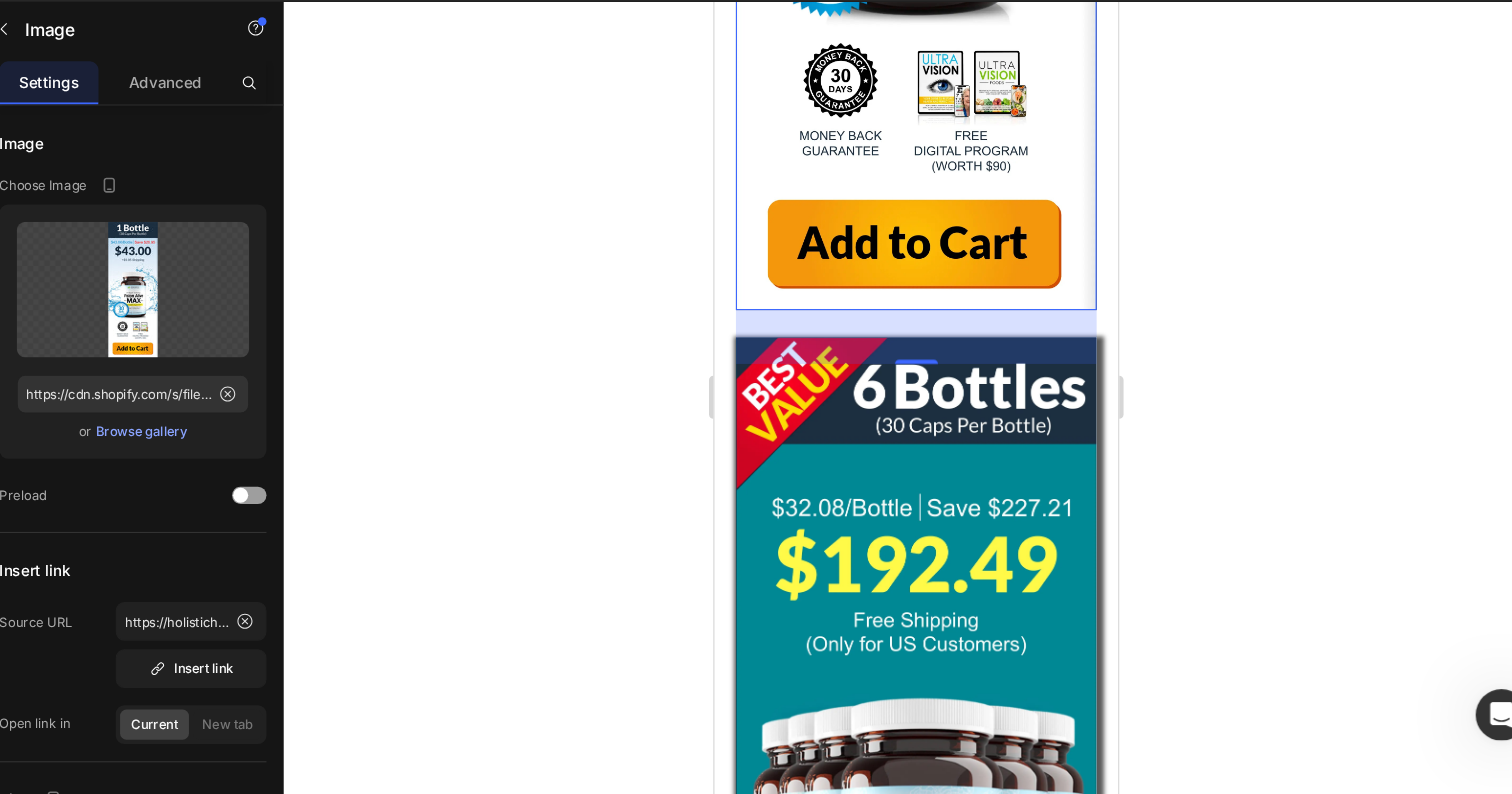 scroll, scrollTop: 68672, scrollLeft: 0, axis: vertical 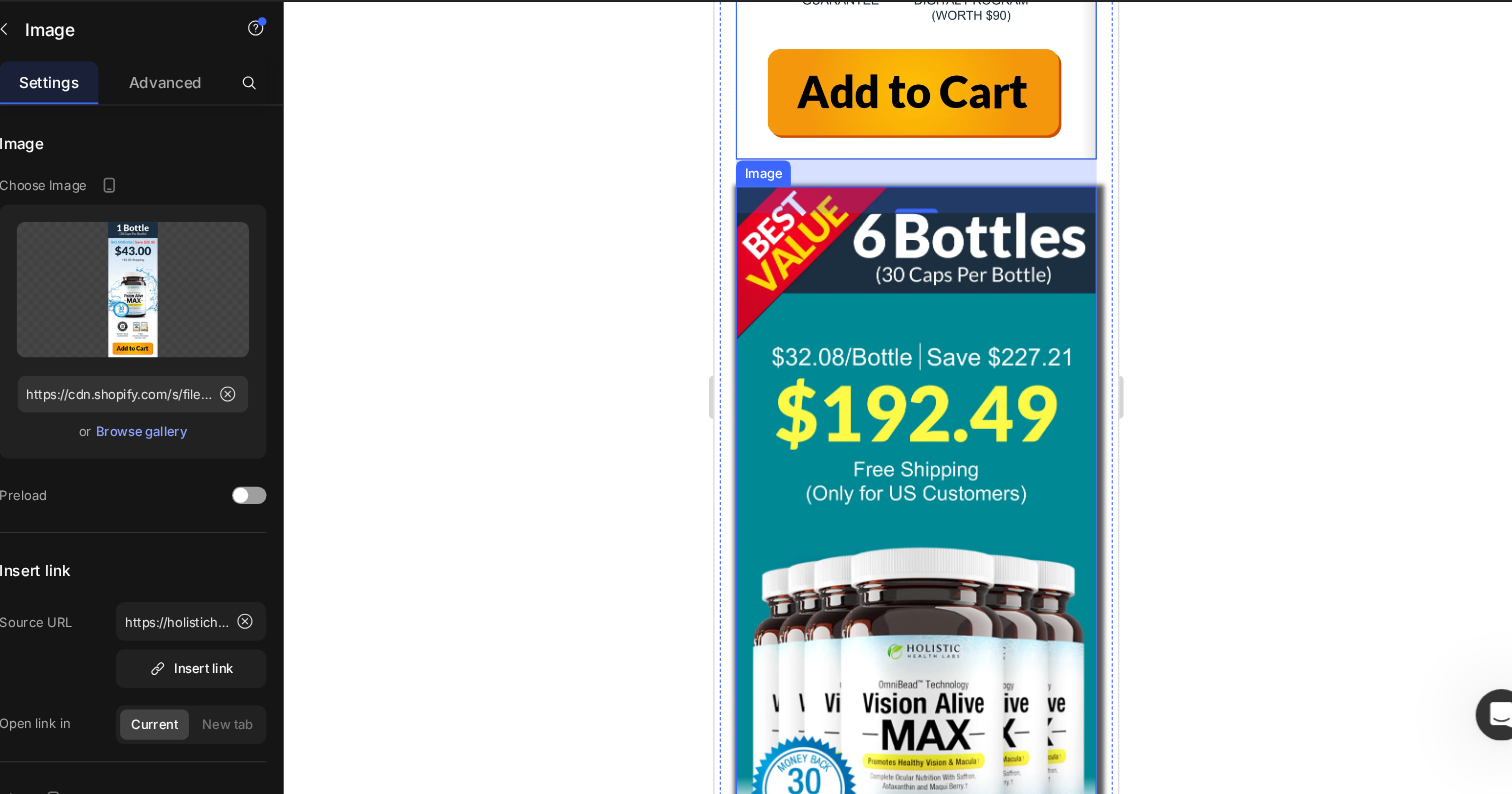 click at bounding box center (901, 622) 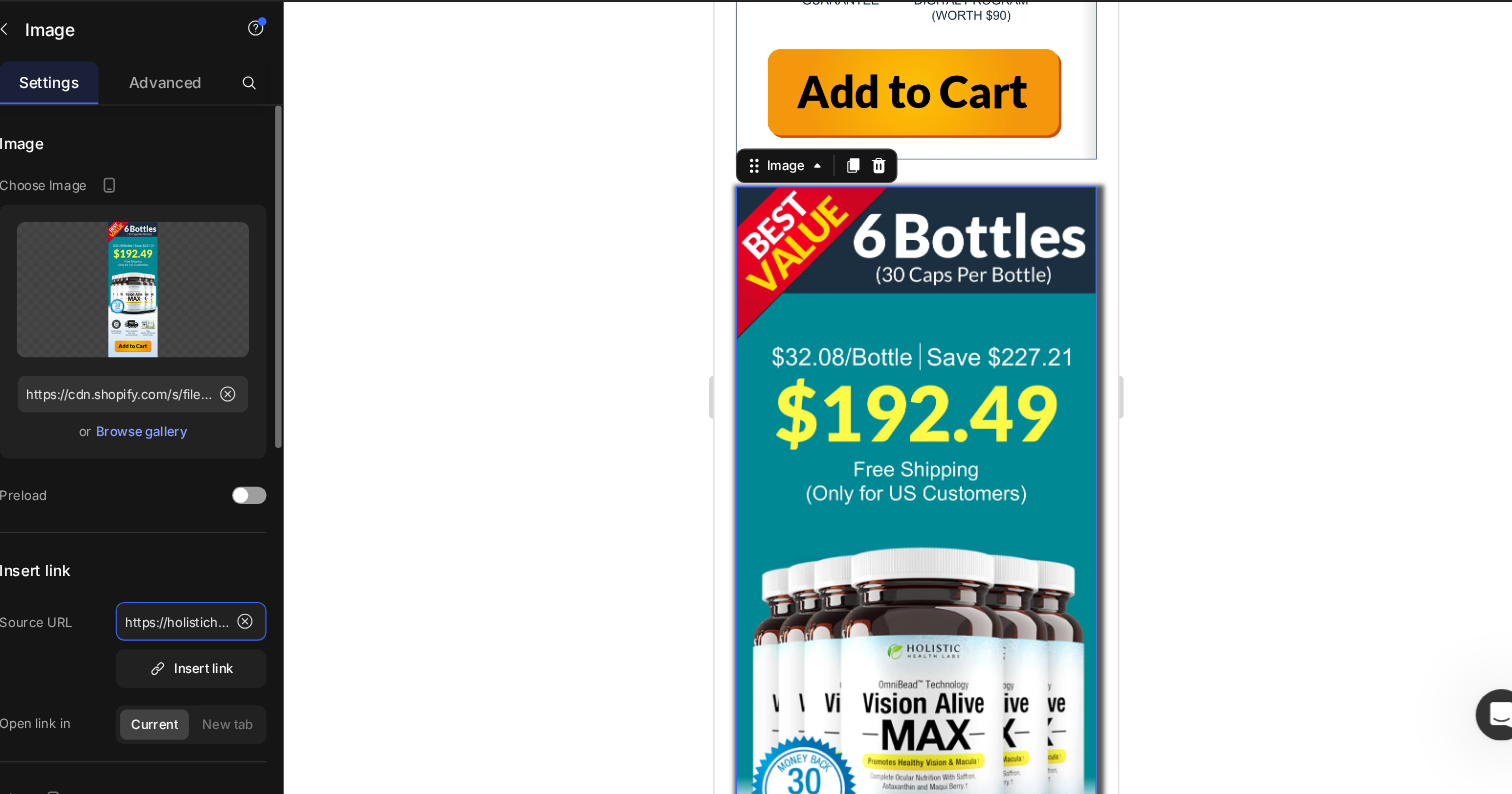 click on "https://holistichealthlabs.com/secure/lib/actionsDef.php?page=1-checkout-vmax-v5.php%3F&special=3&action=saveCookie&affiliate_id=&campaign=&subcampaign=&rid=&url_referer=https%3A%2F%2Fvisionalive.net%2Fvisionalivemax%2Fdrvs3n-gr0w-v30-3na&hhlId=eeee516cc18d037be21880d4870ebdfd" 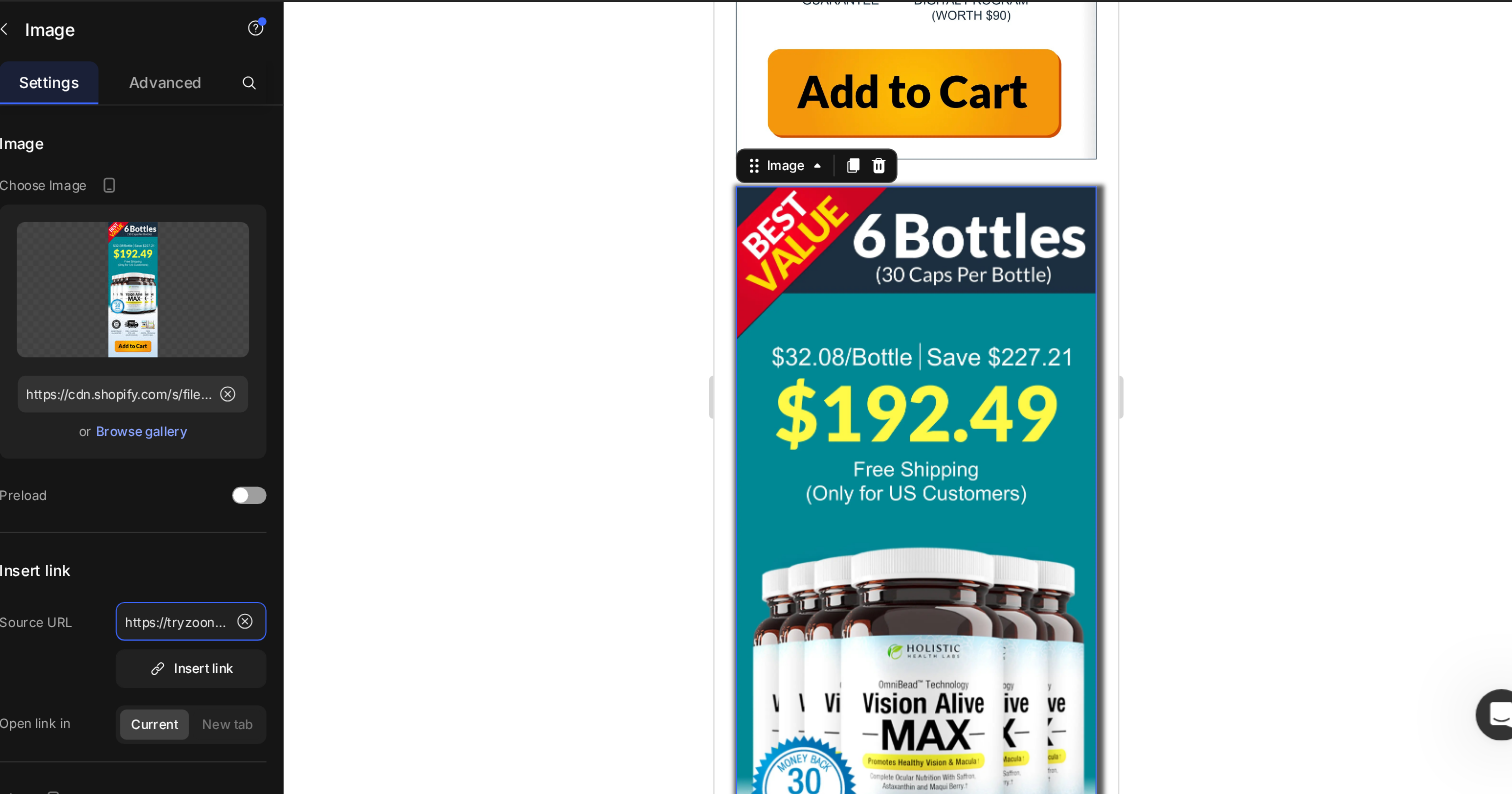 scroll, scrollTop: 0, scrollLeft: 229, axis: horizontal 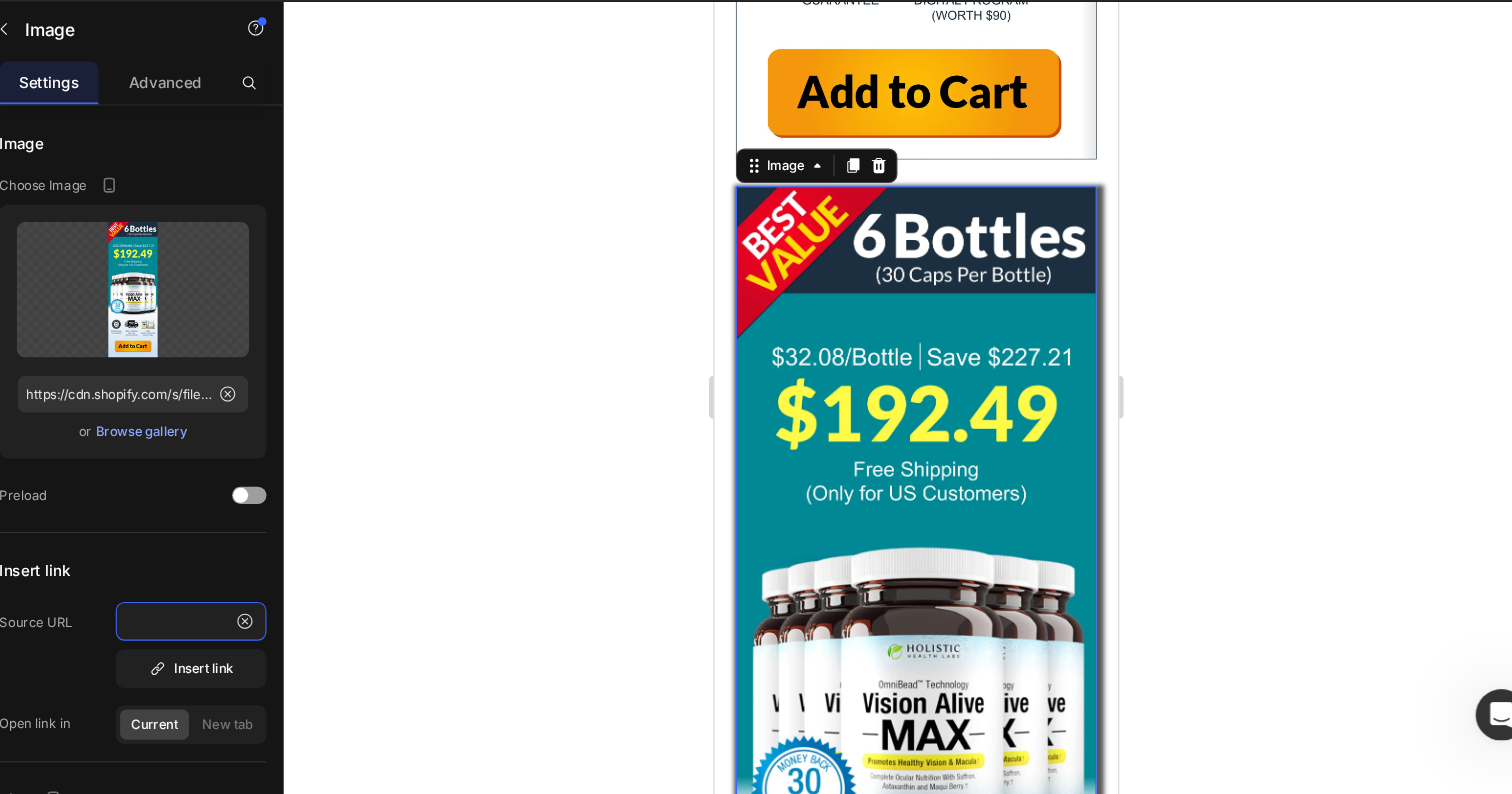 type on "https://tryzoone.com/products/zoone-lutein-eye-vitamins" 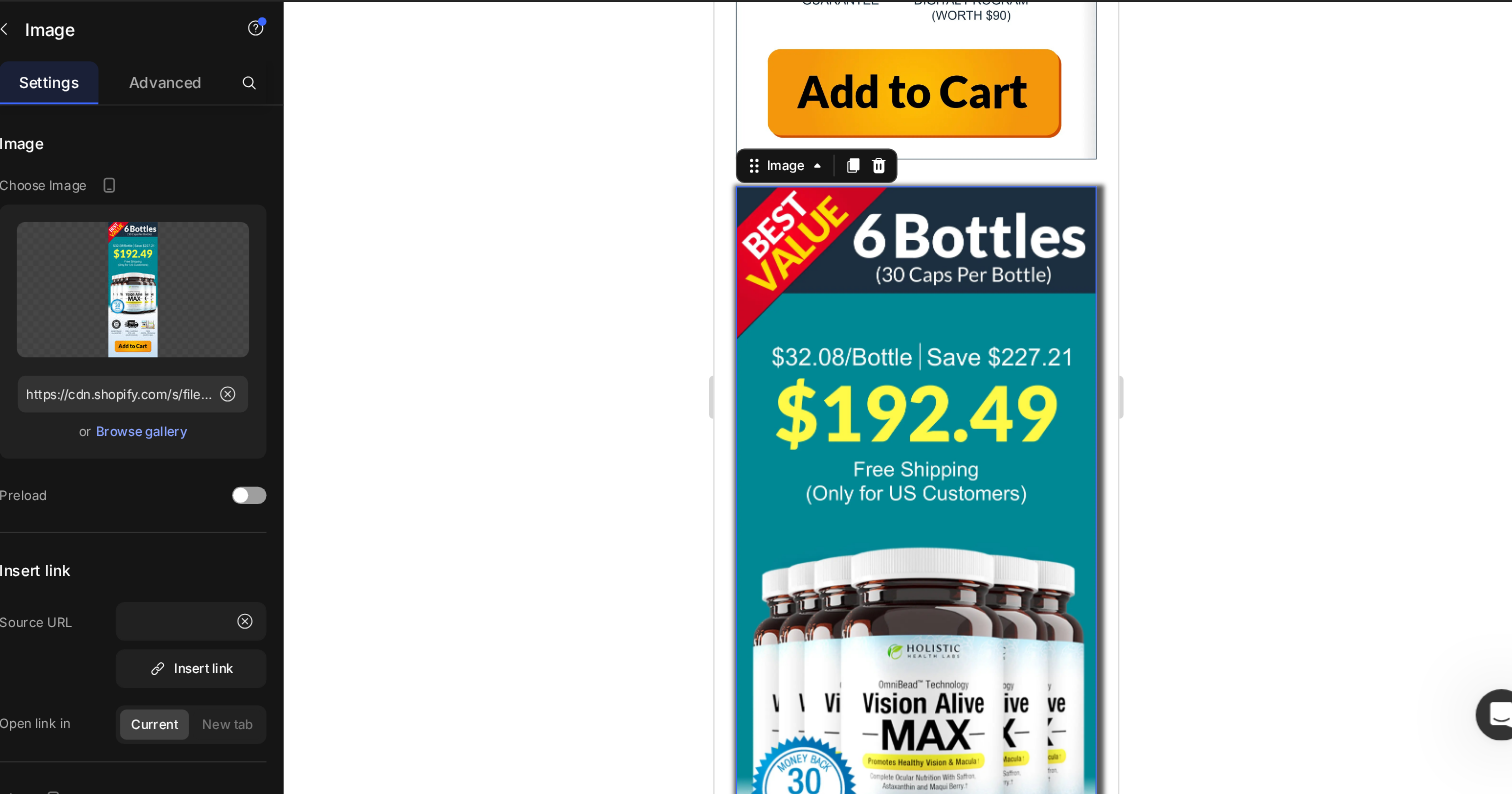 click 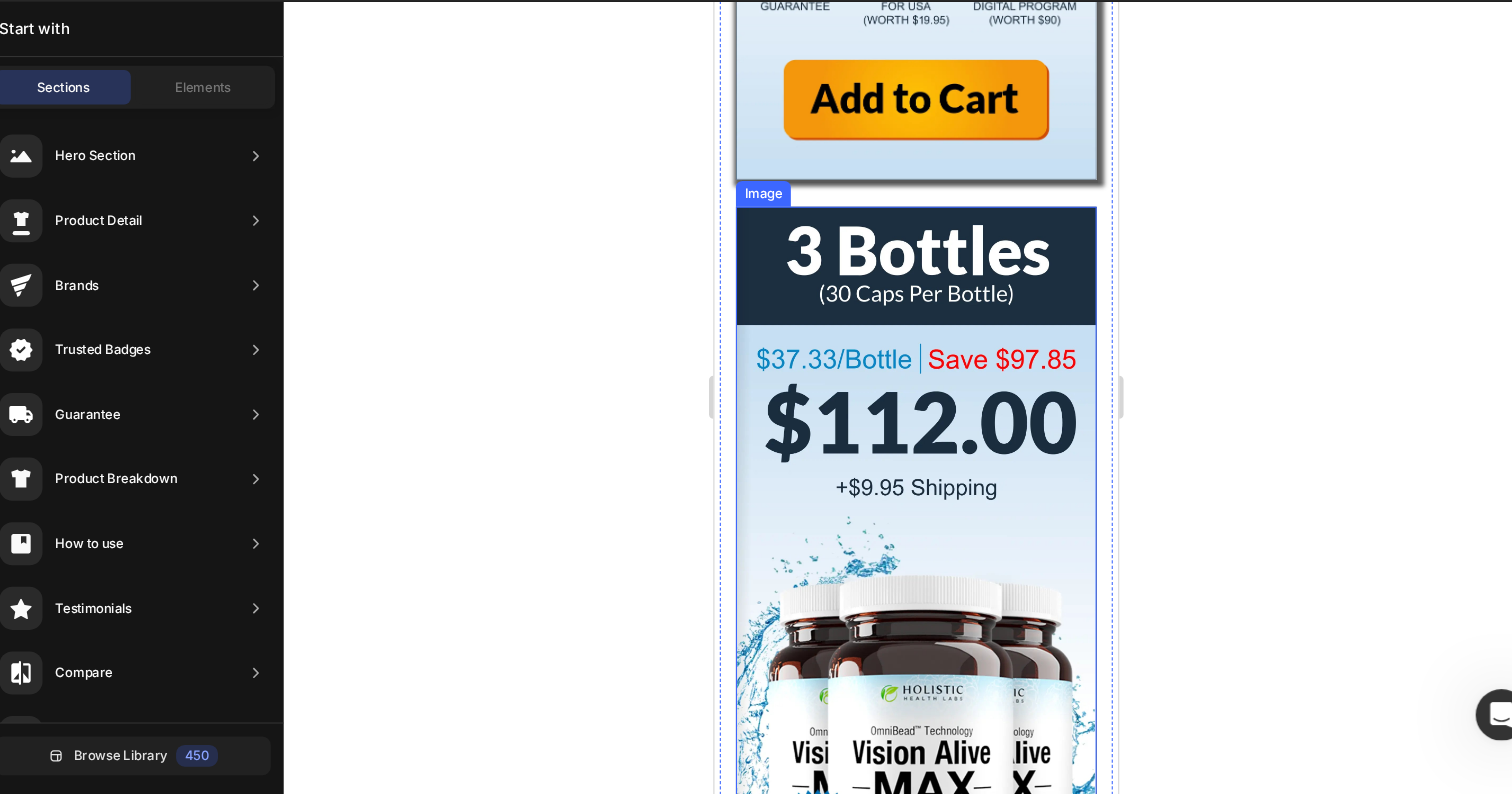 scroll, scrollTop: 69631, scrollLeft: 0, axis: vertical 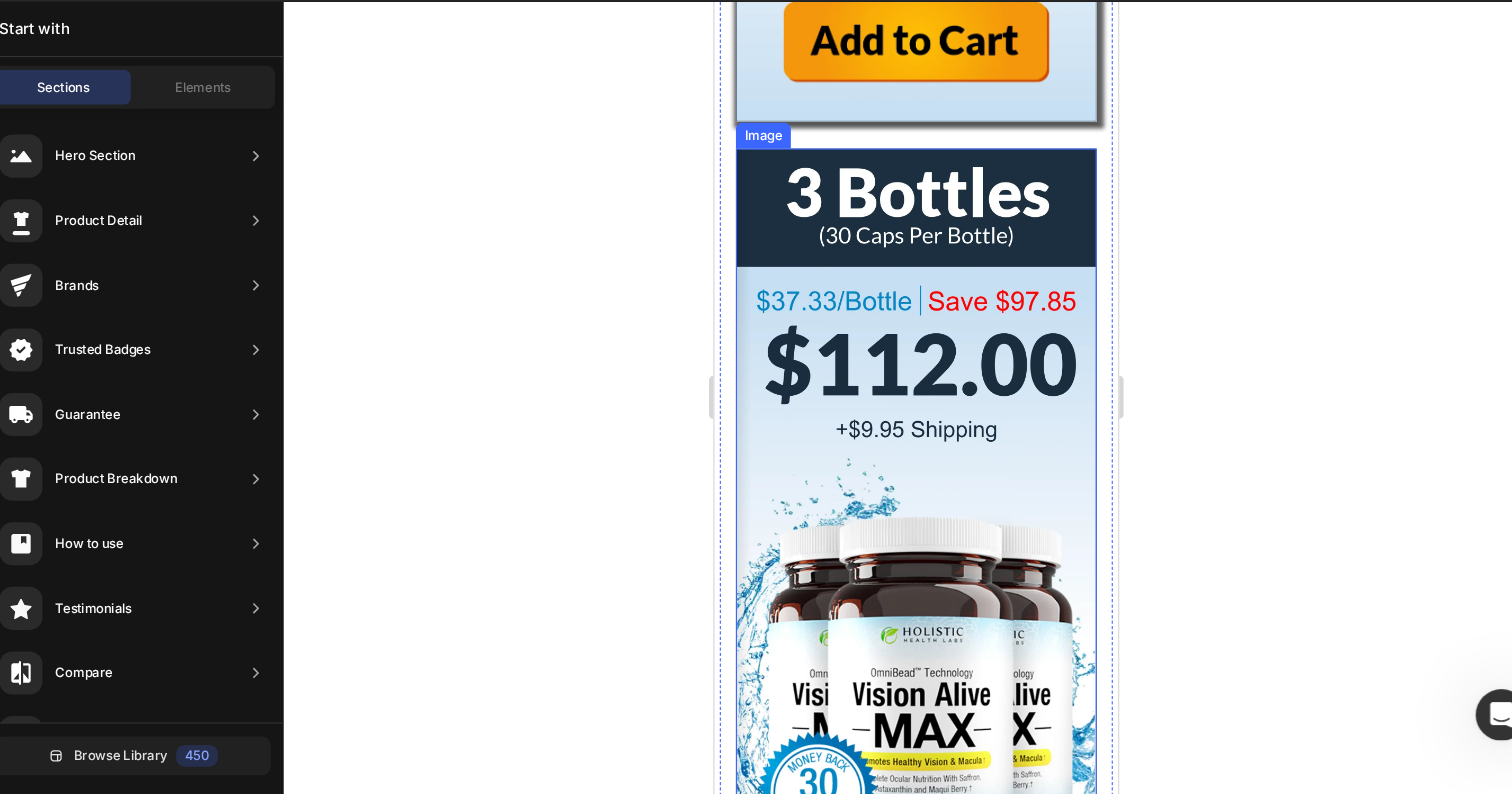 click at bounding box center [901, 603] 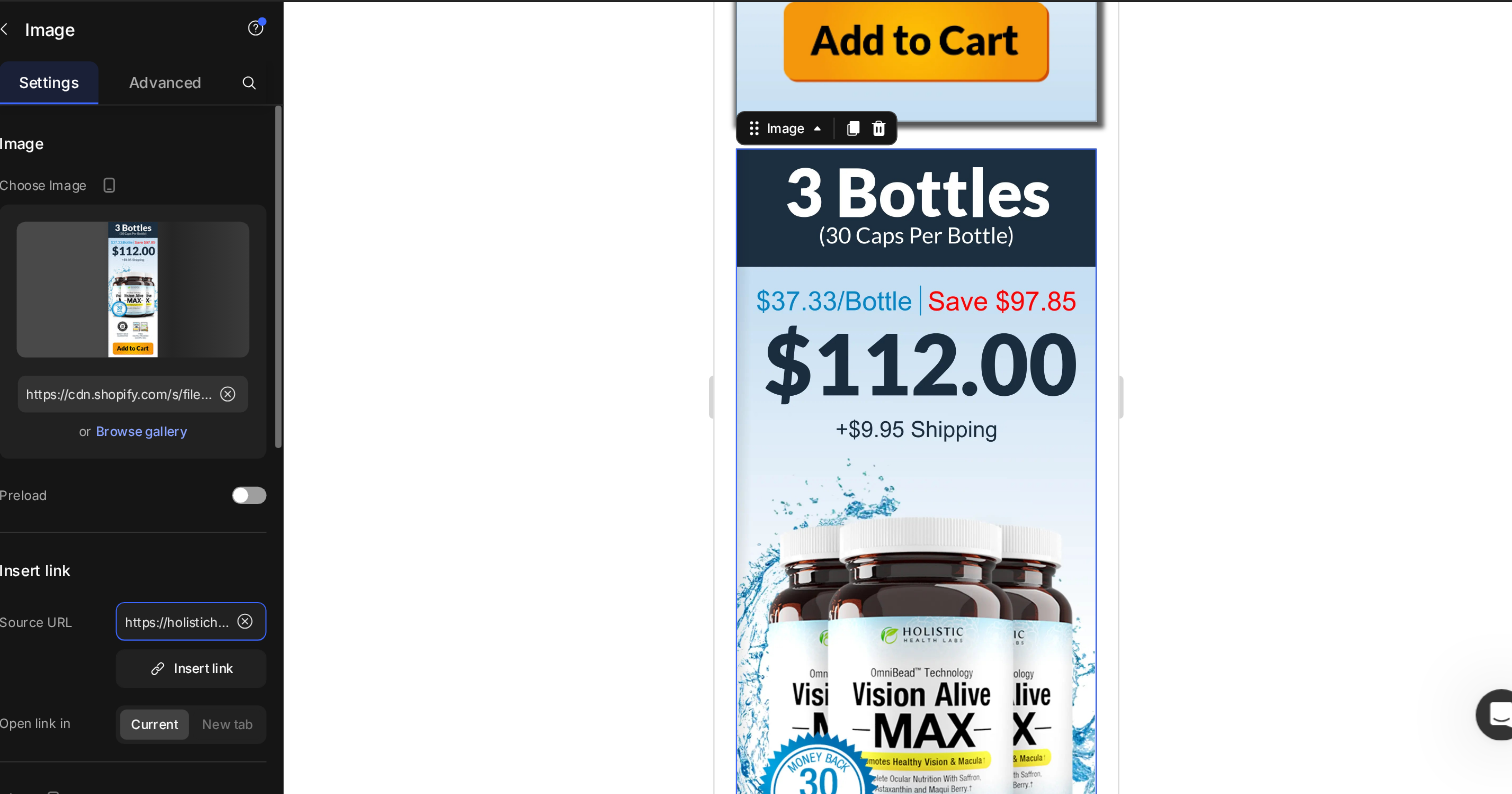 click on "https://holistichealthlabs.com/secure/lib/actionsDef.php?page=1-checkout-vmax-v5.php%3F&special=2&action=saveCookie&affiliate_id=&campaign=&subcampaign=&rid=&url_referer=https%3A%2F%2Fvisionalive.net%2Fvisionalivemax%2Fdrvs3n-gr0w-v30-3na&hhlId=eeee516cc18d037be21880d4870ebdfd" 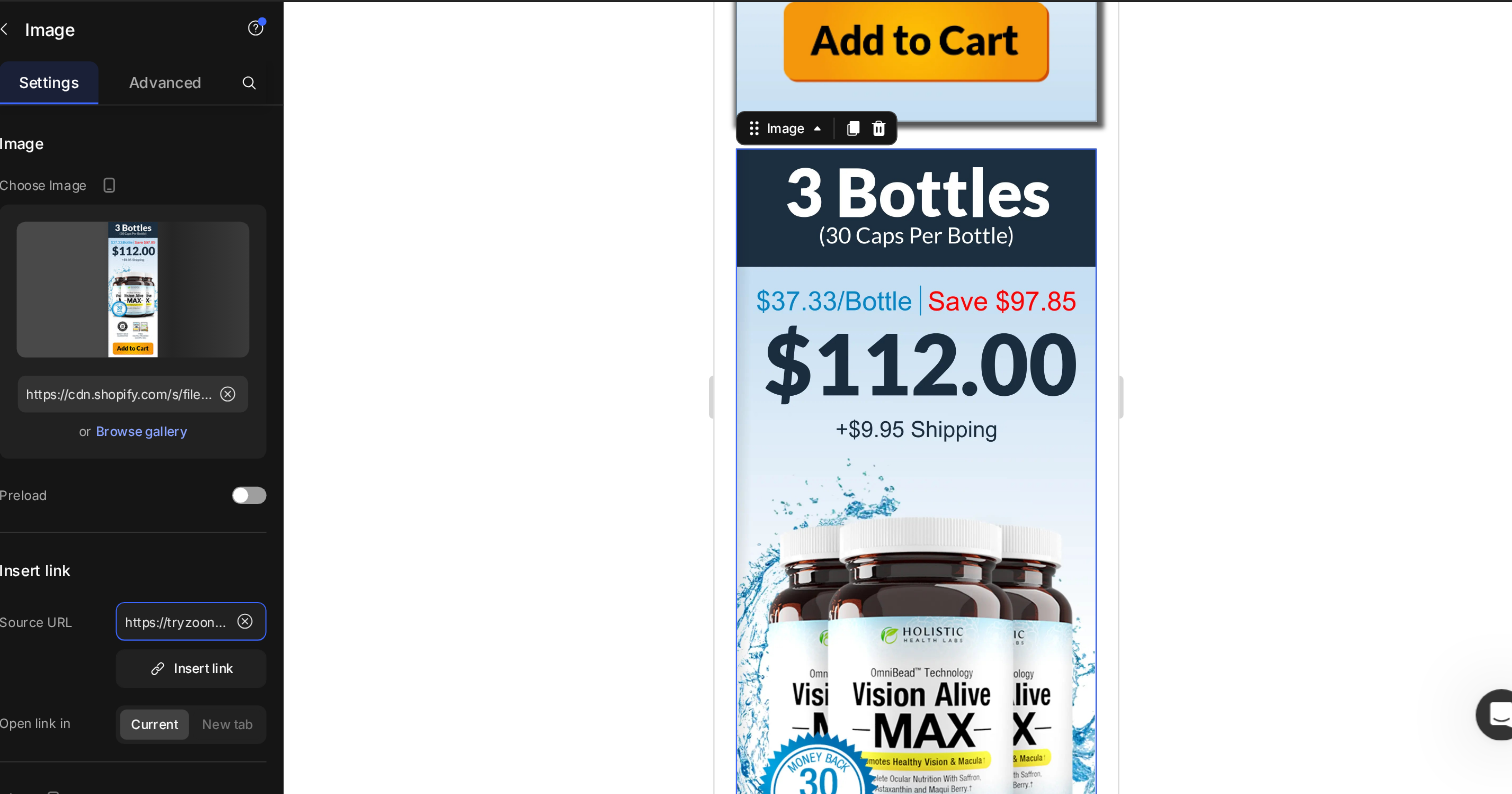scroll, scrollTop: 0, scrollLeft: 229, axis: horizontal 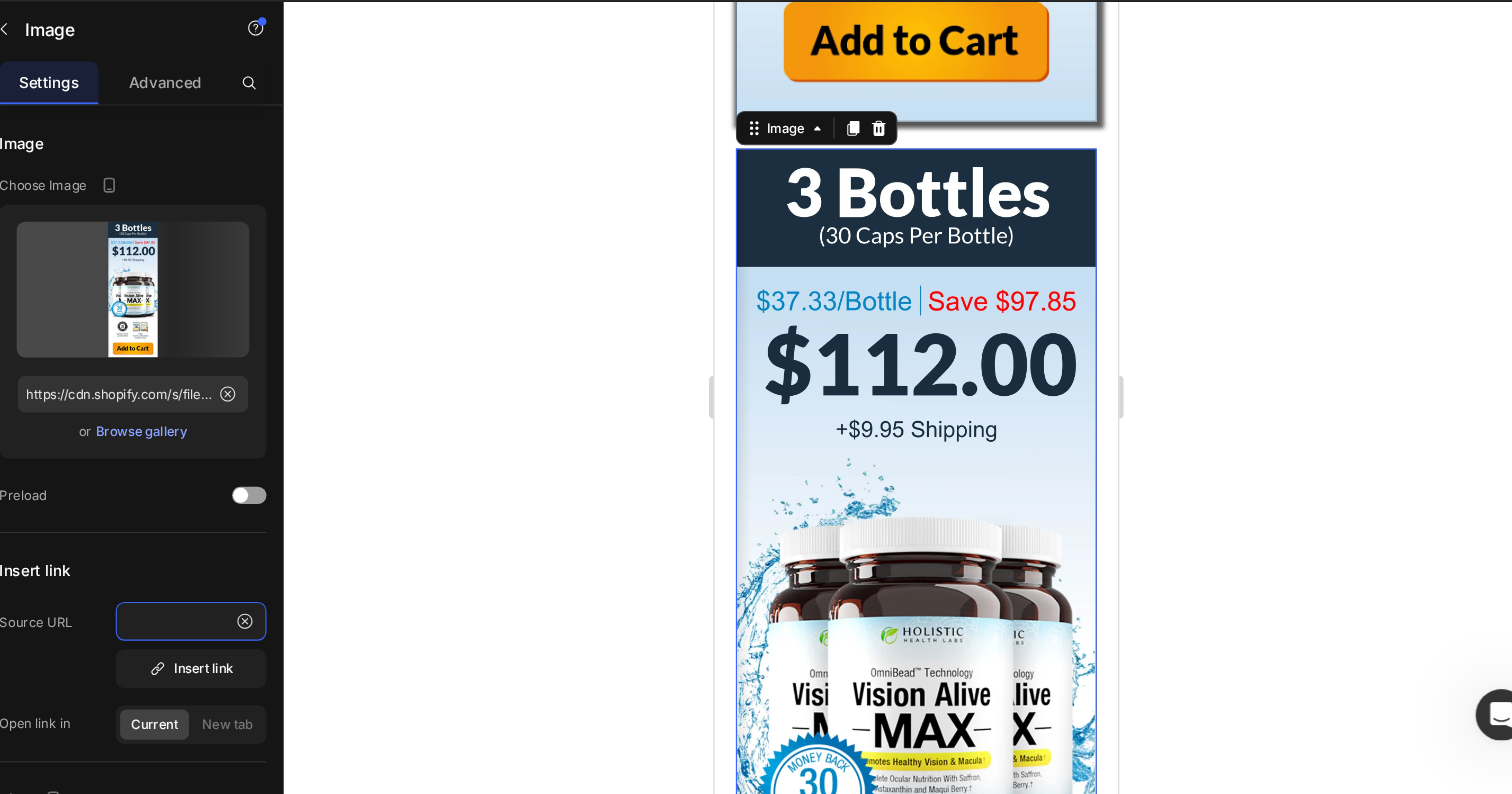 type on "https://tryzoone.com/products/zoone-lutein-eye-vitamins" 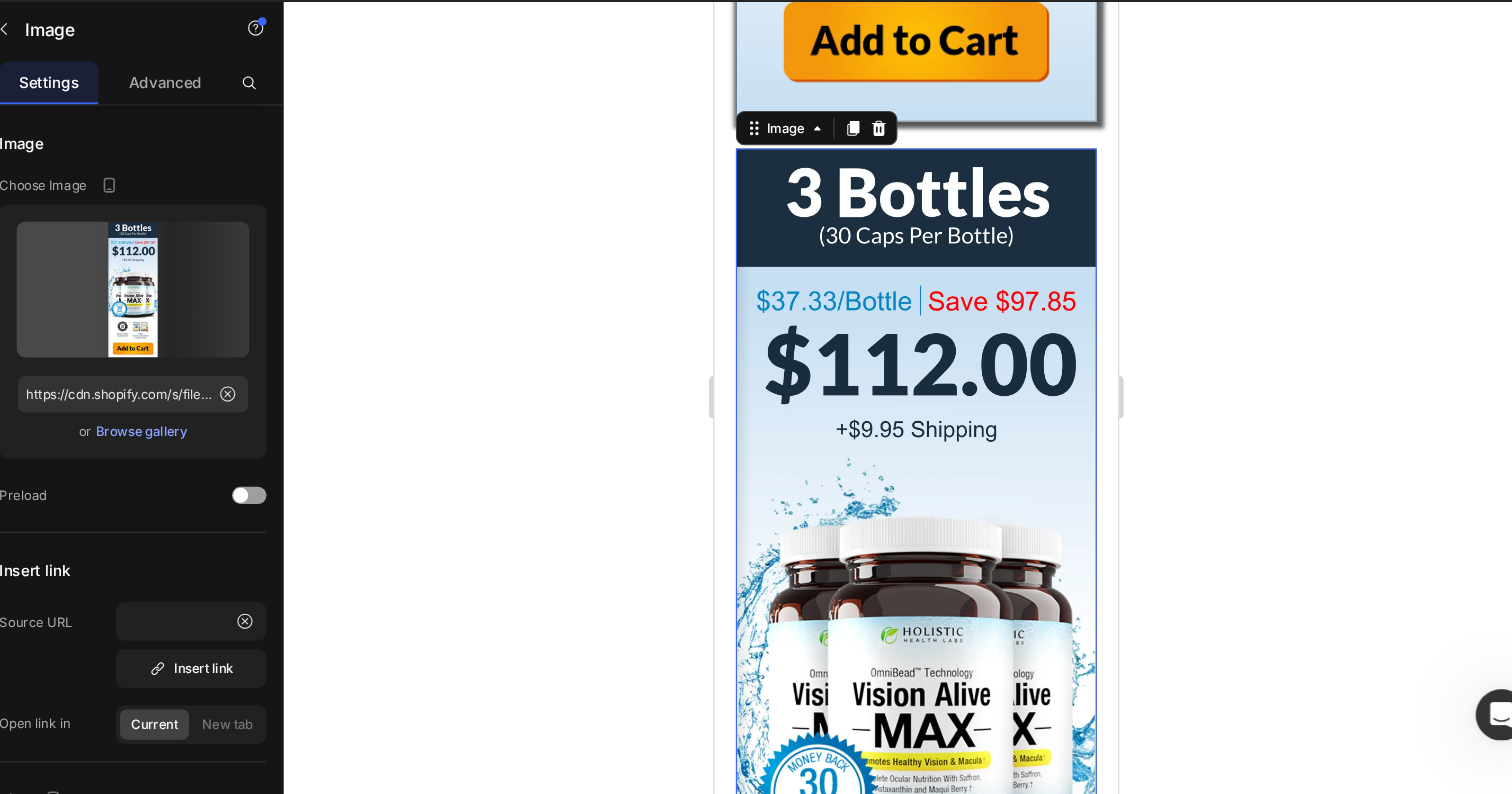 click 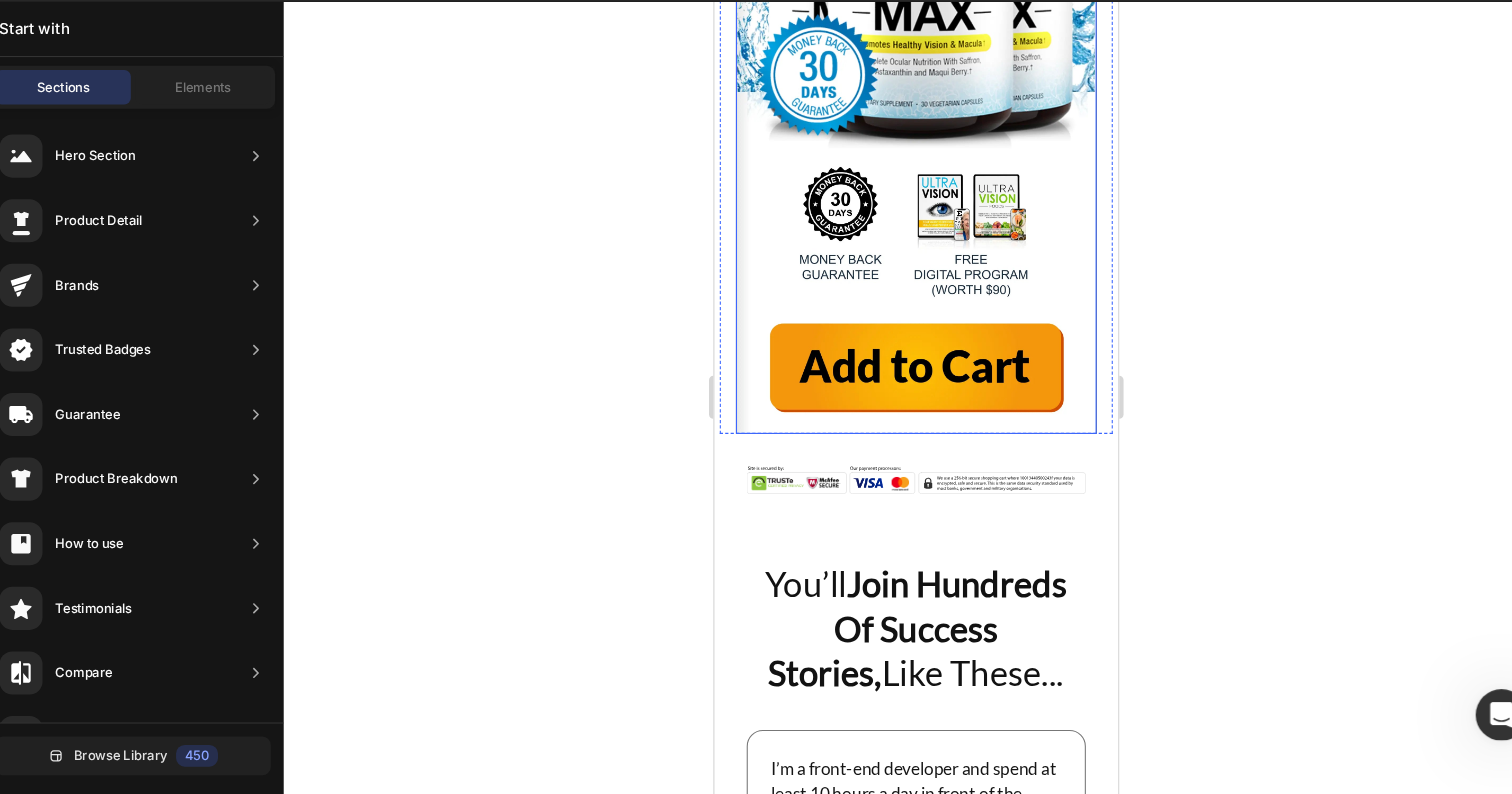scroll, scrollTop: 70296, scrollLeft: 0, axis: vertical 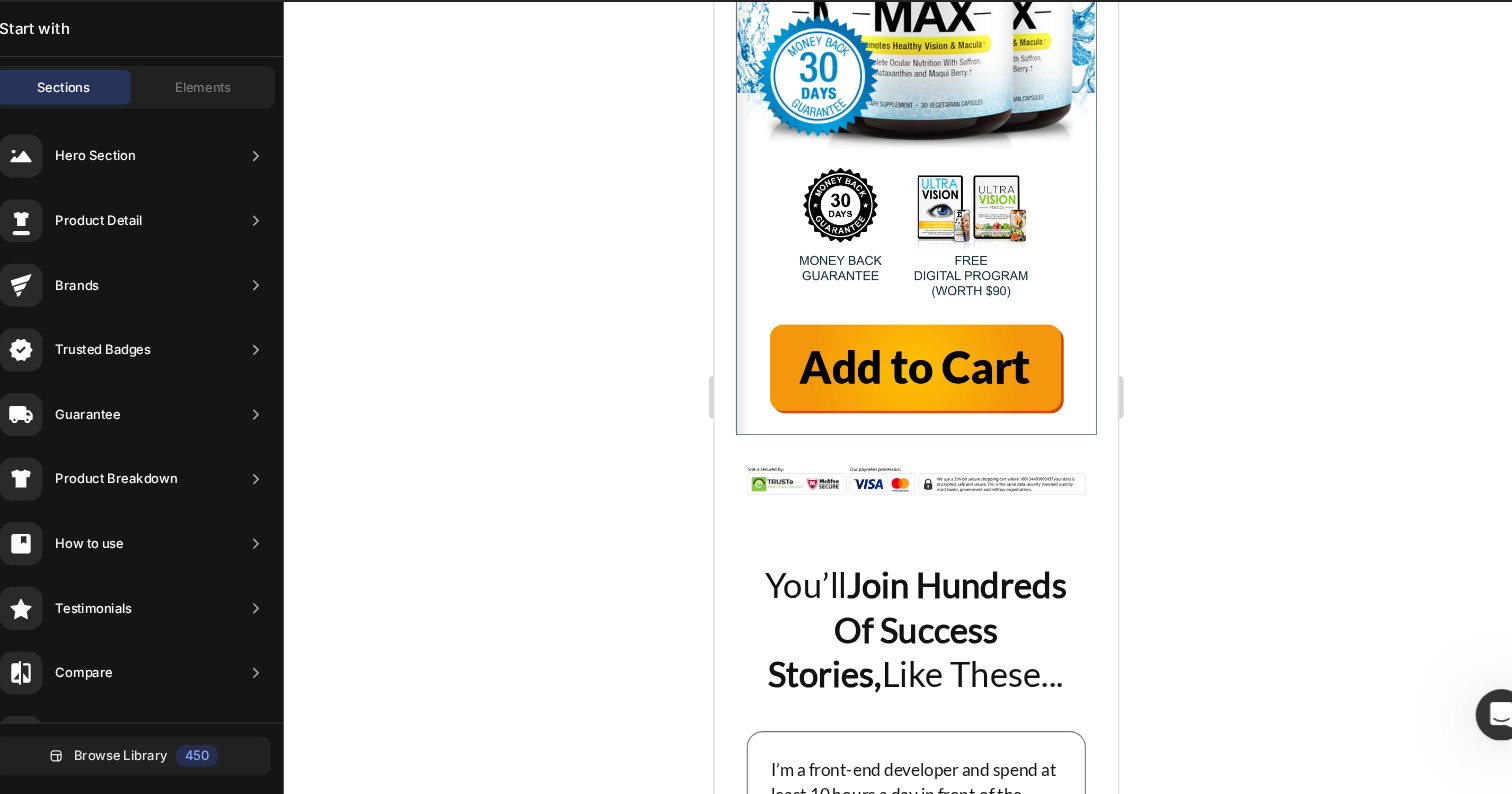 click 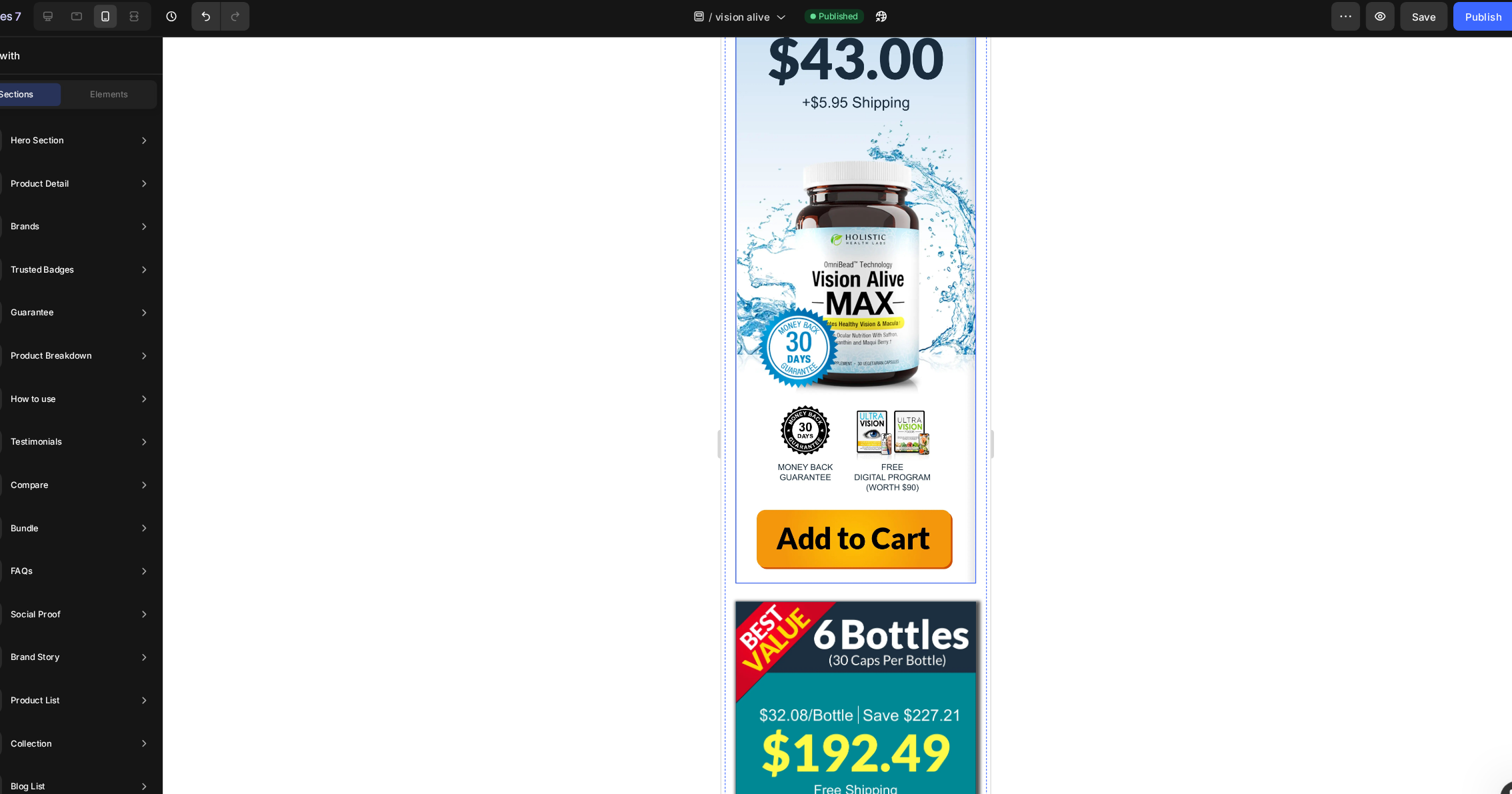 scroll, scrollTop: 45364, scrollLeft: 0, axis: vertical 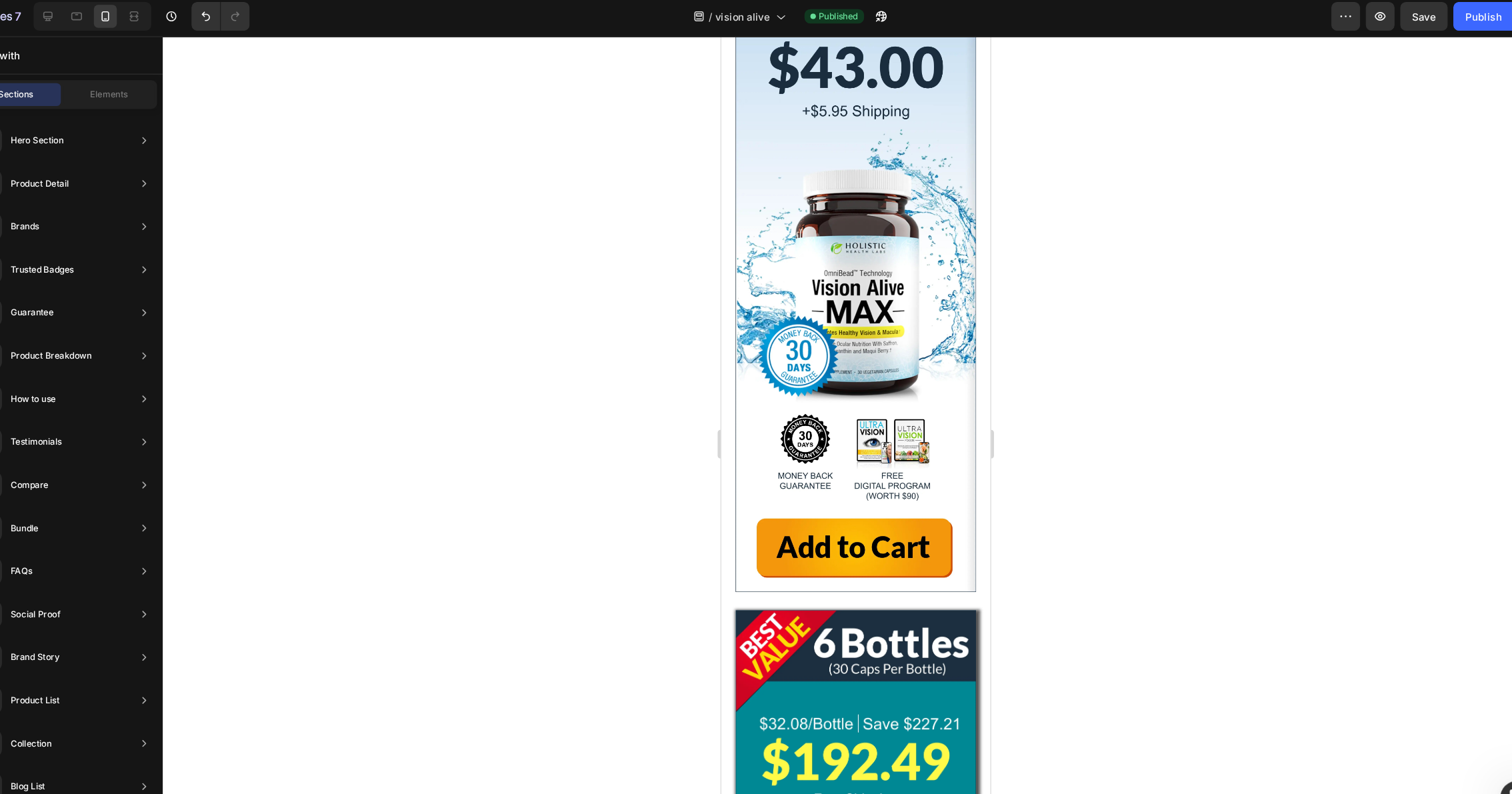 click 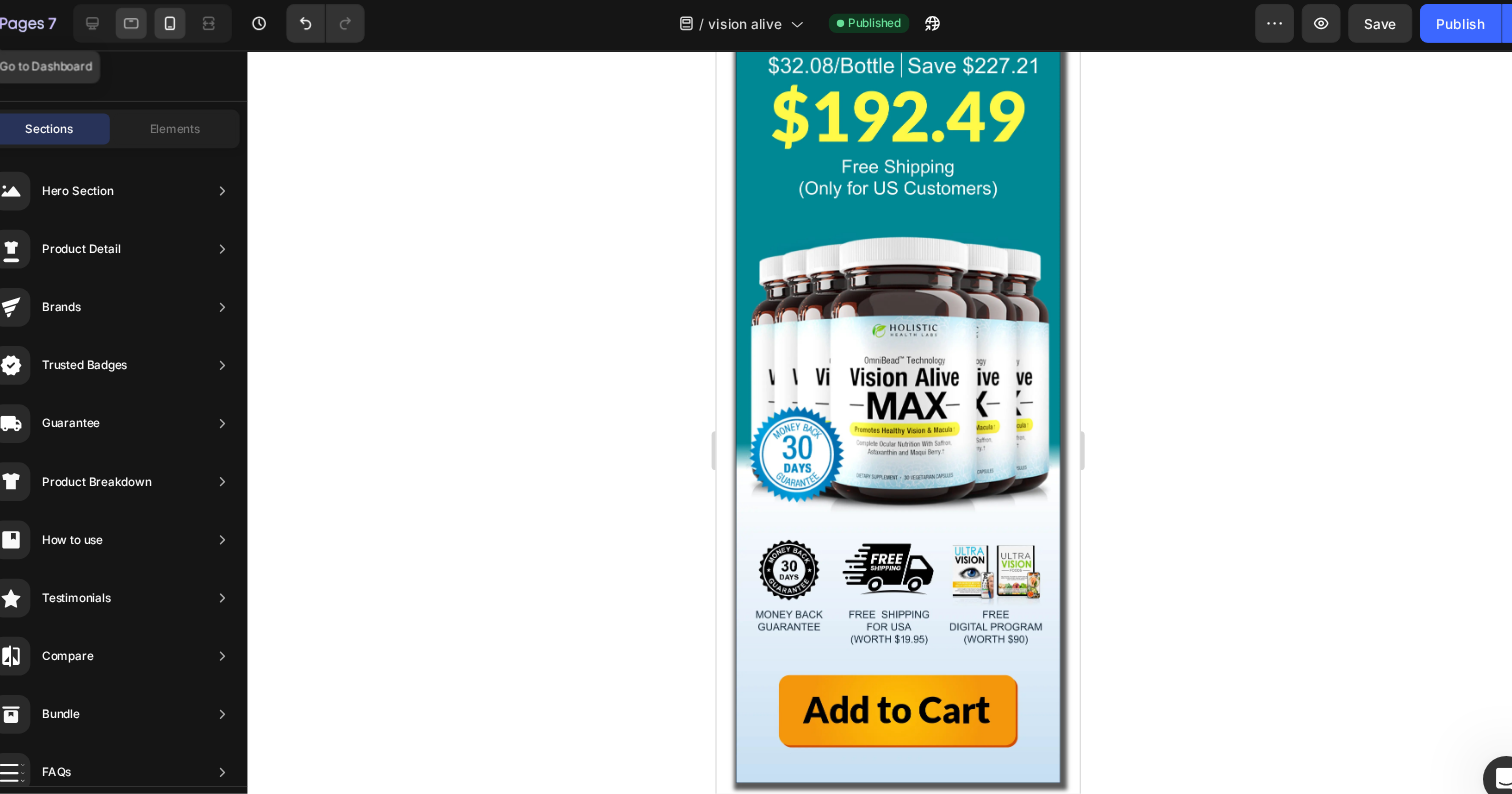 scroll, scrollTop: 68989, scrollLeft: 0, axis: vertical 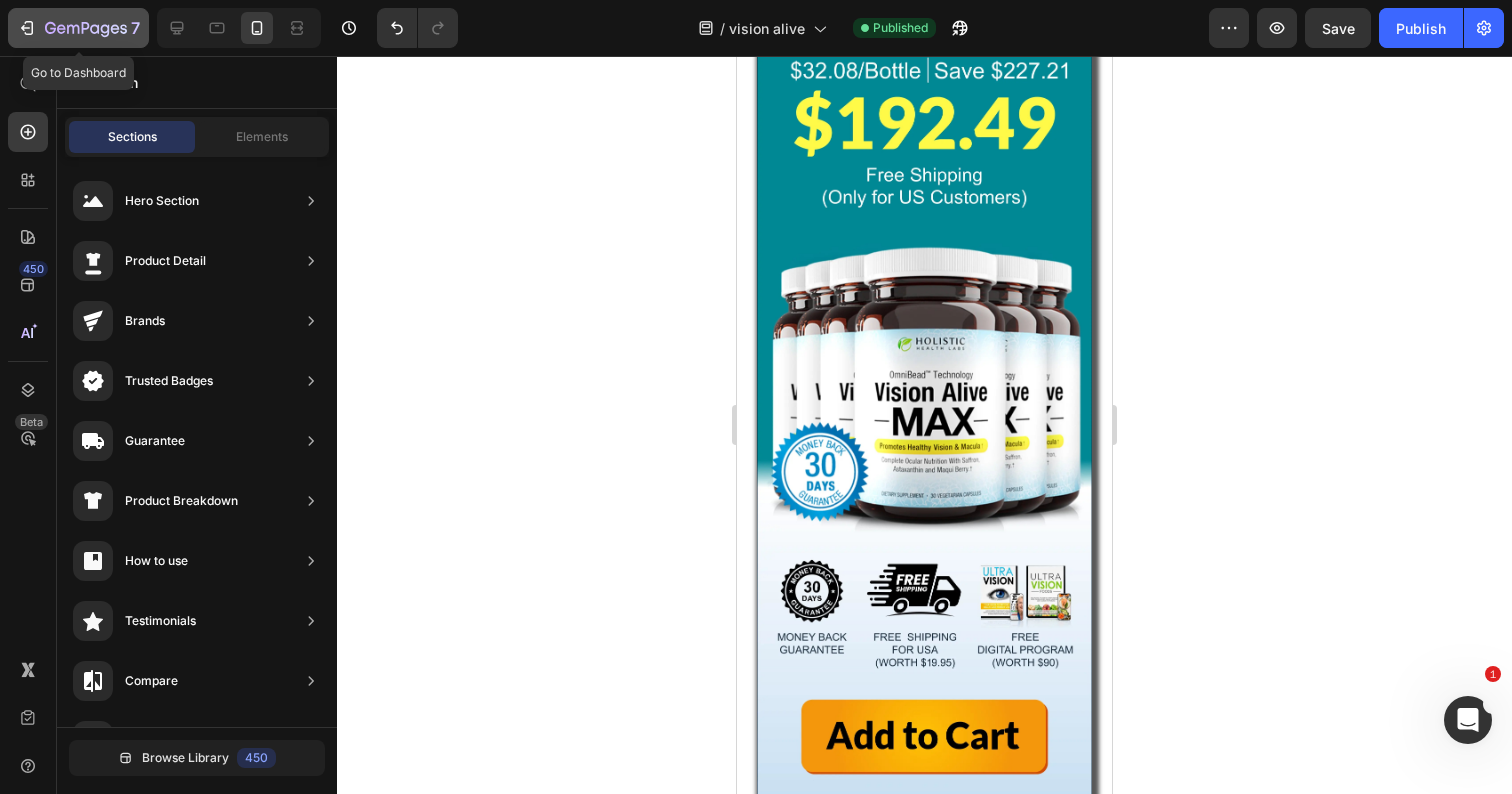 click 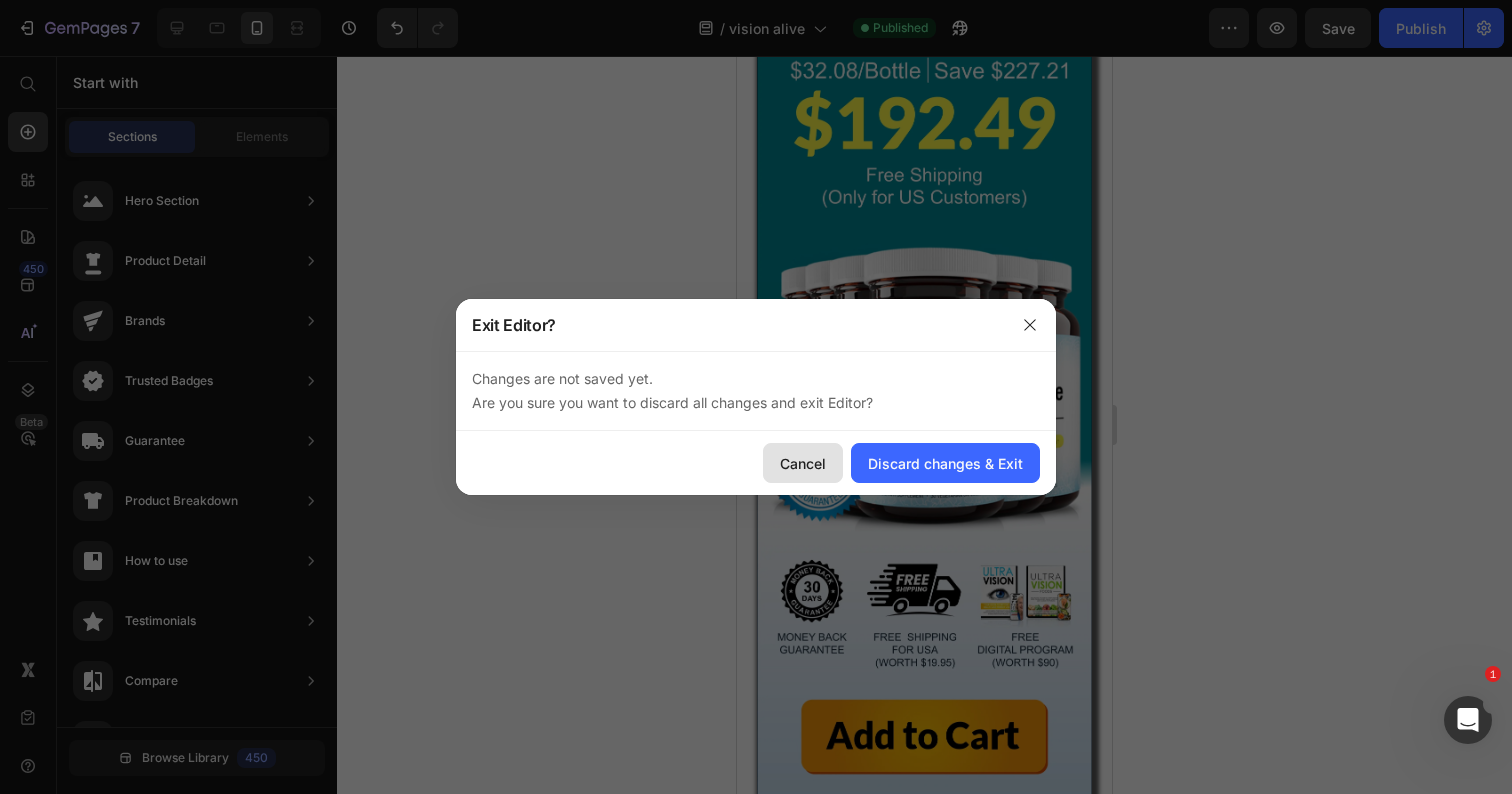 click on "Cancel" at bounding box center (803, 463) 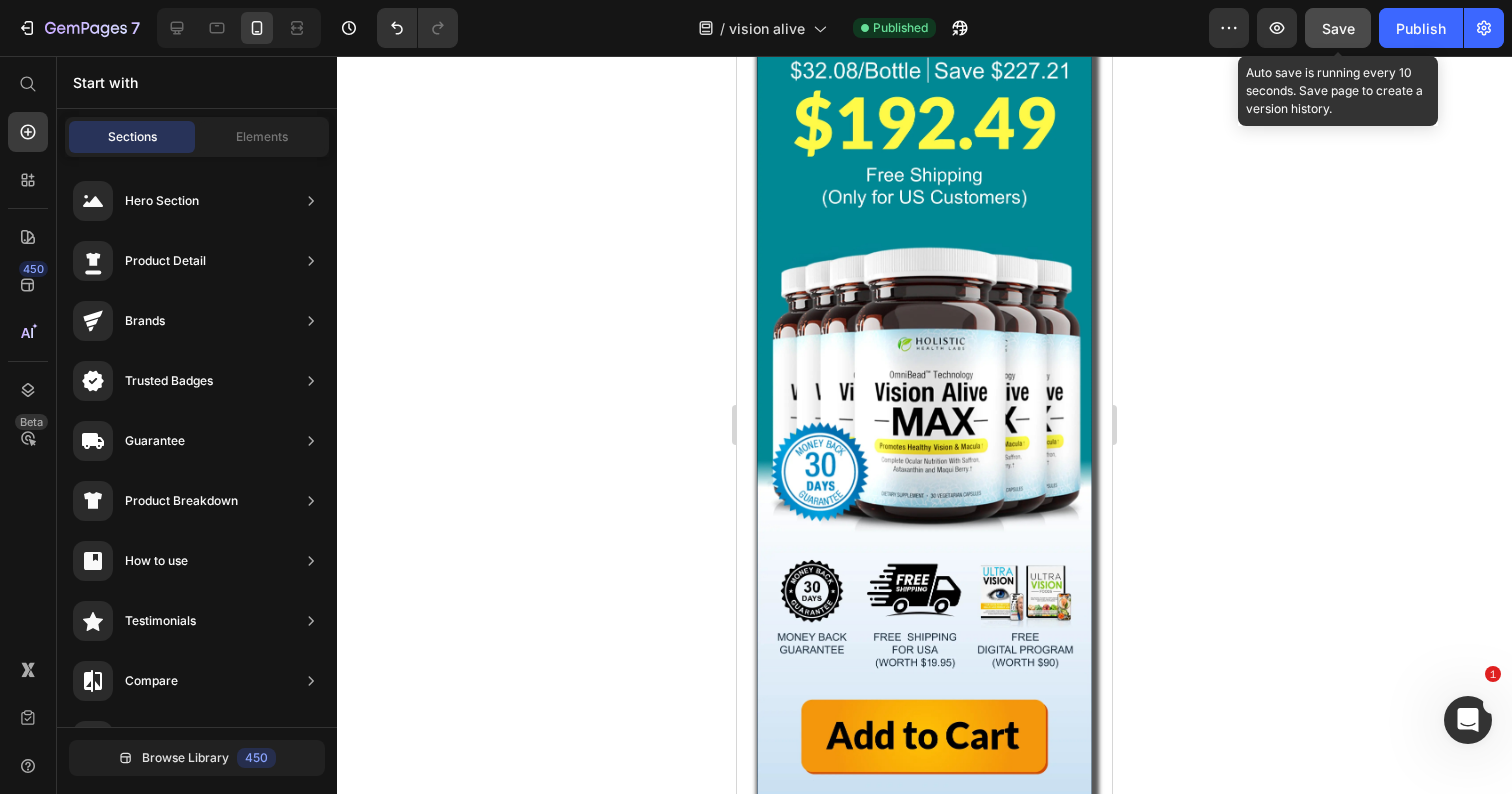 click on "Save" at bounding box center [1338, 28] 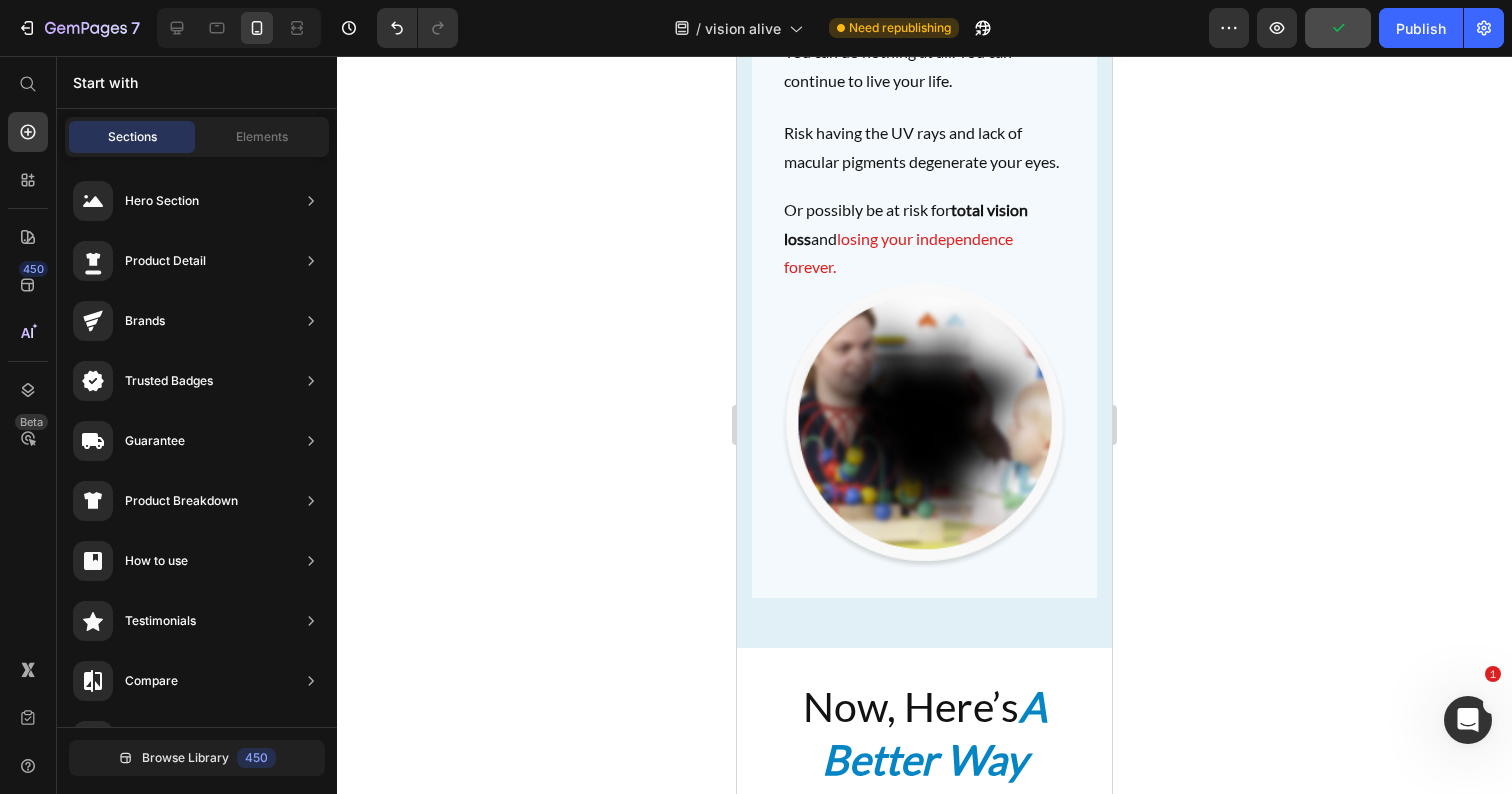 scroll, scrollTop: 67298, scrollLeft: 0, axis: vertical 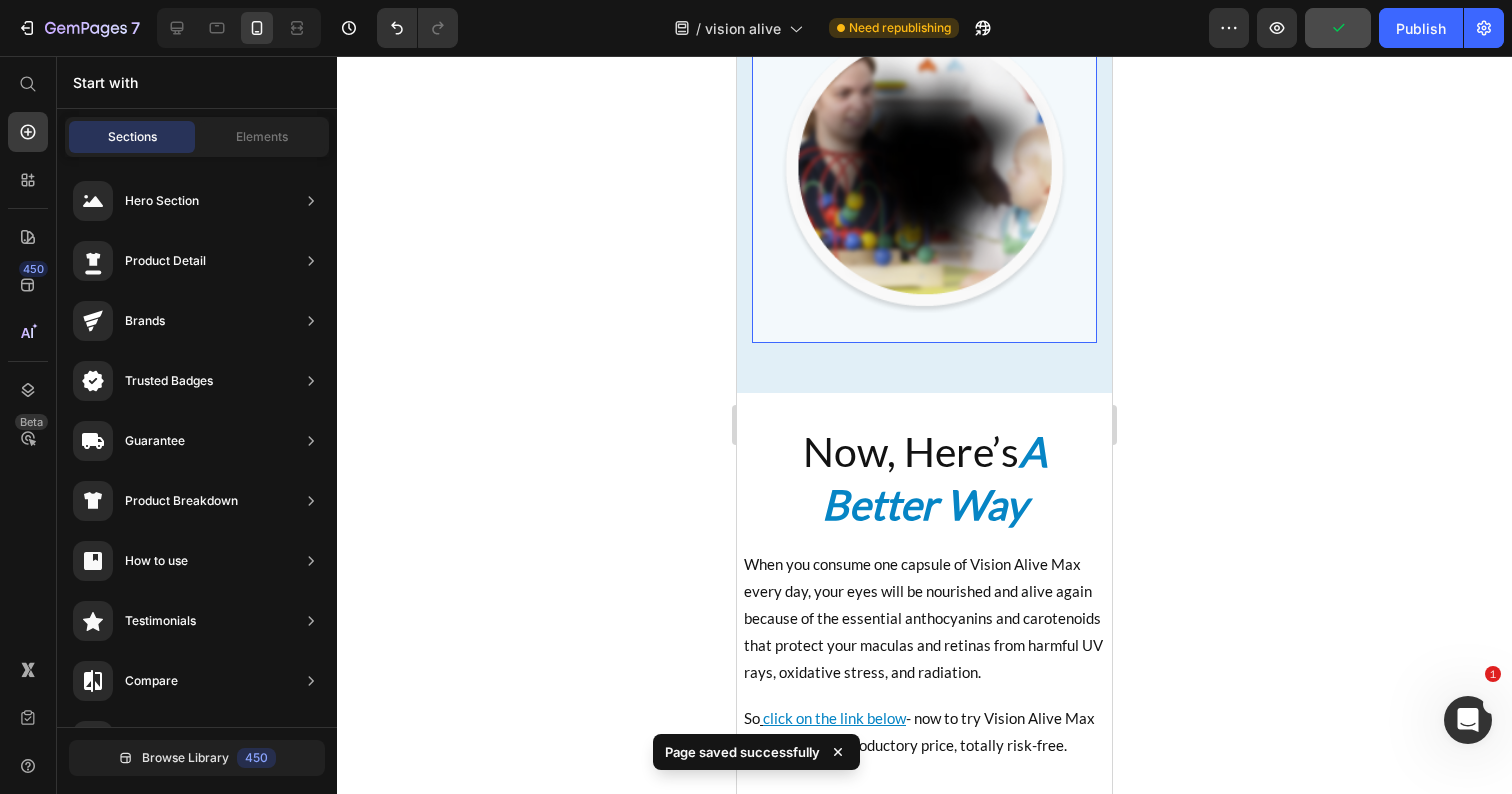 type 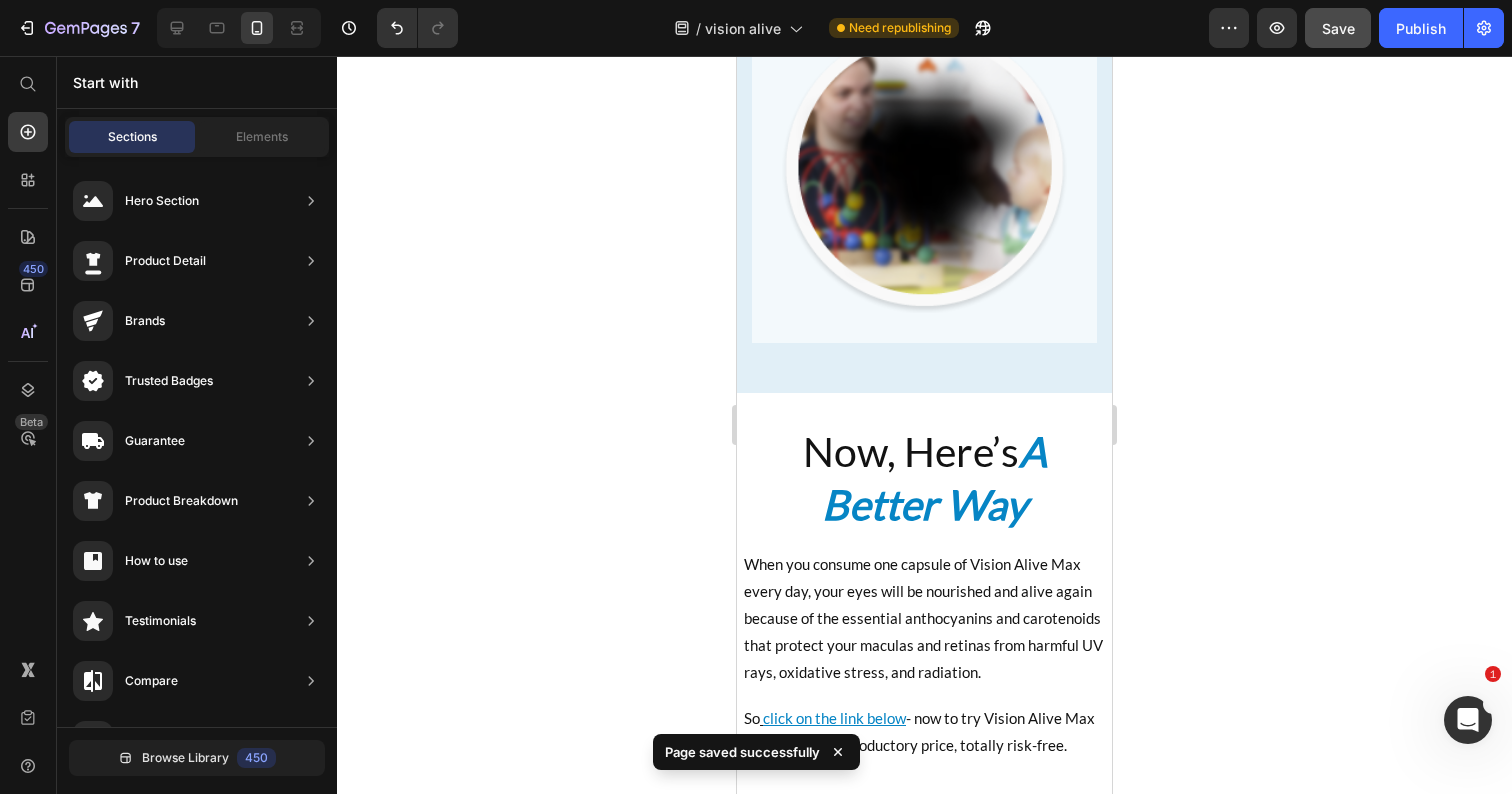 scroll, scrollTop: 72018, scrollLeft: 0, axis: vertical 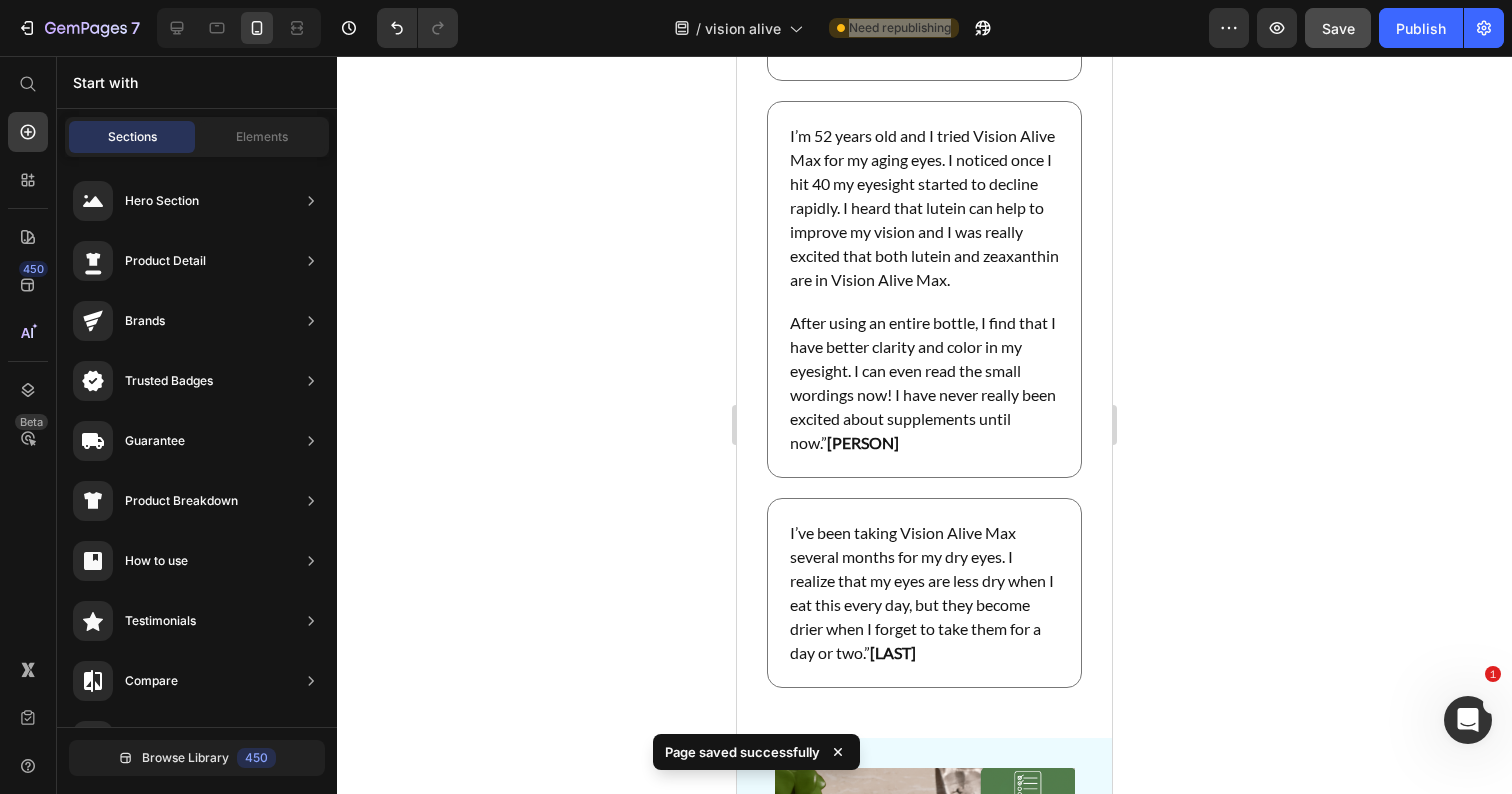 click on "/  vision alive Need republishing" 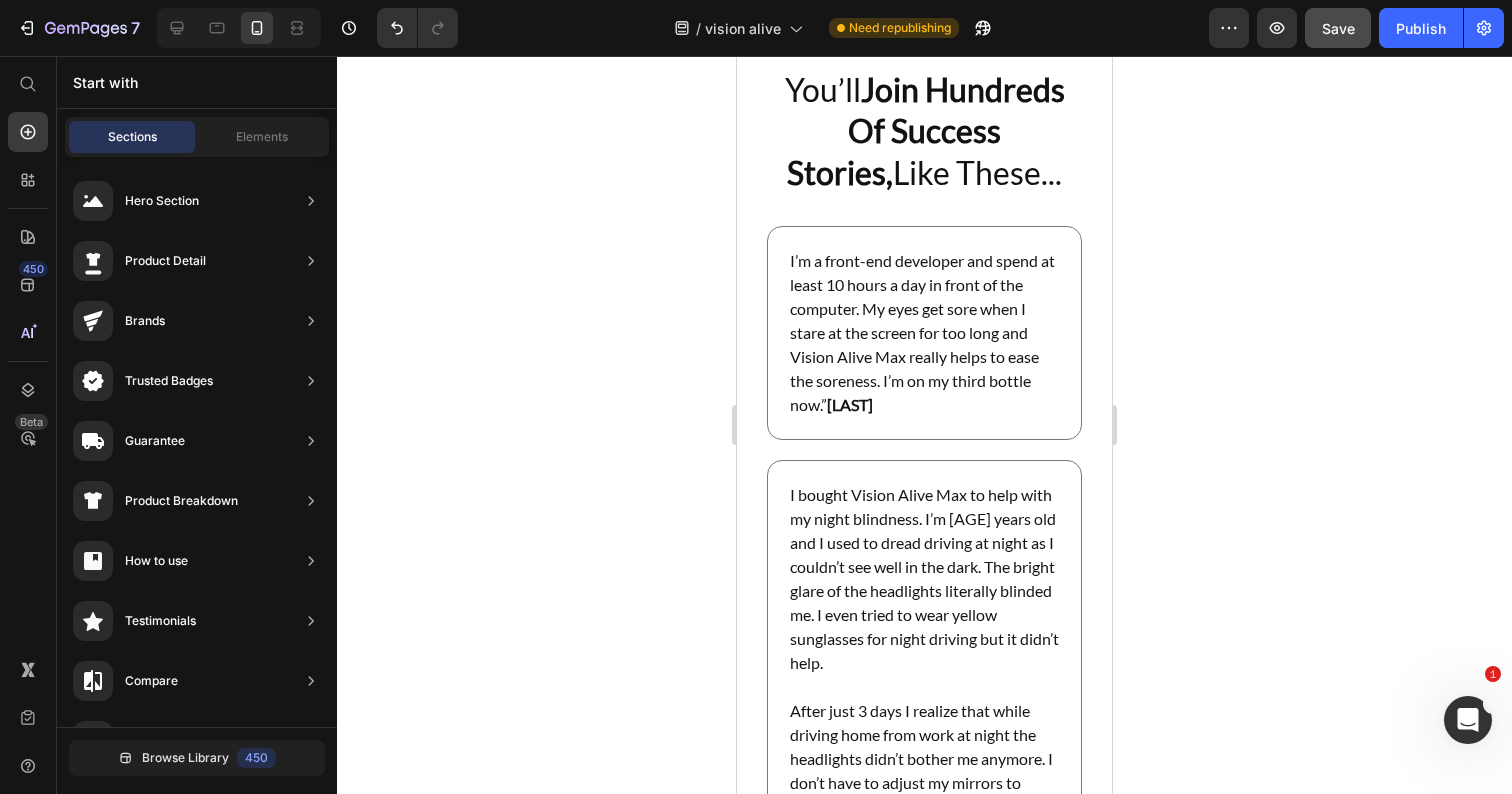 scroll, scrollTop: 67522, scrollLeft: 0, axis: vertical 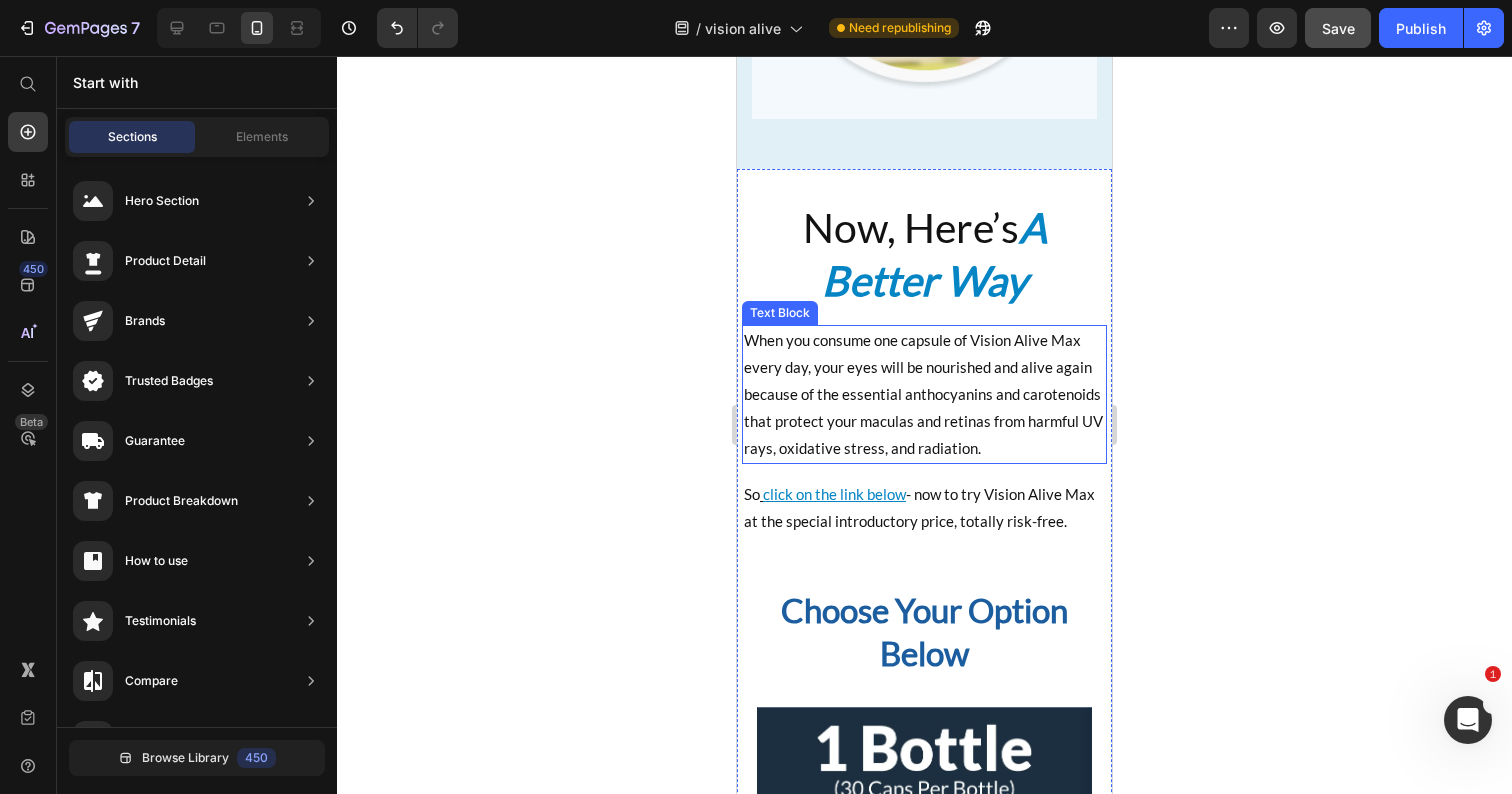 click on "When you consume one capsule of Vision Alive Max every day, your eyes will be nourished and alive again because of the essential anthocyanins and carotenoids that protect your maculas and retinas from harmful UV rays, oxidative stress, and radiation." at bounding box center (924, 394) 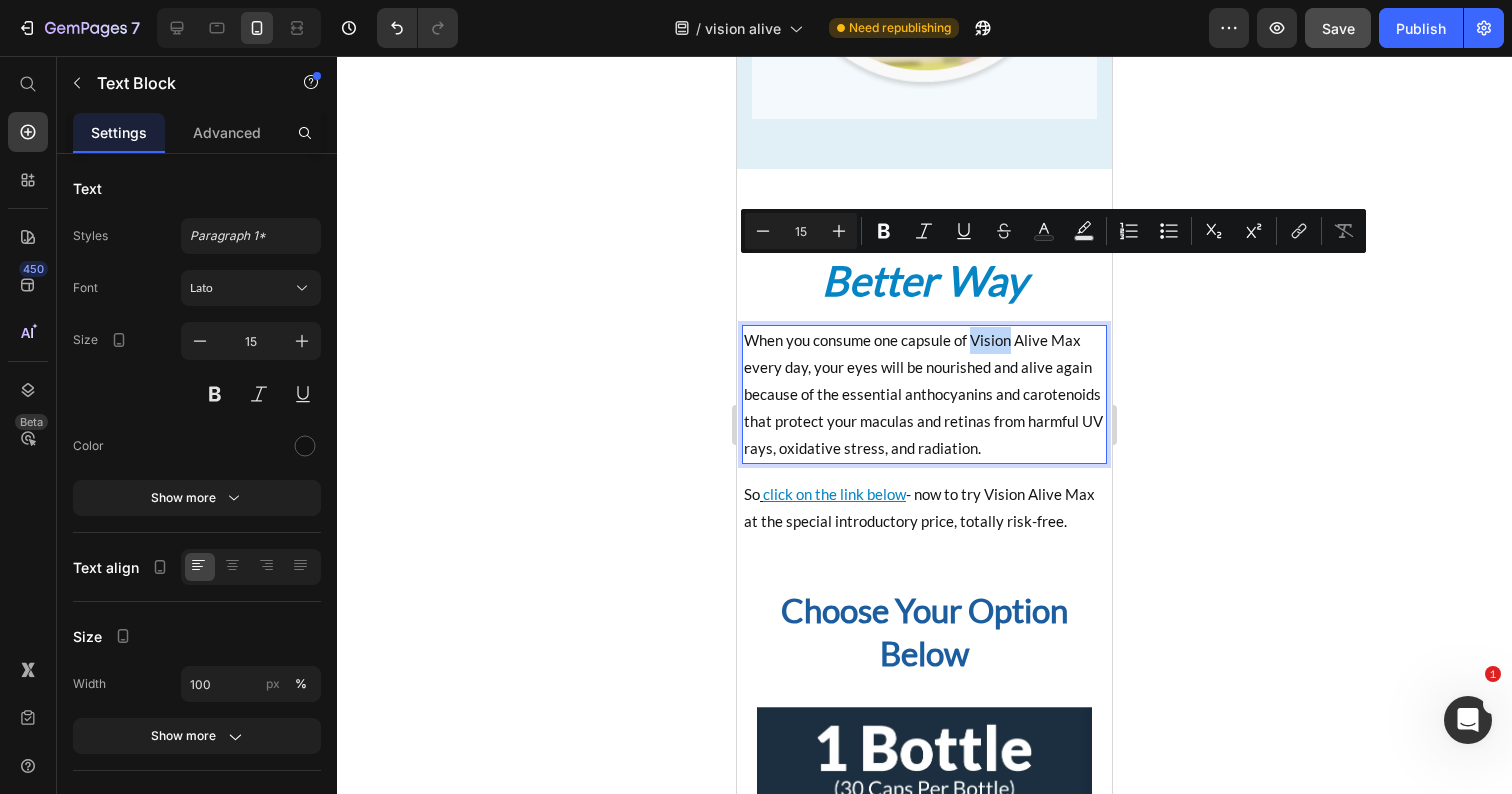 click on "When you consume one capsule of Vision Alive Max every day, your eyes will be nourished and alive again because of the essential anthocyanins and carotenoids that protect your maculas and retinas from harmful UV rays, oxidative stress, and radiation." at bounding box center [924, 394] 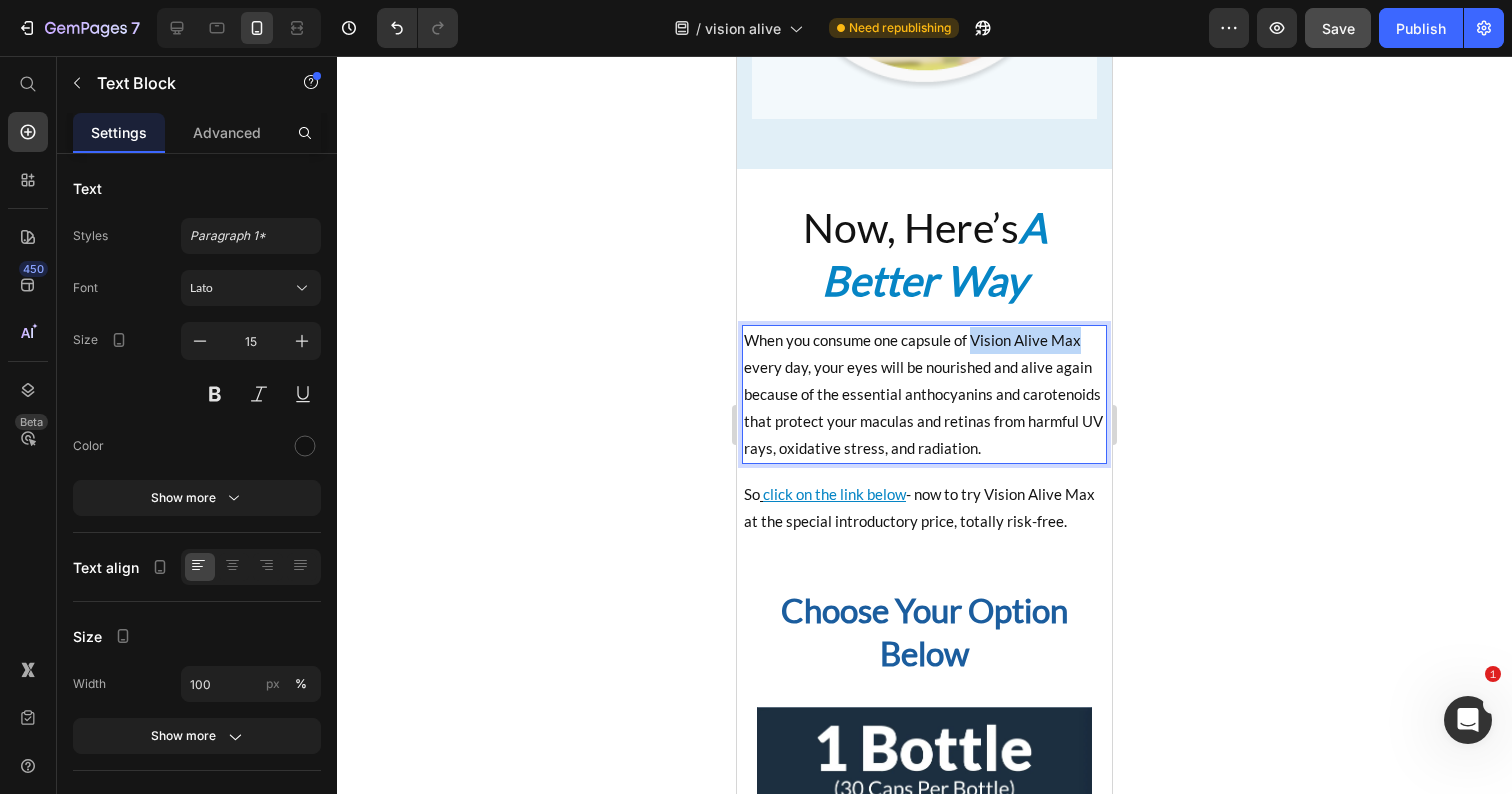 drag, startPoint x: 975, startPoint y: 272, endPoint x: 1080, endPoint y: 275, distance: 105.04285 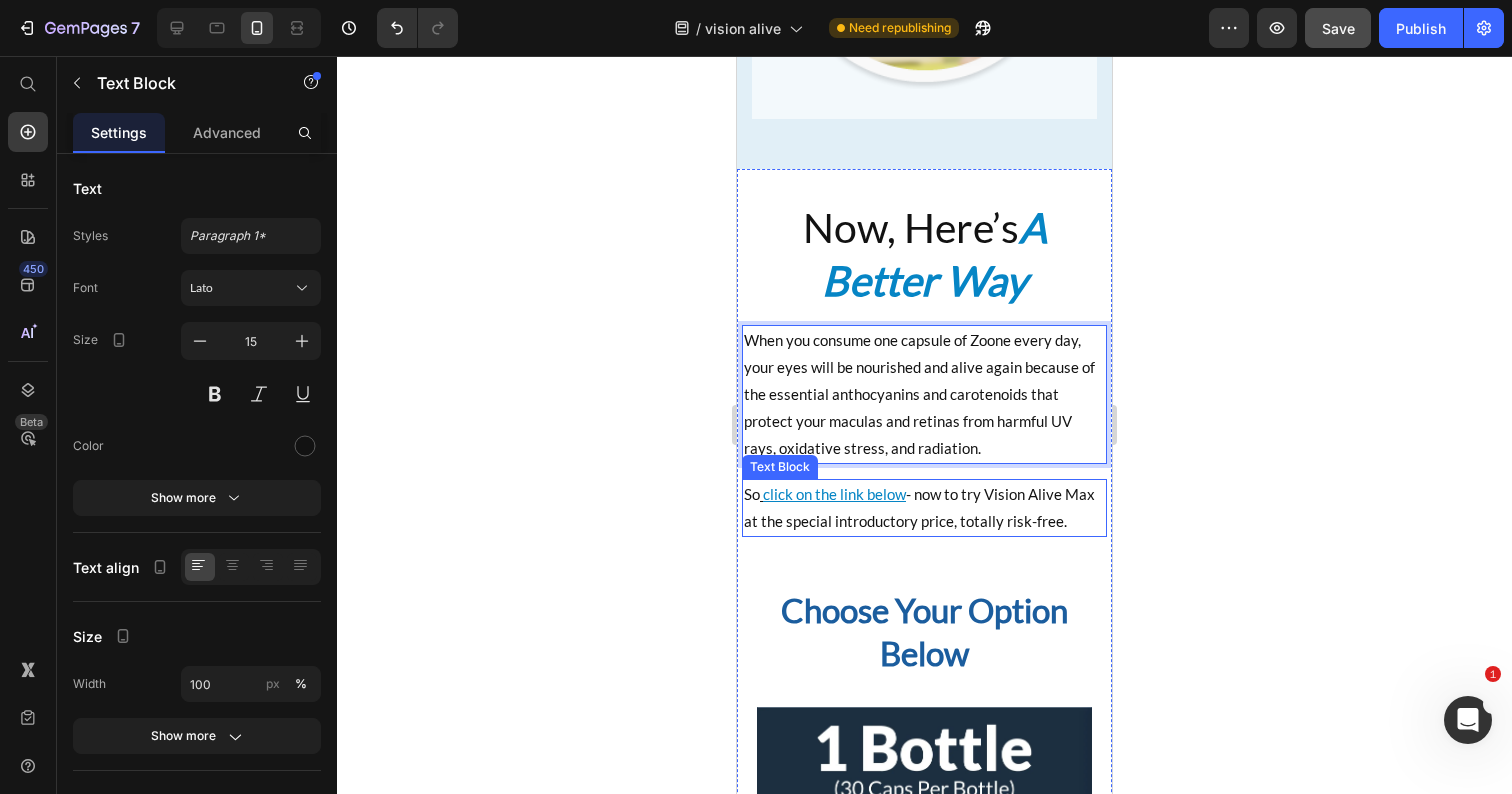 click on "So   click on the link below  - now to try Vision Alive Max at the special introductory price, totally risk-free." at bounding box center (924, 508) 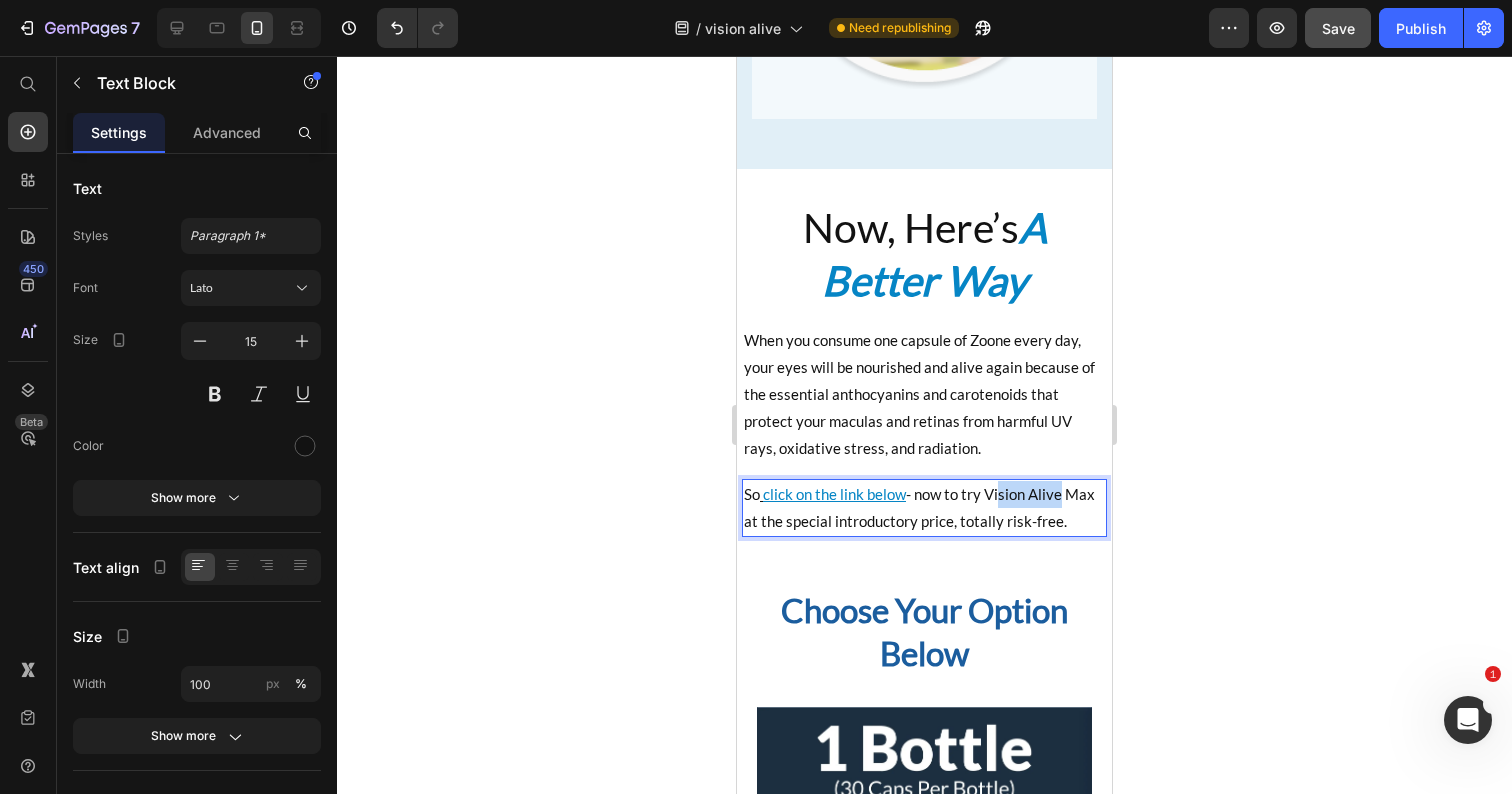 drag, startPoint x: 994, startPoint y: 430, endPoint x: 1055, endPoint y: 430, distance: 61 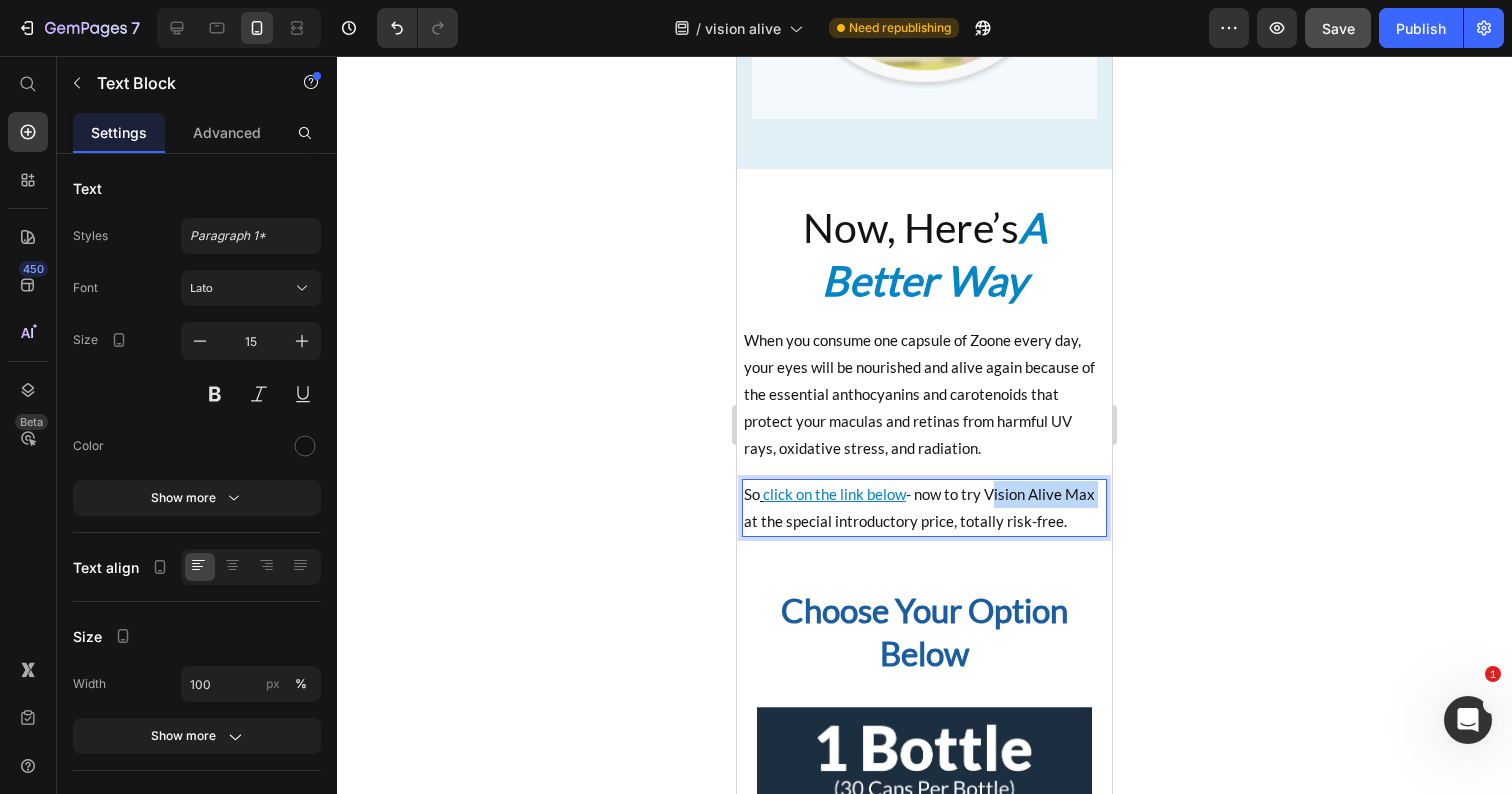 drag, startPoint x: 1095, startPoint y: 426, endPoint x: 989, endPoint y: 426, distance: 106 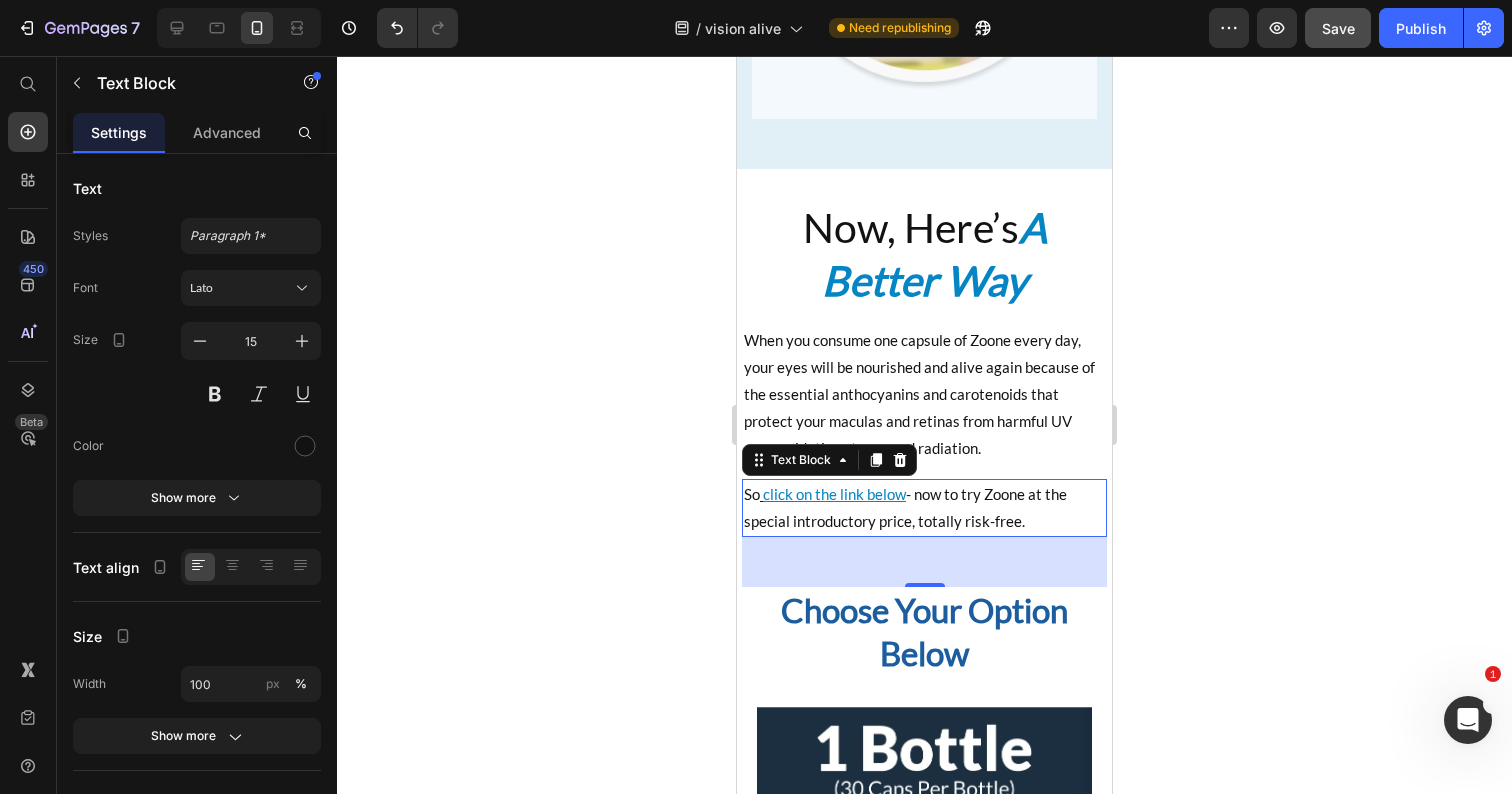 scroll, scrollTop: 70951, scrollLeft: 0, axis: vertical 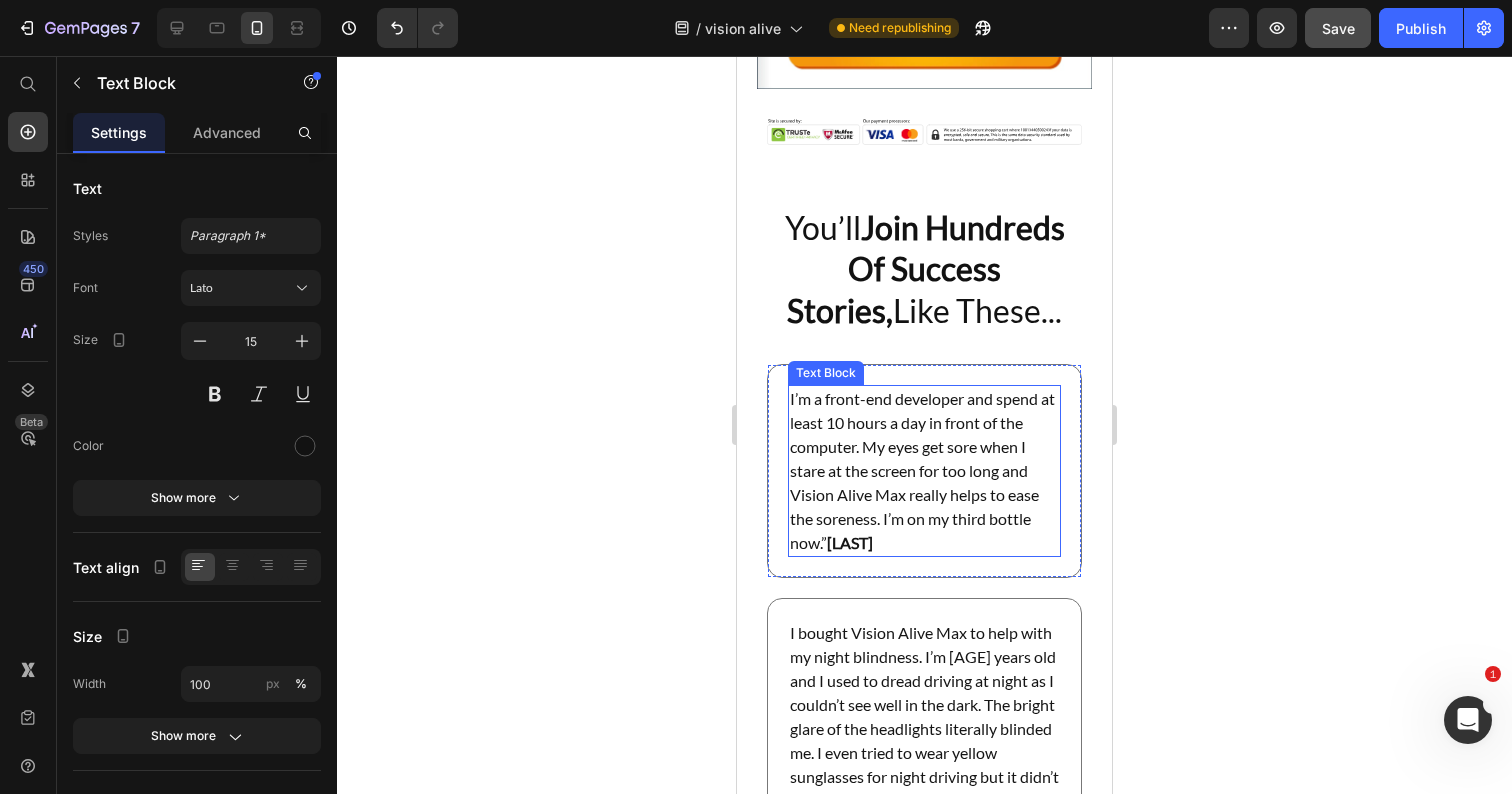 click on "I’m a front-end developer and spend at least 10 hours a day in front of the computer. My eyes get sore when I stare at the screen for too long and Vision Alive Max really helps to ease the soreness. I’m on my third bottle now.”  [LAST]" at bounding box center [924, 471] 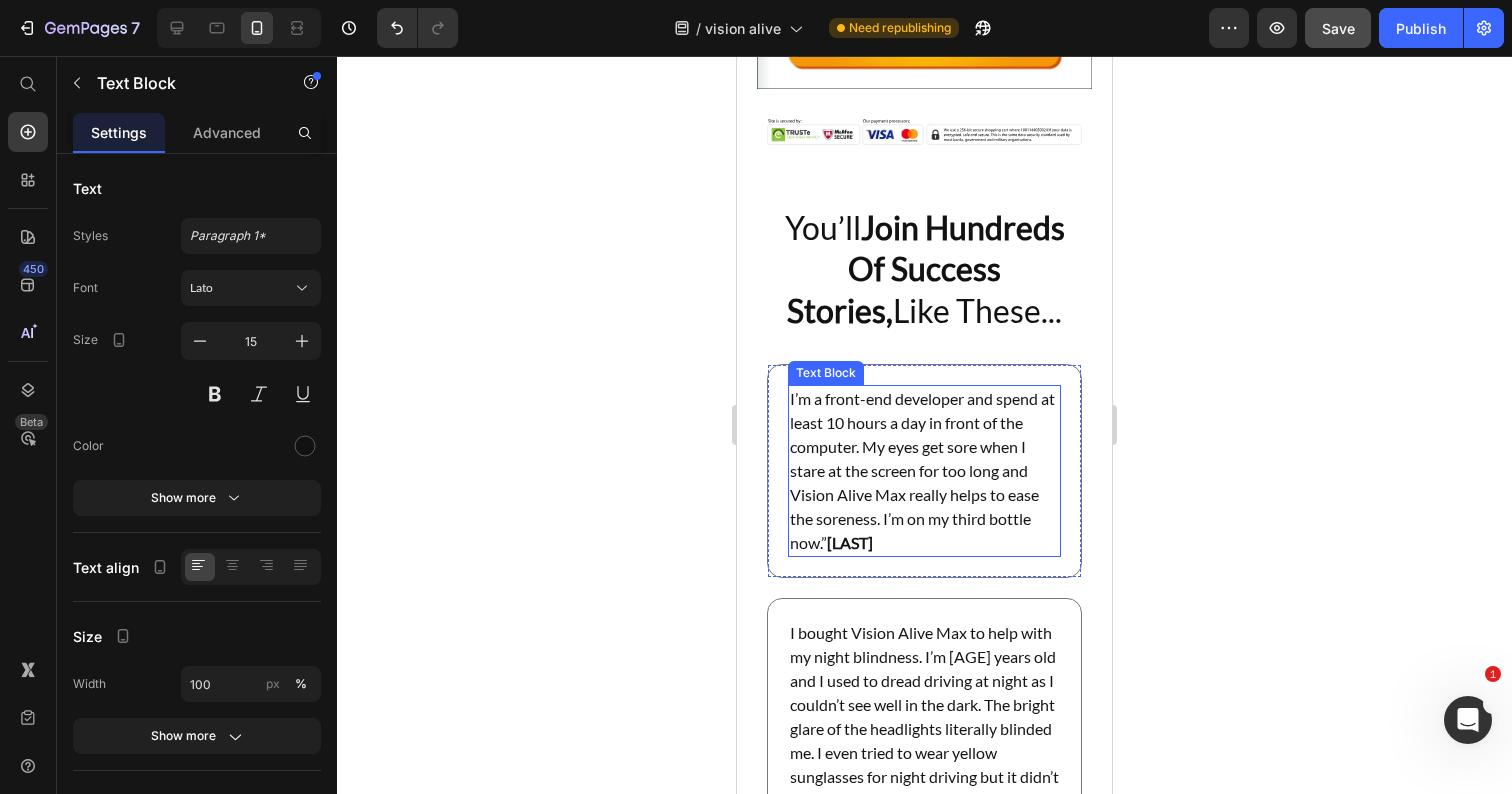 click on "I’m a front-end developer and spend at least 10 hours a day in front of the computer. My eyes get sore when I stare at the screen for too long and Vision Alive Max really helps to ease the soreness. I’m on my third bottle now.”  [LAST]" at bounding box center [924, 471] 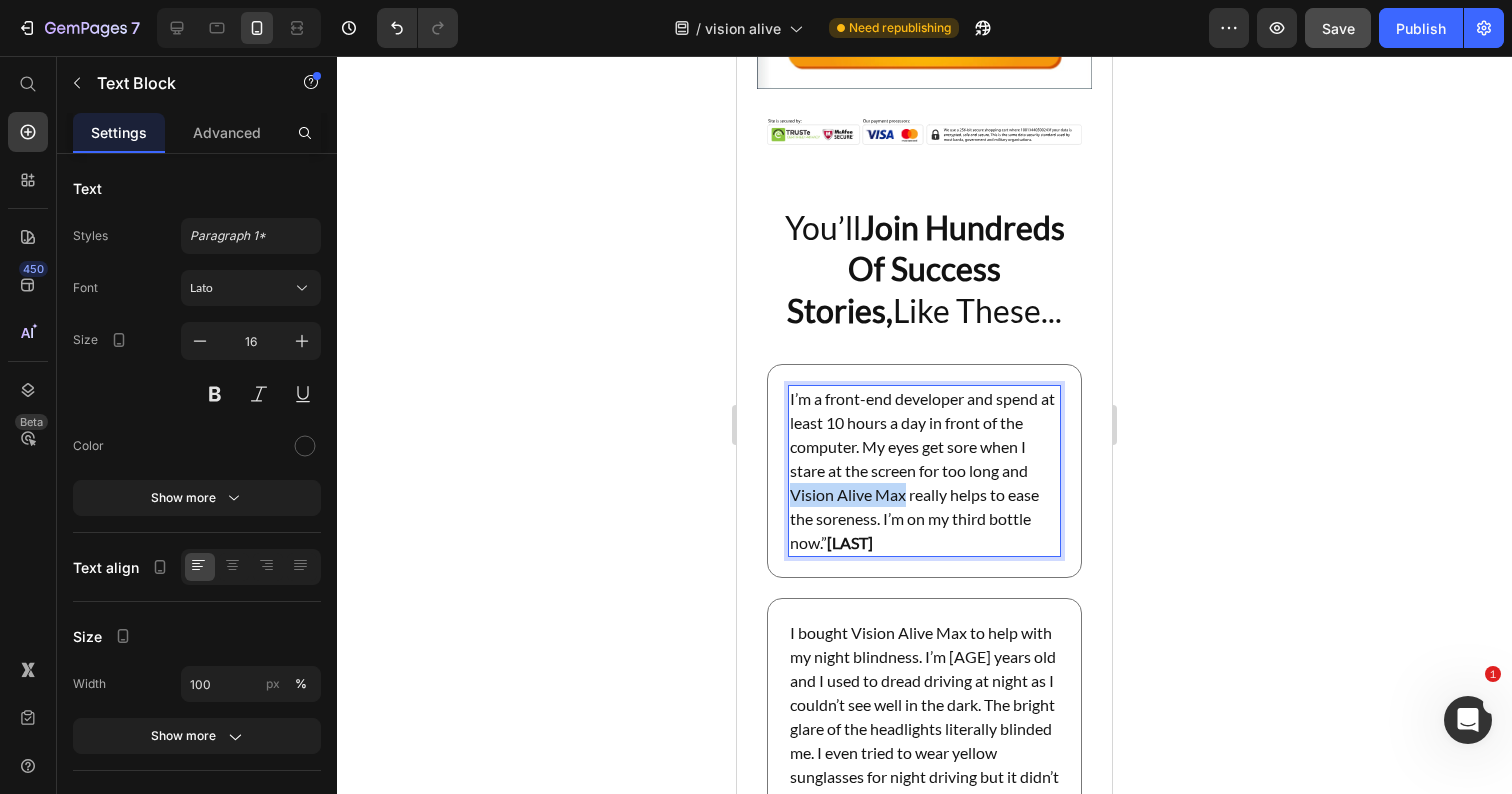 drag, startPoint x: 905, startPoint y: 423, endPoint x: 793, endPoint y: 425, distance: 112.01785 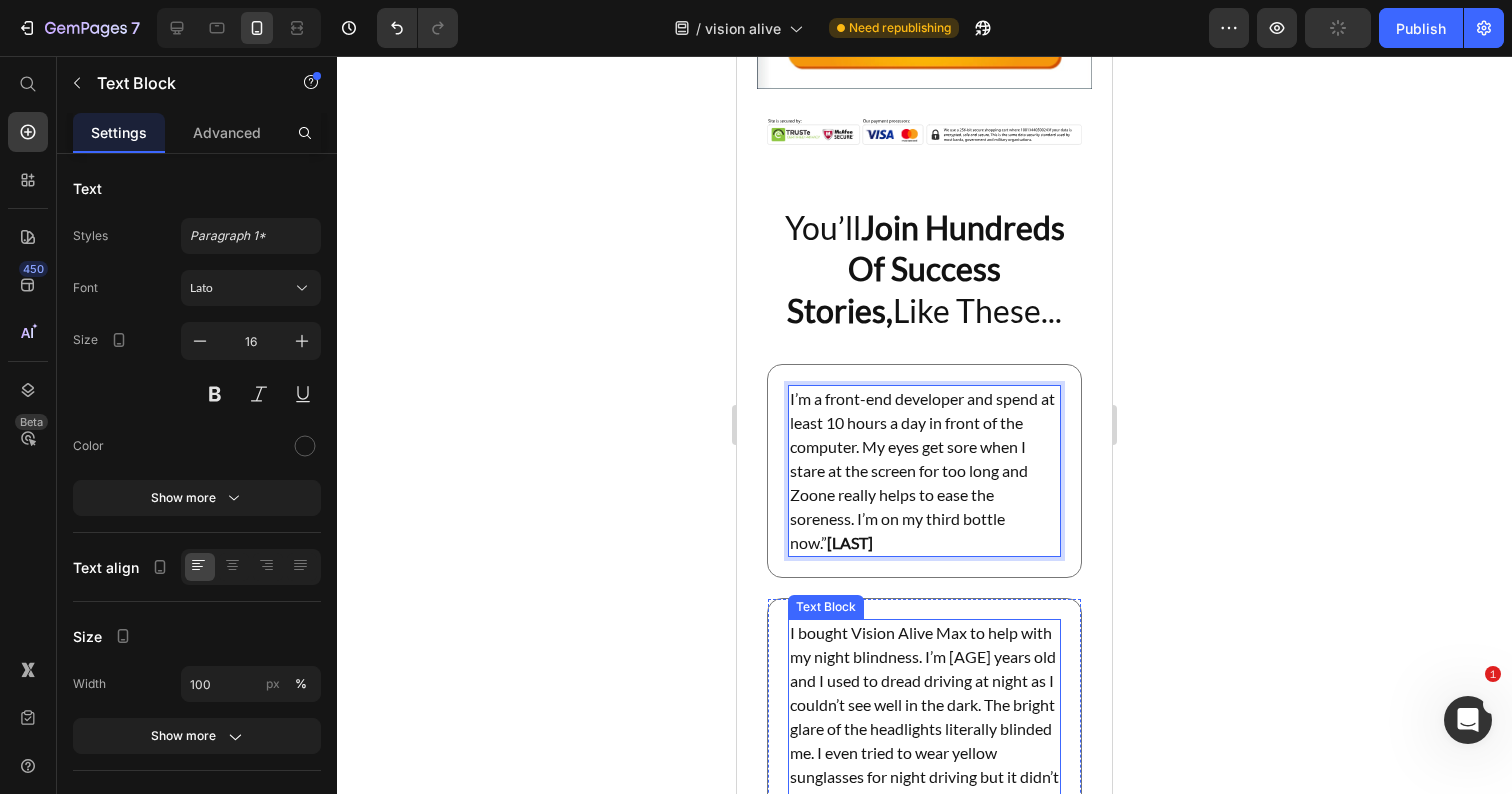 click on "I bought Vision Alive Max to help with my night blindness. I’m [AGE] years old and I used to dread driving at night as I couldn’t see well in the dark. The bright glare of the headlights literally blinded me. I even tried to wear yellow sunglasses for night driving but it didn’t help." at bounding box center (924, 717) 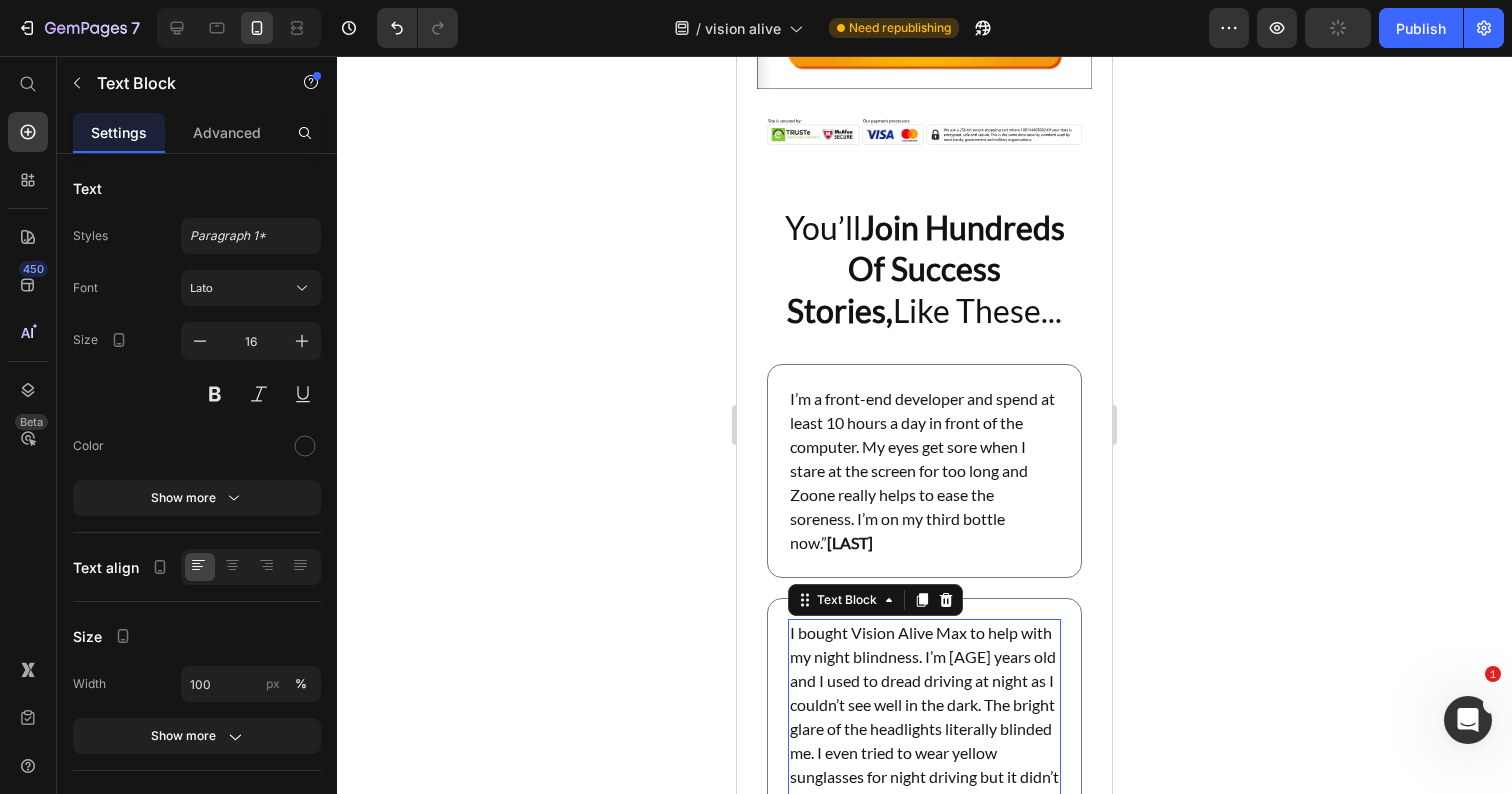 click on "I bought Vision Alive Max to help with my night blindness. I’m [AGE] years old and I used to dread driving at night as I couldn’t see well in the dark. The bright glare of the headlights literally blinded me. I even tried to wear yellow sunglasses for night driving but it didn’t help." at bounding box center (924, 717) 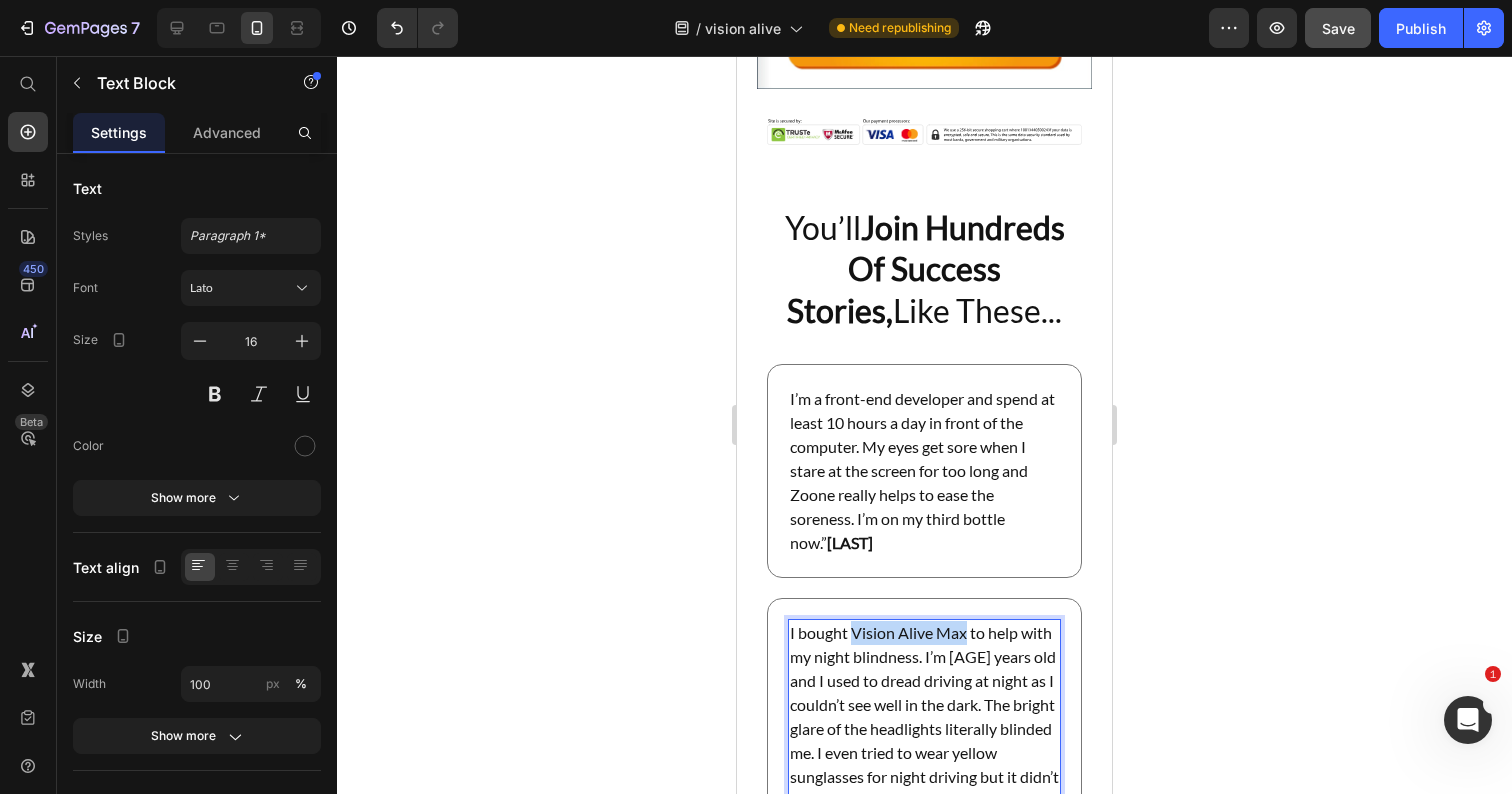 drag, startPoint x: 967, startPoint y: 565, endPoint x: 854, endPoint y: 565, distance: 113 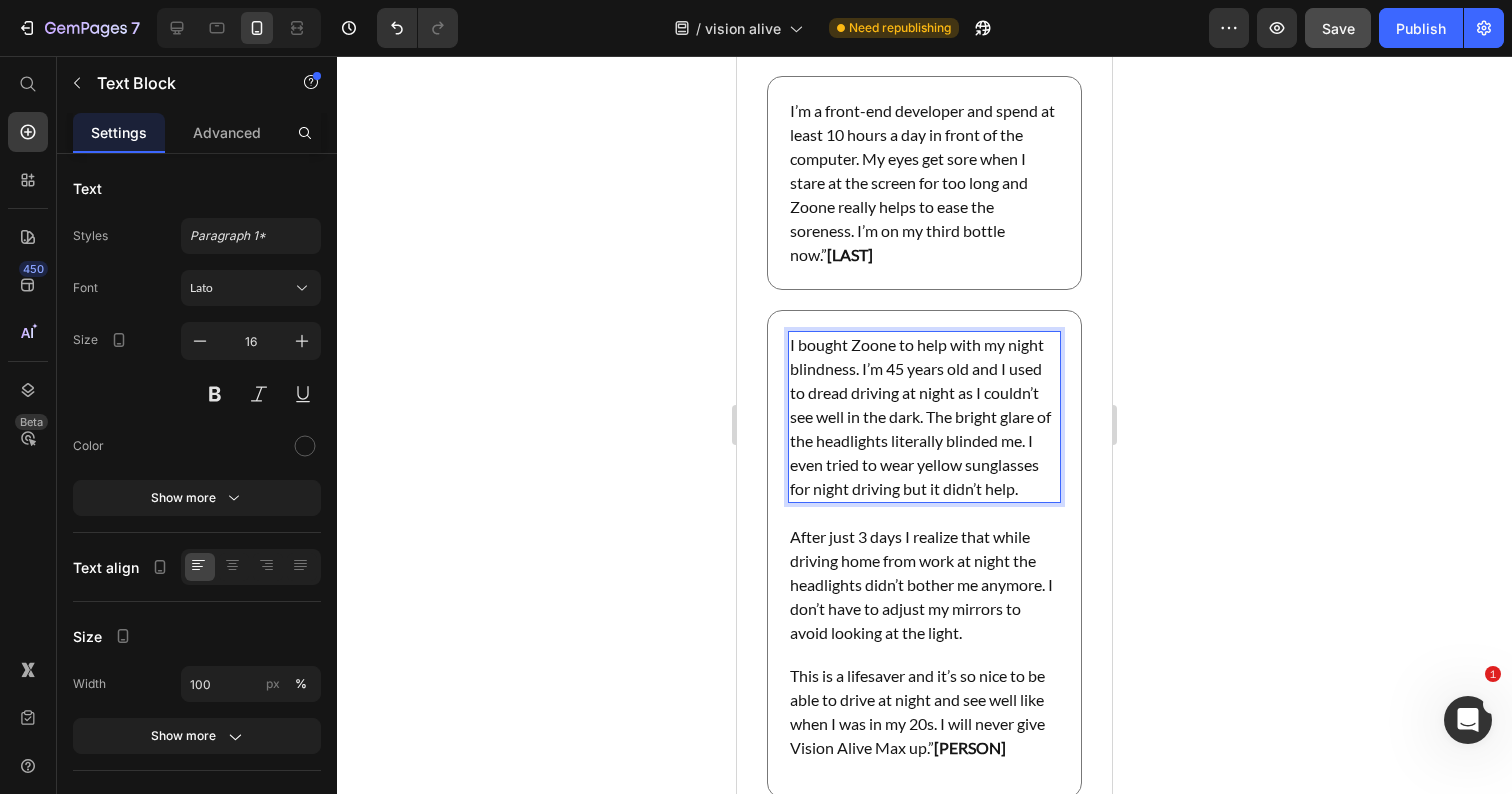 scroll, scrollTop: 71309, scrollLeft: 0, axis: vertical 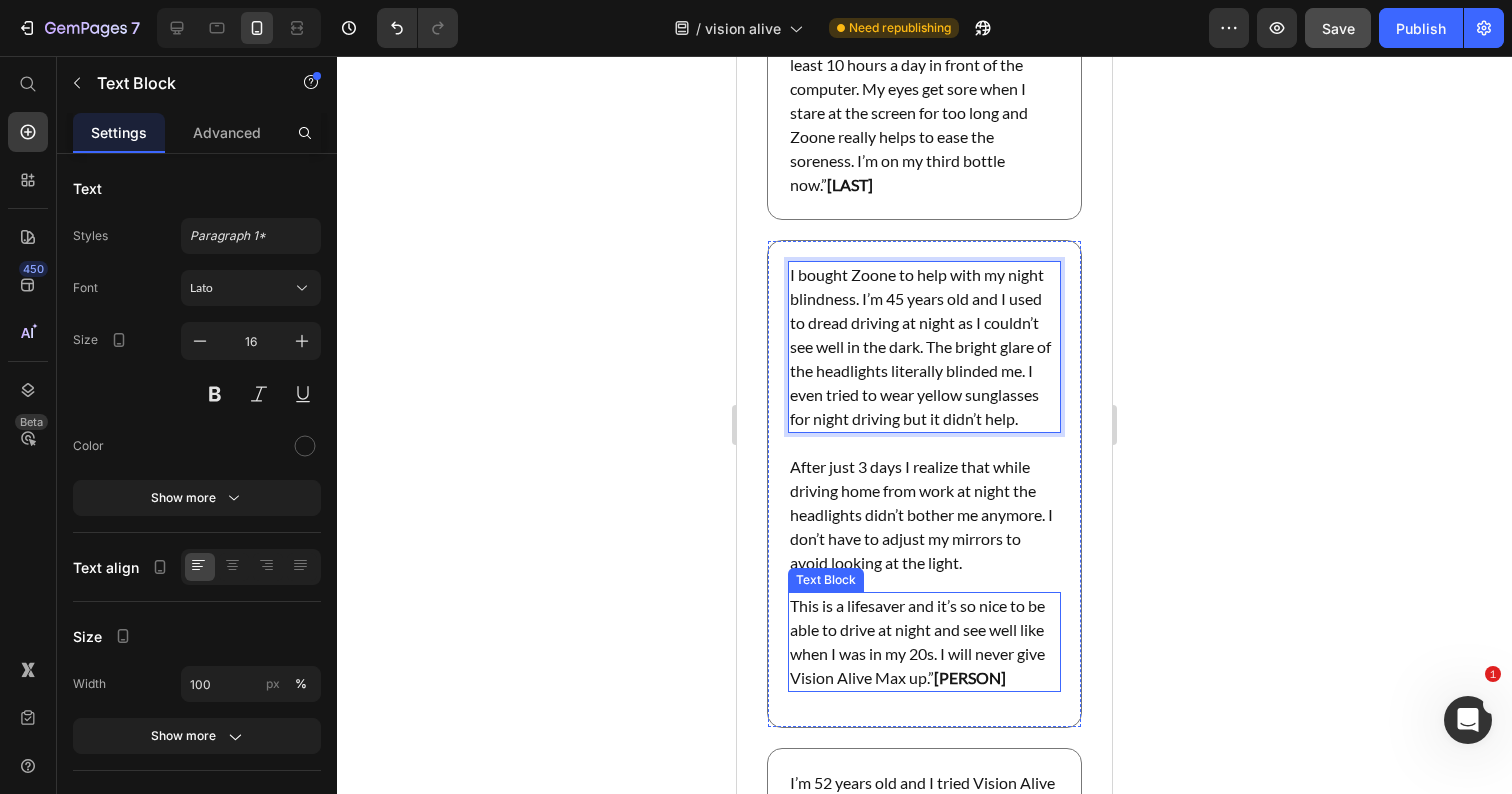 click on "This is a lifesaver and it’s so nice to be able to drive at night and see well like when I was in my 20s. I will never give Vision Alive Max up.”  [LAST]" at bounding box center [924, 642] 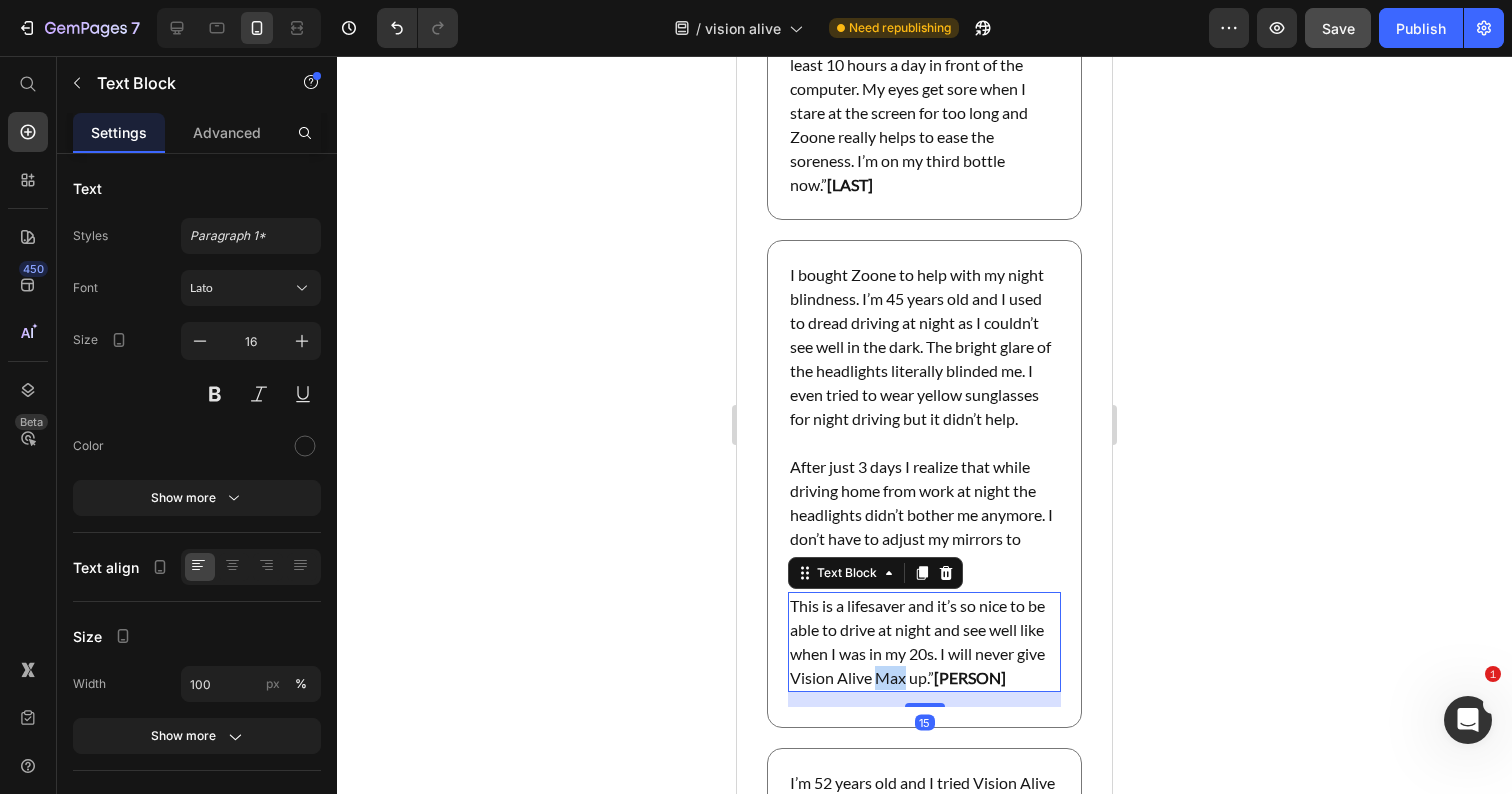click on "This is a lifesaver and it’s so nice to be able to drive at night and see well like when I was in my 20s. I will never give Vision Alive Max up.”  [LAST]" at bounding box center [924, 642] 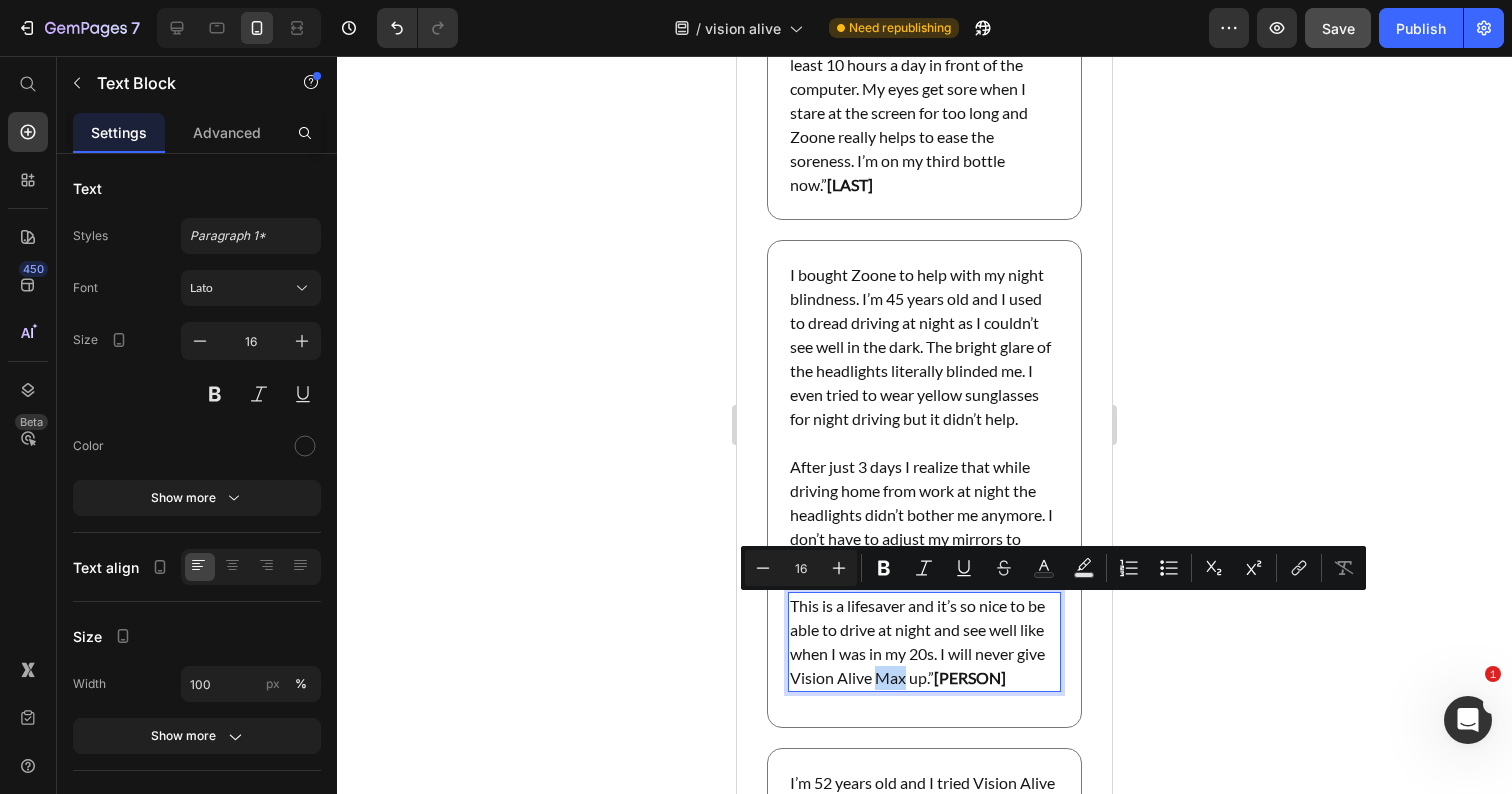 click on "This is a lifesaver and it’s so nice to be able to drive at night and see well like when I was in my 20s. I will never give Vision Alive Max up.”  [LAST]" at bounding box center (924, 642) 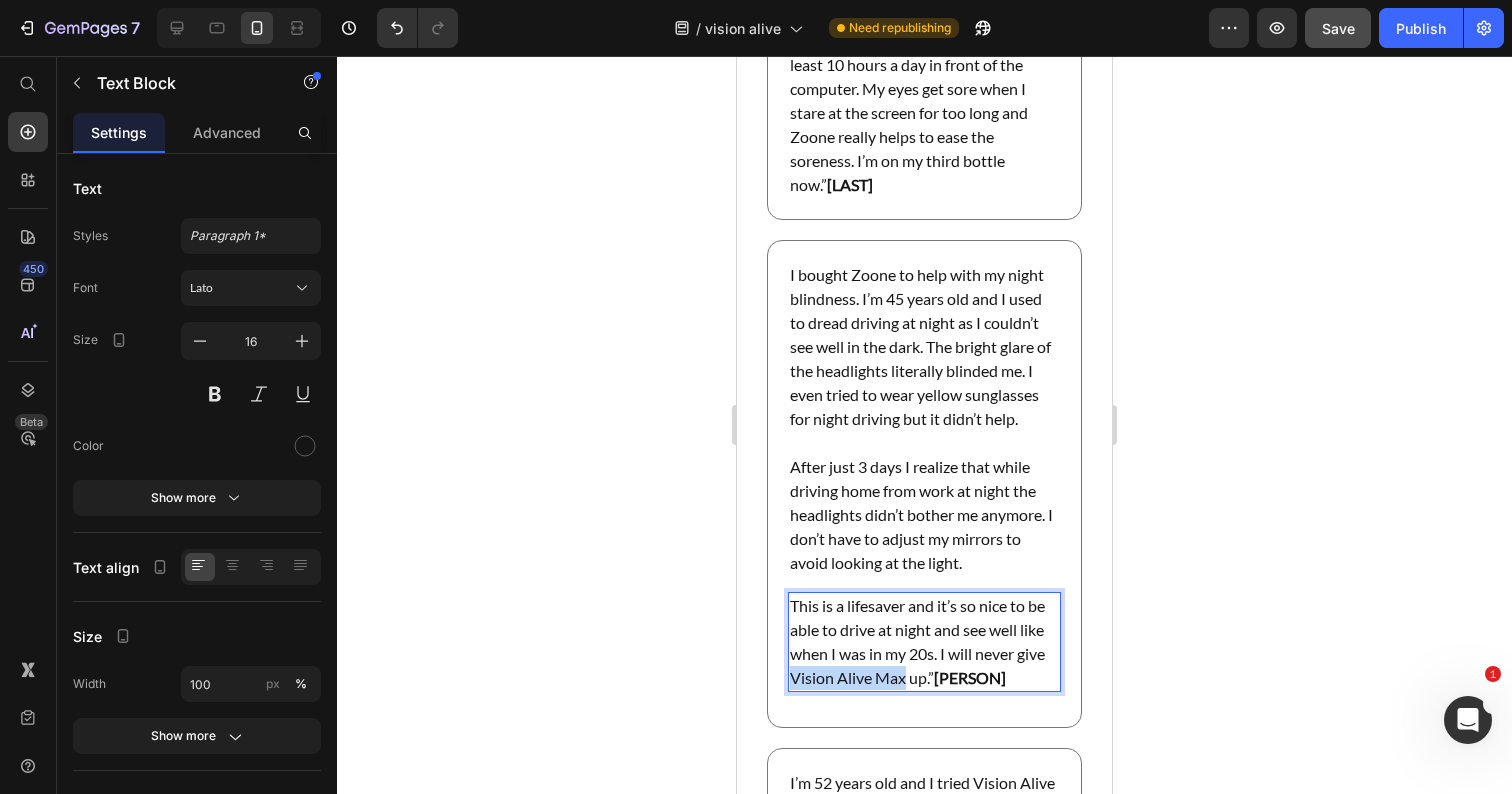 drag, startPoint x: 907, startPoint y: 607, endPoint x: 795, endPoint y: 608, distance: 112.00446 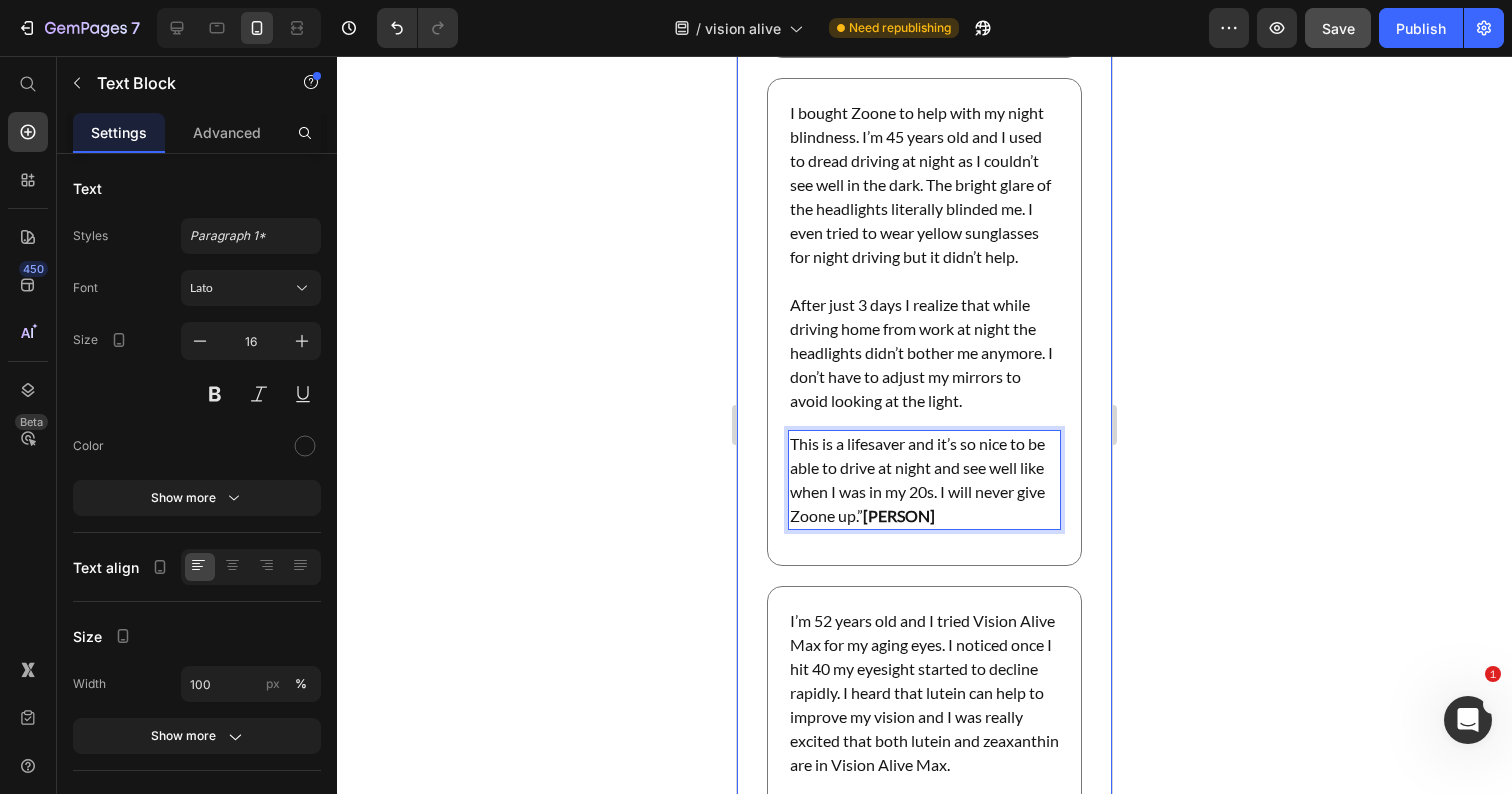 scroll, scrollTop: 71550, scrollLeft: 0, axis: vertical 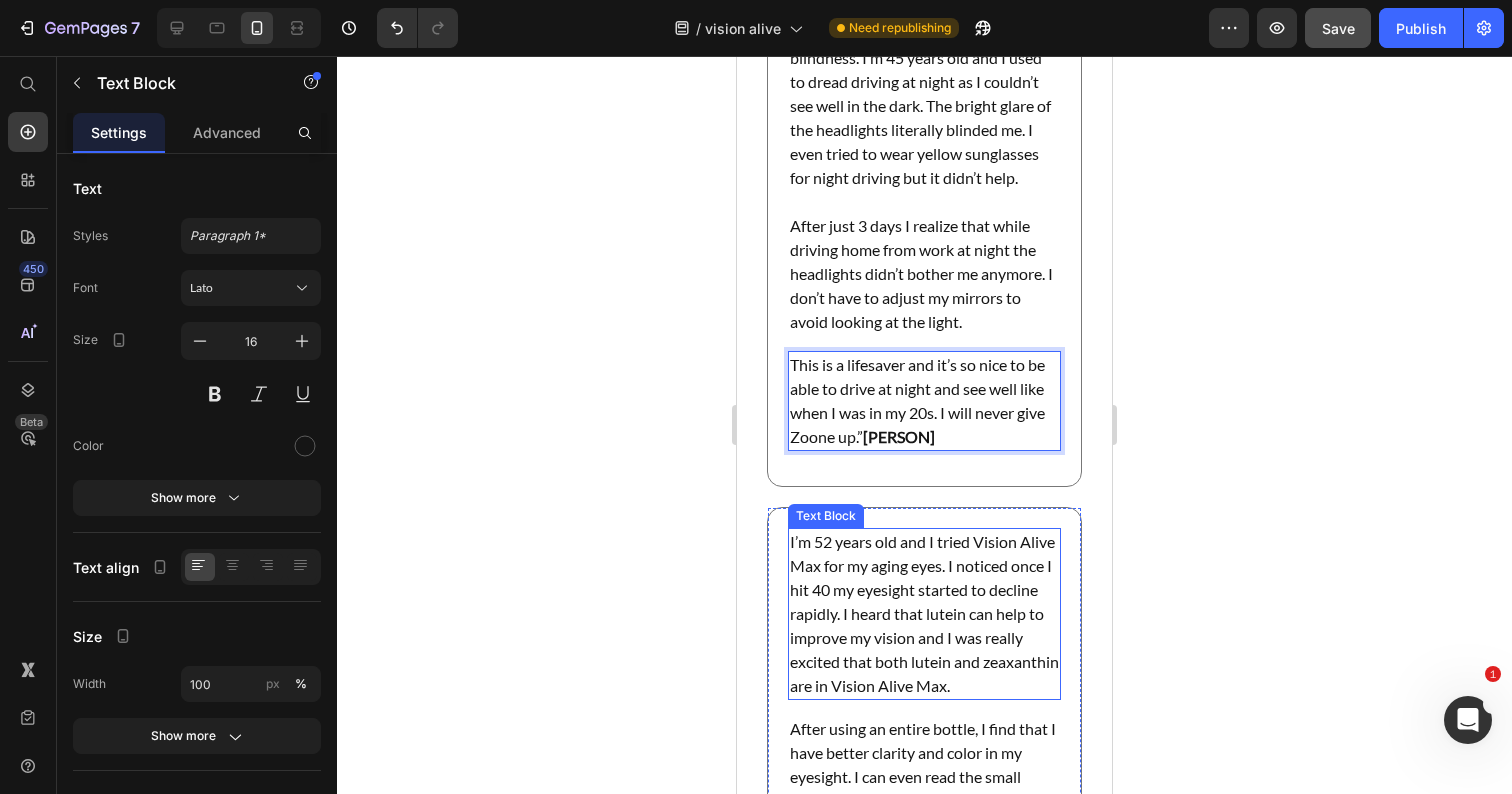 click on "I’m 52 years old and I tried Vision Alive Max for my aging eyes. I noticed once I hit 40 my eyesight started to decline rapidly. I heard that lutein can help to improve my vision and I was really excited that both lutein and zeaxanthin are in Vision Alive Max." at bounding box center (924, 614) 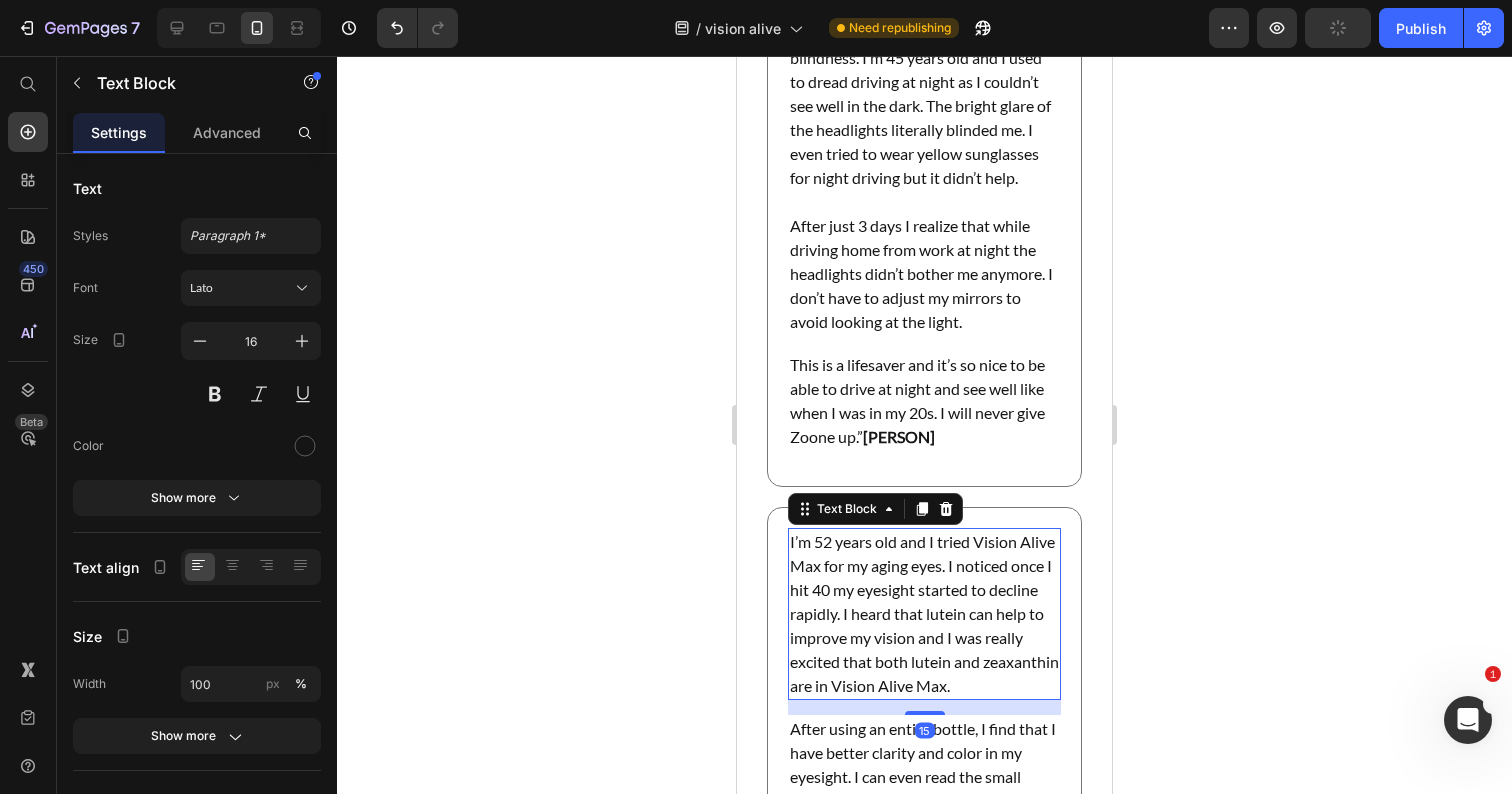 click on "I’m 52 years old and I tried Vision Alive Max for my aging eyes. I noticed once I hit 40 my eyesight started to decline rapidly. I heard that lutein can help to improve my vision and I was really excited that both lutein and zeaxanthin are in Vision Alive Max." at bounding box center [924, 614] 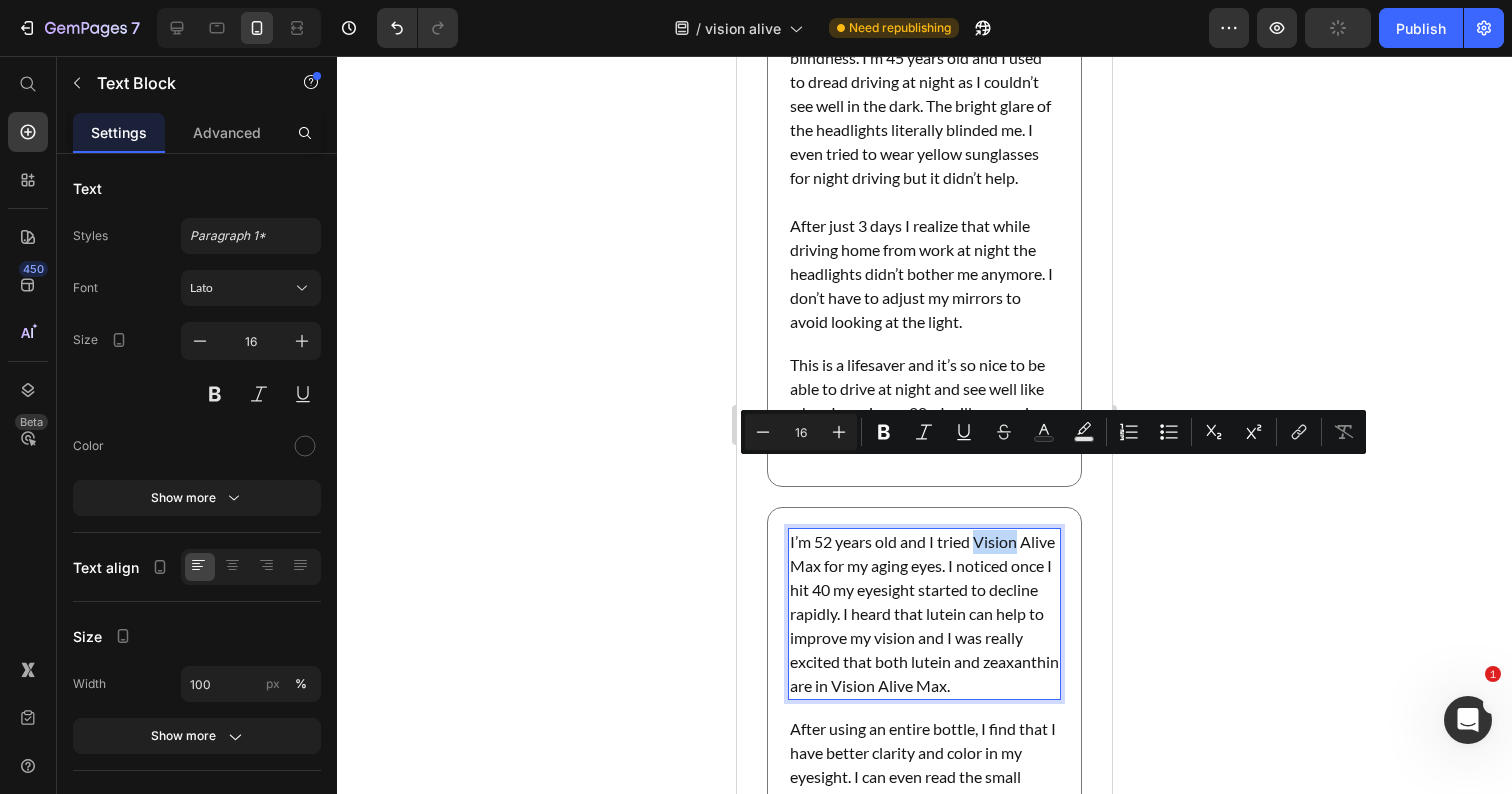 click on "I’m 52 years old and I tried Vision Alive Max for my aging eyes. I noticed once I hit 40 my eyesight started to decline rapidly. I heard that lutein can help to improve my vision and I was really excited that both lutein and zeaxanthin are in Vision Alive Max." at bounding box center (924, 614) 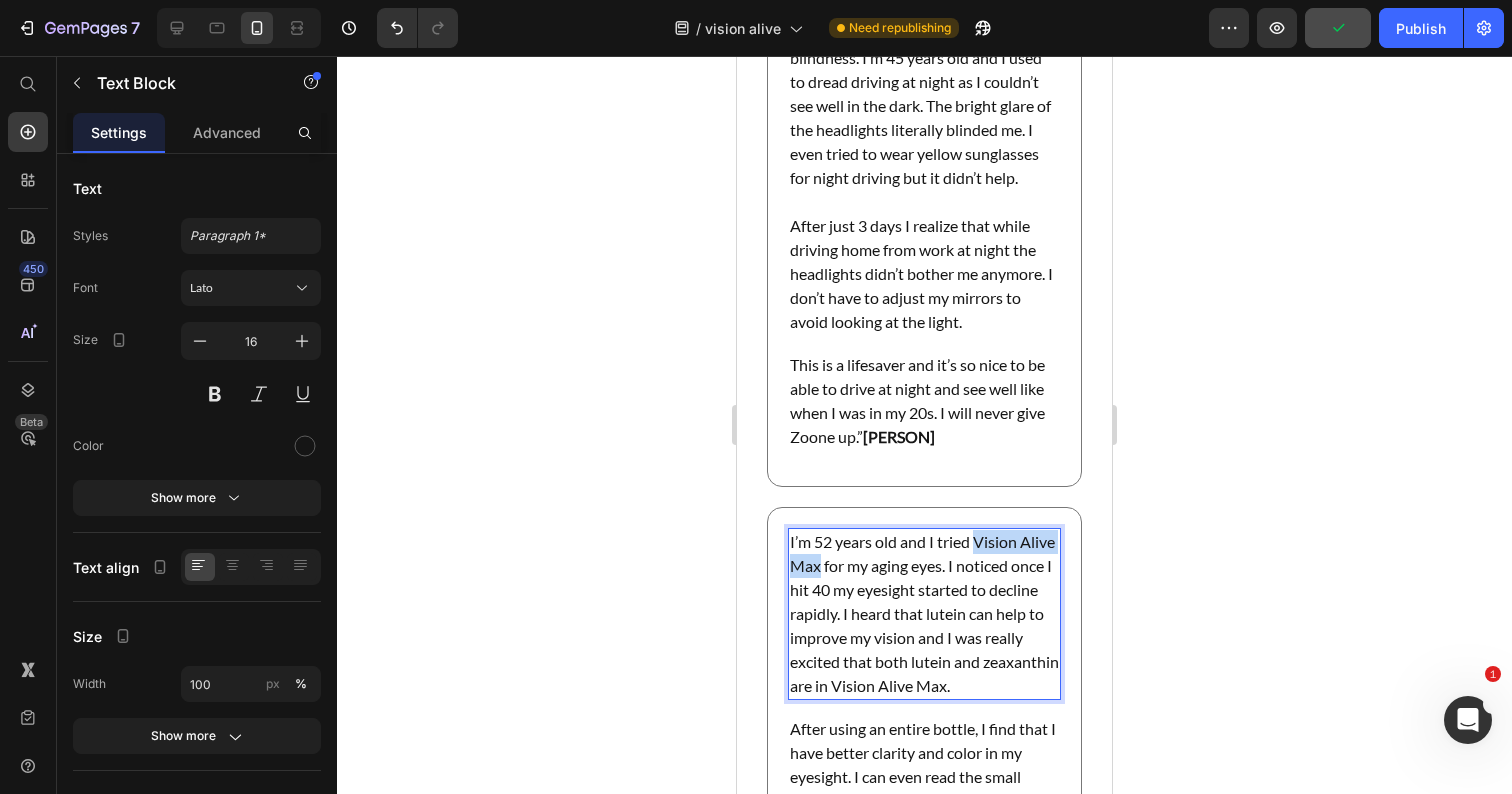 drag, startPoint x: 979, startPoint y: 473, endPoint x: 822, endPoint y: 491, distance: 158.02847 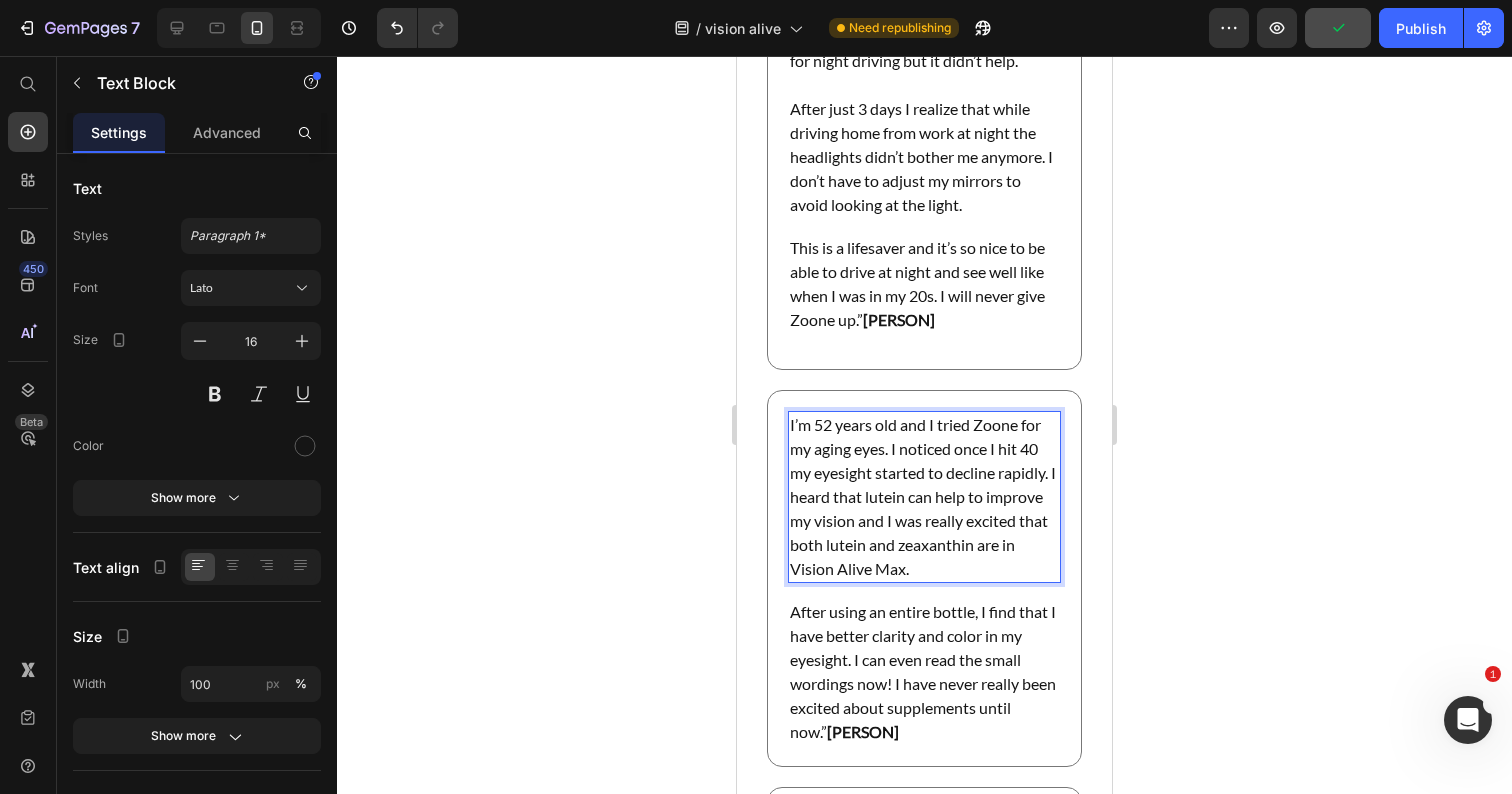 scroll, scrollTop: 71701, scrollLeft: 0, axis: vertical 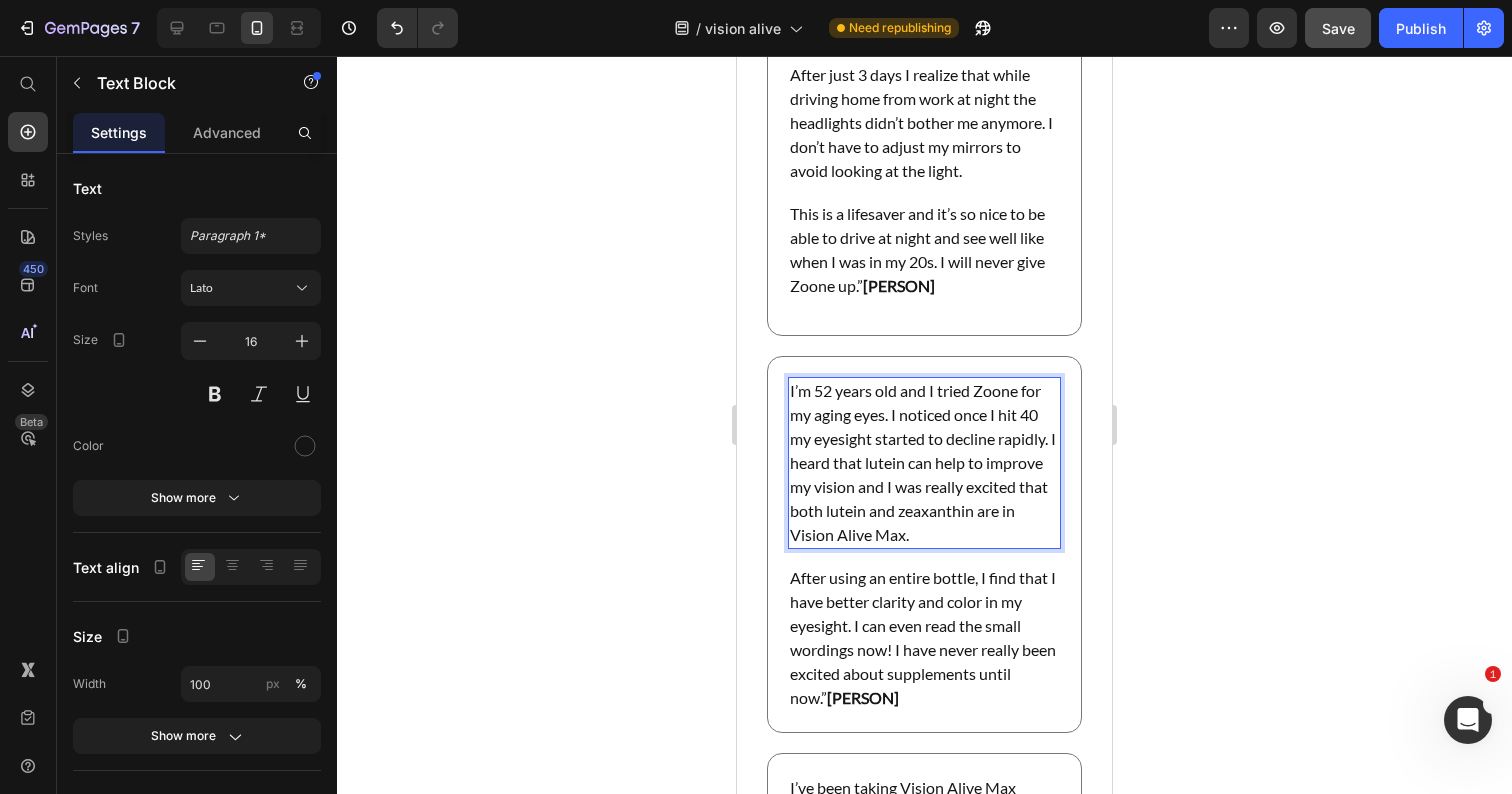click on "I’m 52 years old and I tried Zoone for my aging eyes. I noticed once I hit 40 my eyesight started to decline rapidly. I heard that lutein can help to improve my vision and I was really excited that both lutein and zeaxanthin are in Vision Alive Max." at bounding box center (924, 463) 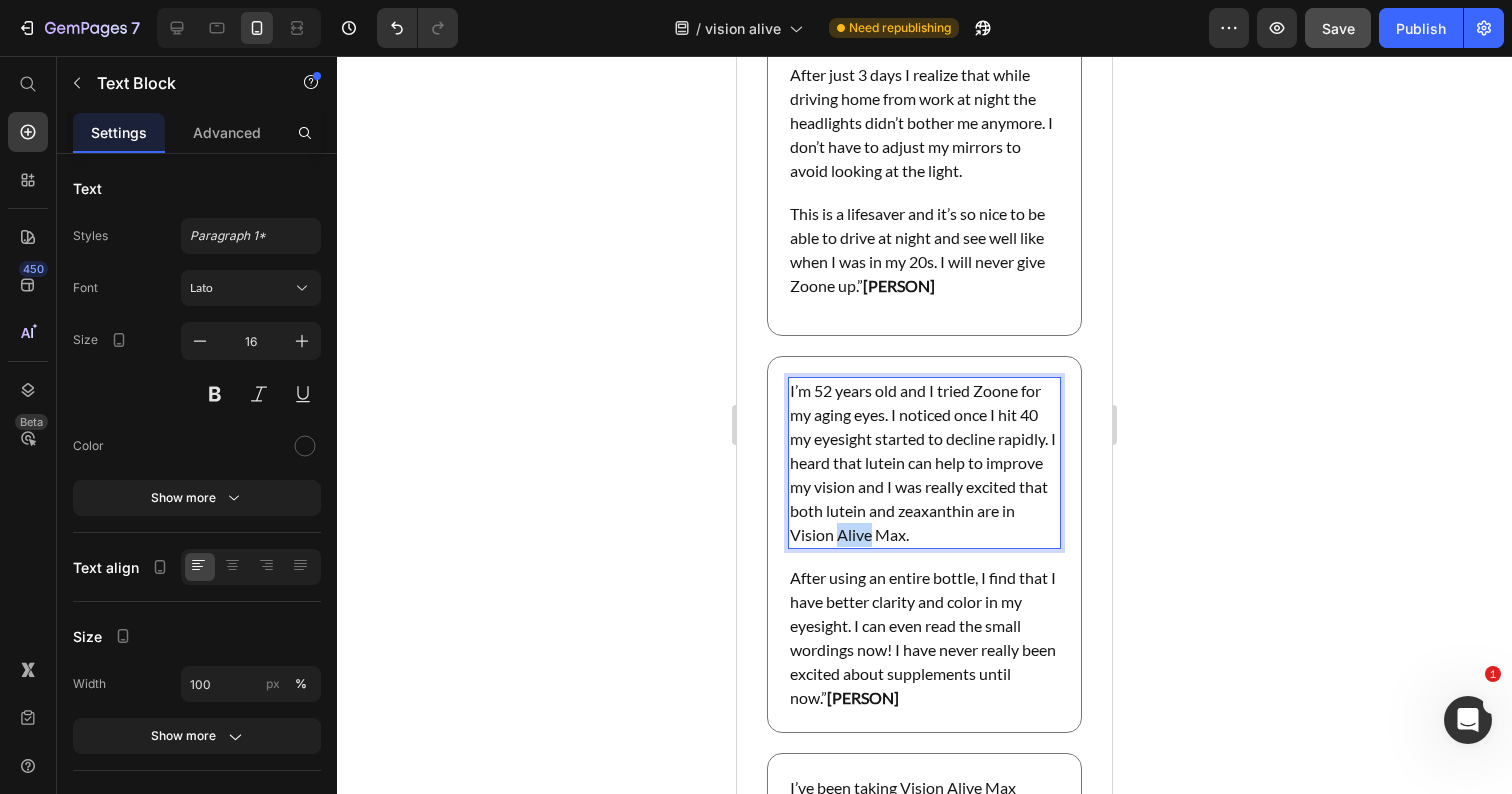 click on "I’m 52 years old and I tried Zoone for my aging eyes. I noticed once I hit 40 my eyesight started to decline rapidly. I heard that lutein can help to improve my vision and I was really excited that both lutein and zeaxanthin are in Vision Alive Max." at bounding box center (924, 463) 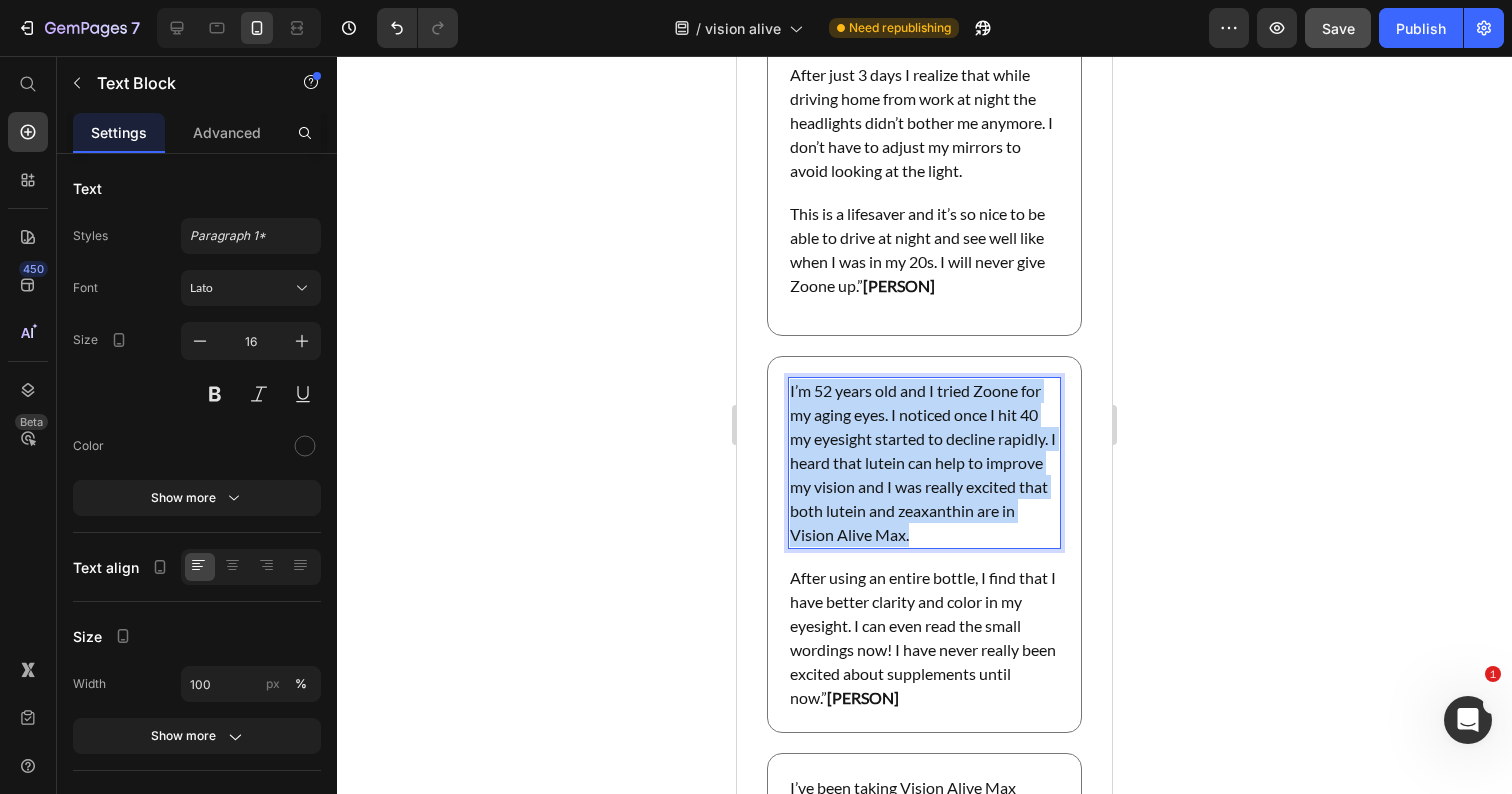 click on "I’m 52 years old and I tried Zoone for my aging eyes. I noticed once I hit 40 my eyesight started to decline rapidly. I heard that lutein can help to improve my vision and I was really excited that both lutein and zeaxanthin are in Vision Alive Max." at bounding box center [924, 463] 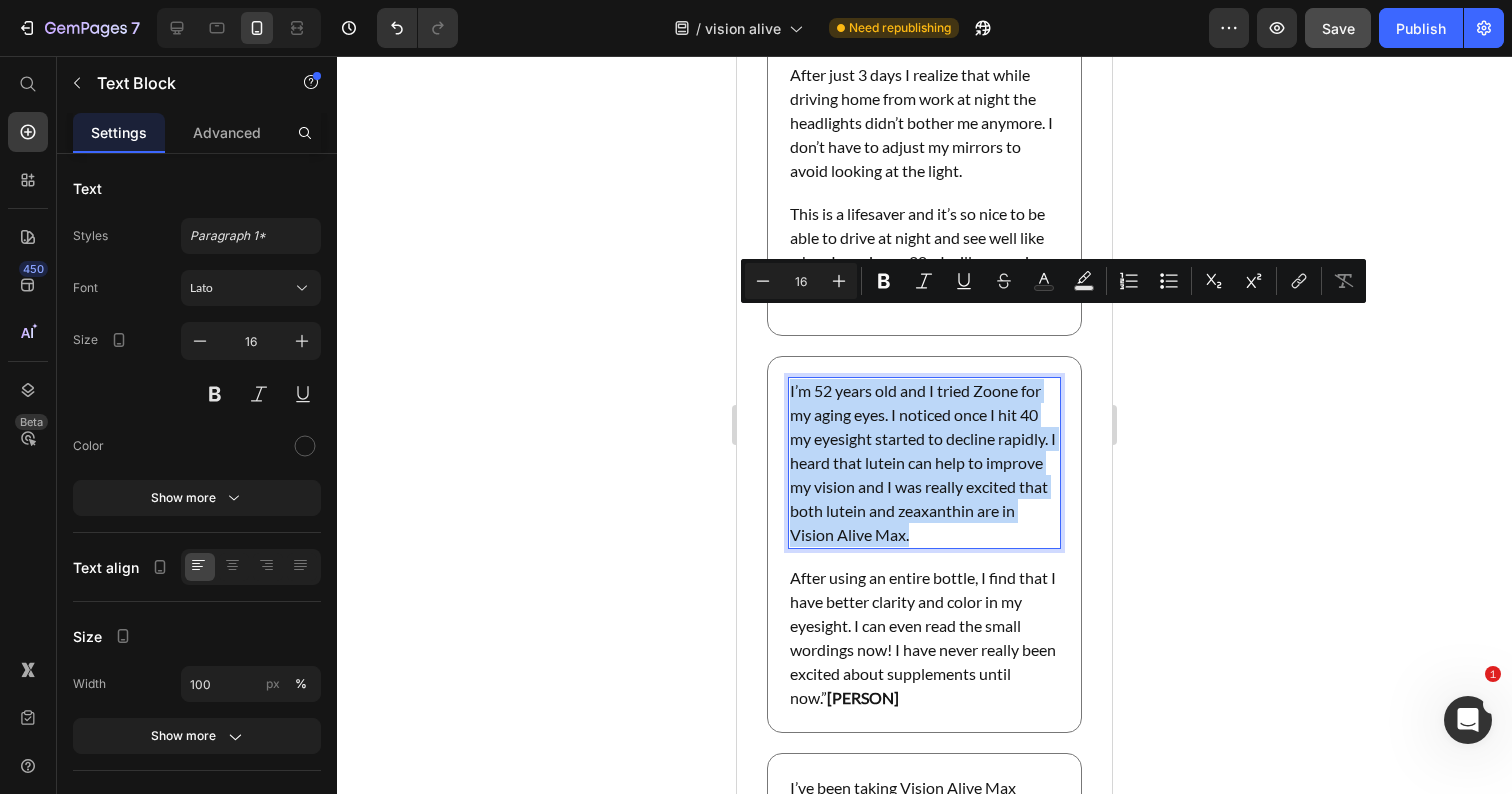click on "I’m 52 years old and I tried Zoone for my aging eyes. I noticed once I hit 40 my eyesight started to decline rapidly. I heard that lutein can help to improve my vision and I was really excited that both lutein and zeaxanthin are in Vision Alive Max." at bounding box center [924, 463] 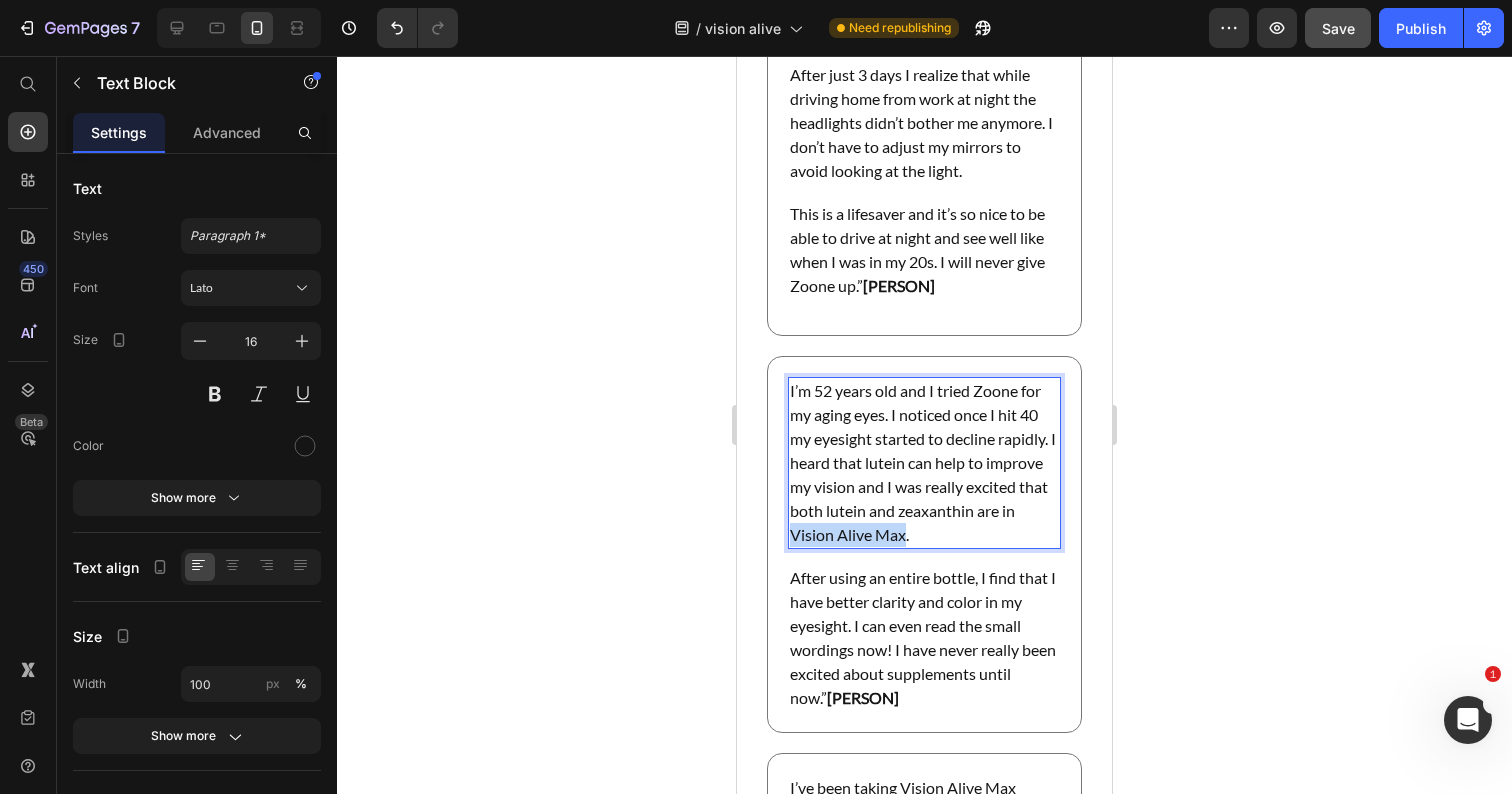 drag, startPoint x: 902, startPoint y: 464, endPoint x: 792, endPoint y: 465, distance: 110.00455 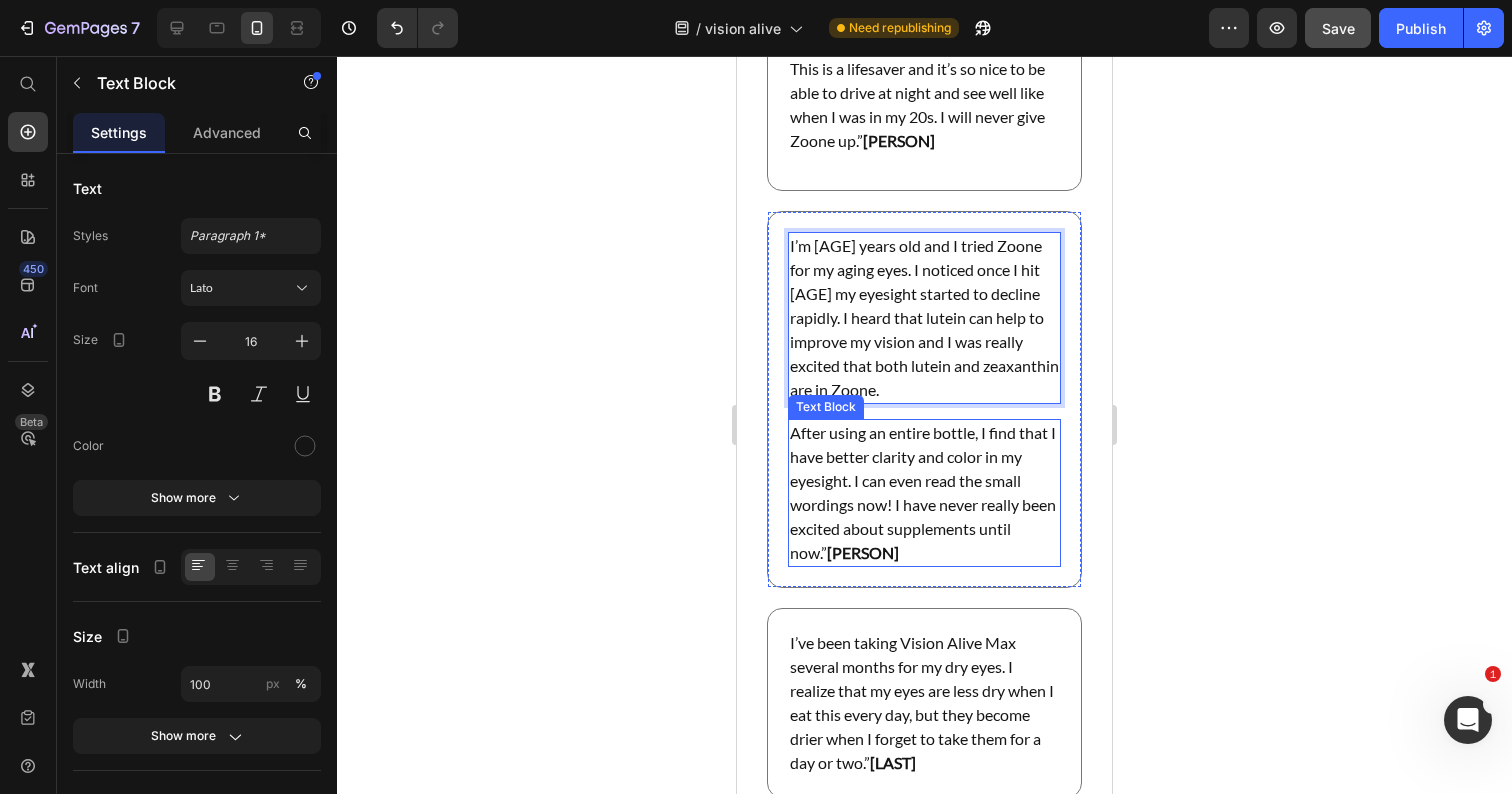 scroll, scrollTop: 71878, scrollLeft: 0, axis: vertical 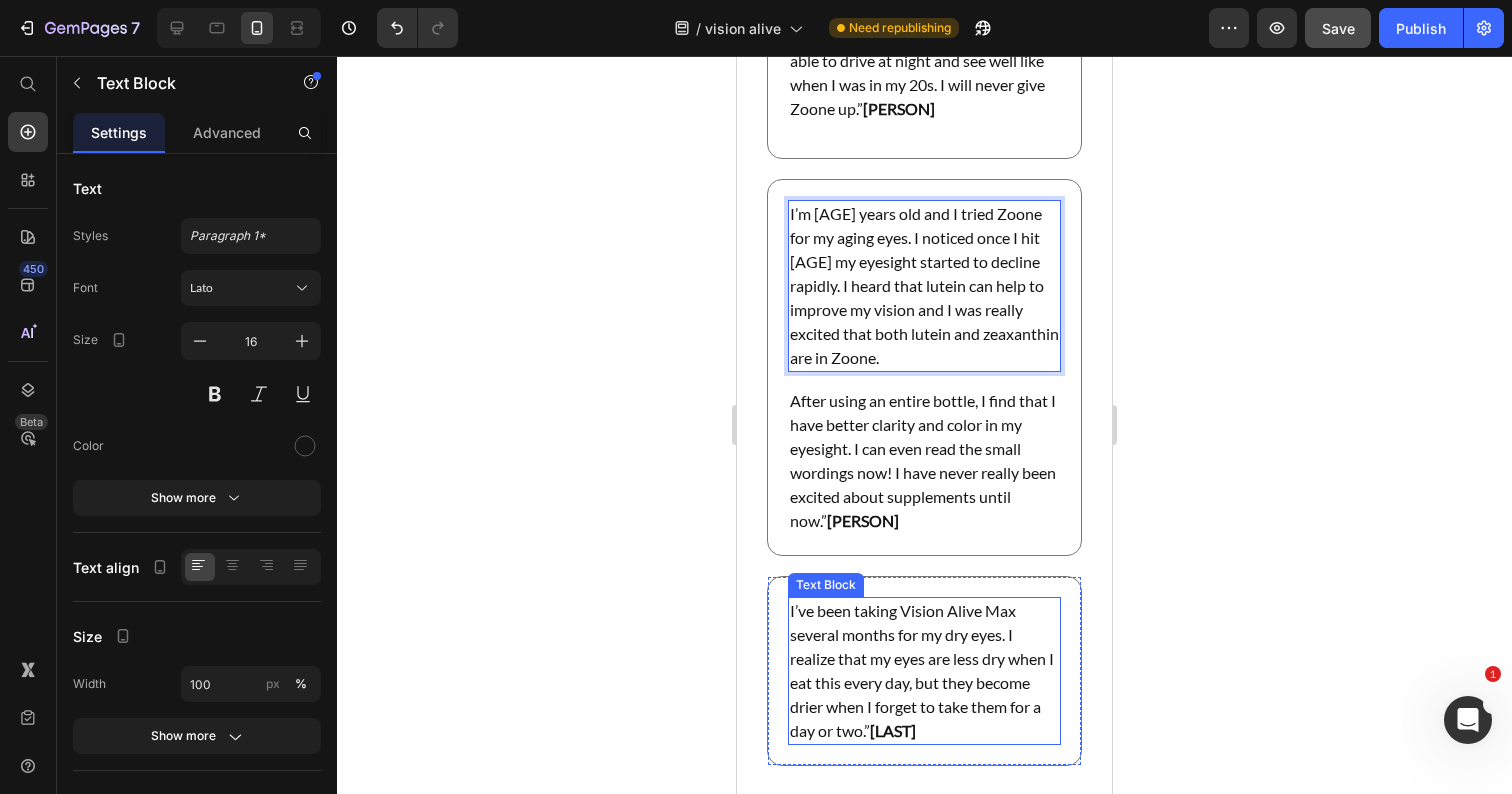click on "I’ve been taking Vision Alive Max several months for my dry eyes. I realize that my eyes are less dry when I eat this every day, but they become drier when I forget to take them for a day or two.” [PERSON]" at bounding box center (924, 671) 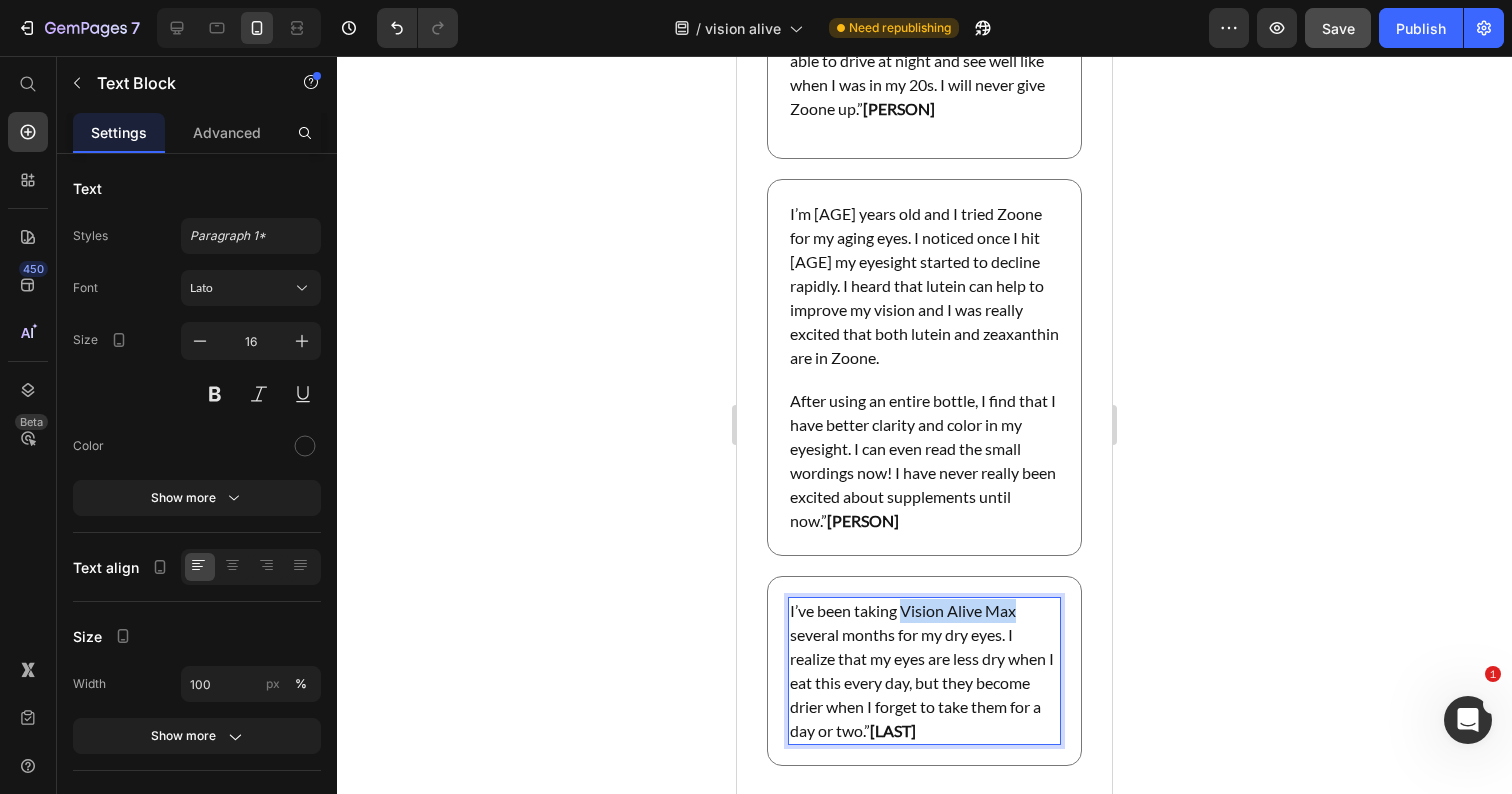 drag, startPoint x: 1015, startPoint y: 540, endPoint x: 901, endPoint y: 543, distance: 114.03947 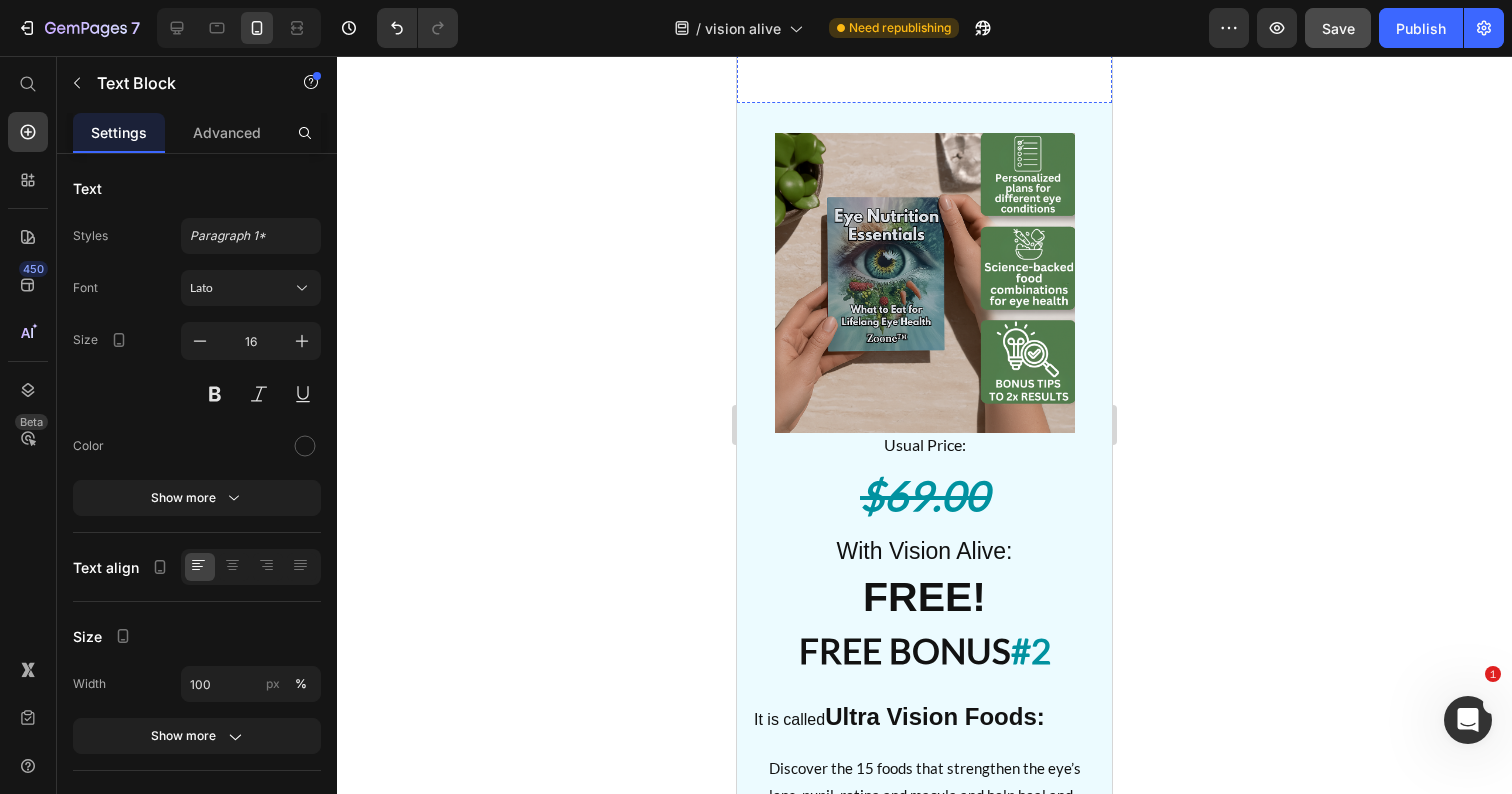 scroll, scrollTop: 72766, scrollLeft: 0, axis: vertical 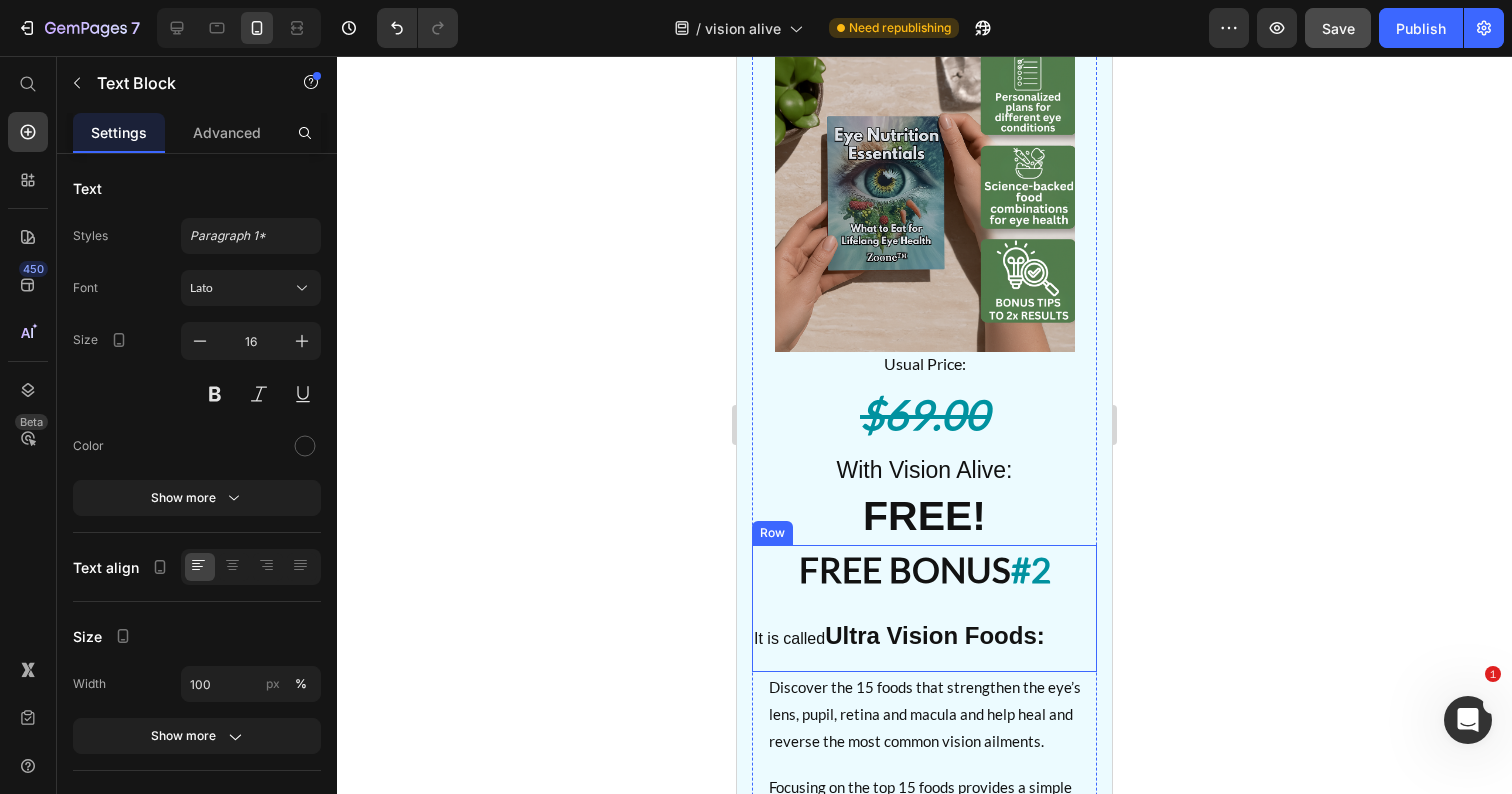 click on "Ultra Vision Foods:" at bounding box center (935, 635) 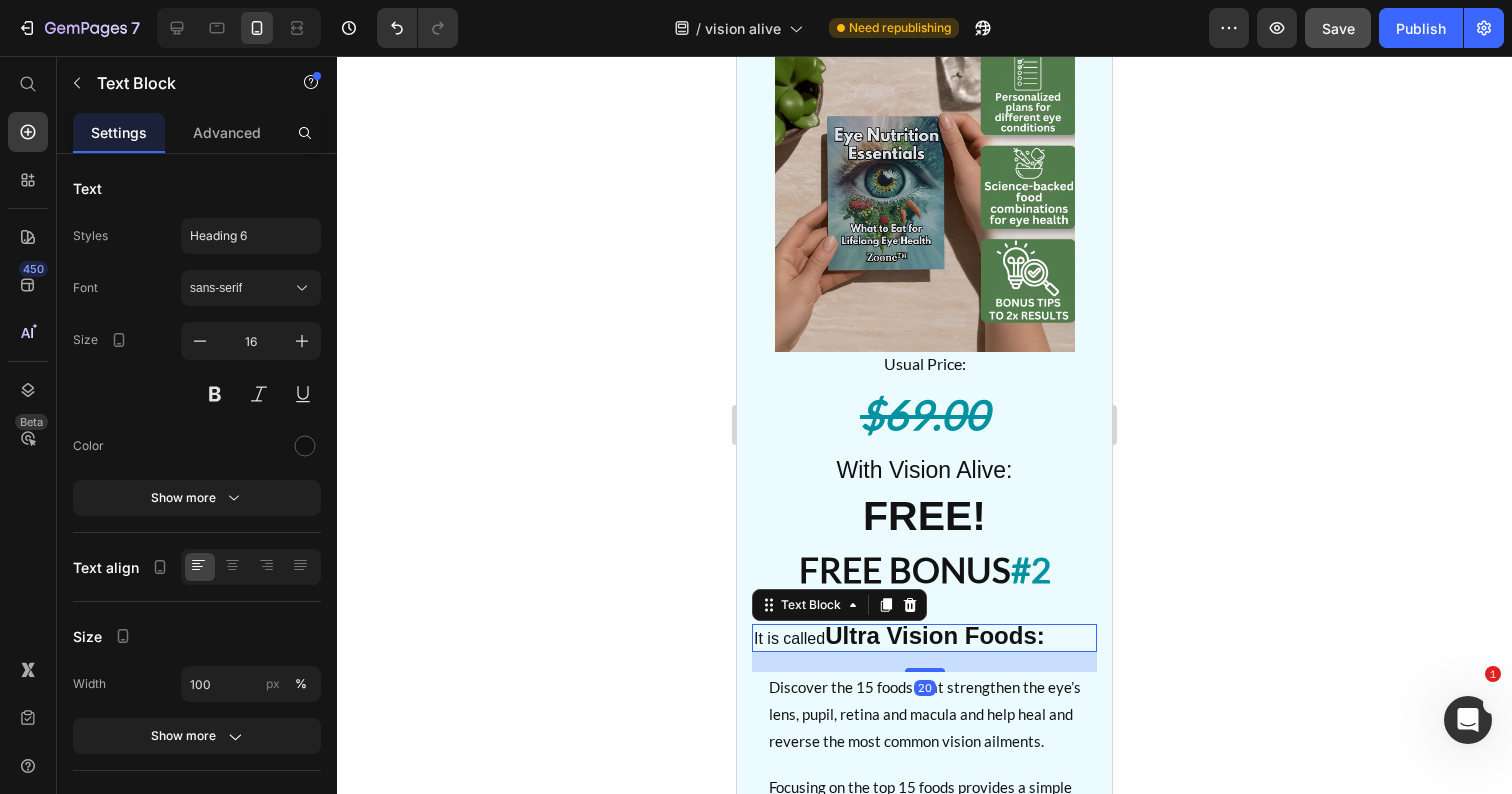 click on "Ultra Vision Foods:" at bounding box center [935, 635] 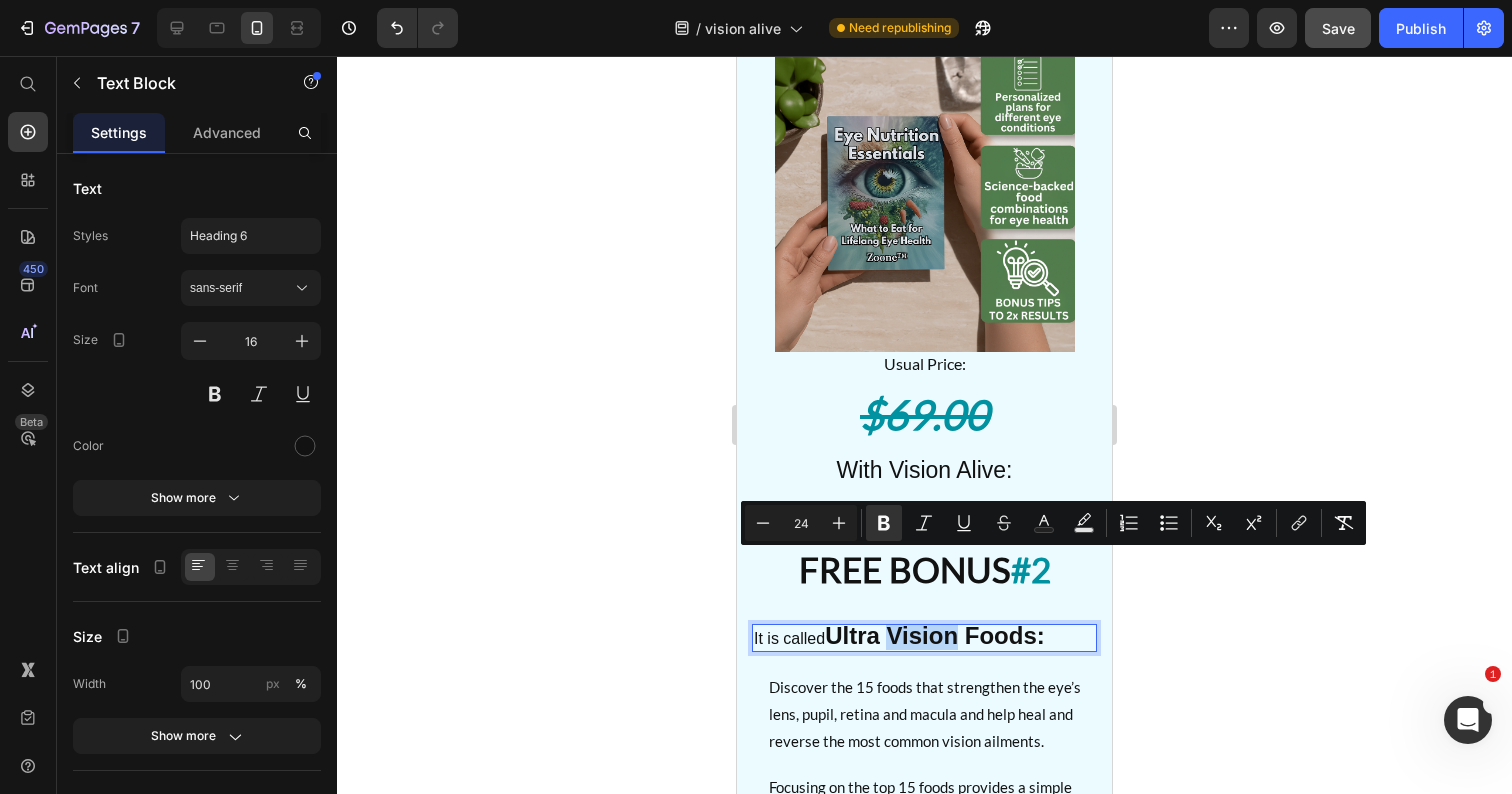 click on "Ultra Vision Foods:" at bounding box center (935, 635) 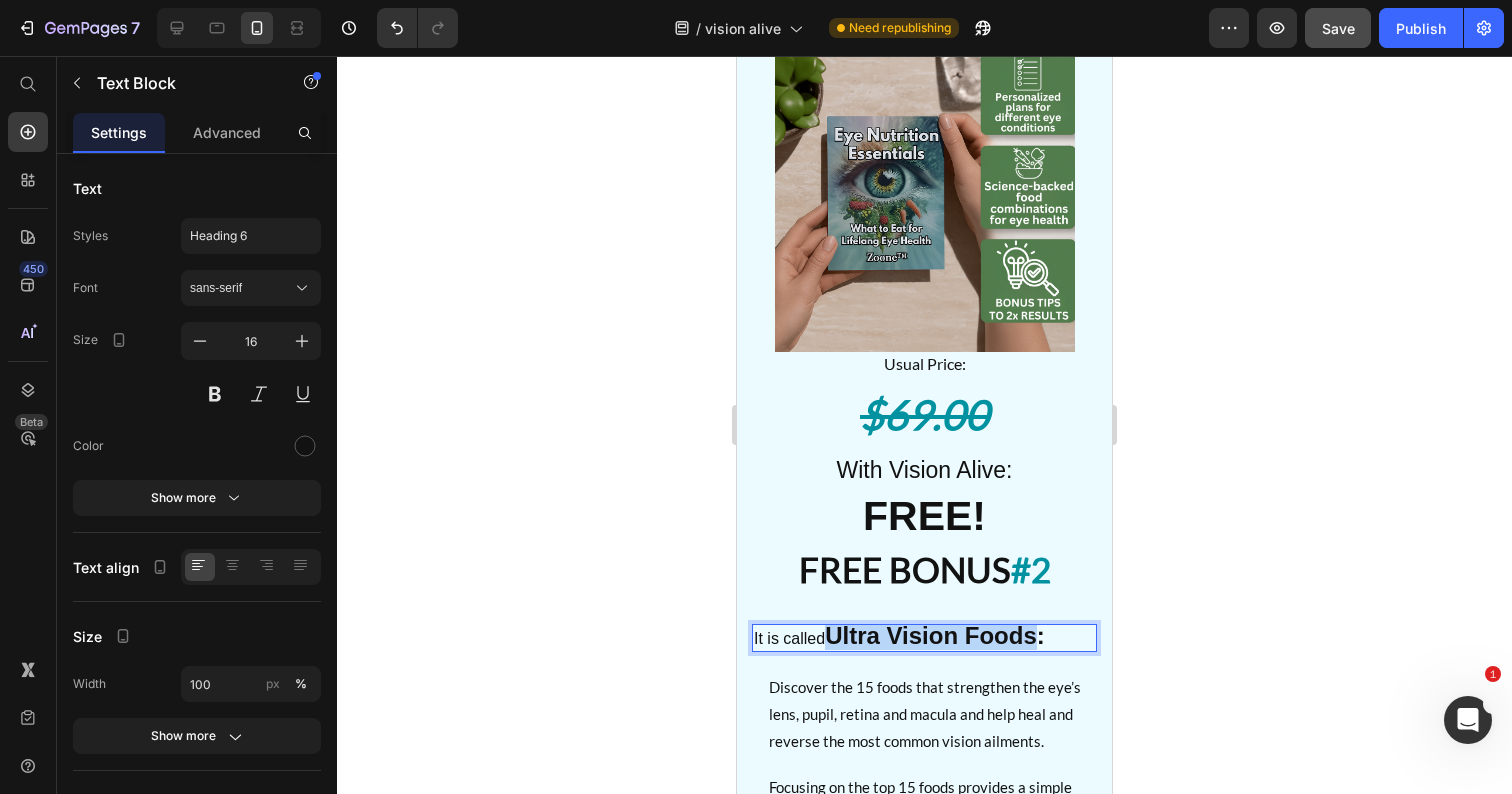 drag, startPoint x: 1038, startPoint y: 568, endPoint x: 833, endPoint y: 571, distance: 205.02196 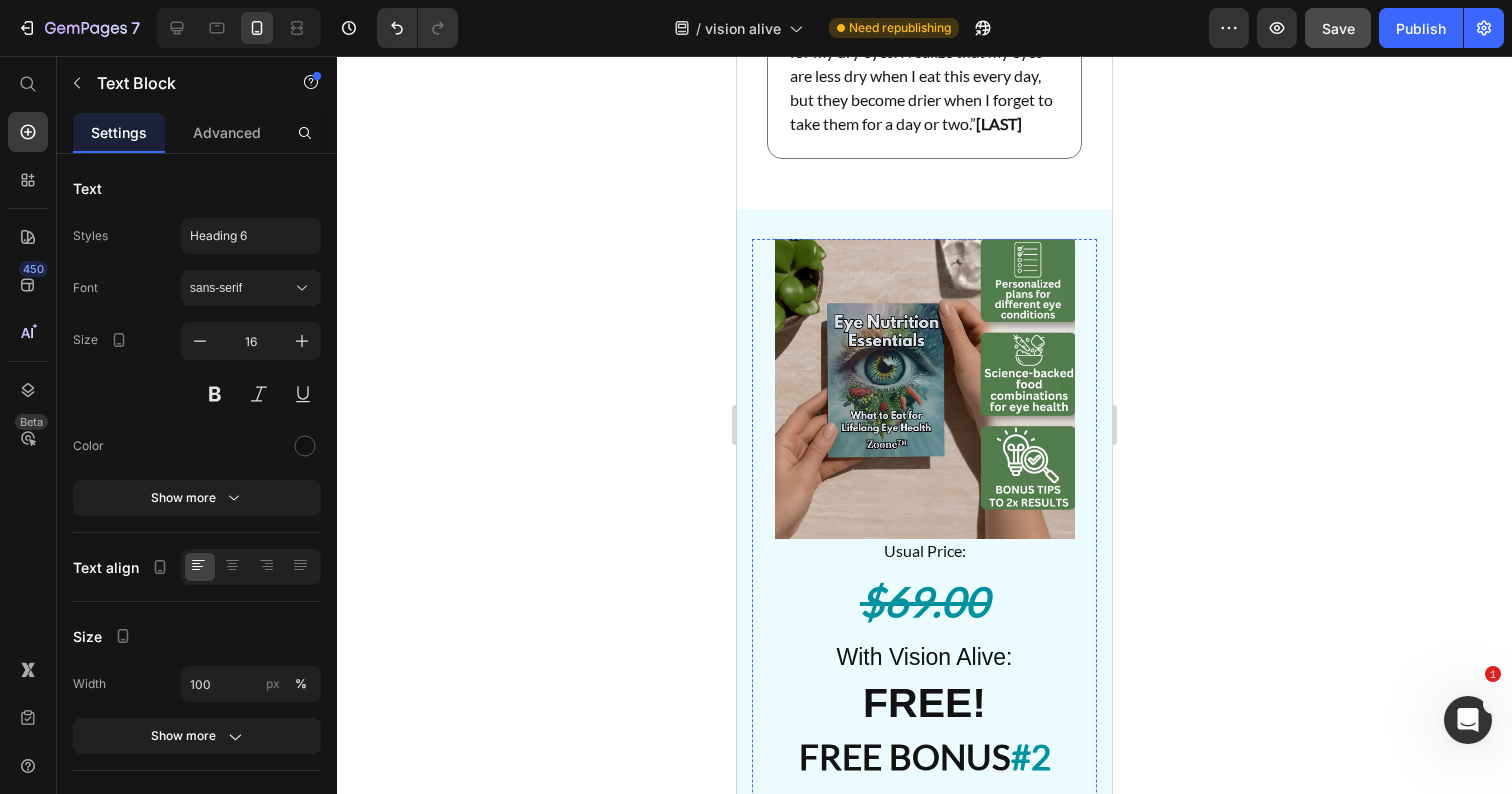 scroll, scrollTop: 72449, scrollLeft: 0, axis: vertical 